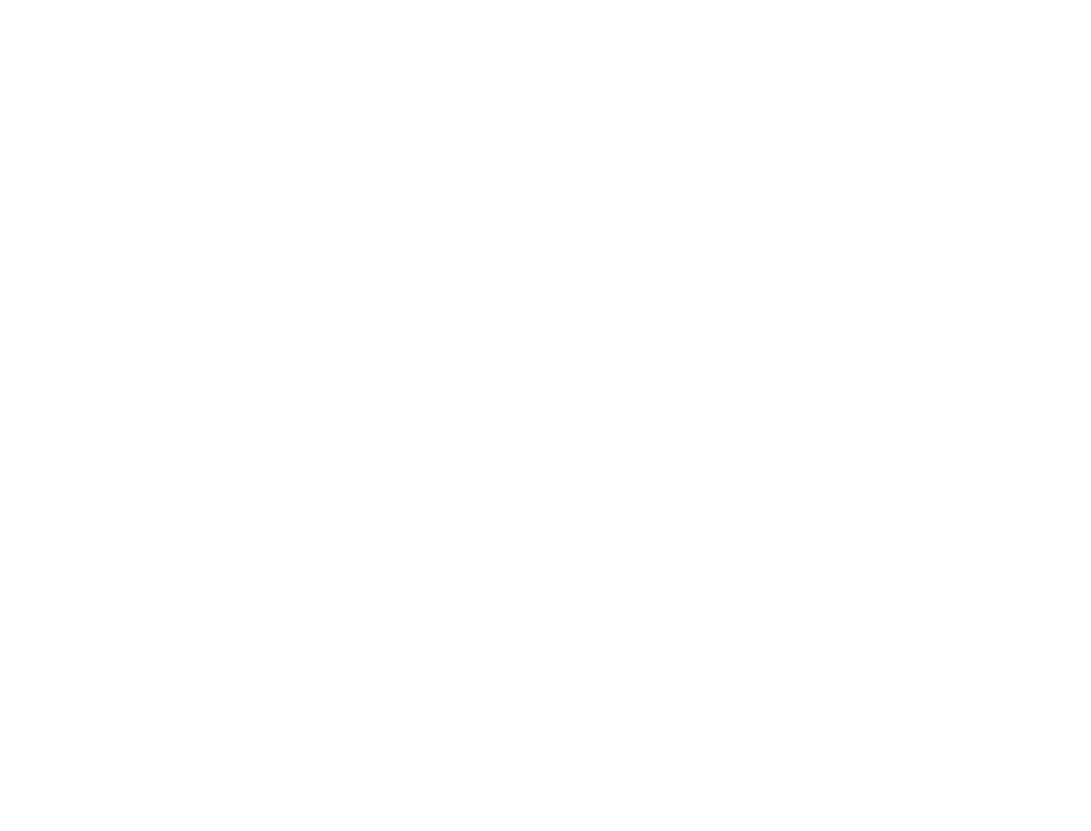 scroll, scrollTop: 0, scrollLeft: 0, axis: both 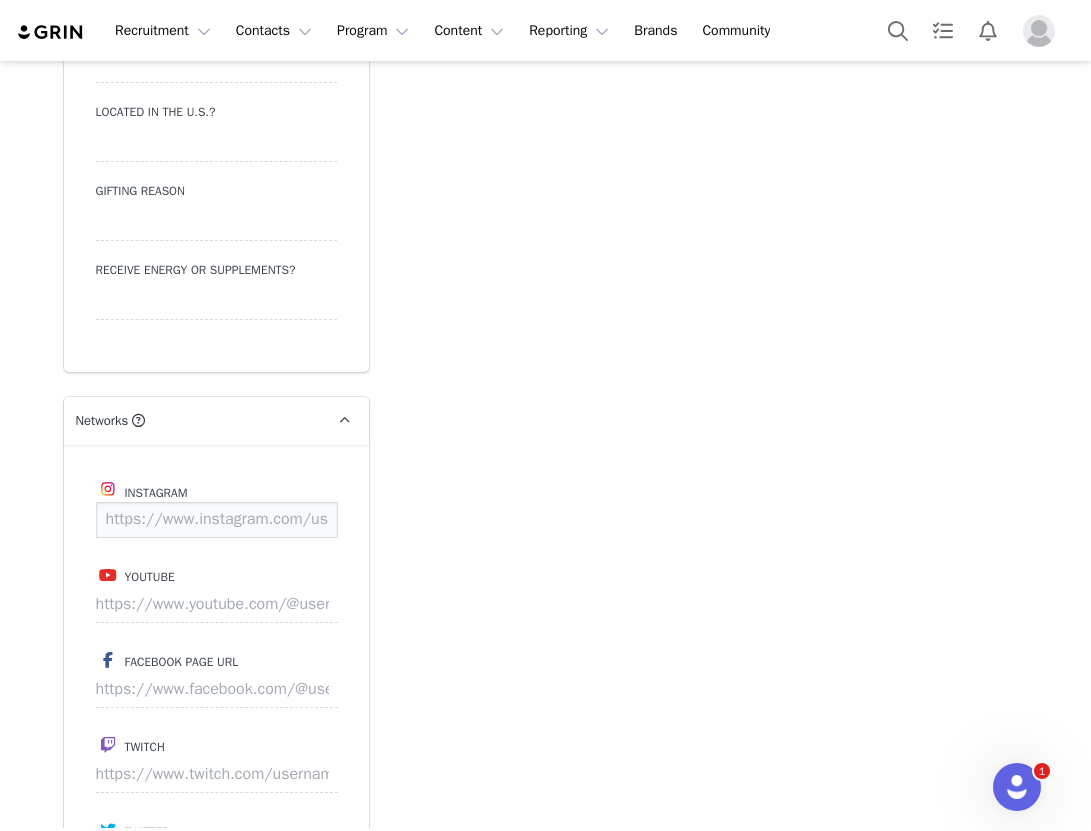 click at bounding box center (217, 520) 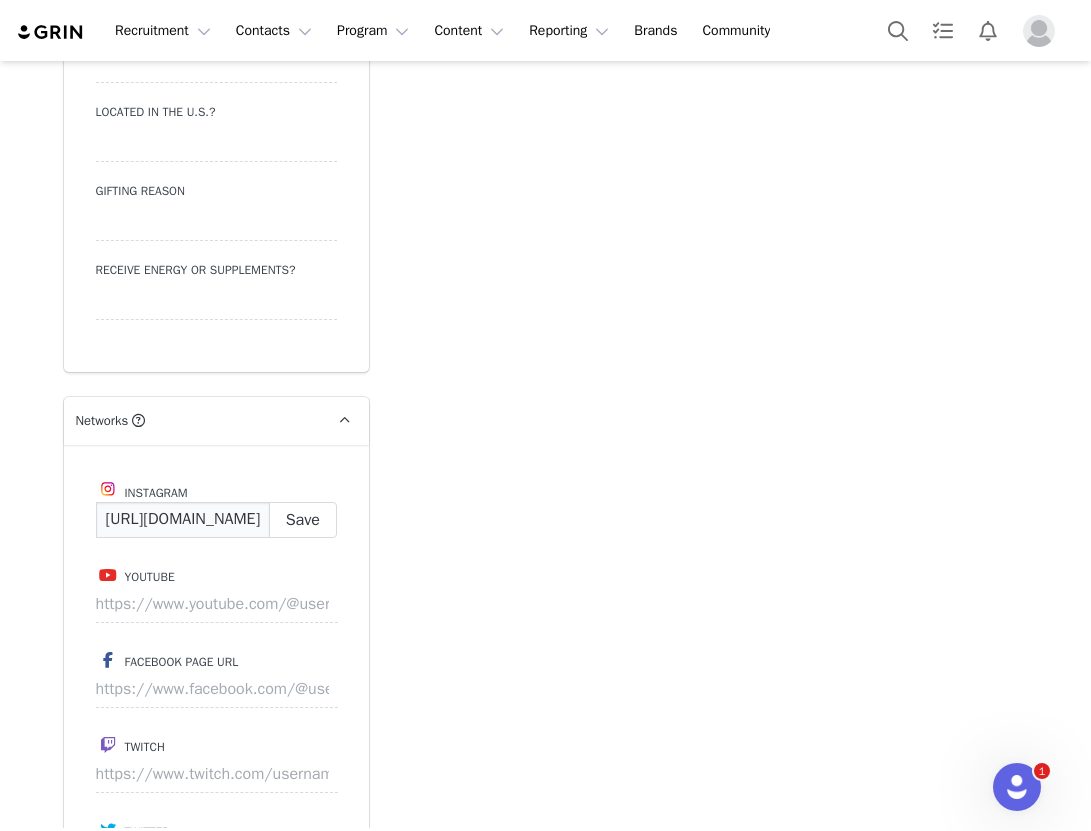 scroll, scrollTop: 0, scrollLeft: 122, axis: horizontal 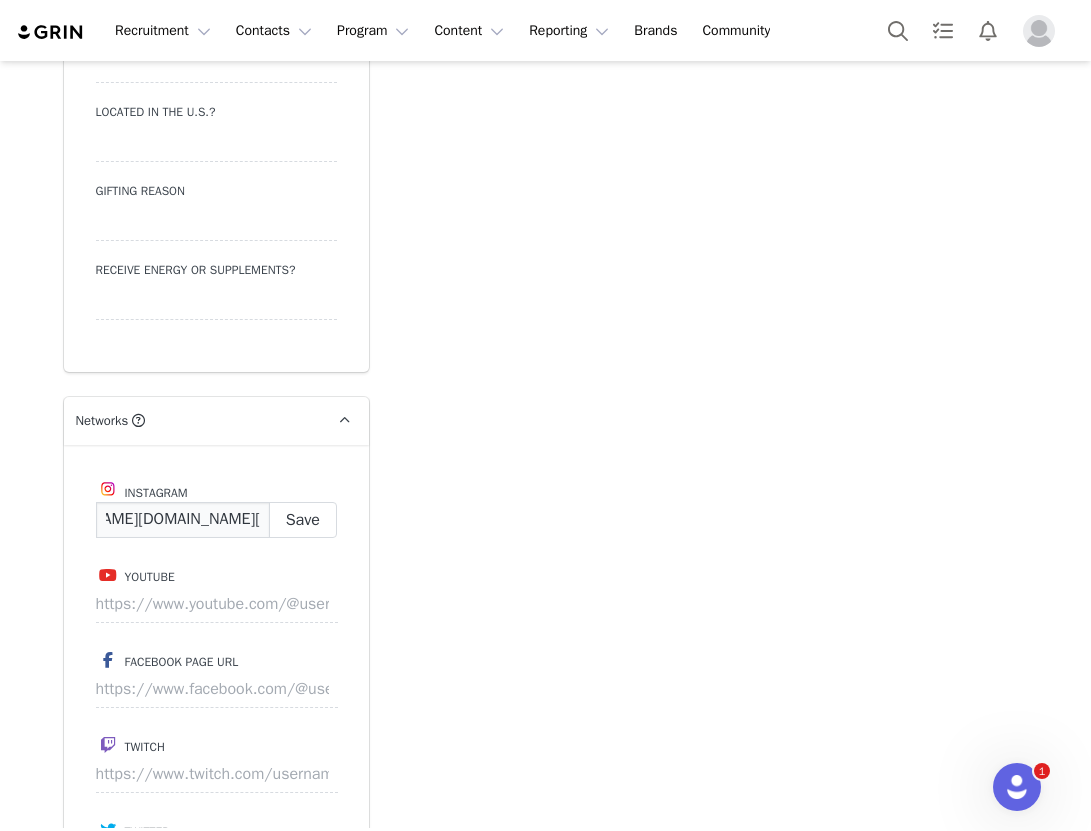 type on "https://www.instagram.com/jen.atallah" 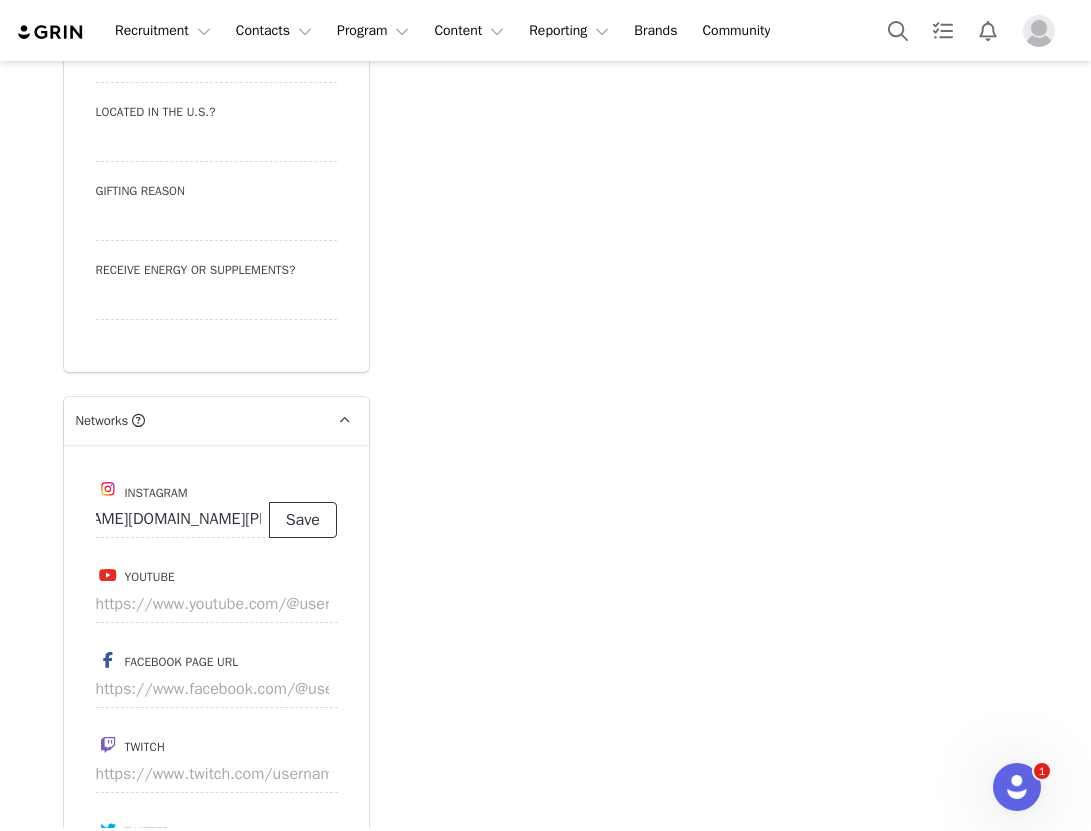 click on "Save" at bounding box center [303, 520] 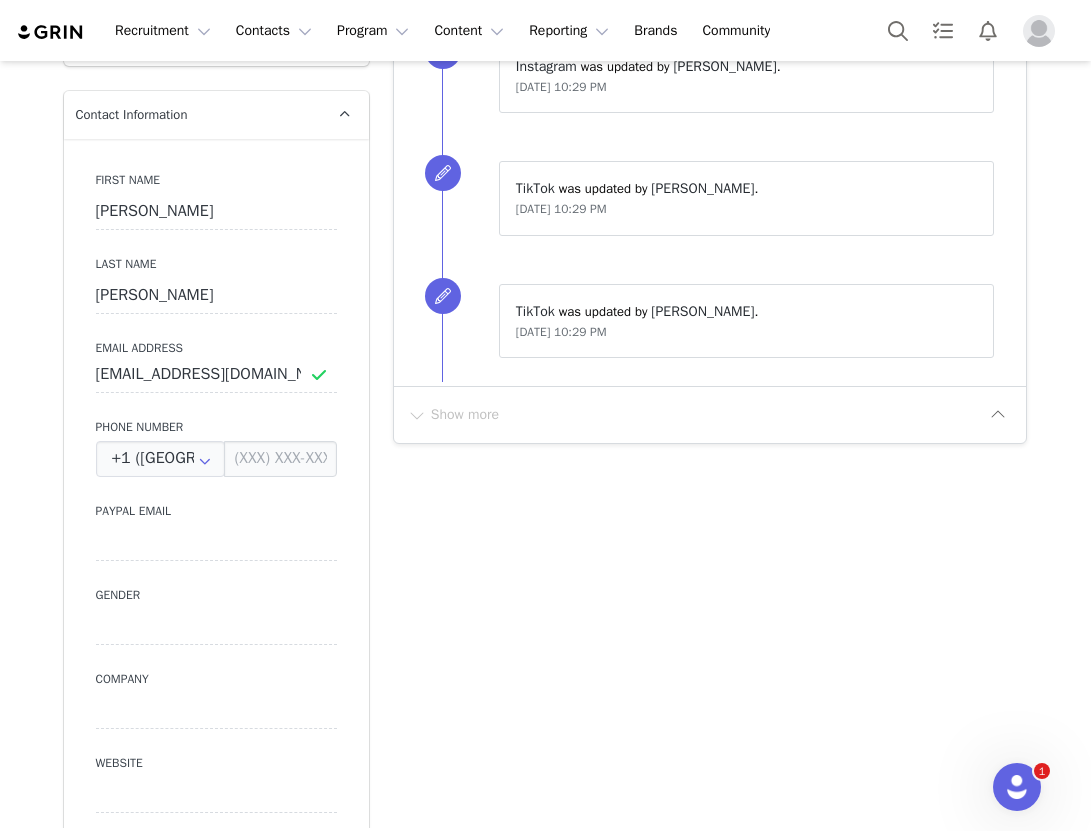 scroll, scrollTop: 0, scrollLeft: 0, axis: both 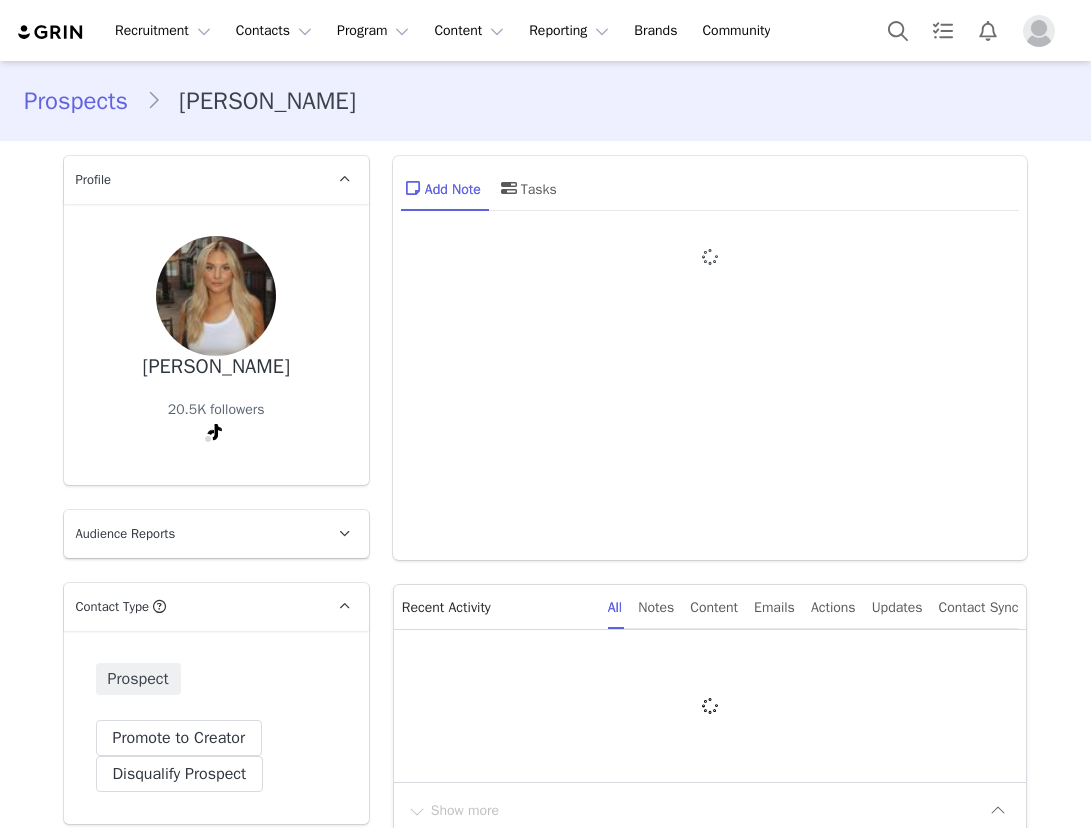 type on "+1 ([GEOGRAPHIC_DATA])" 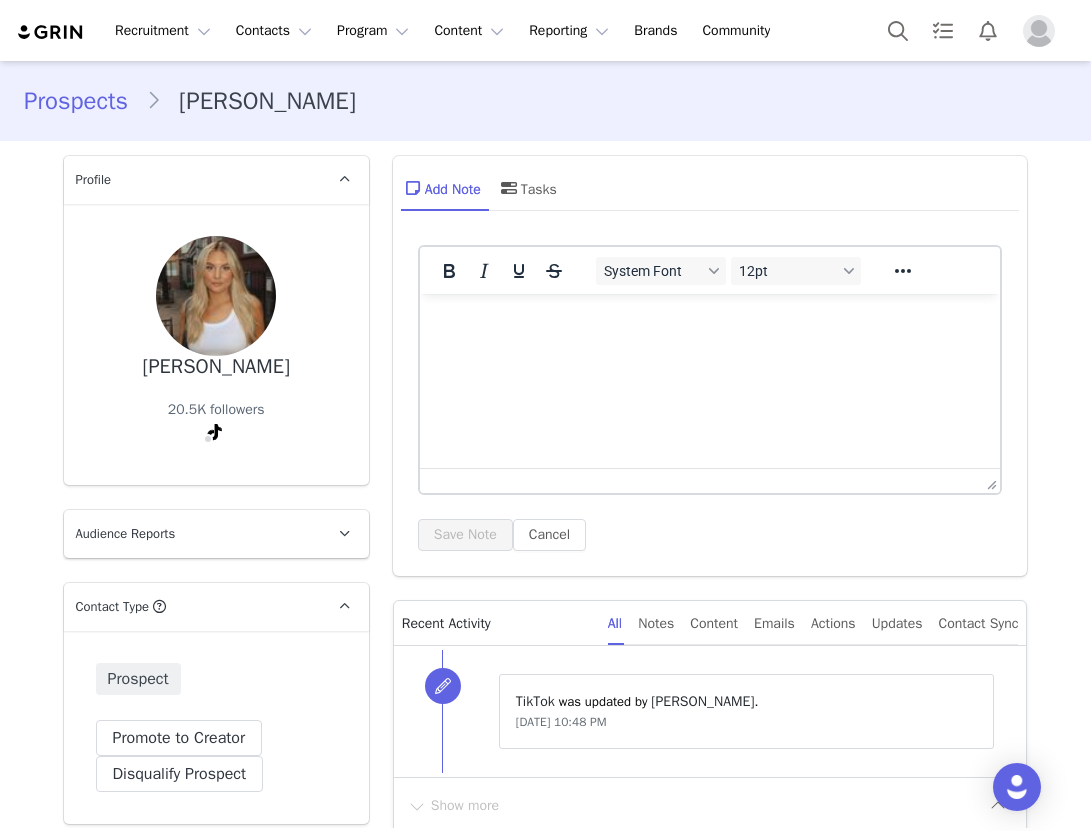 scroll, scrollTop: 0, scrollLeft: 0, axis: both 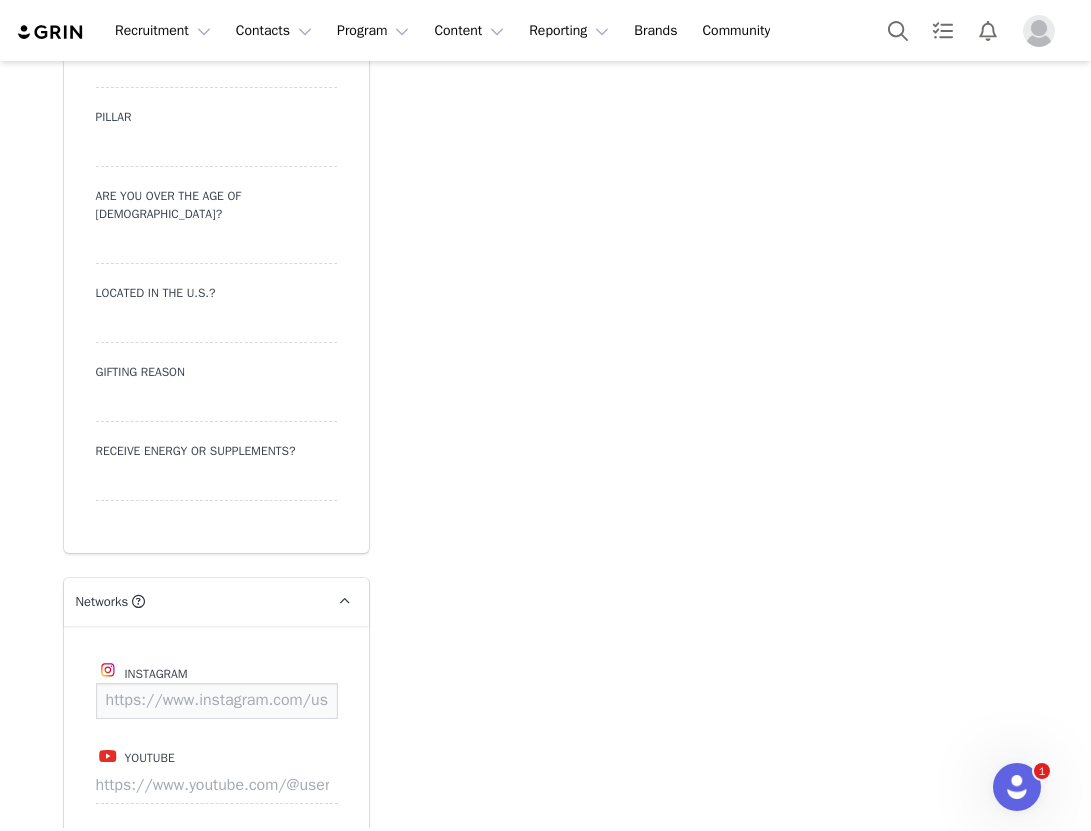click at bounding box center (217, 701) 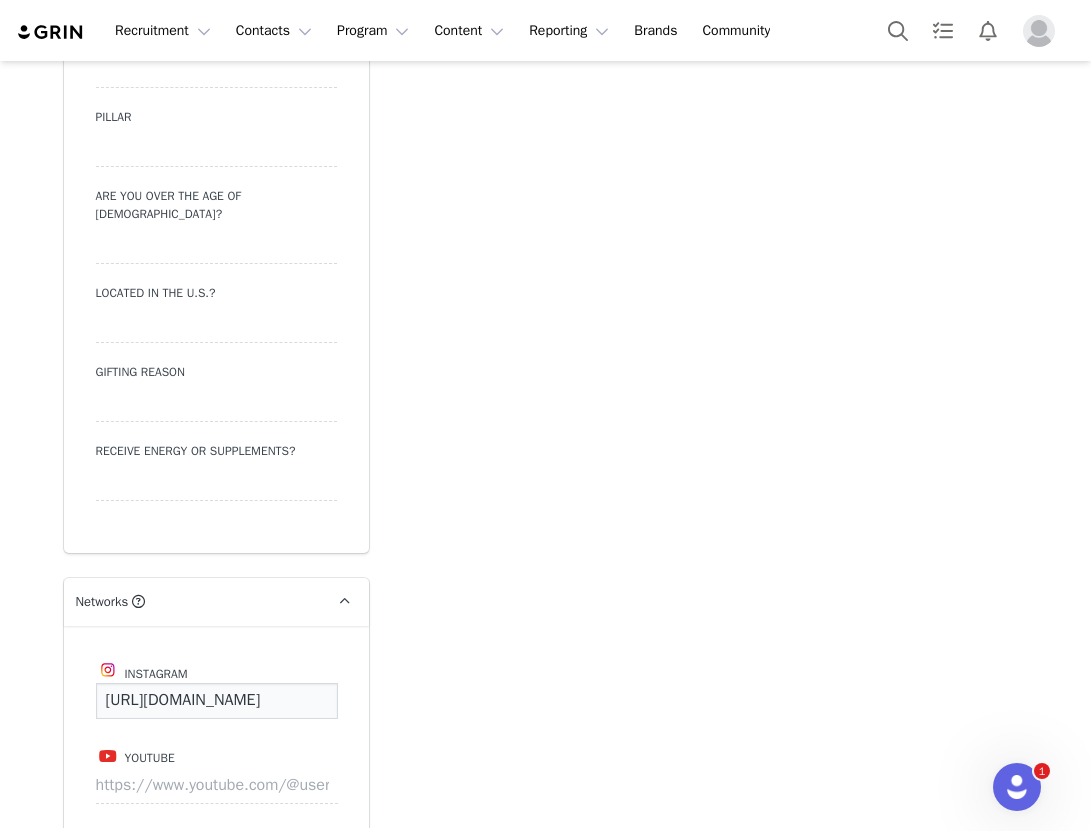 scroll, scrollTop: 0, scrollLeft: 164, axis: horizontal 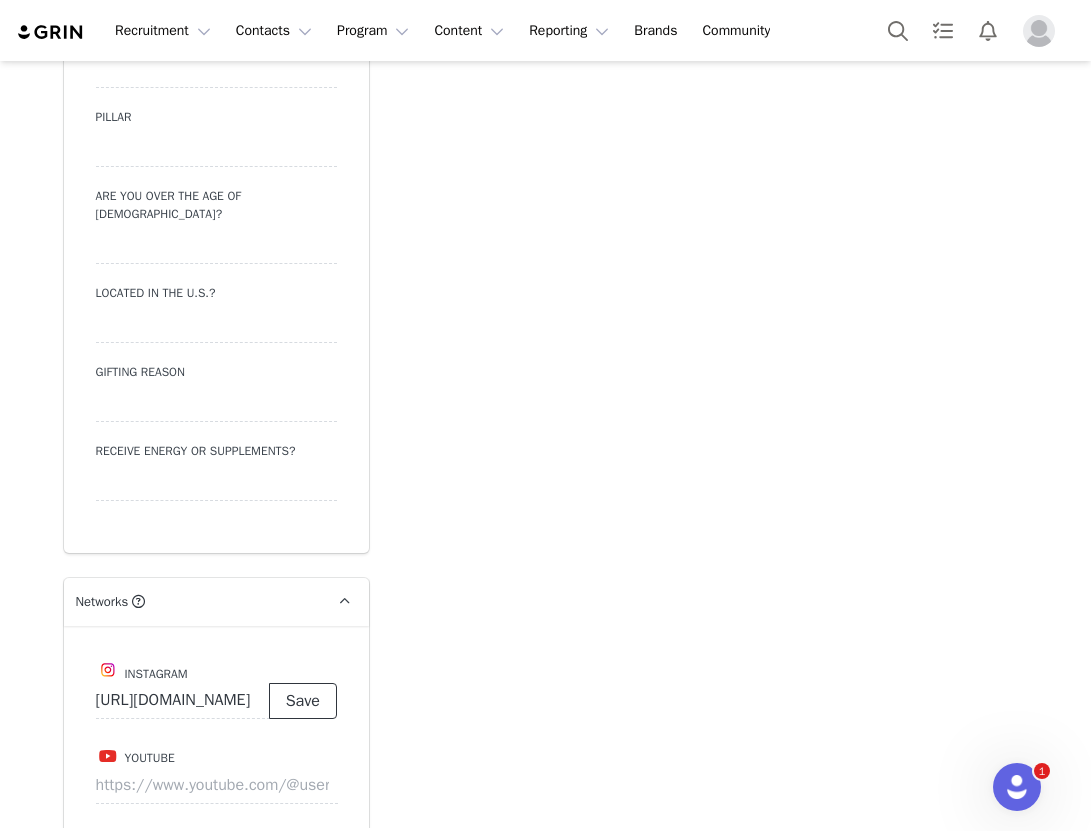 click on "Save" at bounding box center (303, 701) 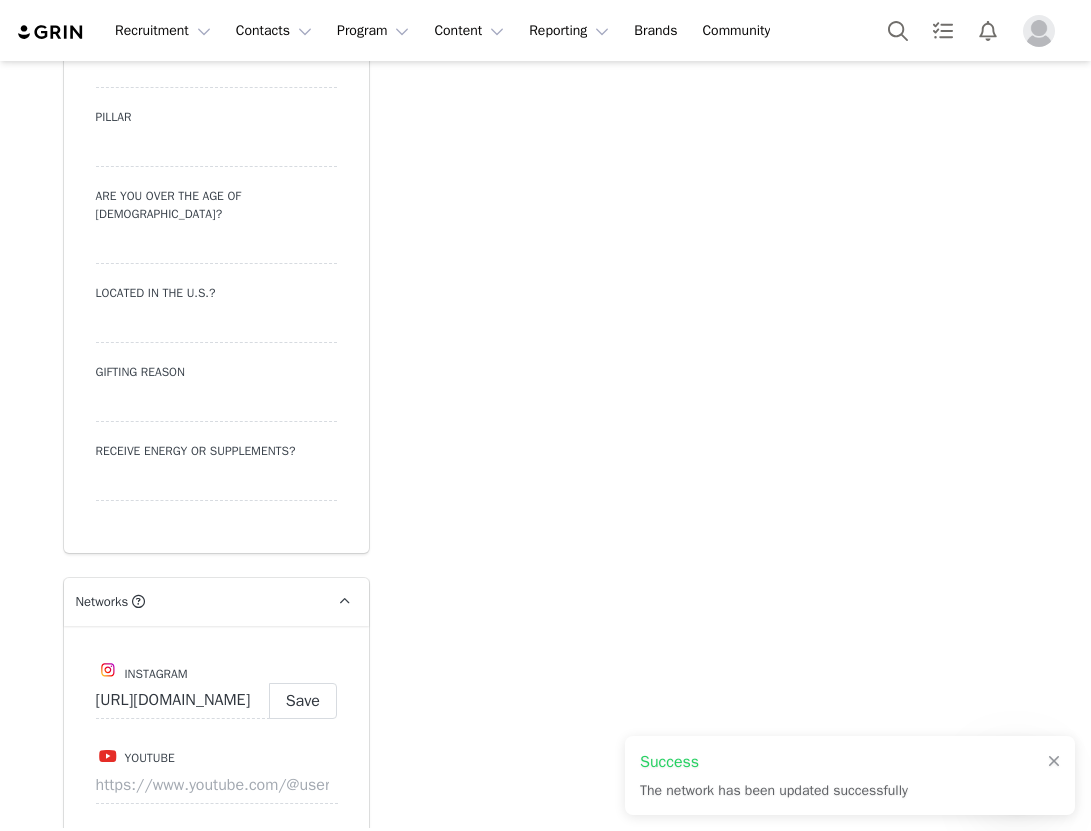 type on "https://www.instagram.com/jordandiershow" 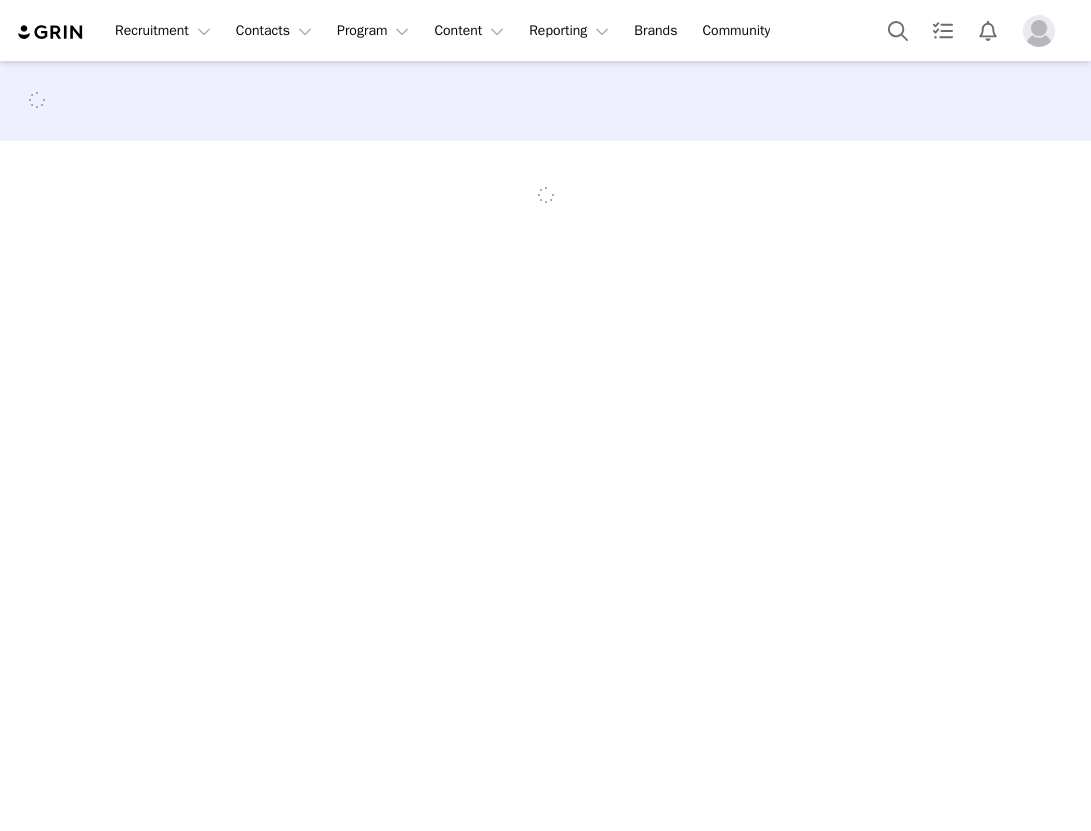 scroll, scrollTop: 0, scrollLeft: 0, axis: both 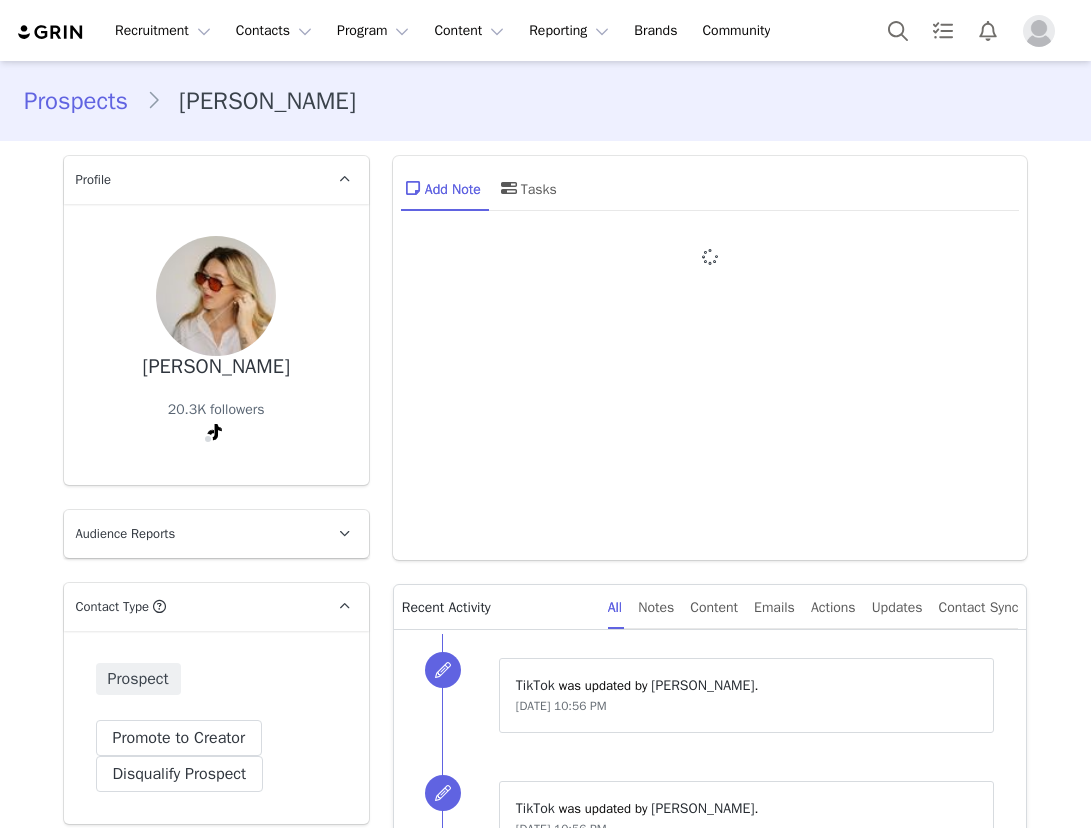 type on "+1 (United States)" 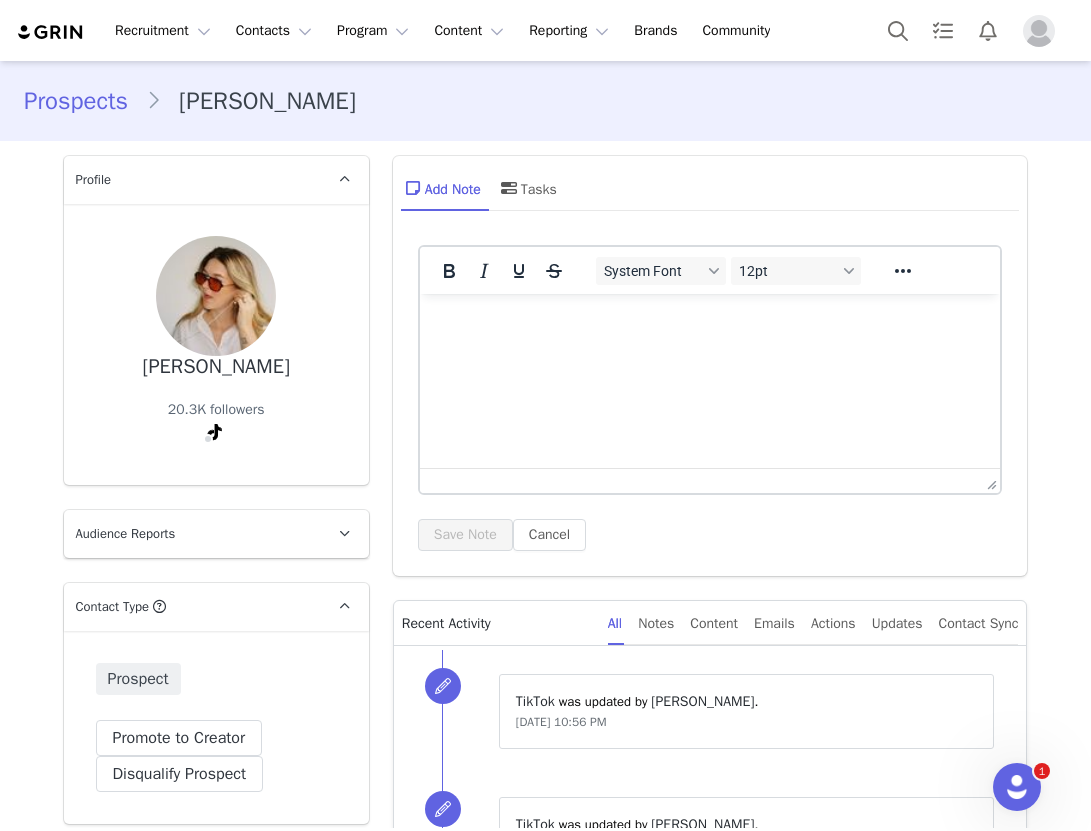 scroll, scrollTop: 0, scrollLeft: 0, axis: both 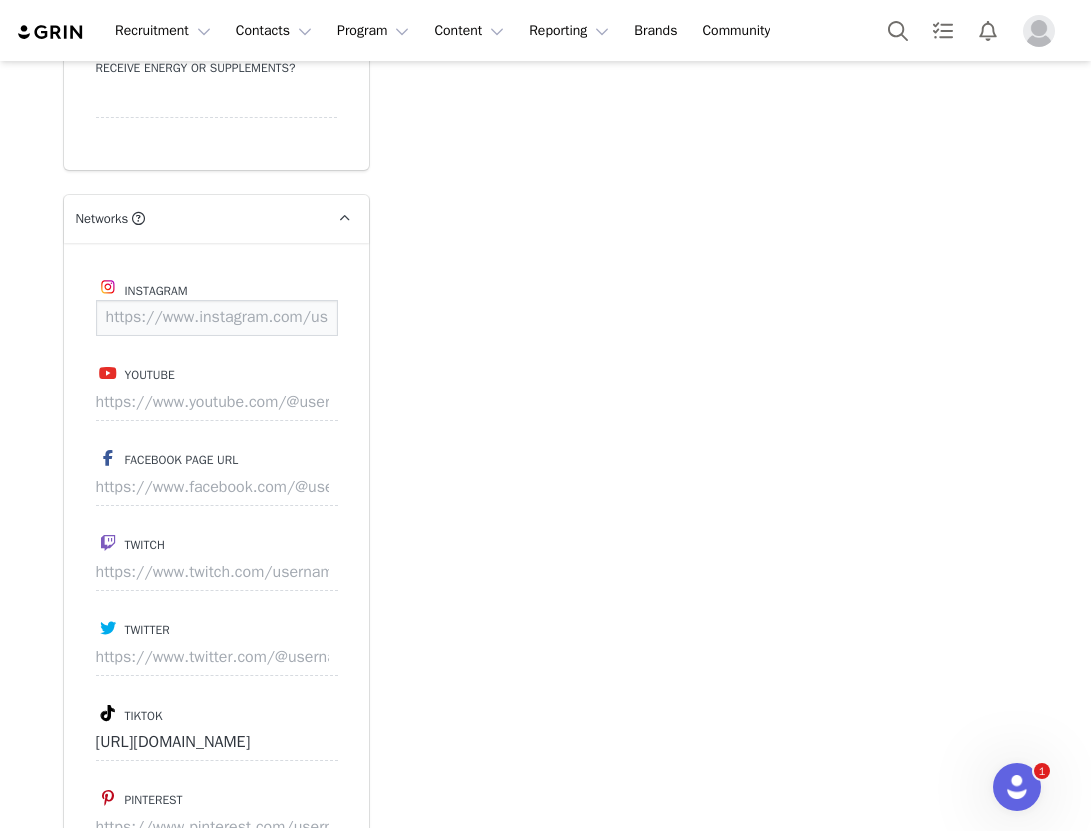 click at bounding box center [217, 318] 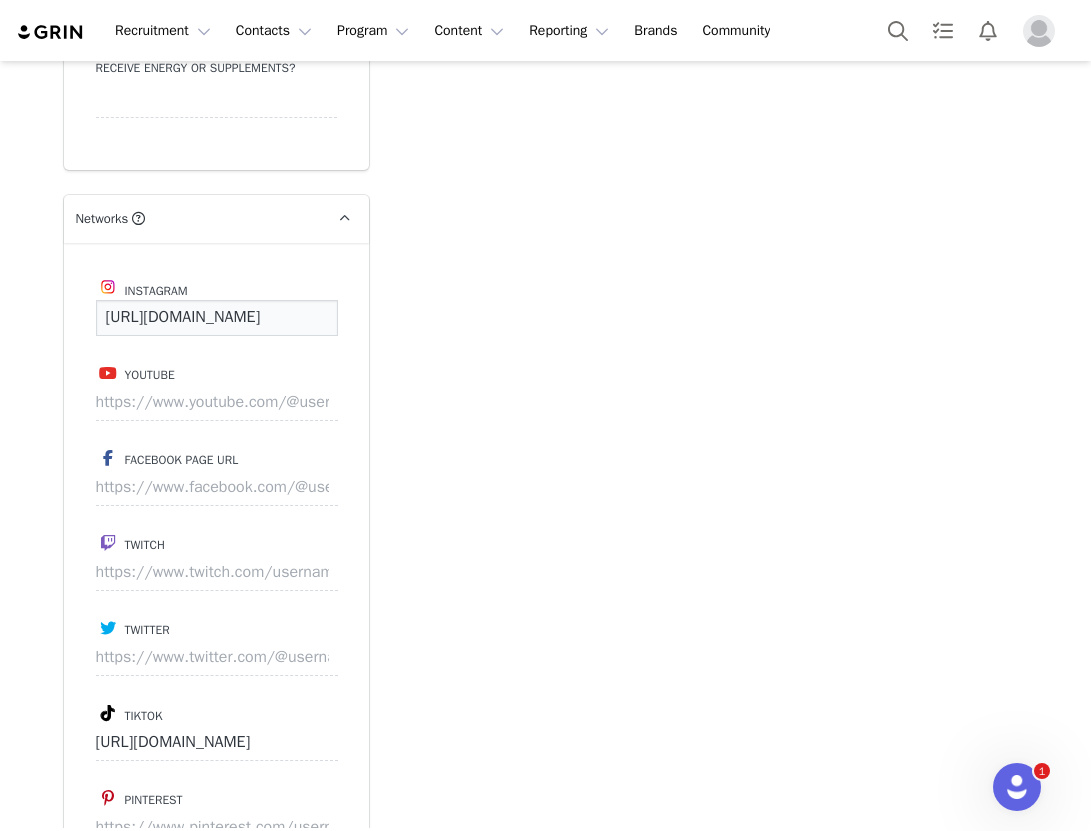 scroll, scrollTop: 0, scrollLeft: 177, axis: horizontal 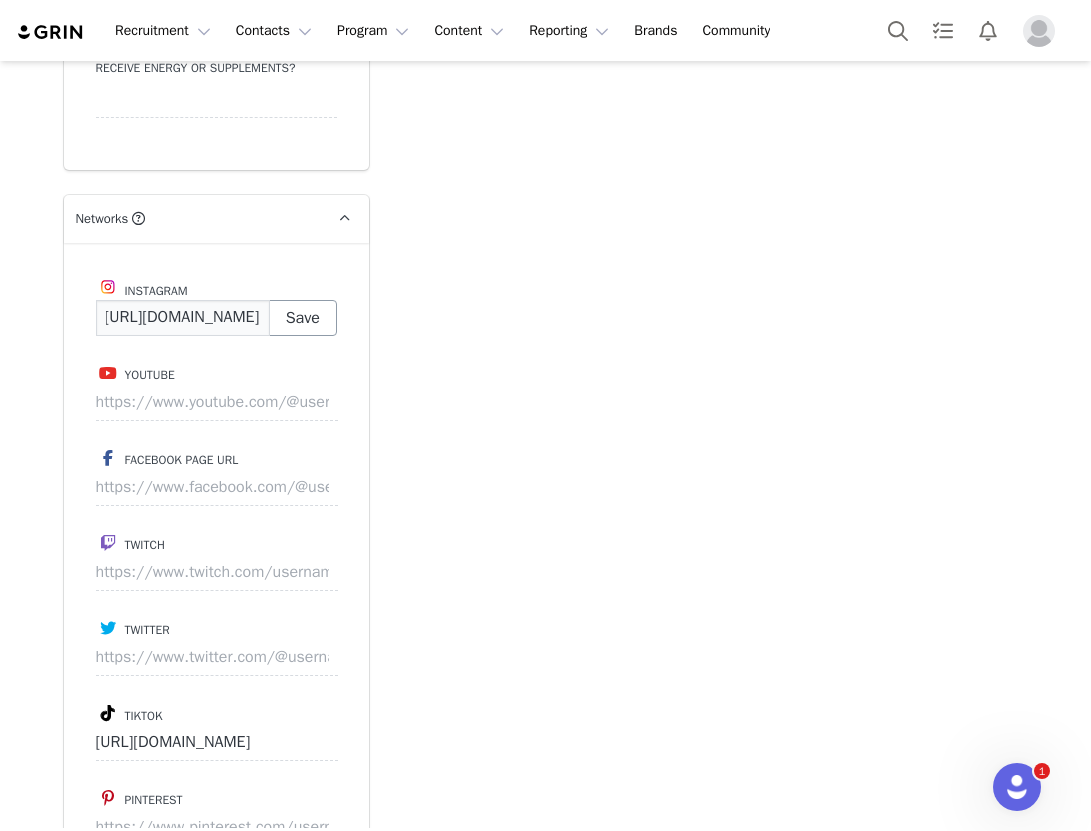 type on "https://www.instagram.com/corapursley/reels/" 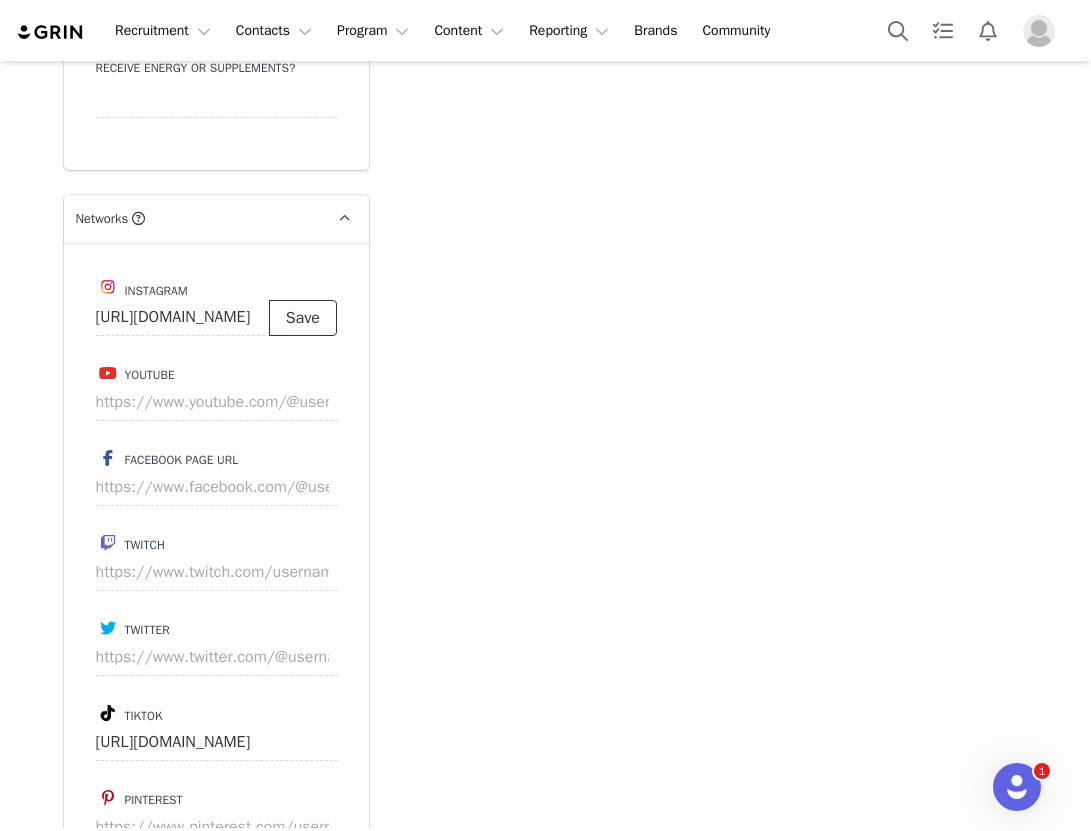 click on "Save" at bounding box center (303, 318) 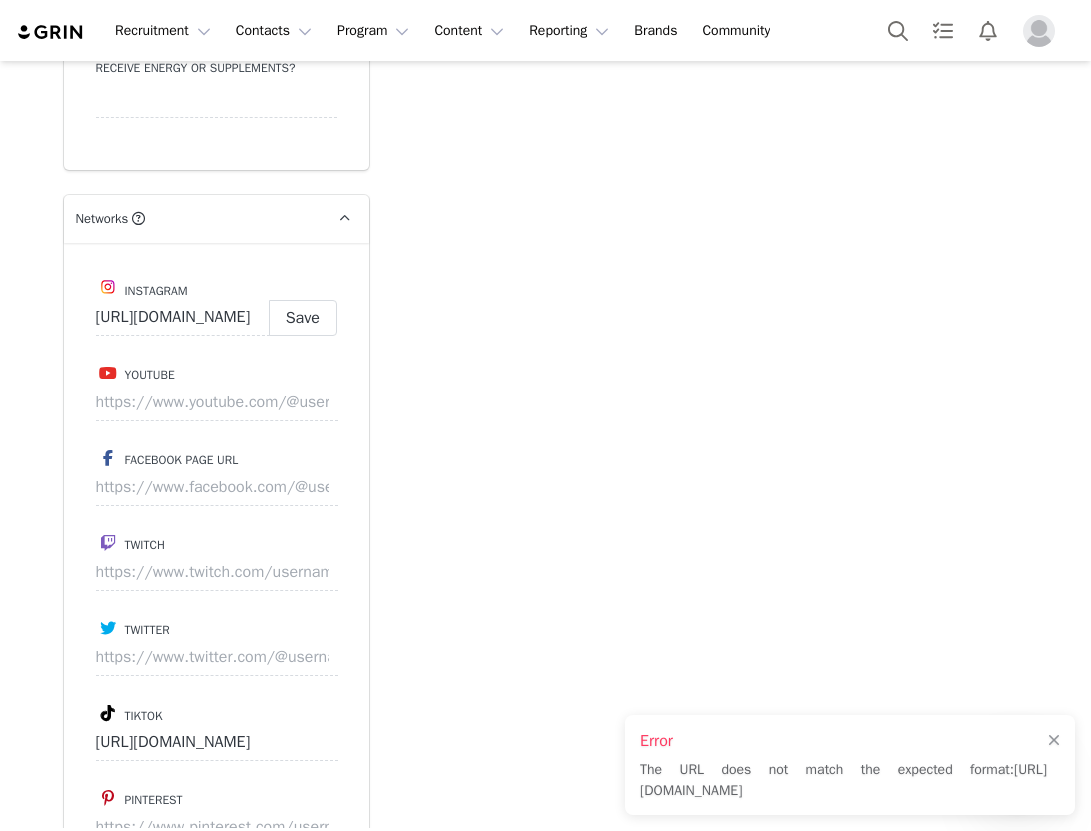 click on "Error The URL does not match the expected format:  https://www.instagram.com/username" at bounding box center [850, 765] 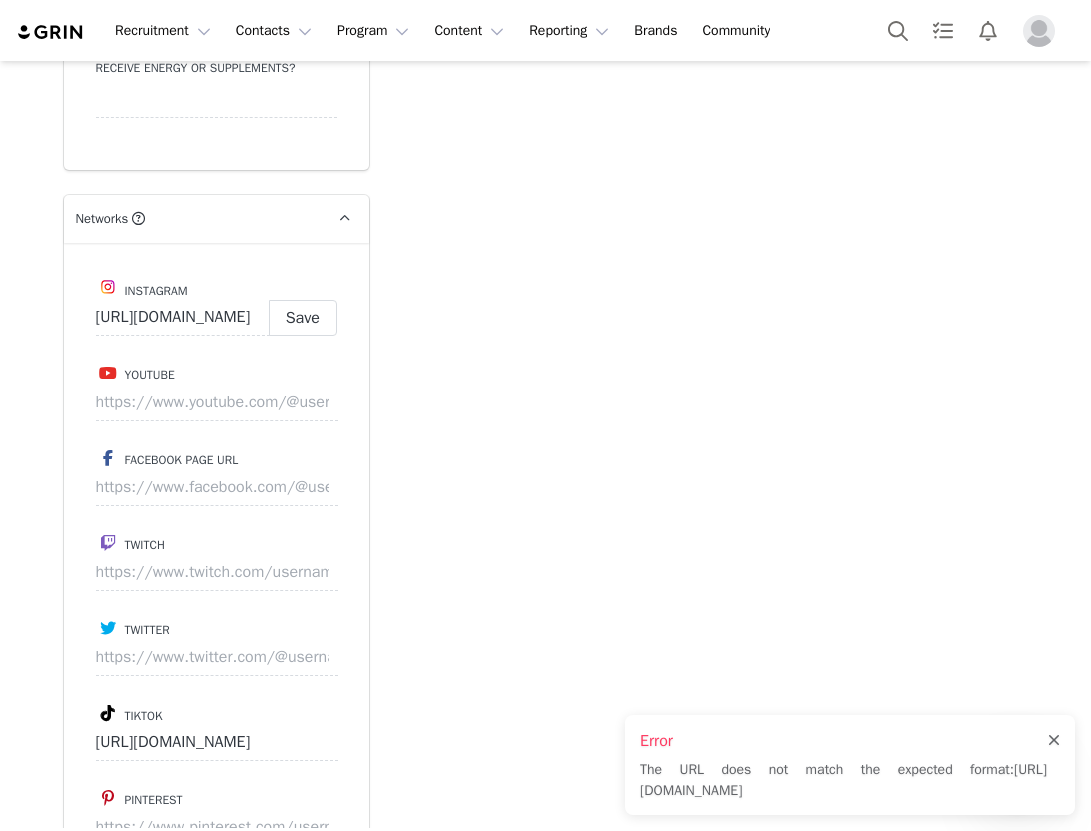 click at bounding box center [1054, 741] 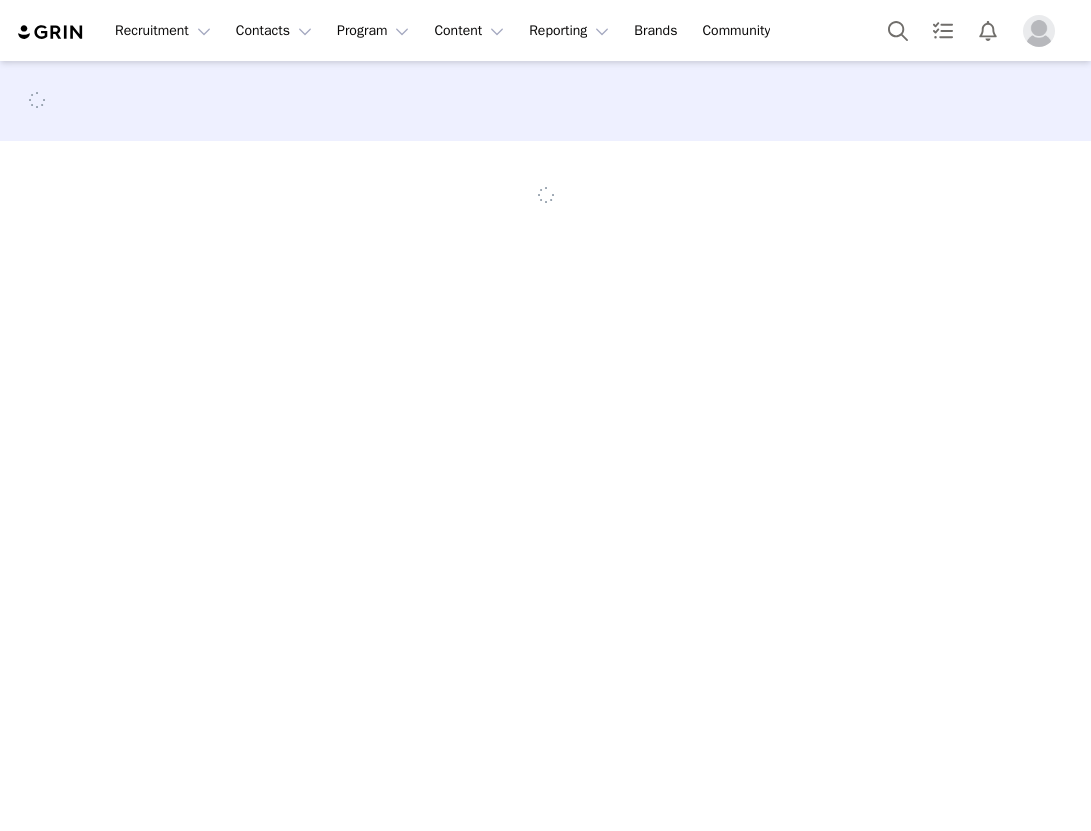 scroll, scrollTop: 0, scrollLeft: 0, axis: both 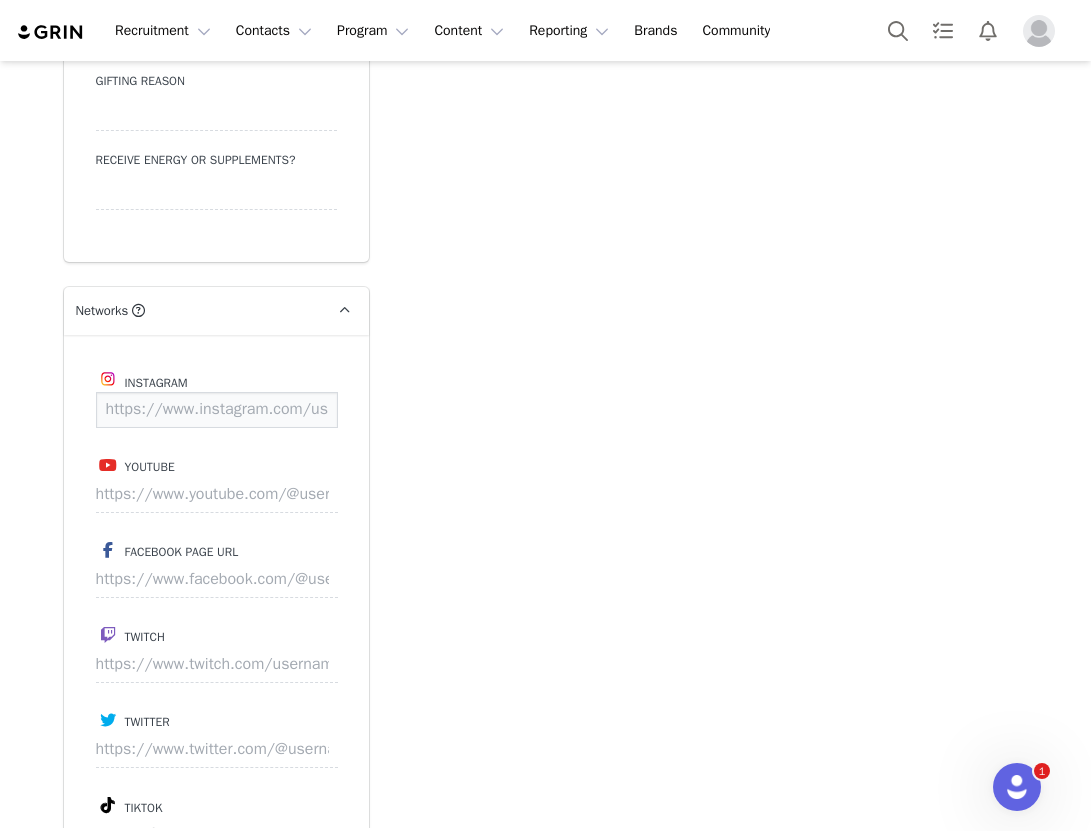 click at bounding box center [217, 410] 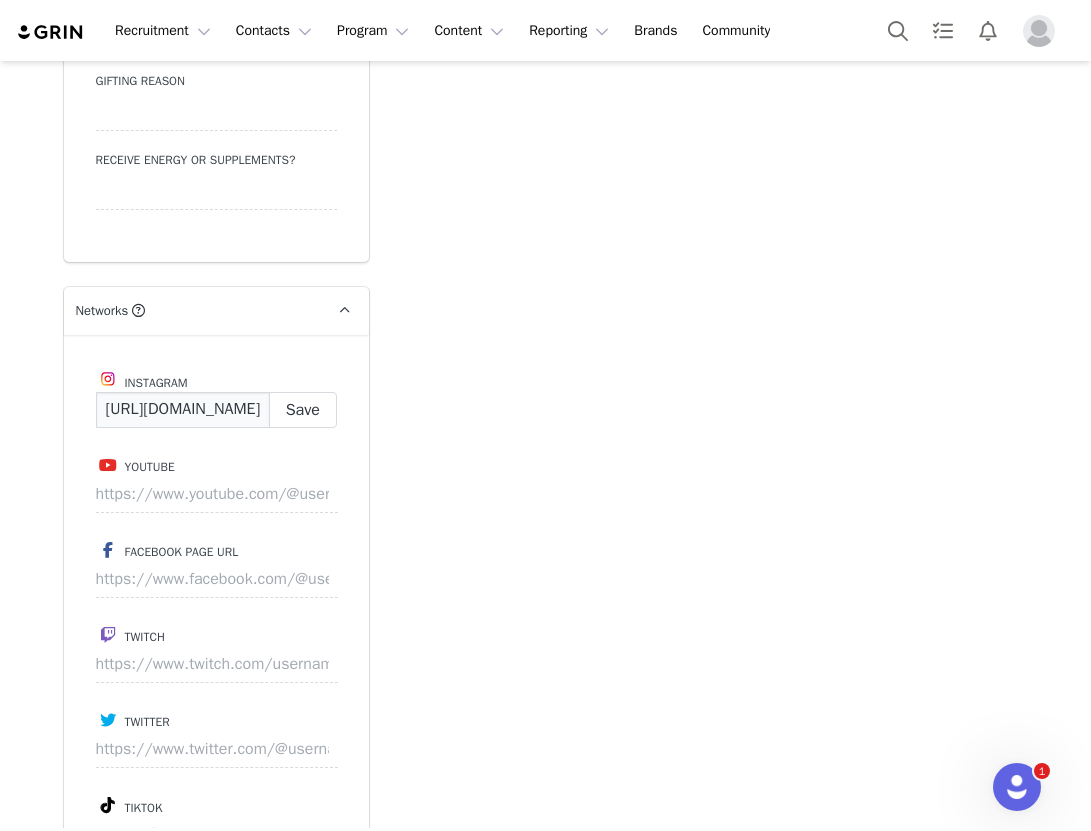 scroll, scrollTop: 0, scrollLeft: 137, axis: horizontal 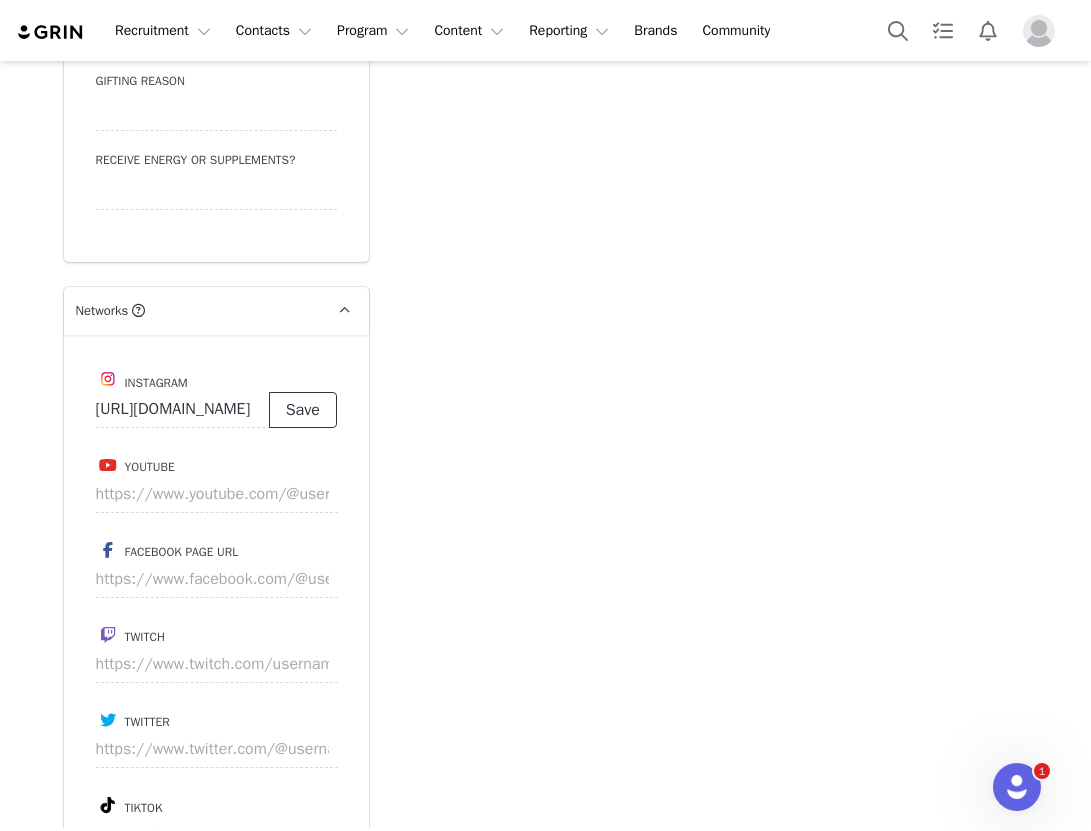 click on "Save" at bounding box center [303, 410] 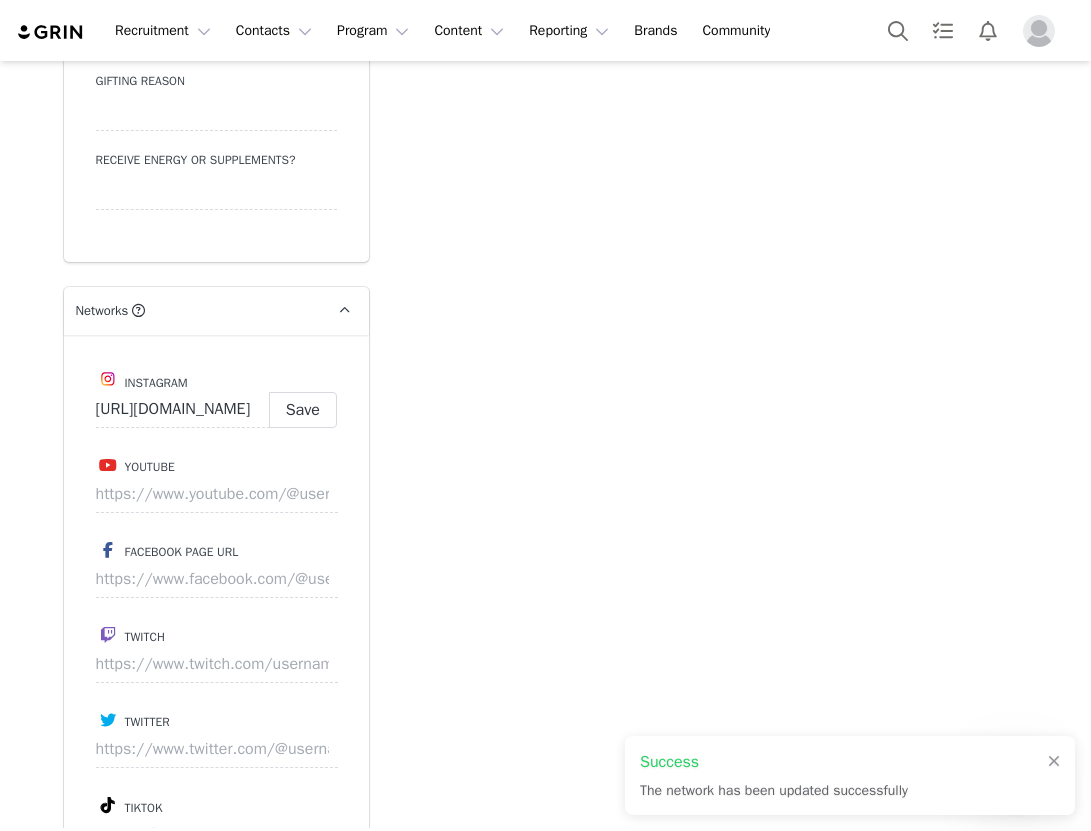 type on "https://www.instagram.com/corapursley" 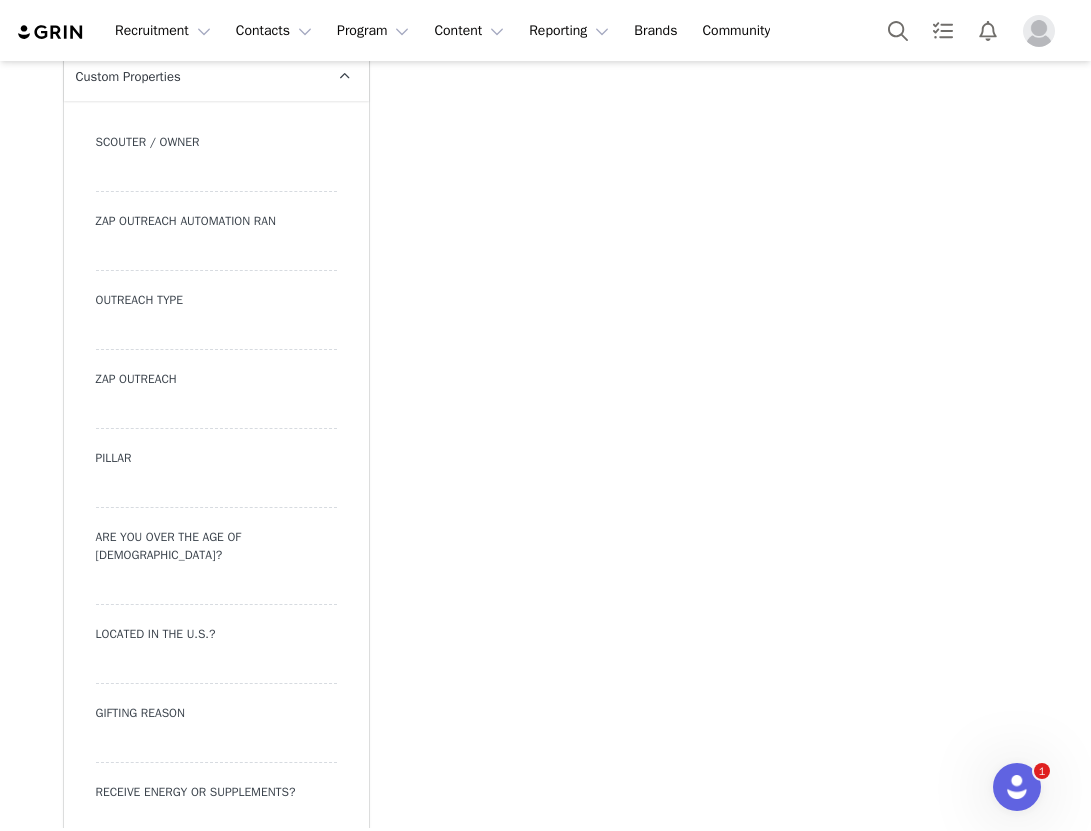 scroll, scrollTop: 1732, scrollLeft: 0, axis: vertical 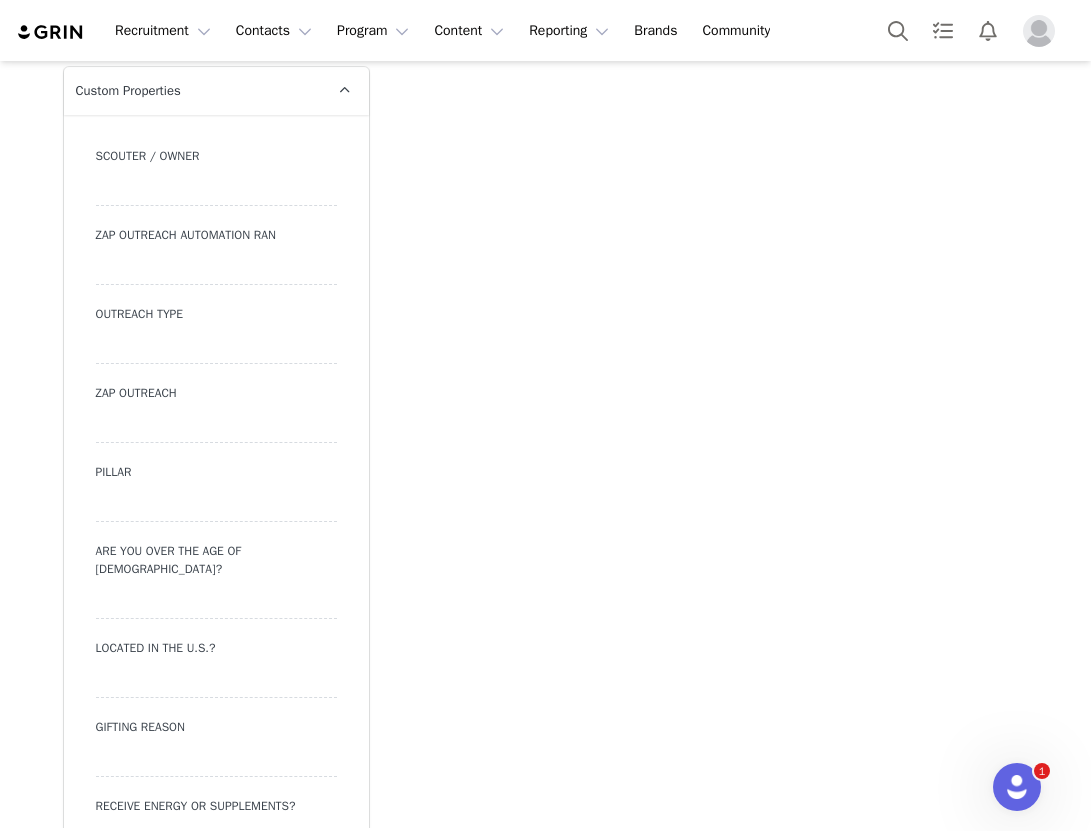 click on "Outreach Type" at bounding box center (216, 314) 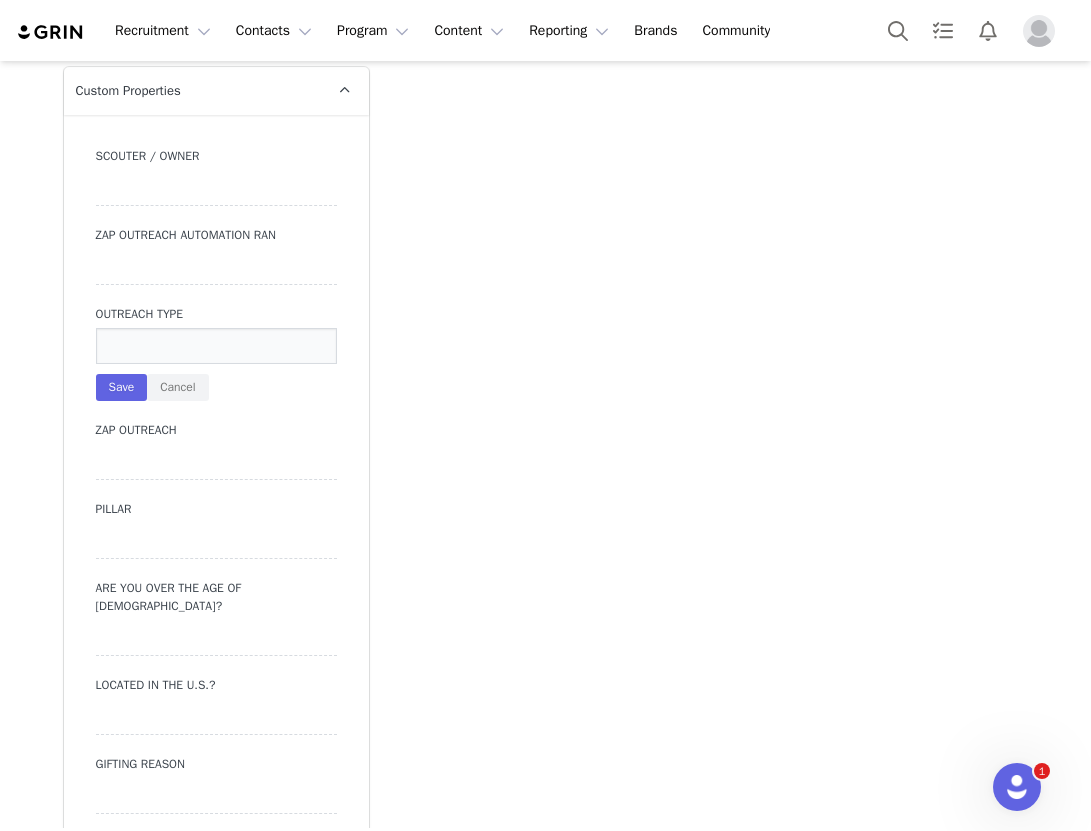 click at bounding box center [216, 346] 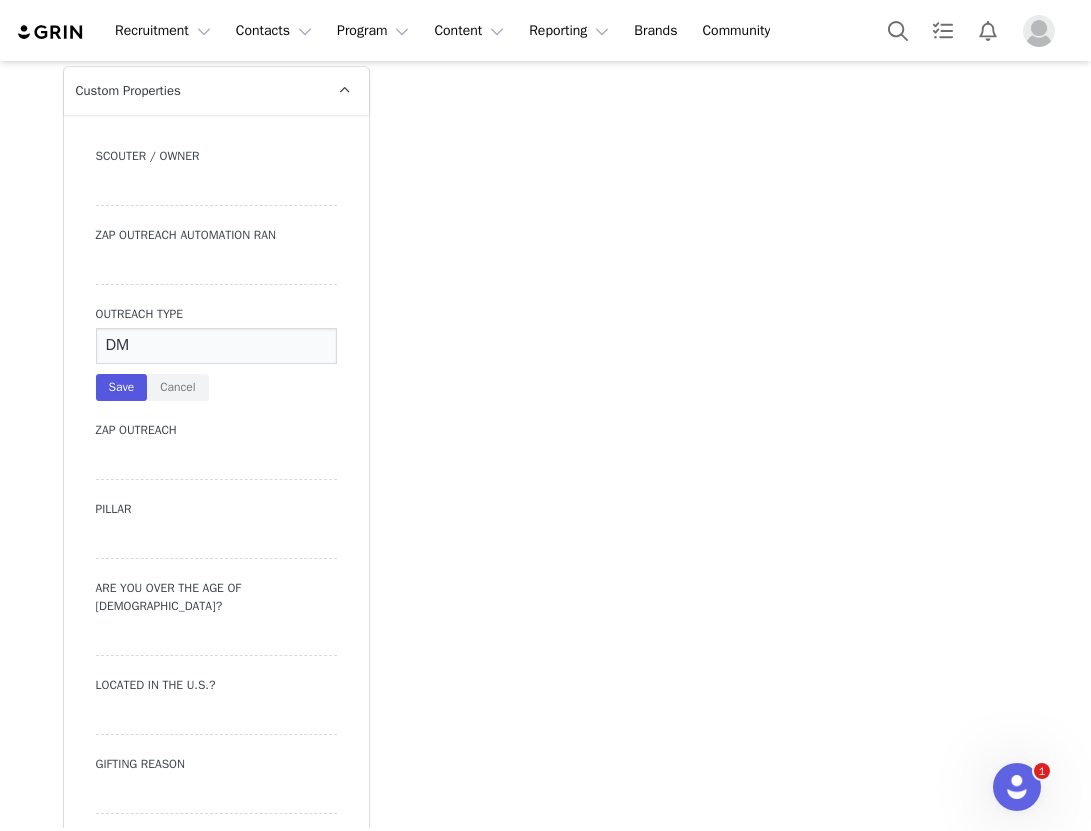 type on "DM" 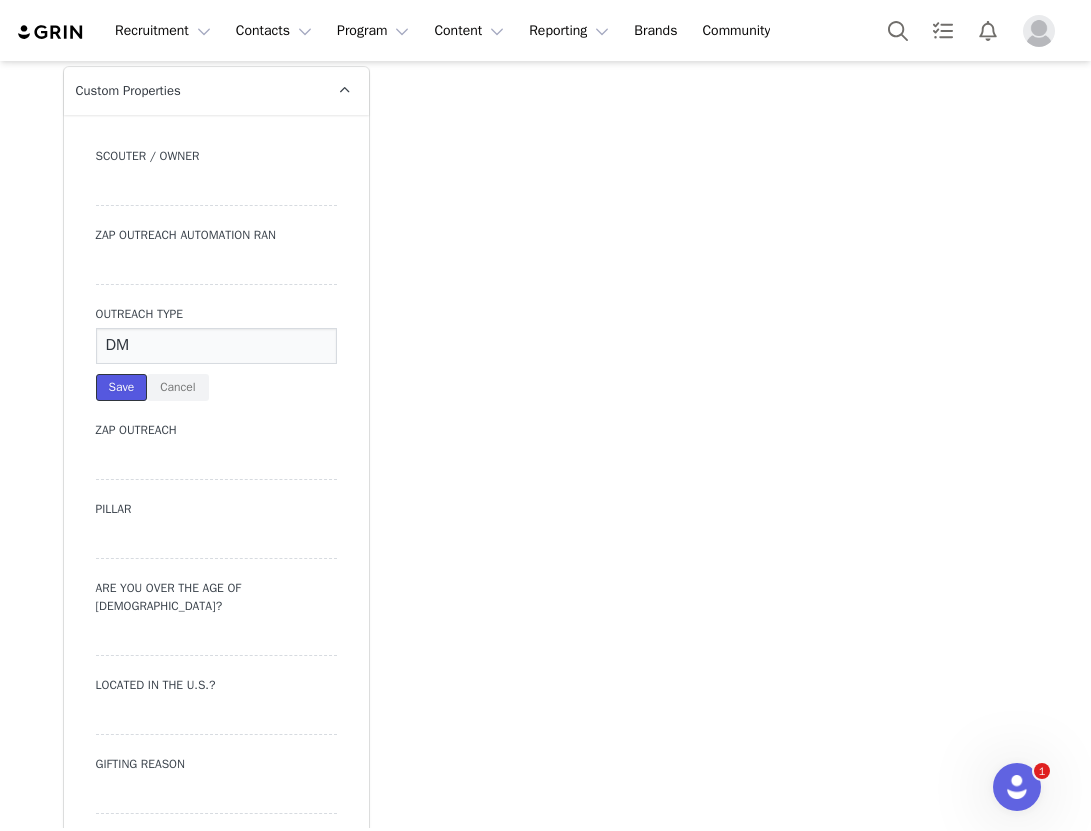 click on "Save" at bounding box center [122, 387] 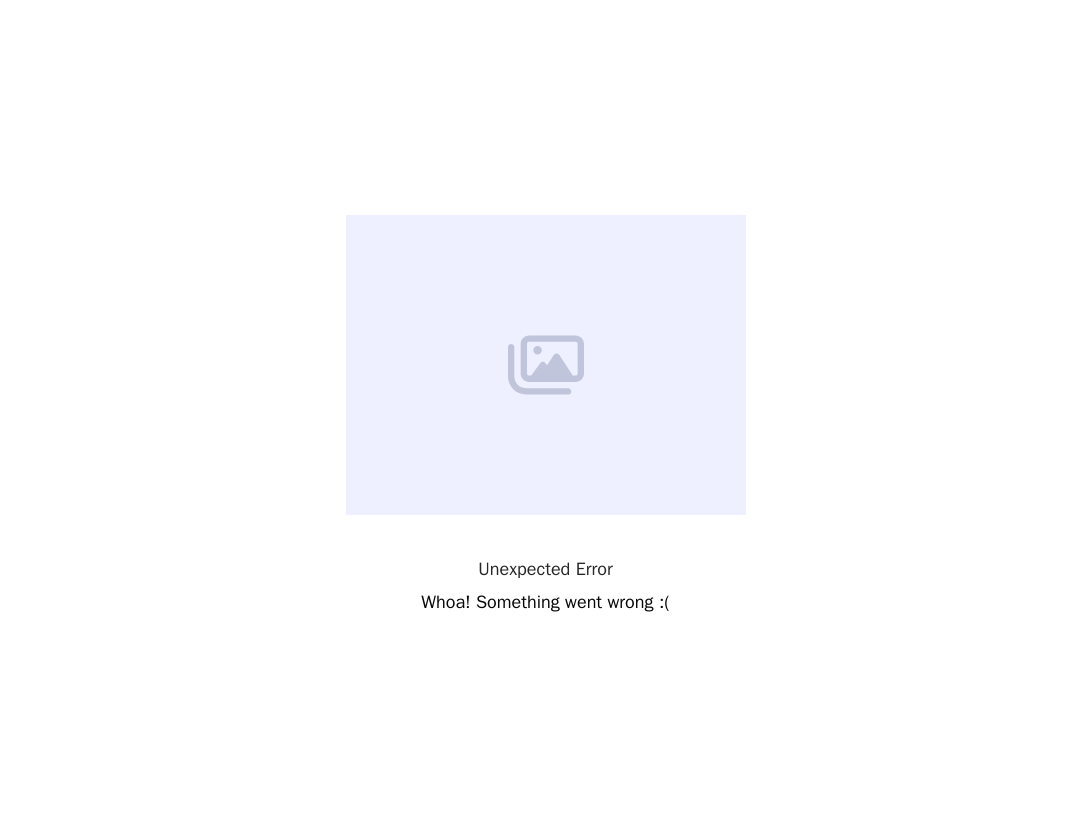 scroll, scrollTop: 0, scrollLeft: 0, axis: both 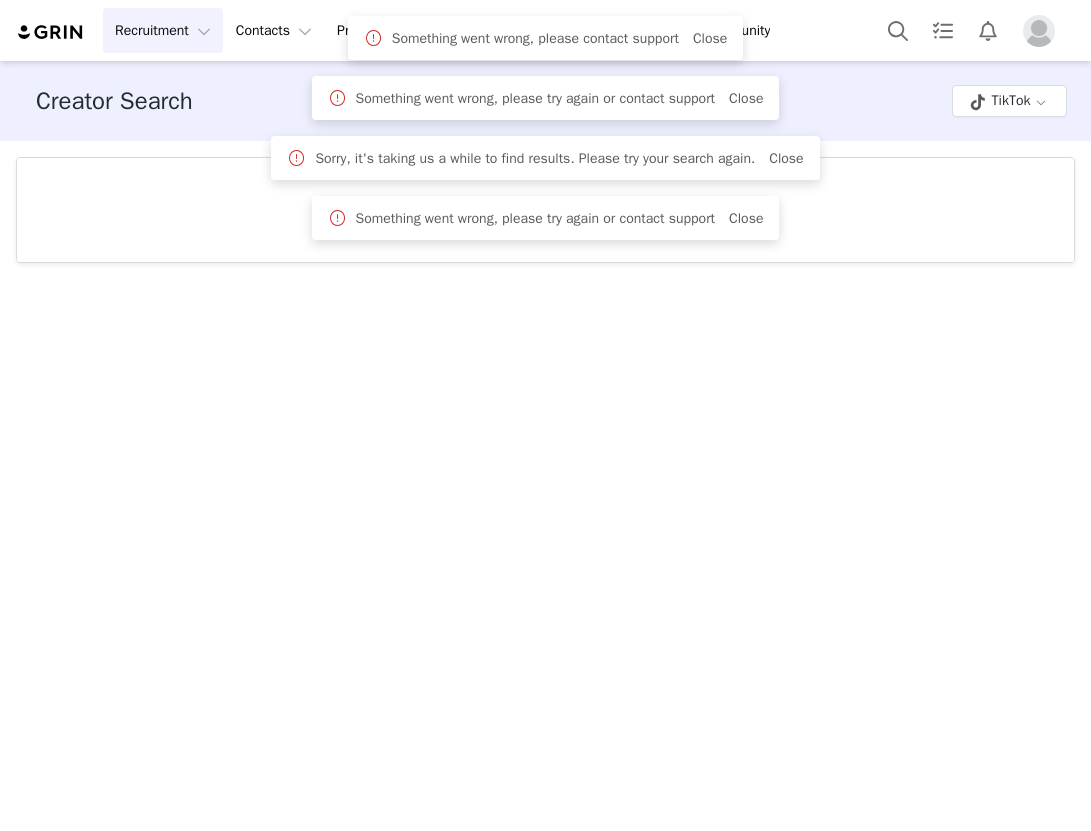 click on "Creator Search     TikTok" at bounding box center [545, 101] 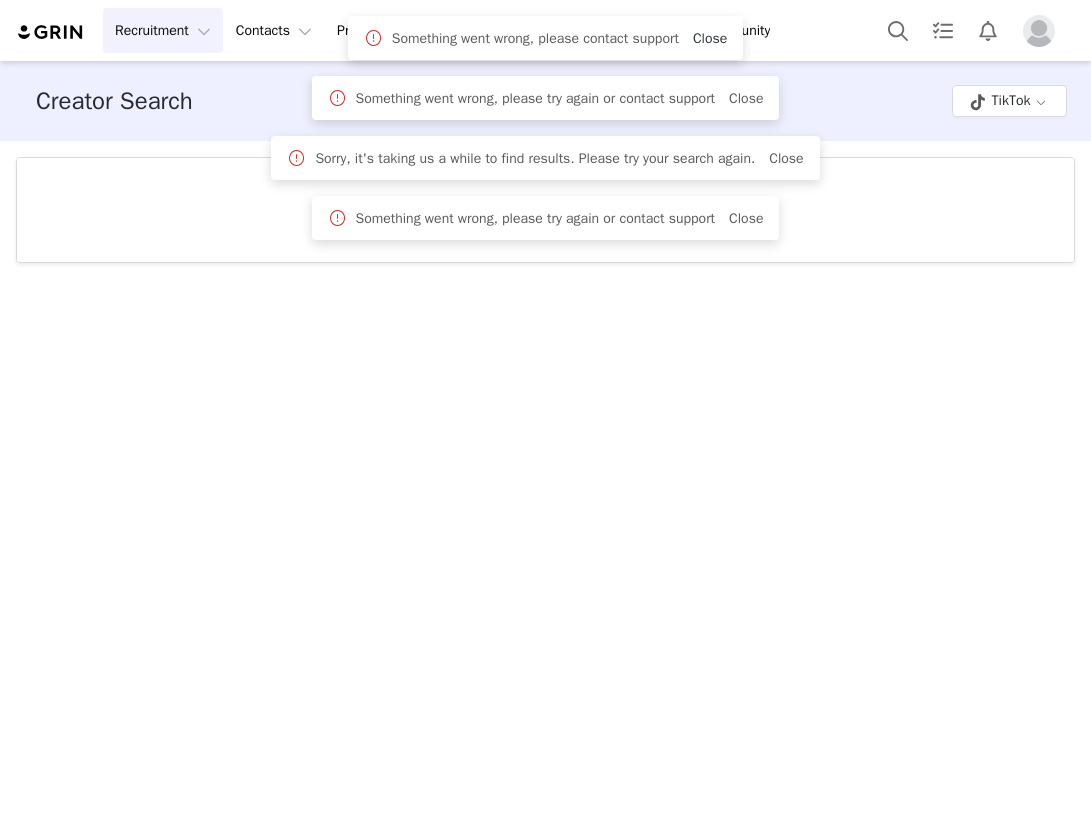 click on "Close" at bounding box center (710, 38) 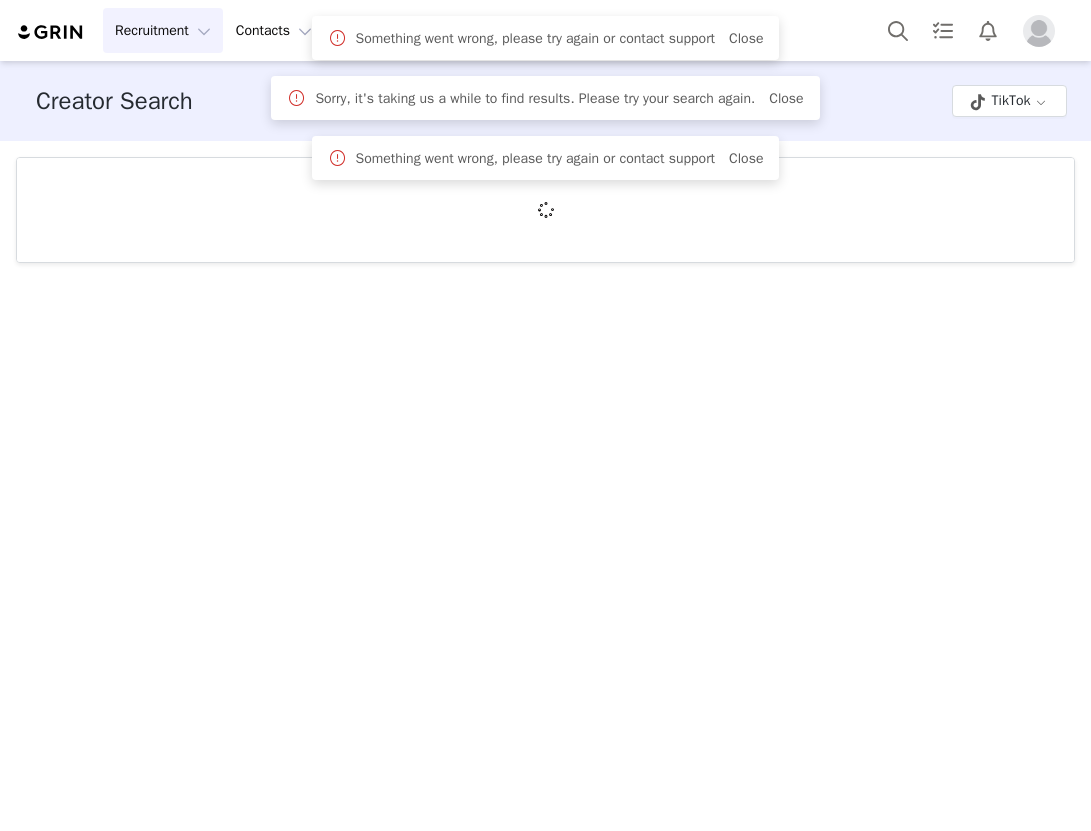 click on "Something went wrong, please try again or contact support Close" at bounding box center (560, 38) 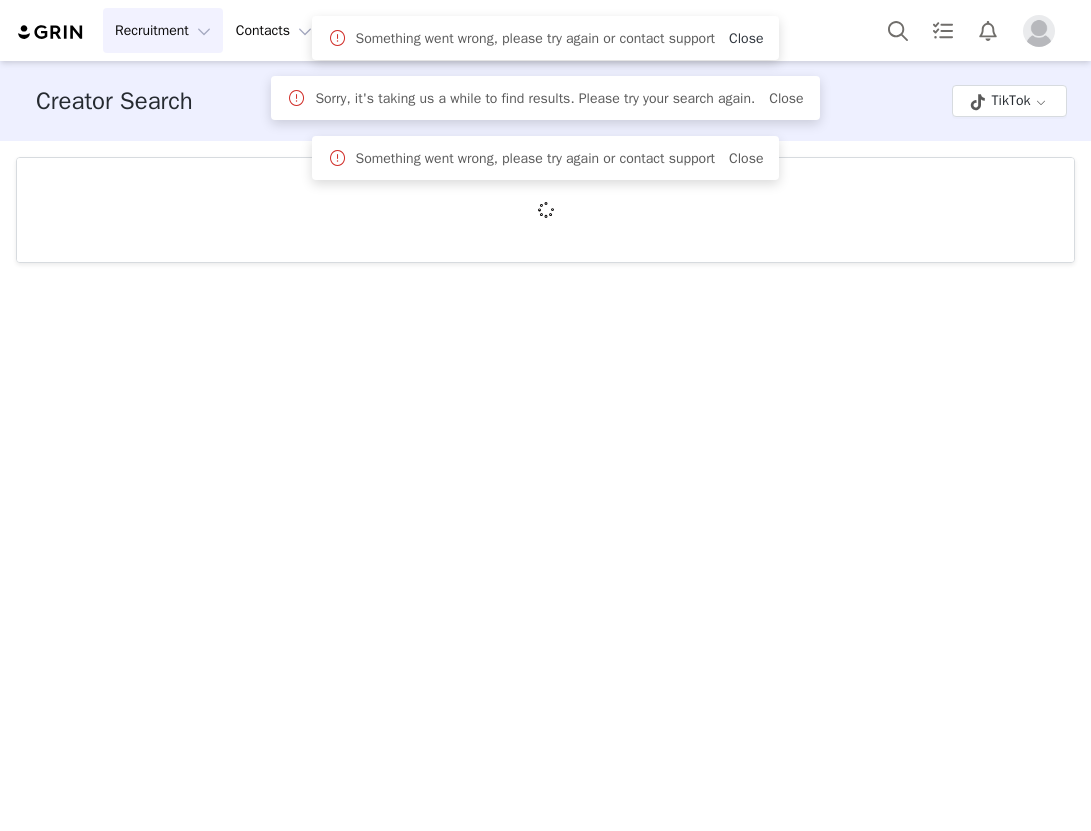 click on "Close" at bounding box center [746, 38] 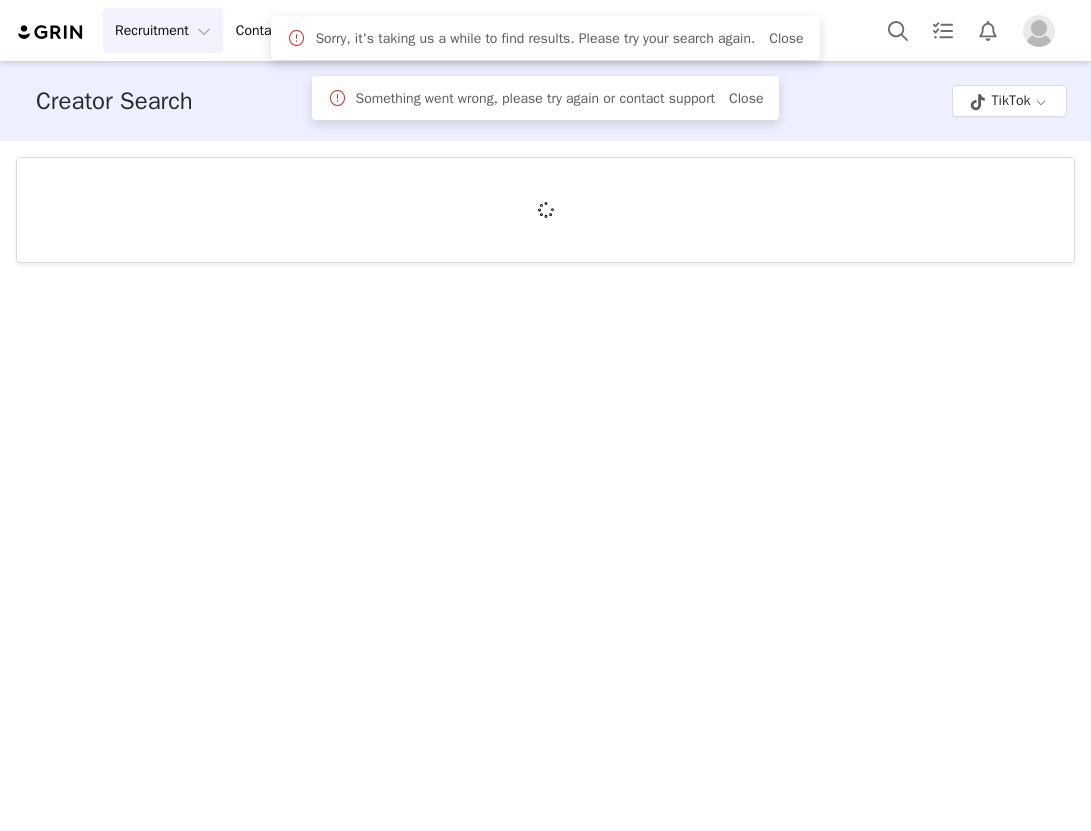 click on "Sorry, it's taking us a while to find results. Please try your search again. Close" at bounding box center (559, 38) 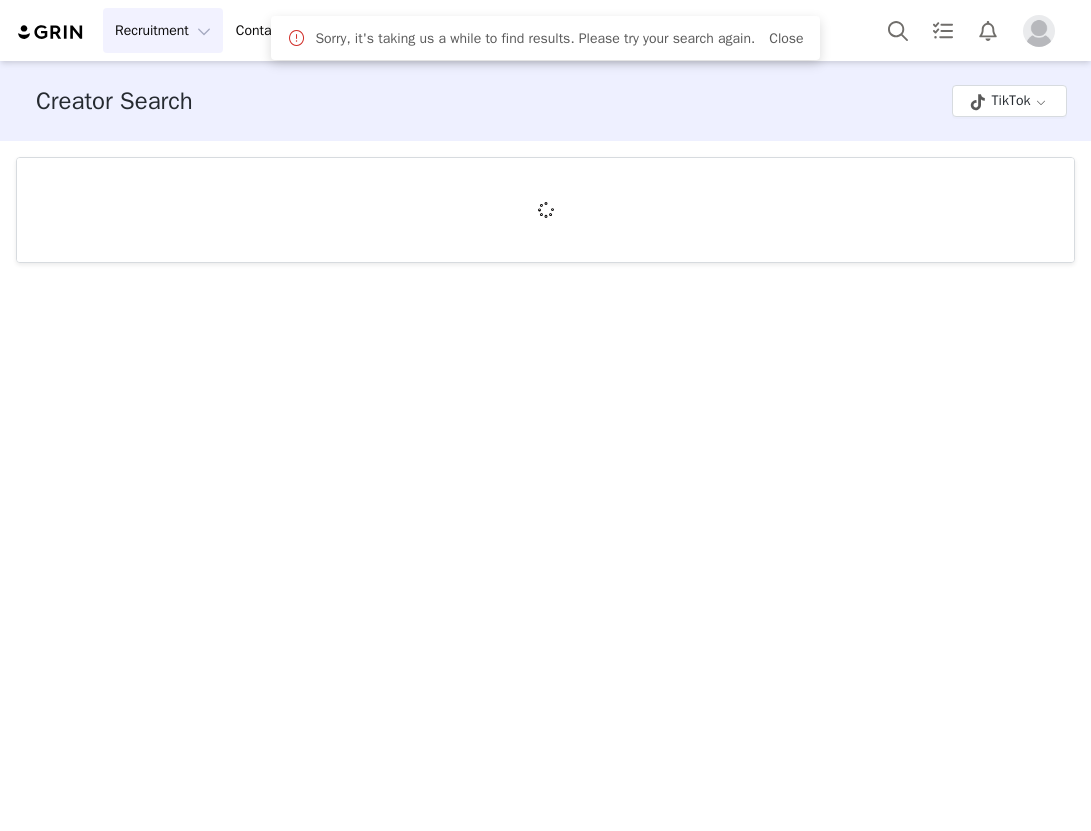 click on "Creator Search     TikTok" at bounding box center (545, 101) 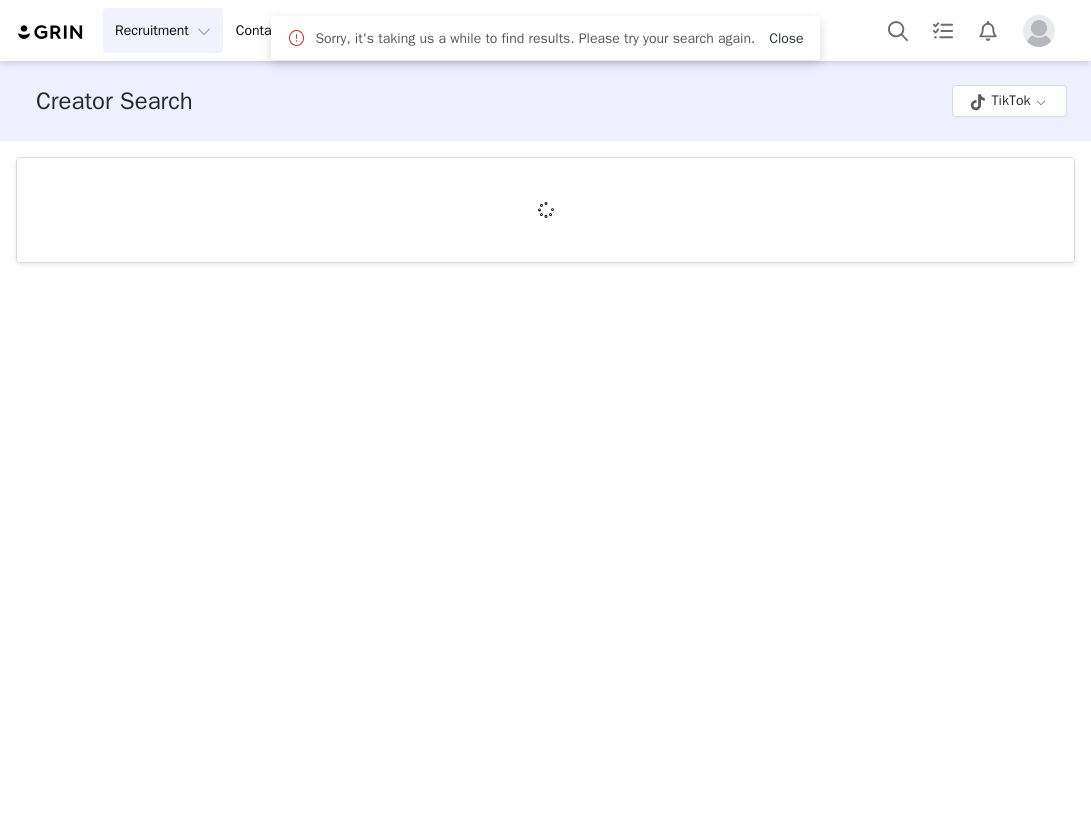 click on "Close" at bounding box center (786, 38) 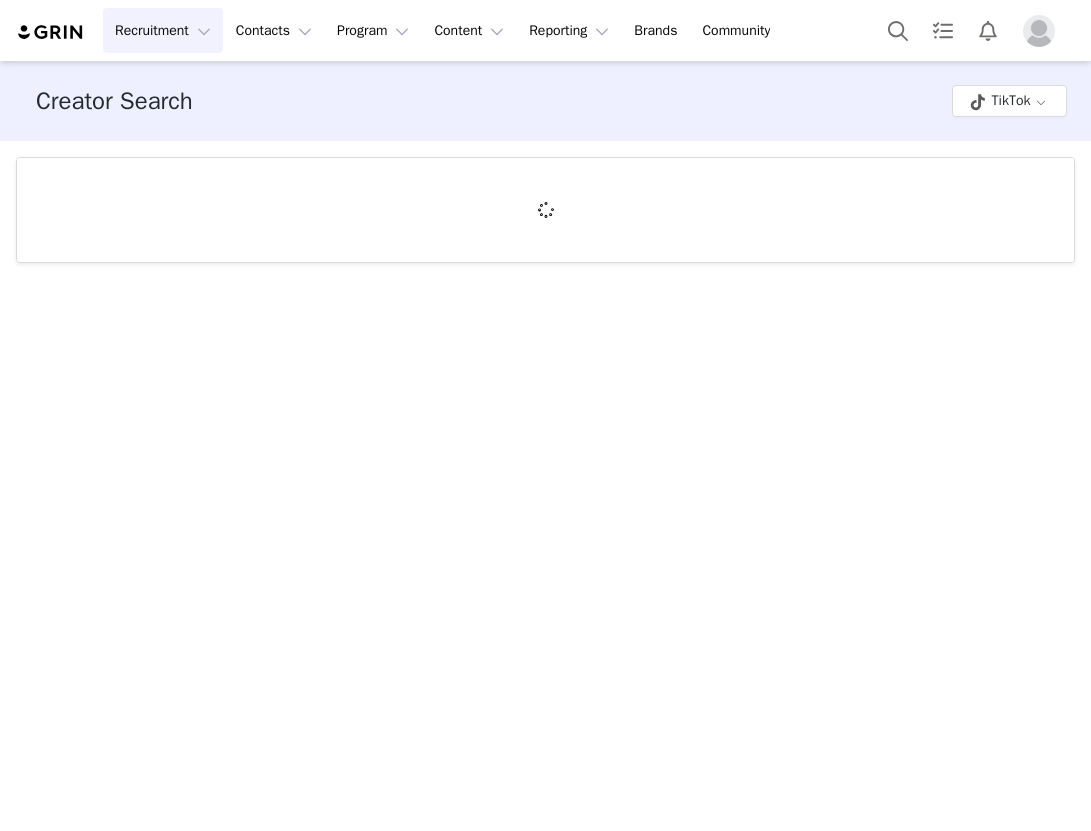 scroll, scrollTop: 0, scrollLeft: 0, axis: both 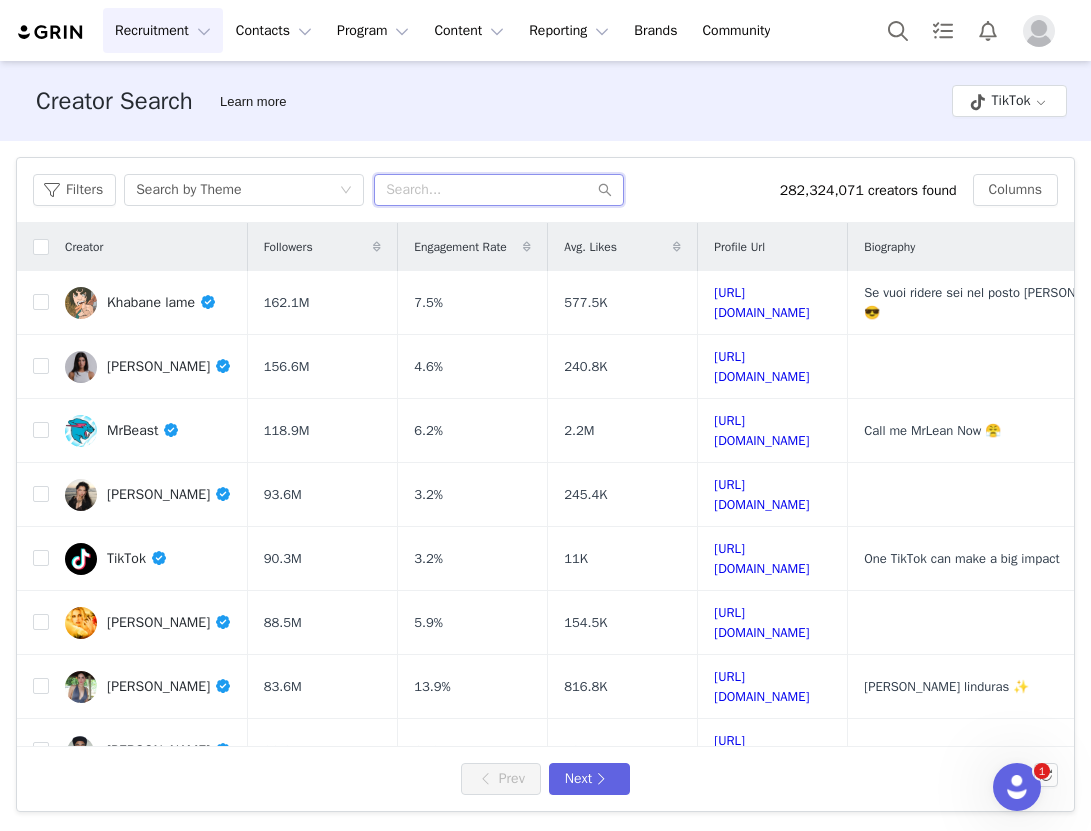click at bounding box center (499, 190) 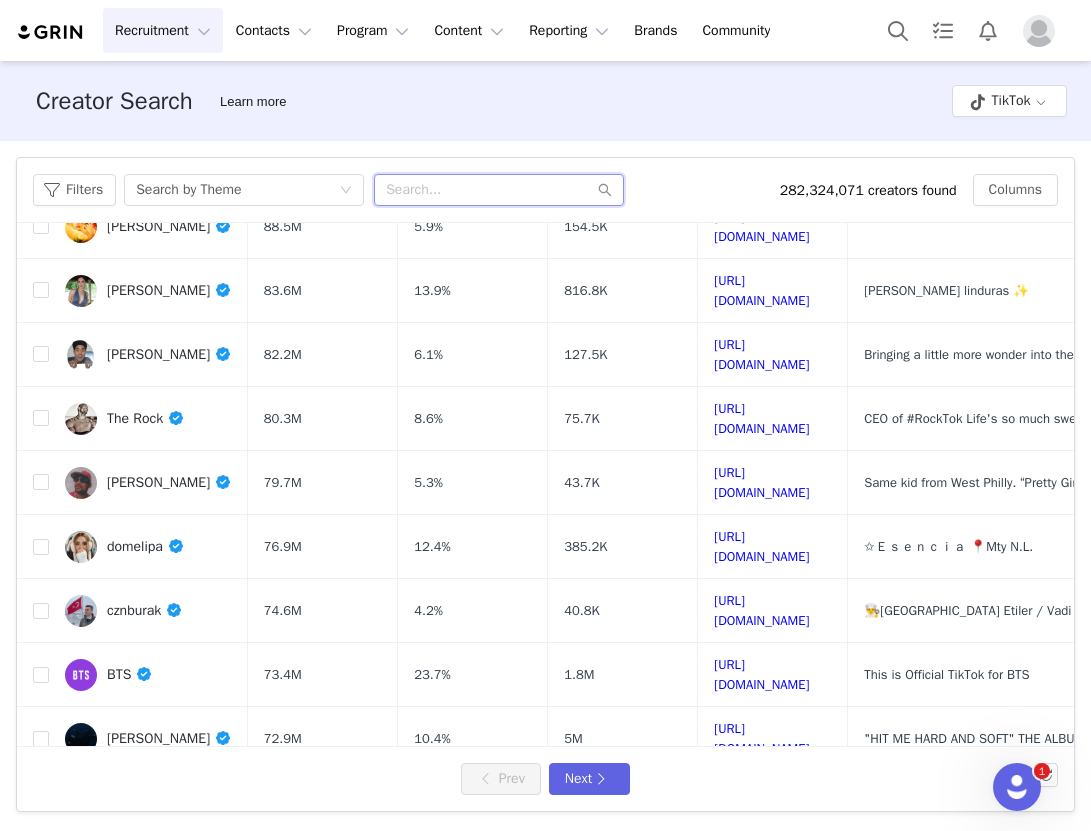 scroll, scrollTop: 412, scrollLeft: 0, axis: vertical 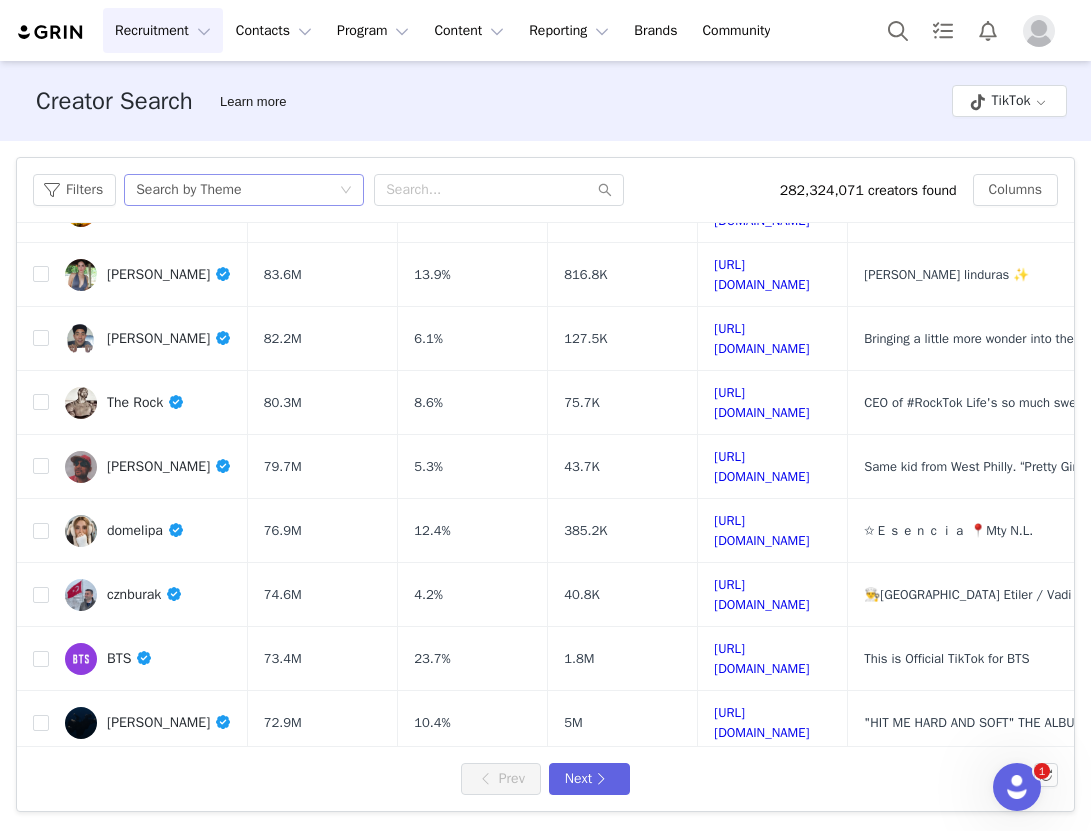 click on "Search by Theme" at bounding box center (188, 190) 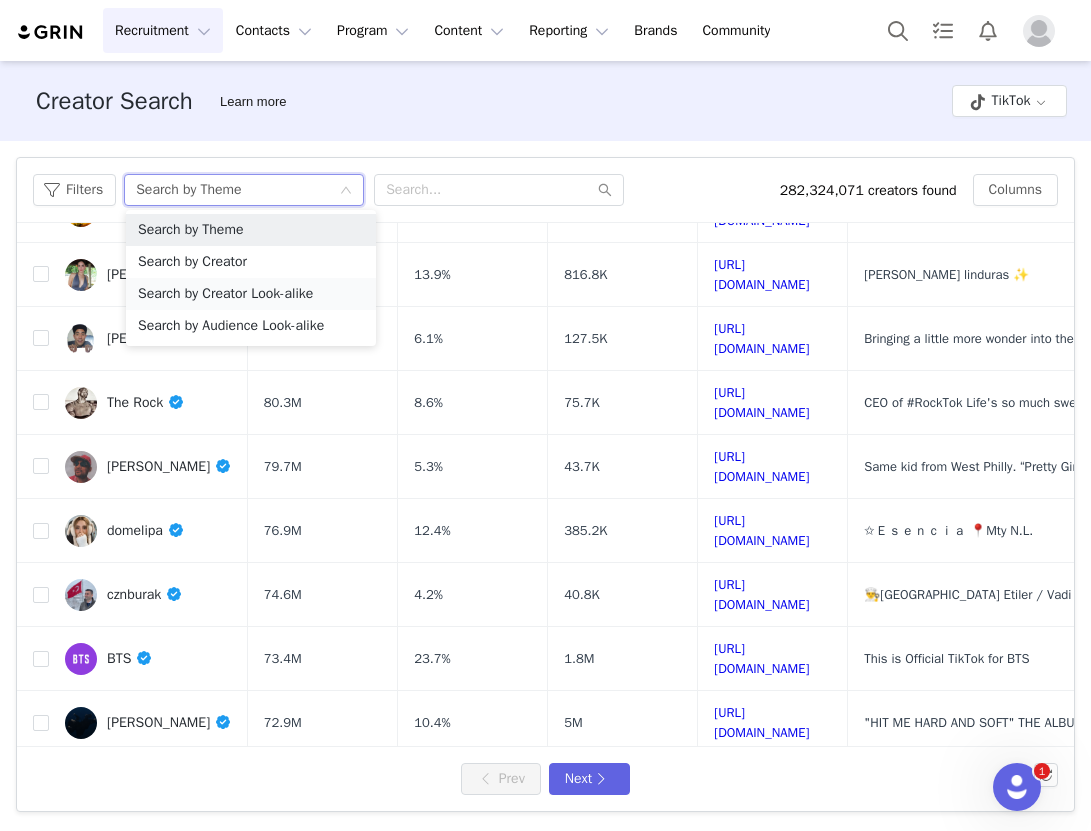 click on "Search by Creator Look-alike" at bounding box center [251, 294] 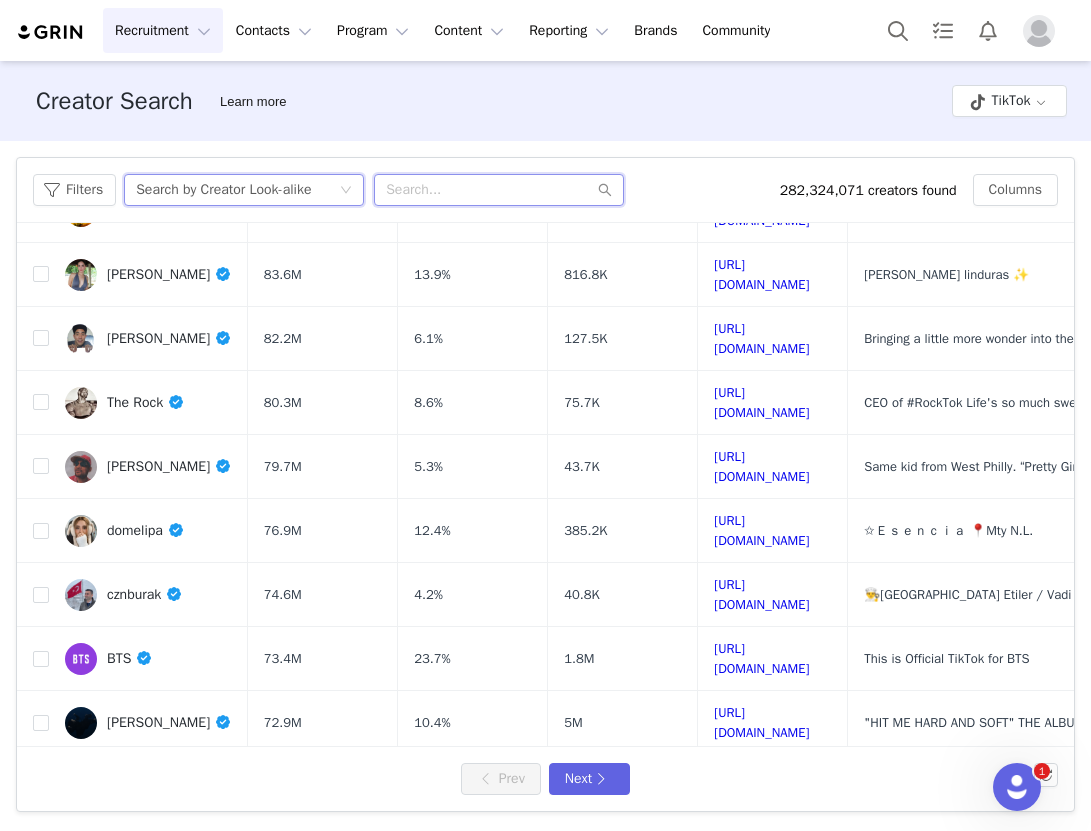 click at bounding box center [499, 190] 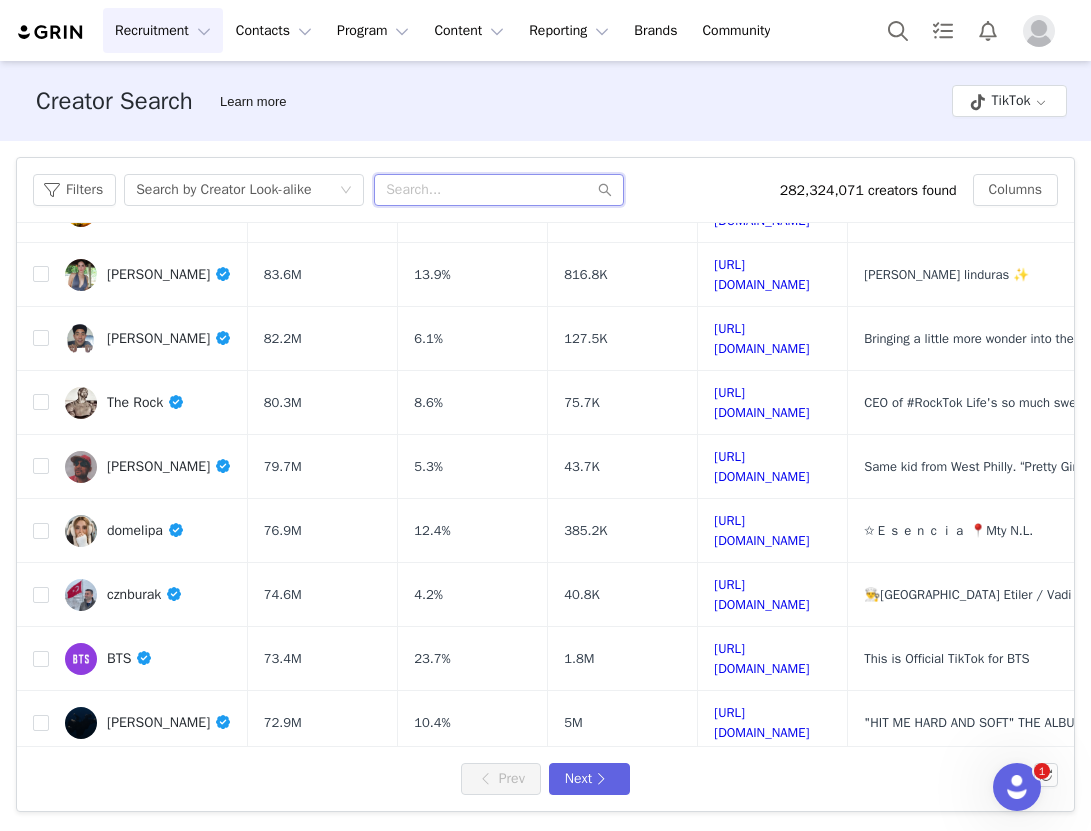 paste on "miakhannn" 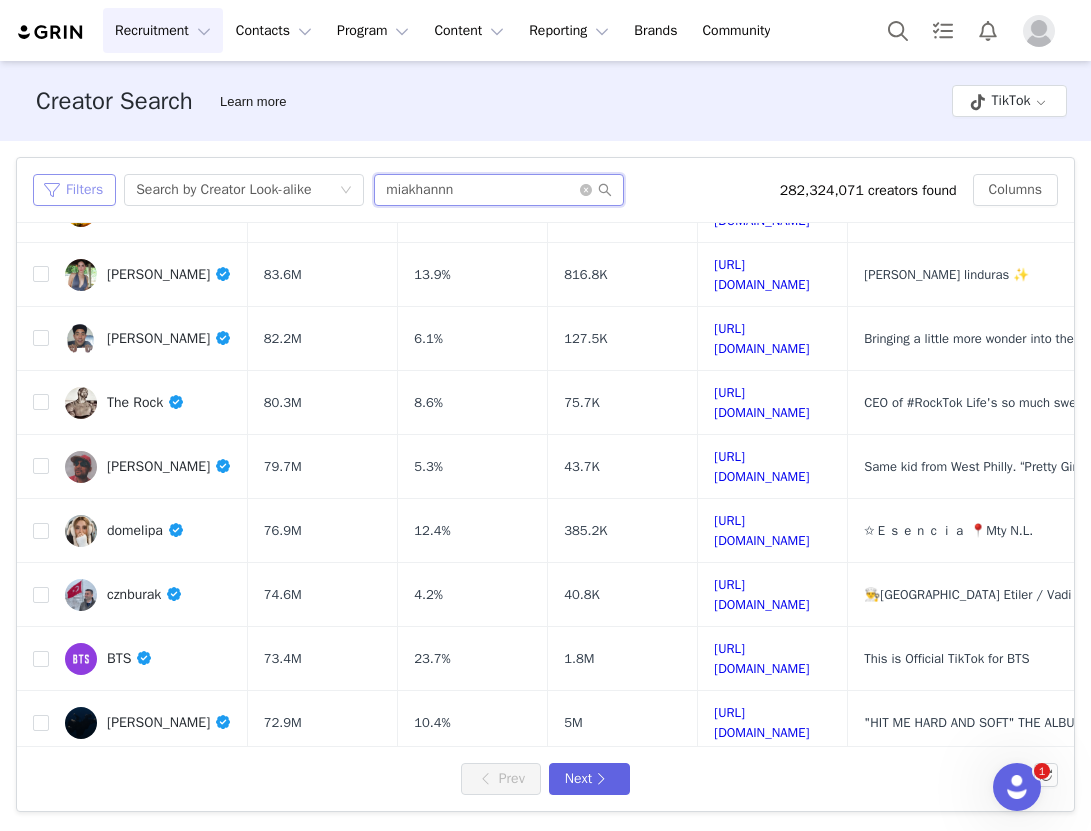 type on "miakhannn" 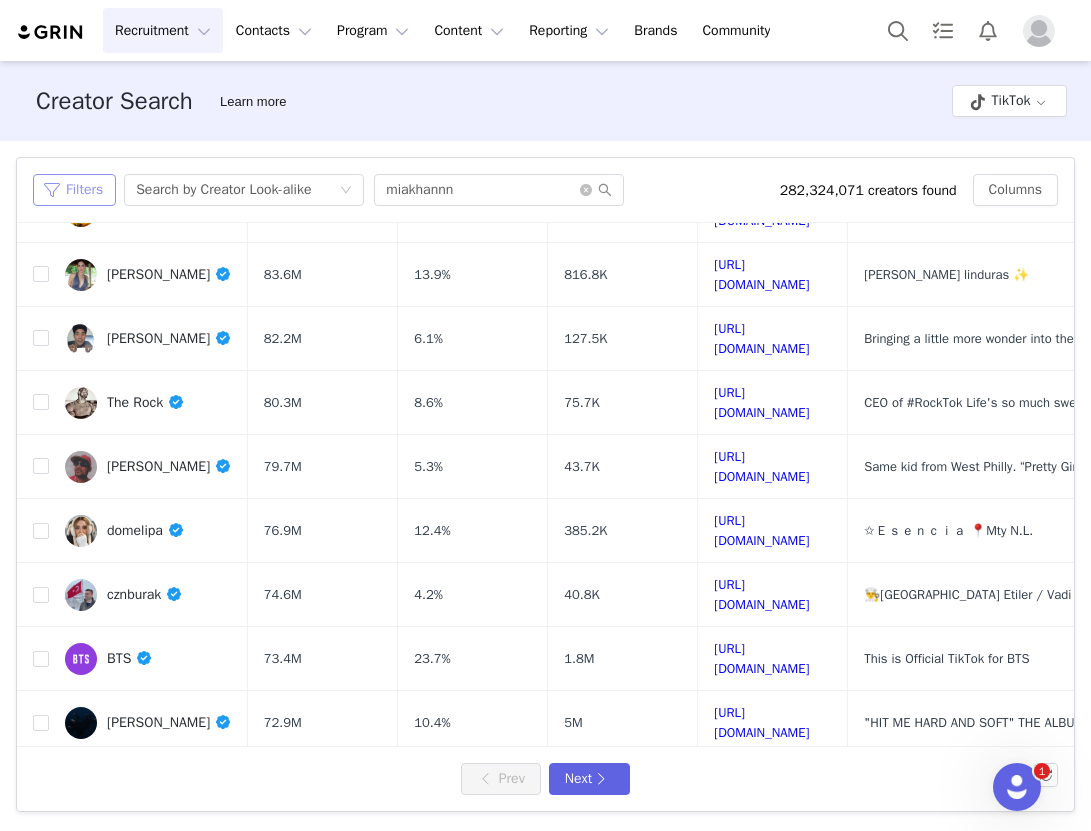 click on "Filters" at bounding box center (74, 190) 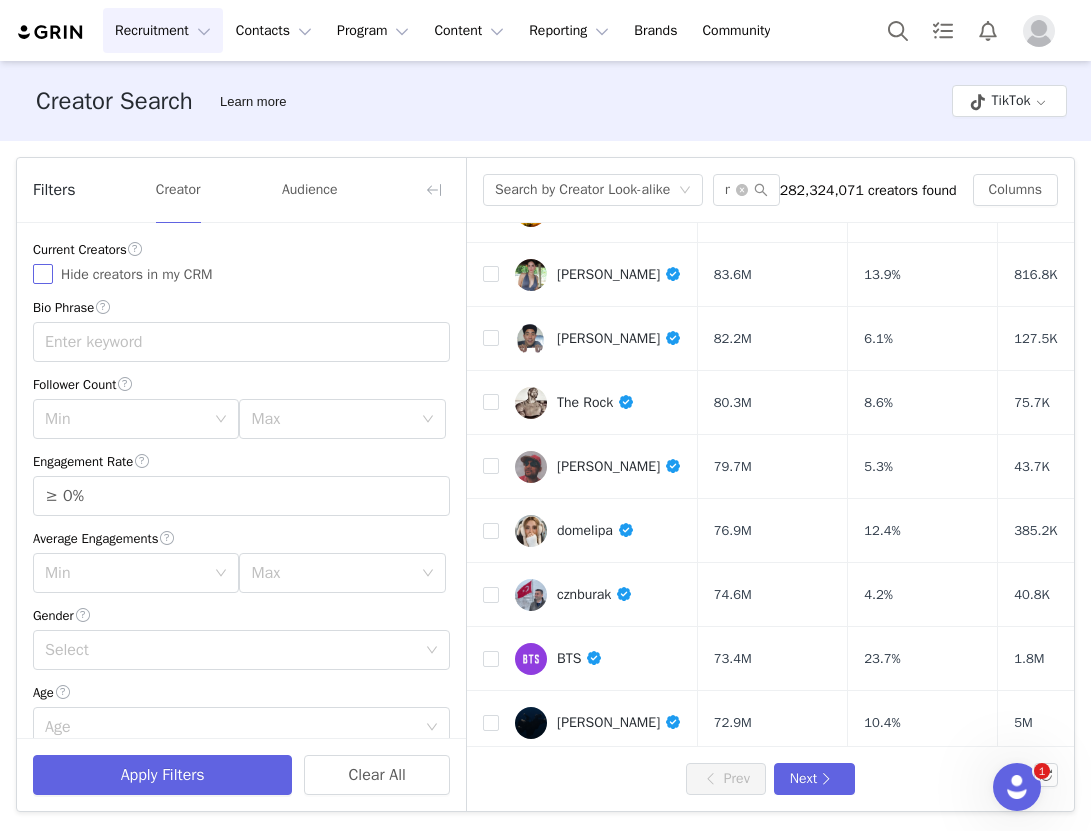 click on "Hide creators in my CRM" at bounding box center (43, 274) 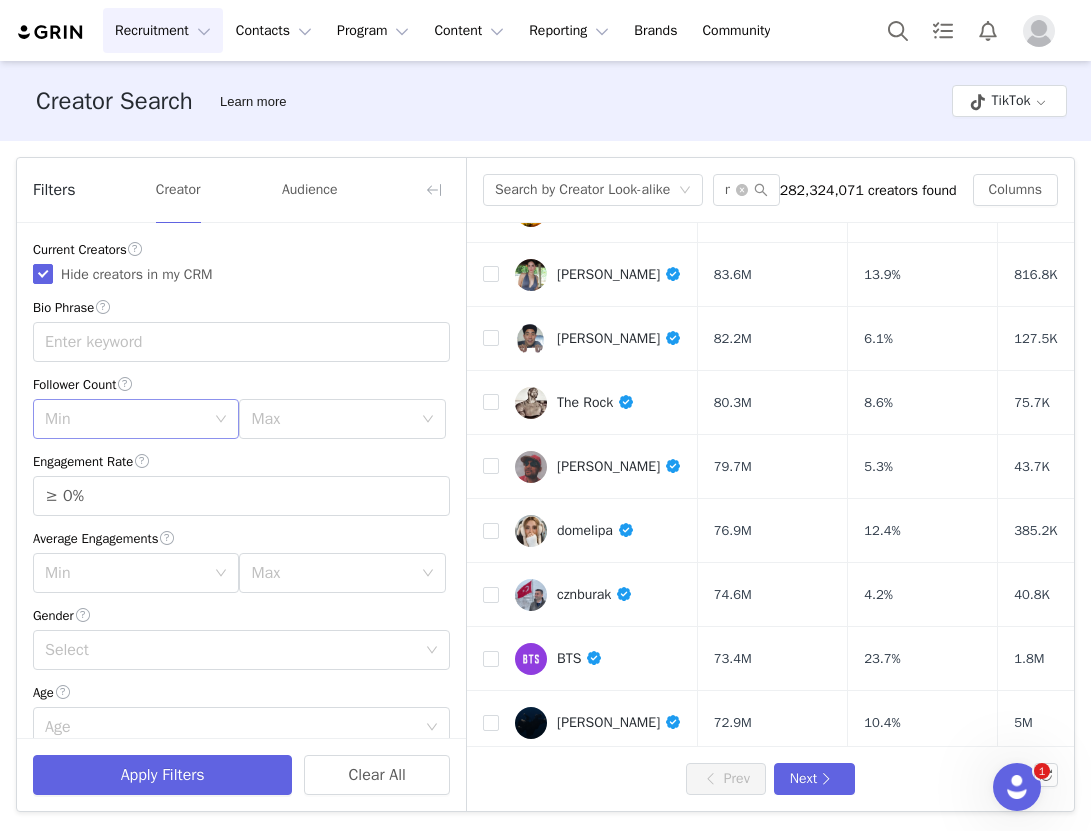 click on "Min" at bounding box center [125, 419] 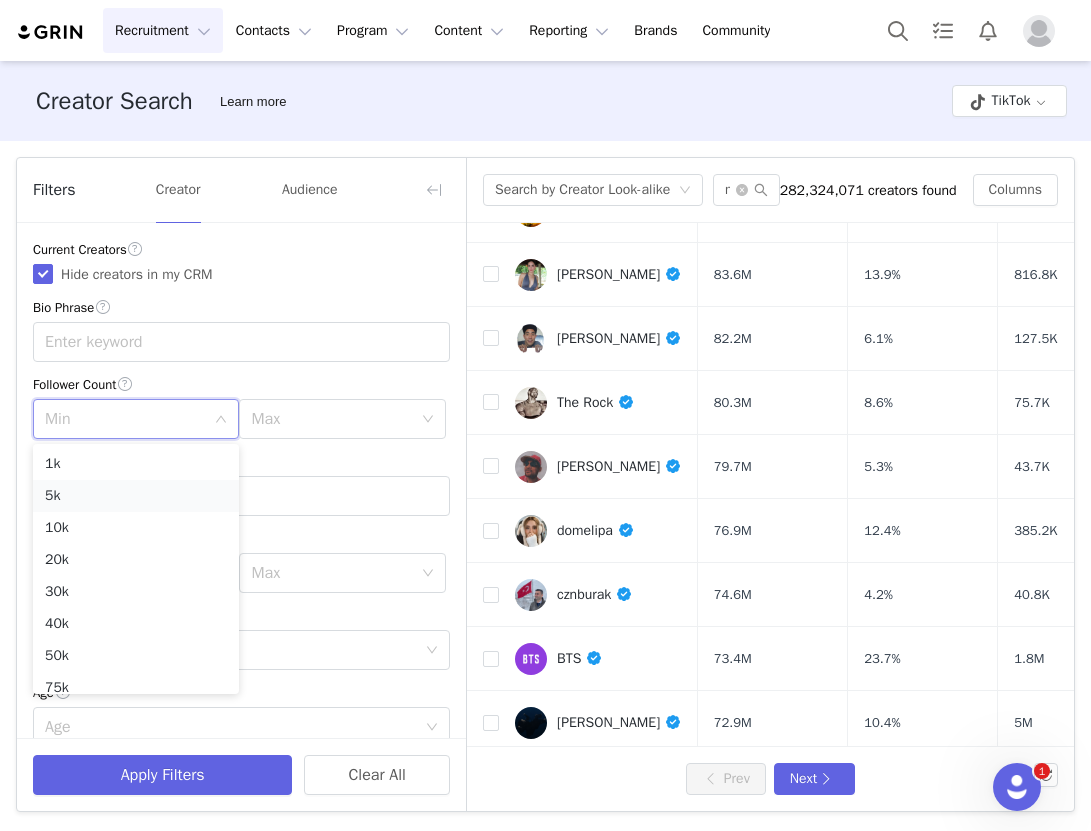click on "5k" at bounding box center [136, 496] 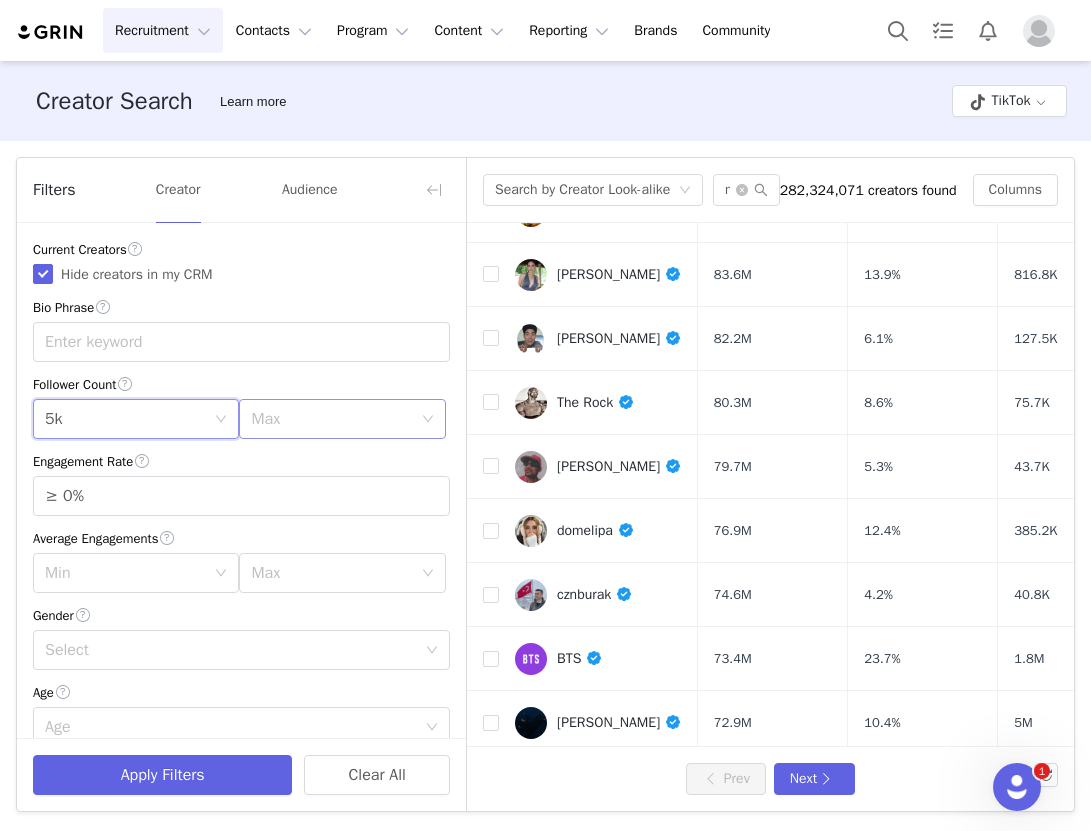 click on "Max" at bounding box center (331, 419) 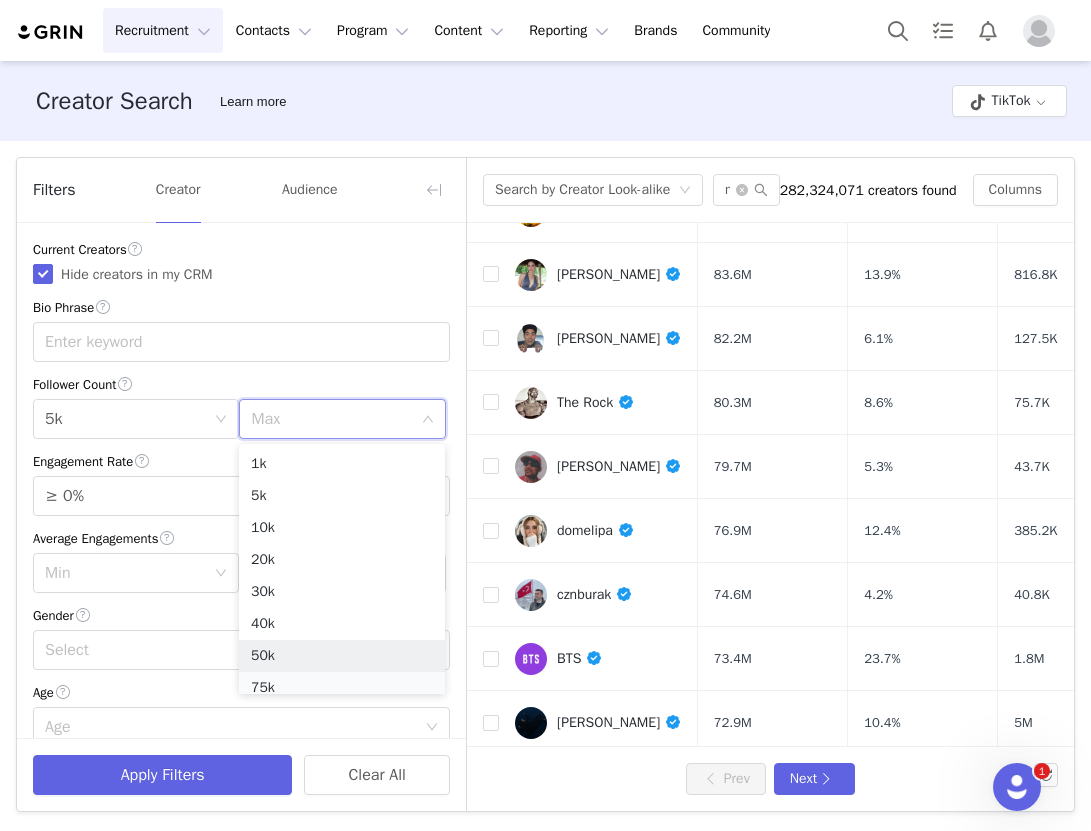 scroll, scrollTop: 10, scrollLeft: 0, axis: vertical 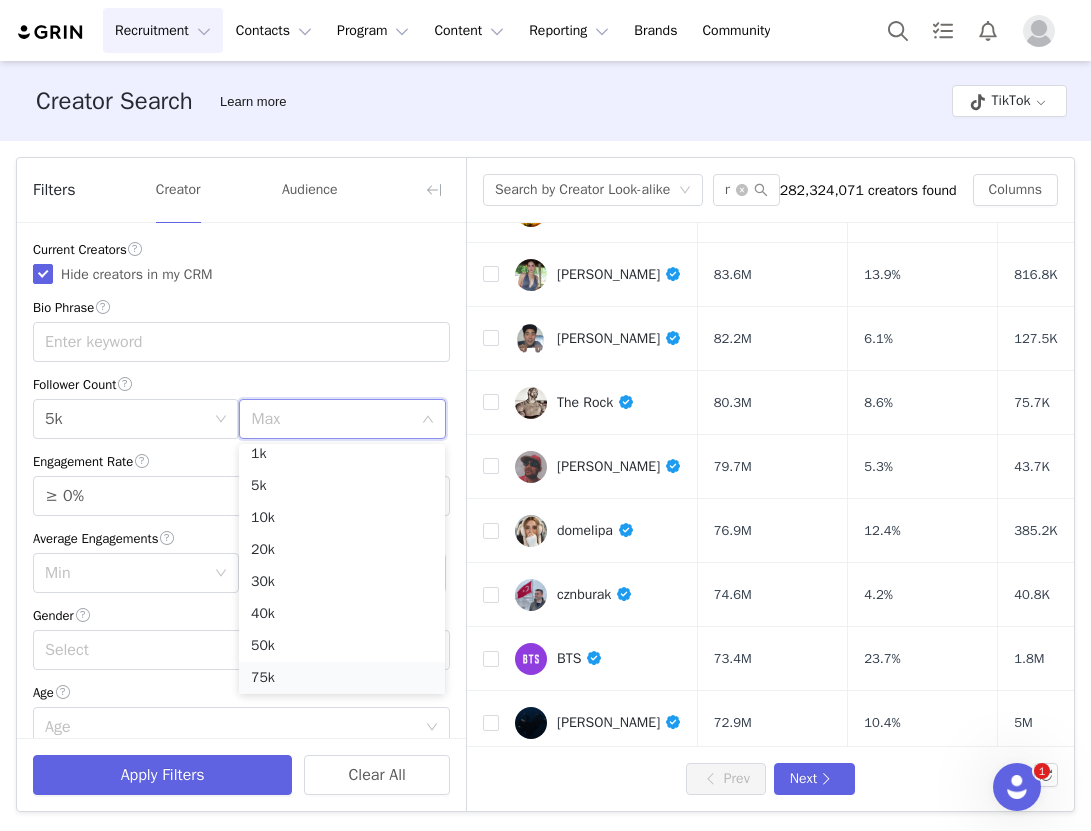 click on "75k" at bounding box center (342, 678) 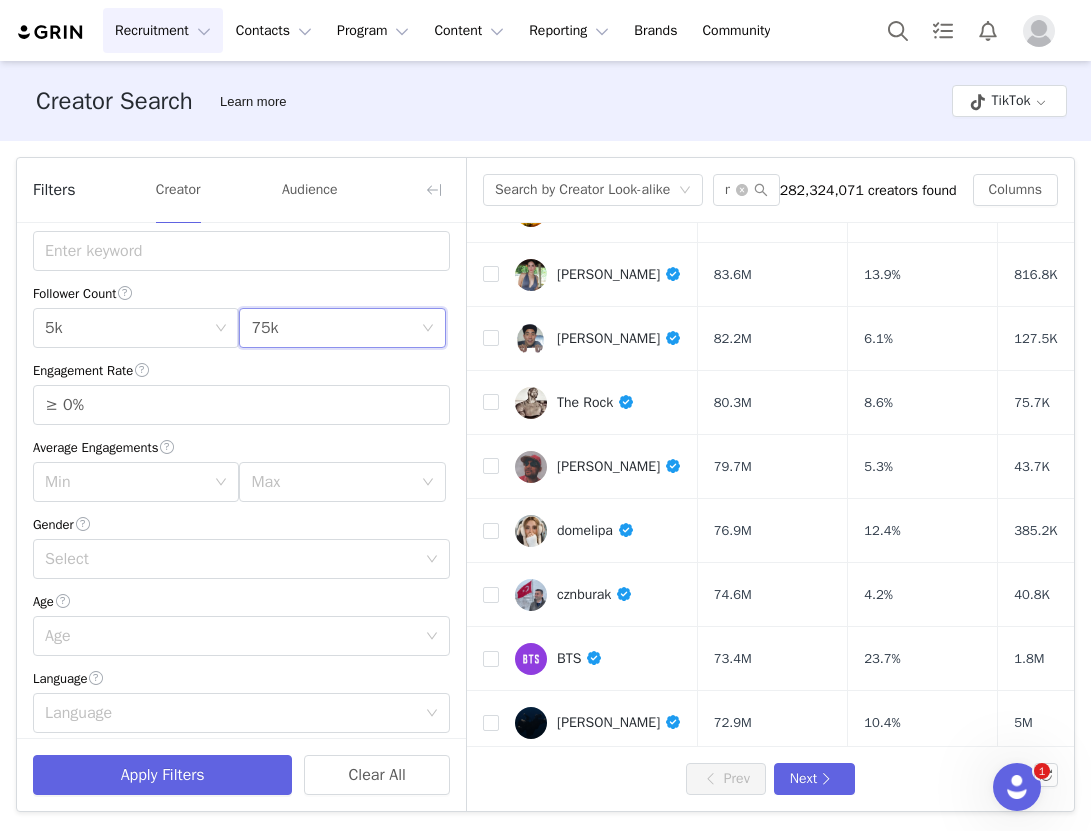 scroll, scrollTop: 106, scrollLeft: 0, axis: vertical 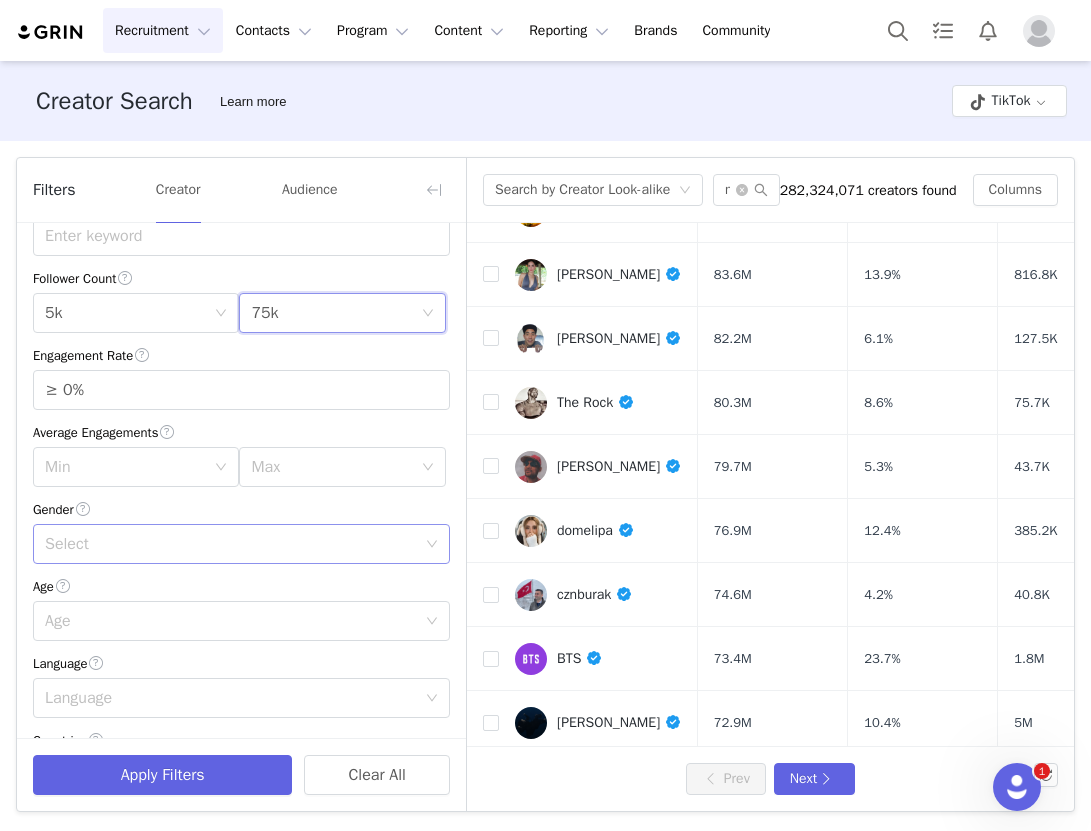 click on "Select" at bounding box center (230, 544) 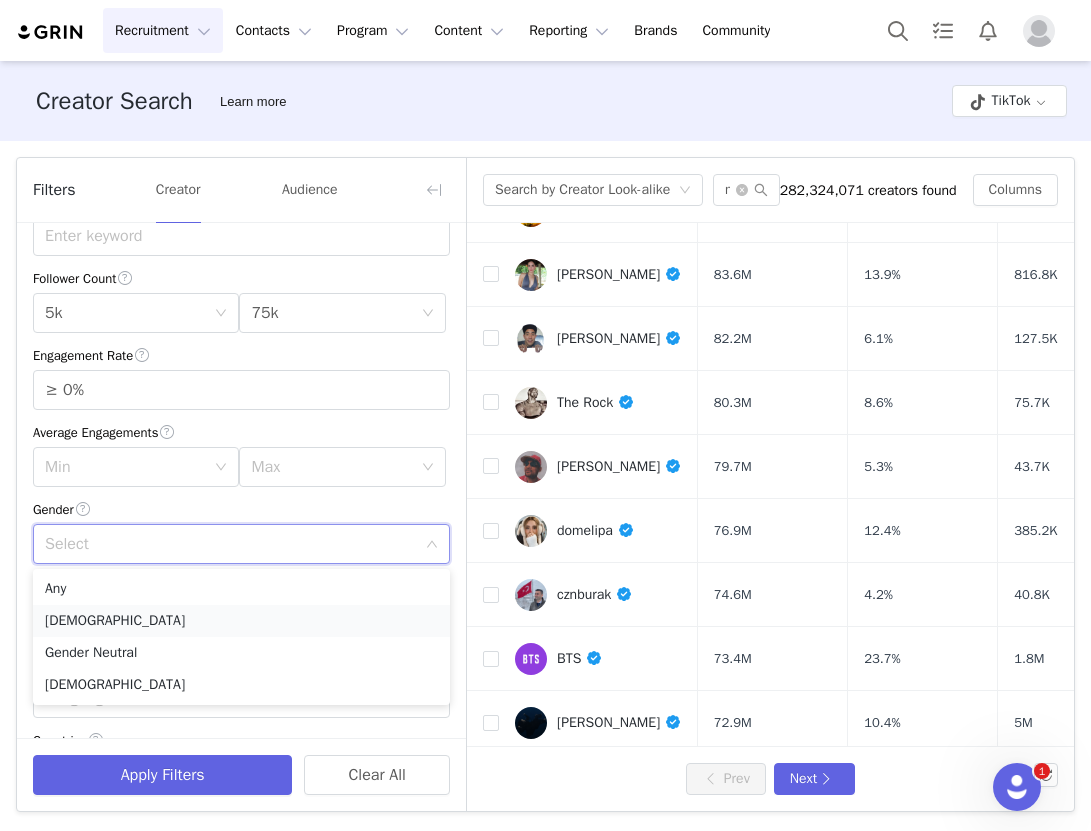 click on "Female" at bounding box center (241, 621) 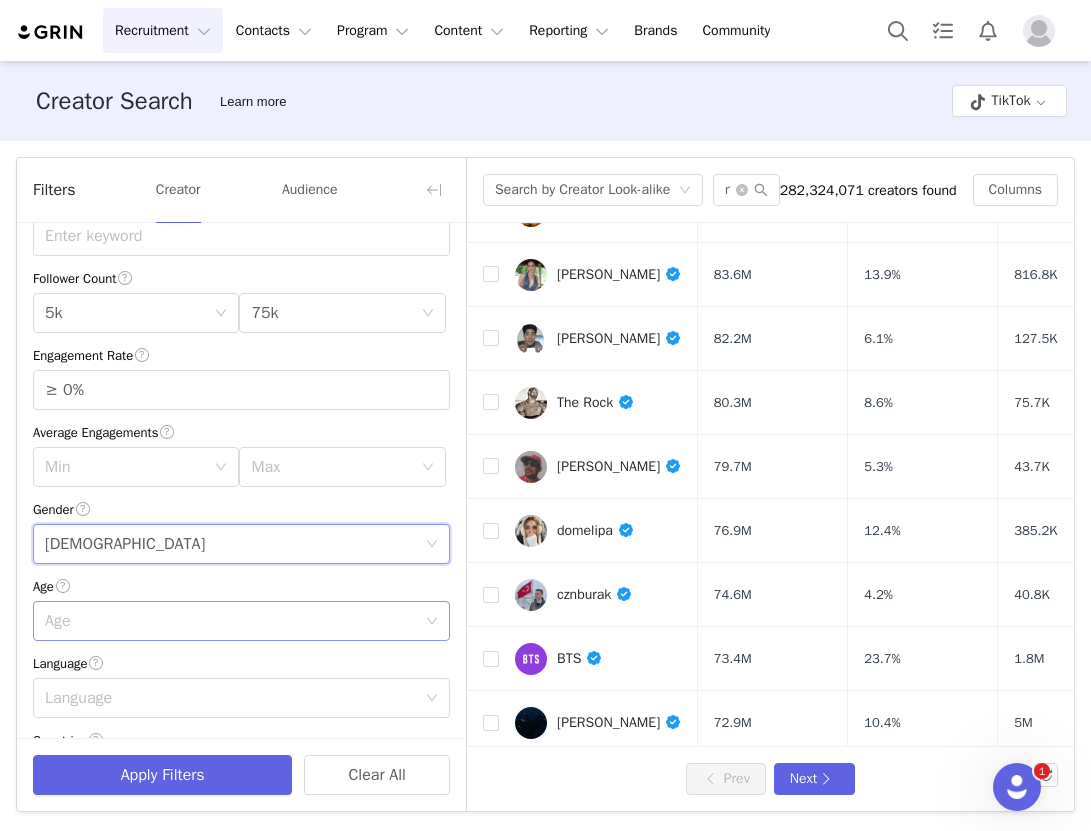 click on "Age" at bounding box center [230, 621] 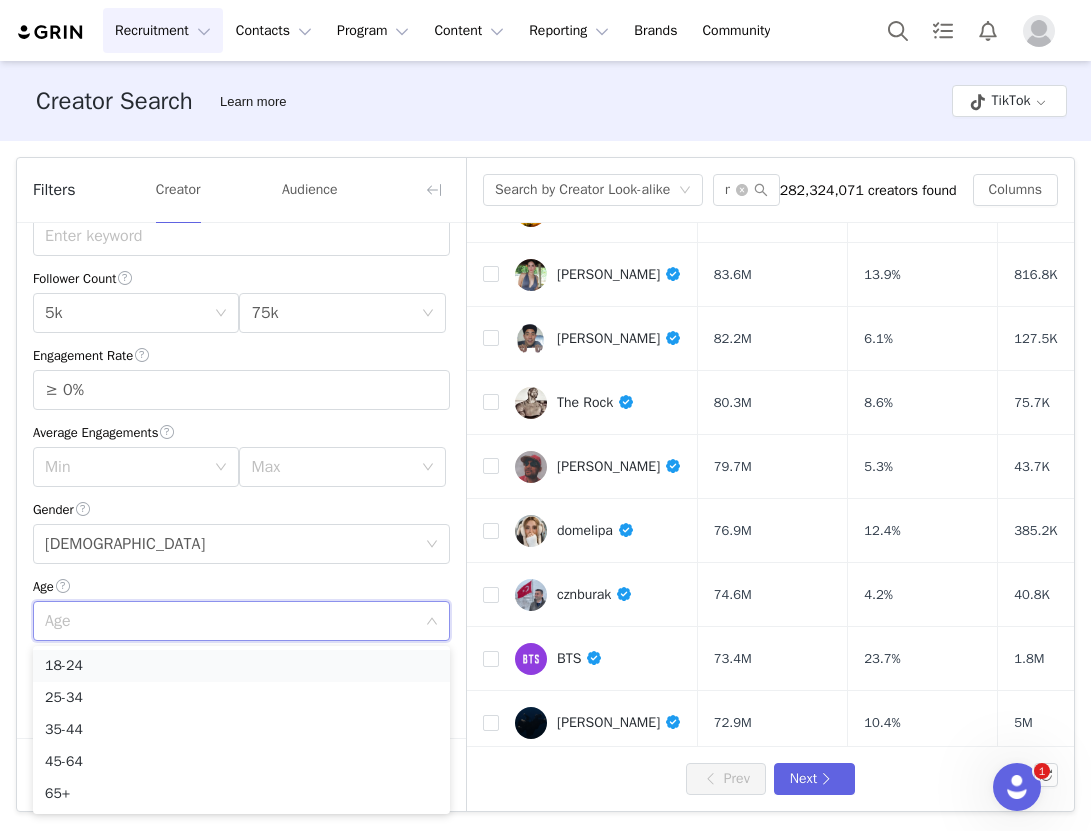 click on "18-24" at bounding box center [241, 666] 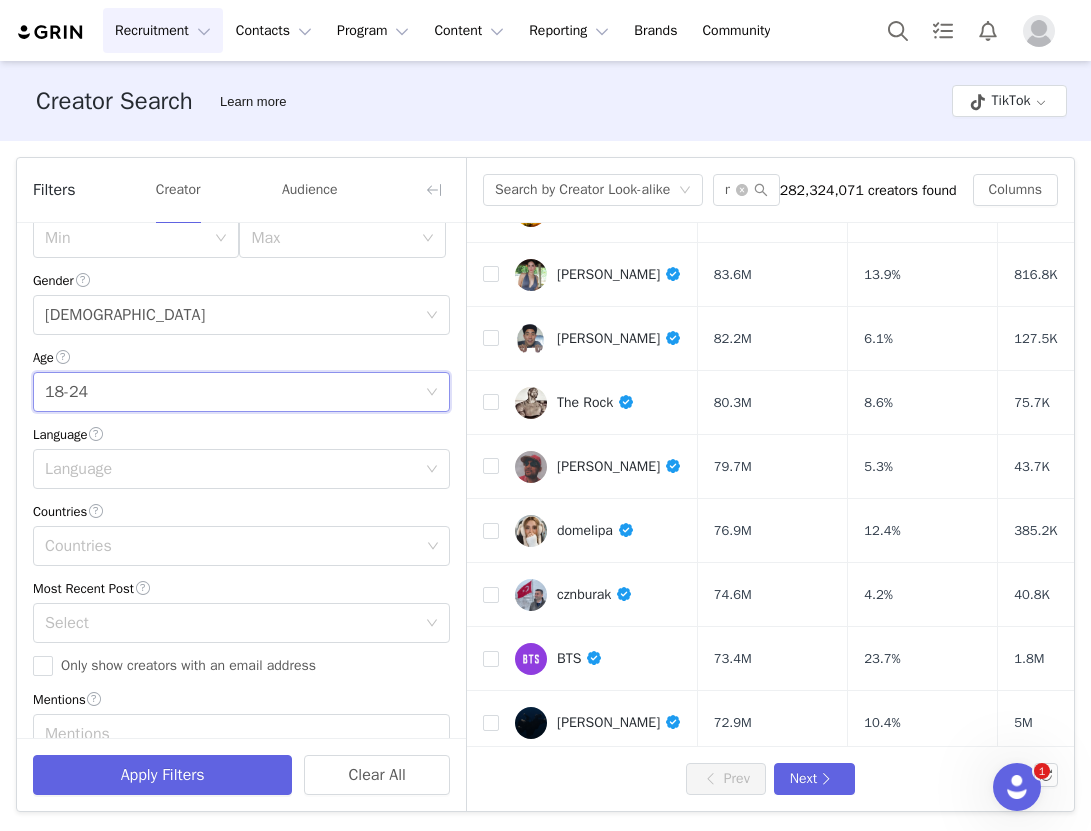 scroll, scrollTop: 349, scrollLeft: 0, axis: vertical 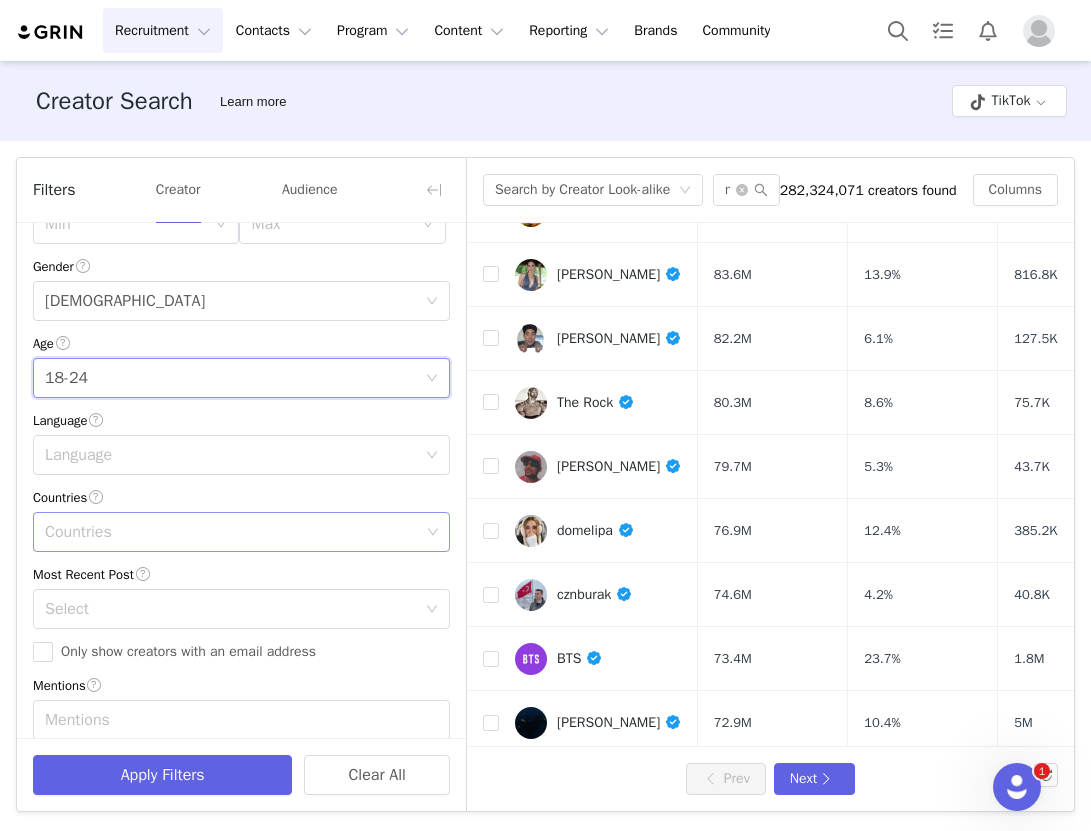 click on "Countries" at bounding box center [232, 532] 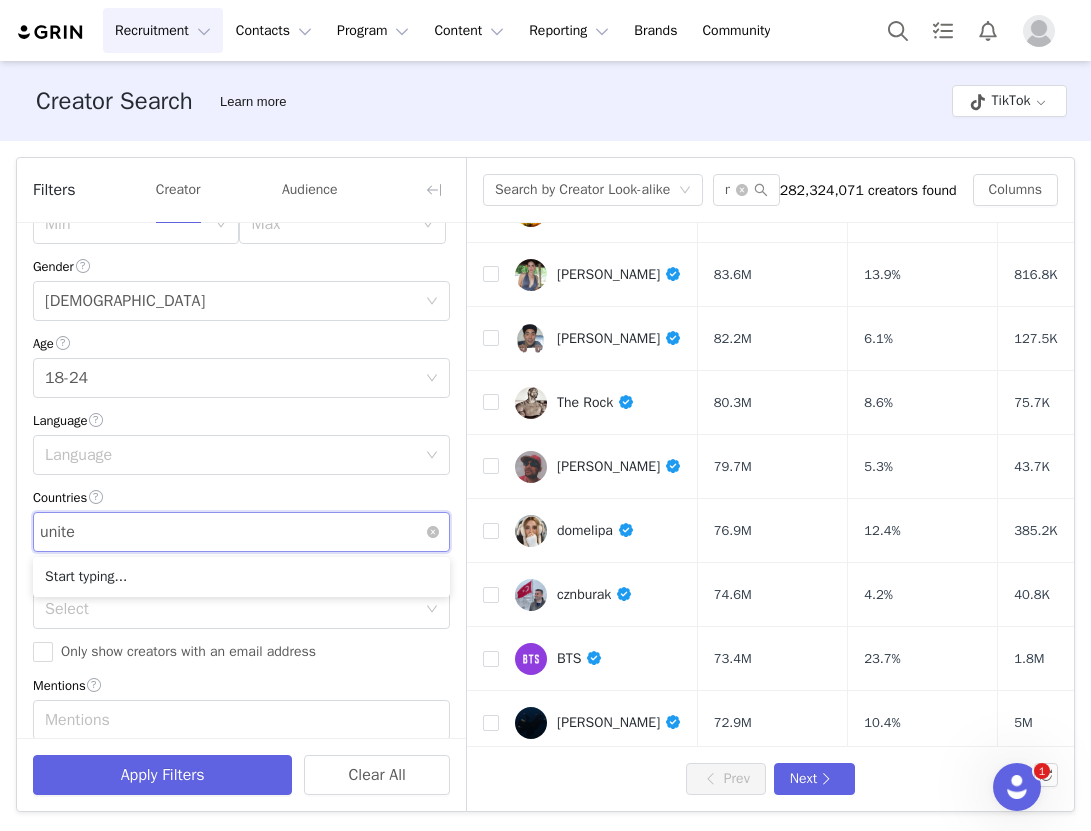 type on "united" 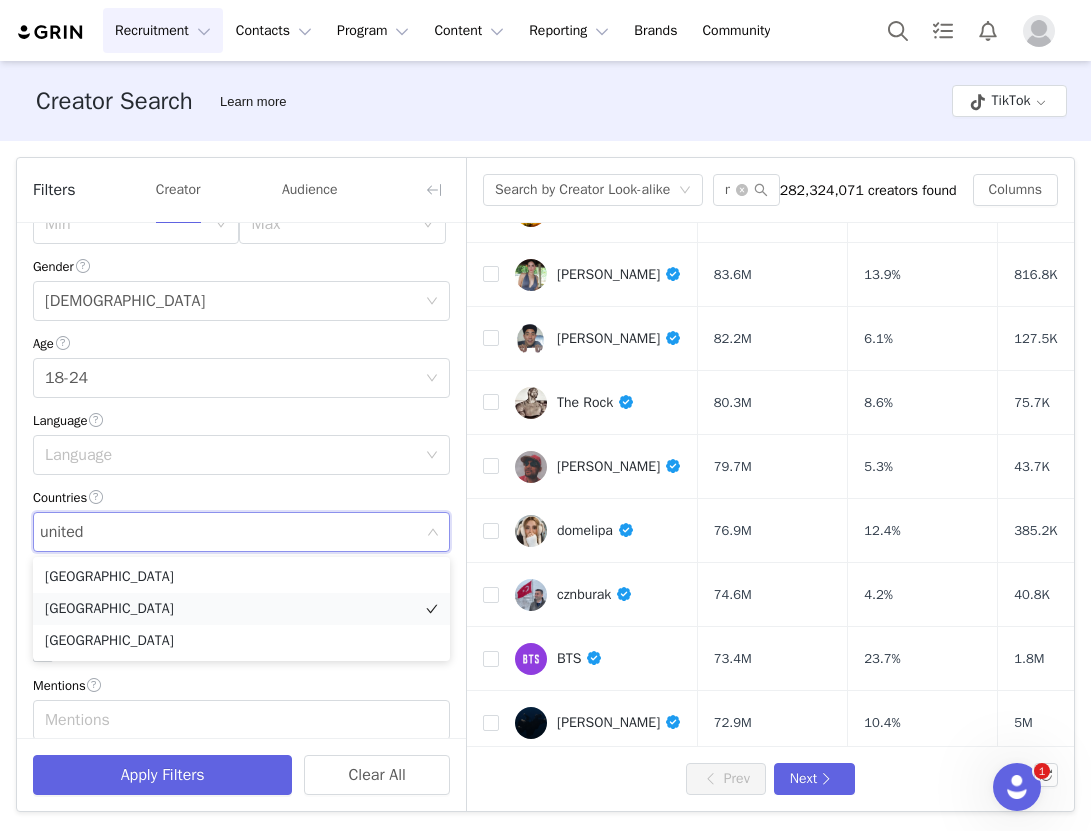 click on "[GEOGRAPHIC_DATA]" at bounding box center [241, 609] 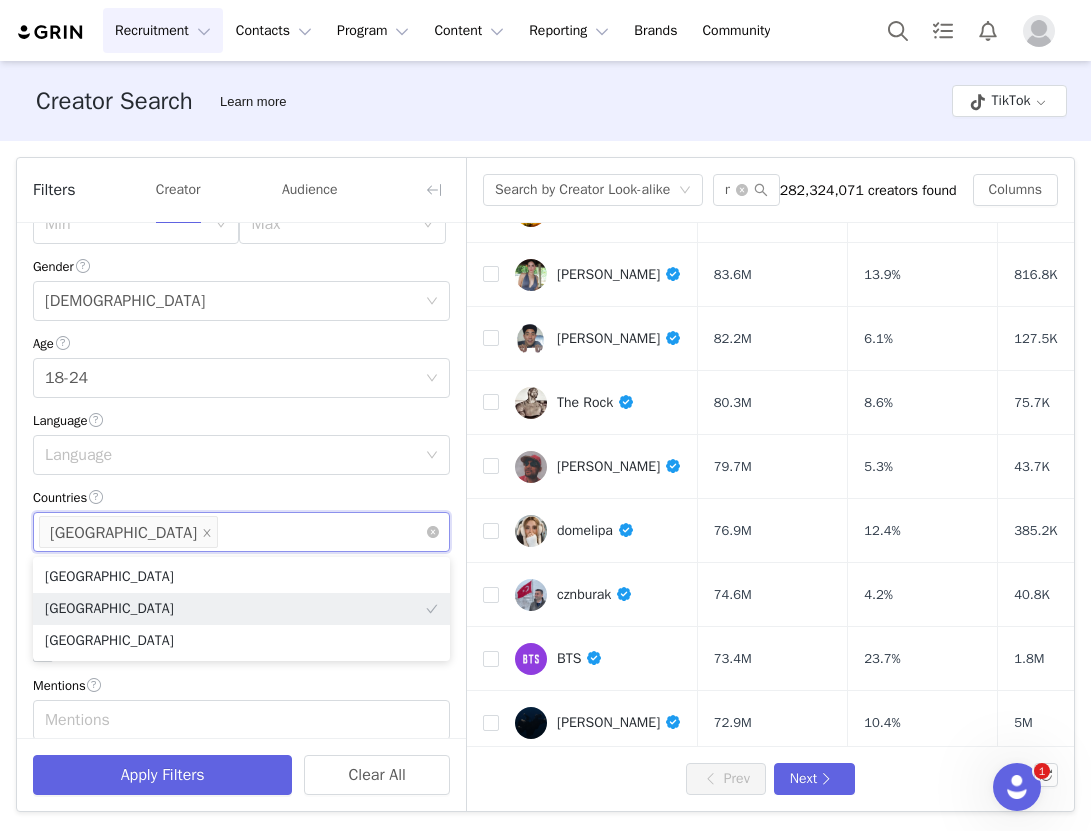 click on "Countries United States" at bounding box center [234, 532] 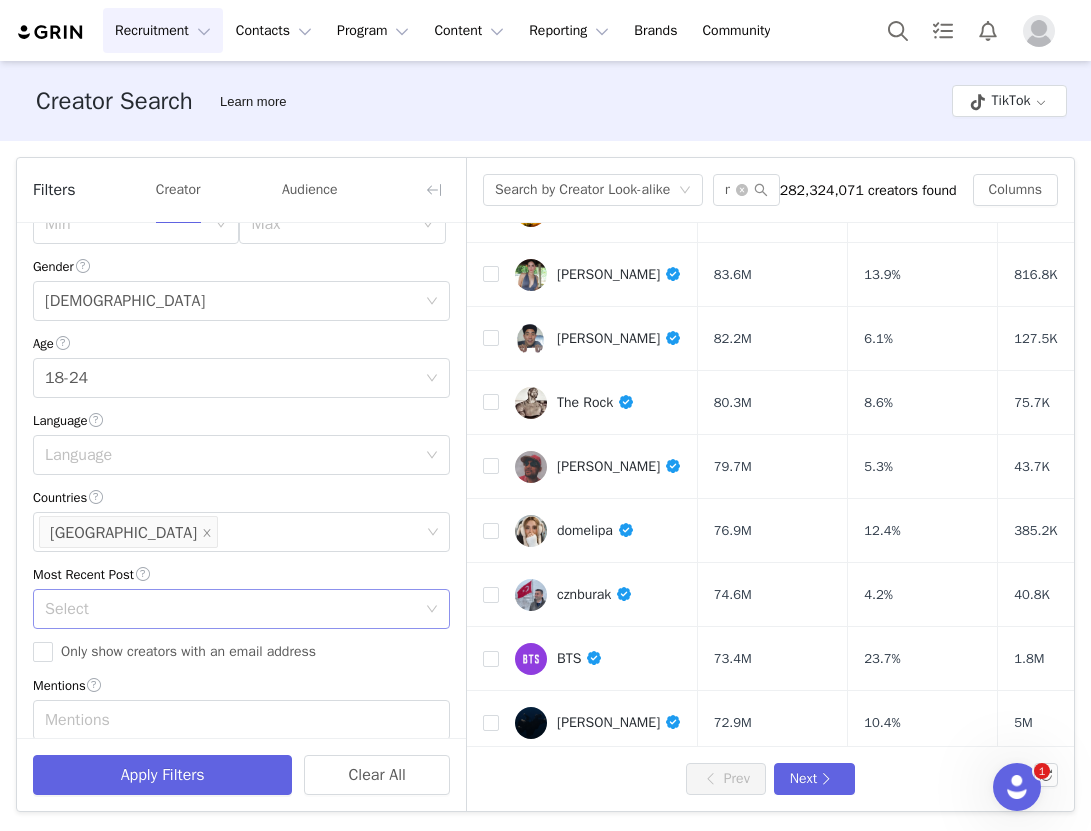 scroll, scrollTop: 444, scrollLeft: 0, axis: vertical 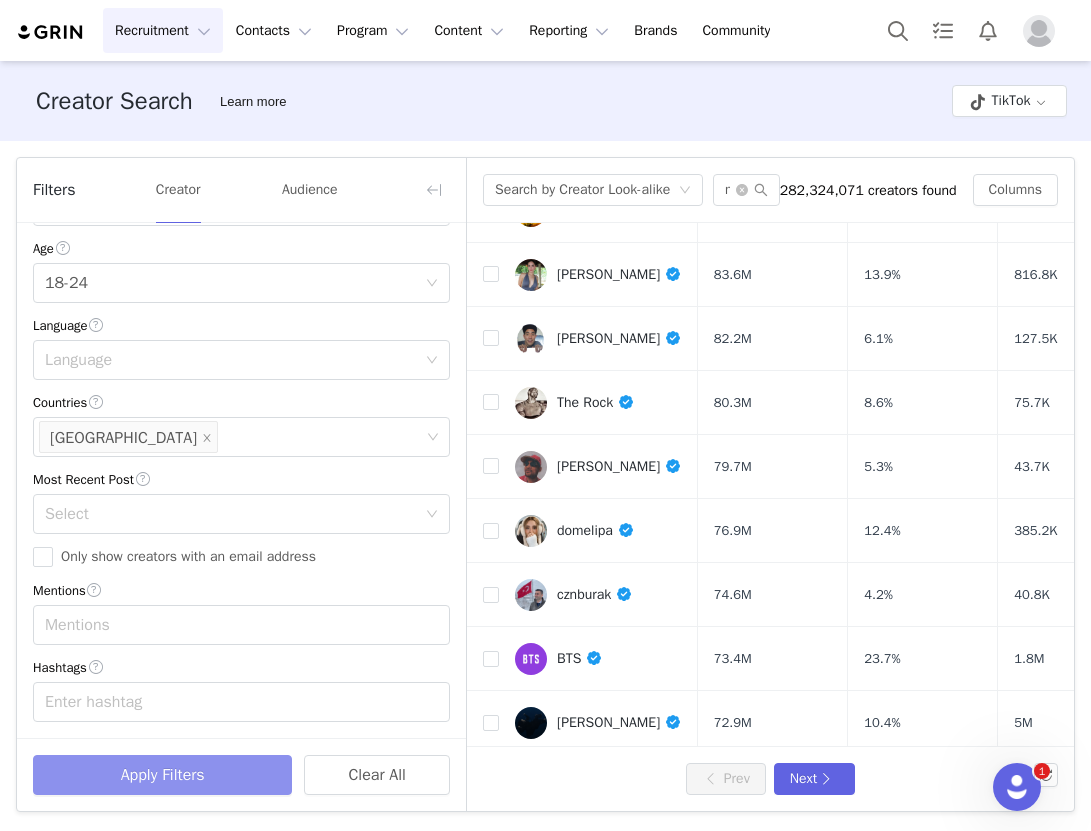 click on "Apply Filters" at bounding box center [162, 775] 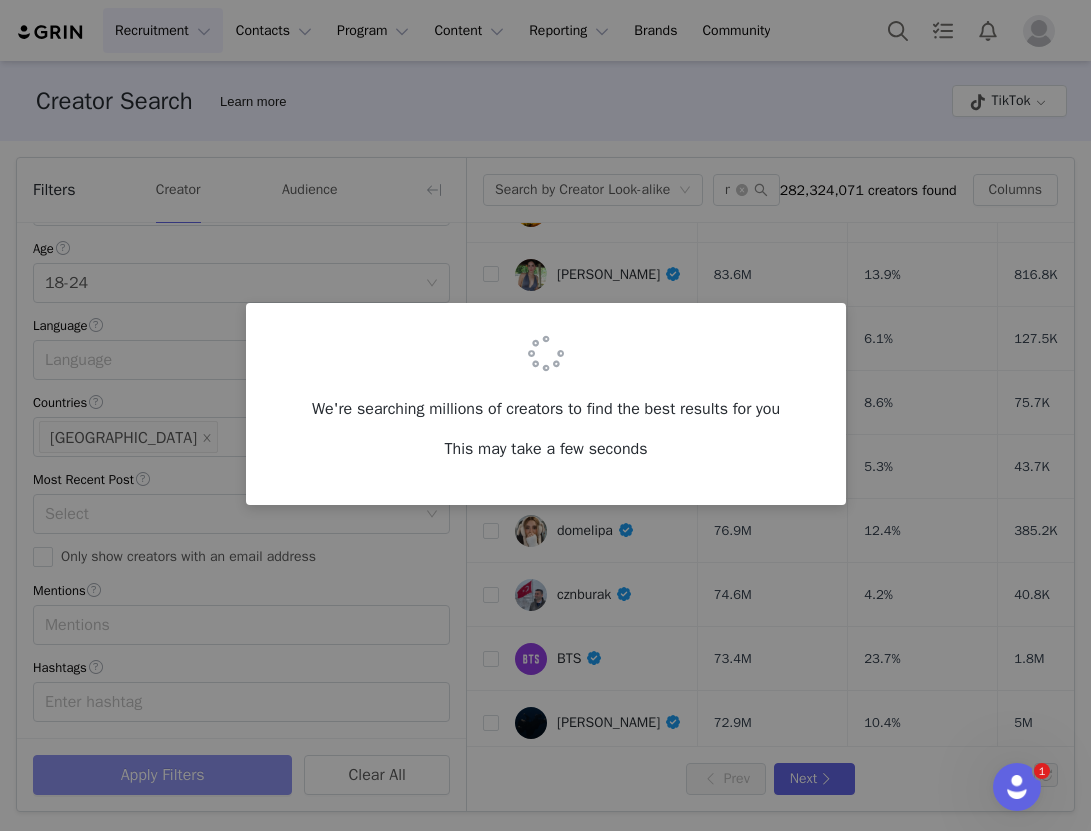 scroll, scrollTop: 0, scrollLeft: 0, axis: both 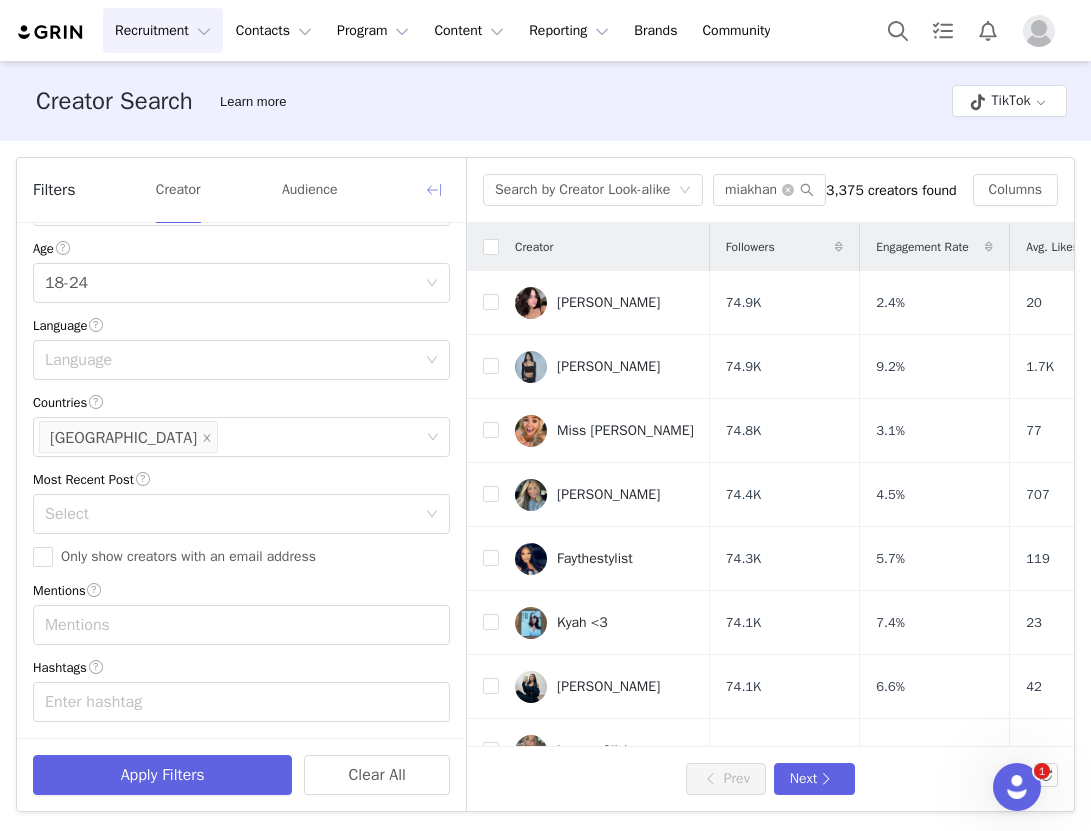 click at bounding box center (434, 190) 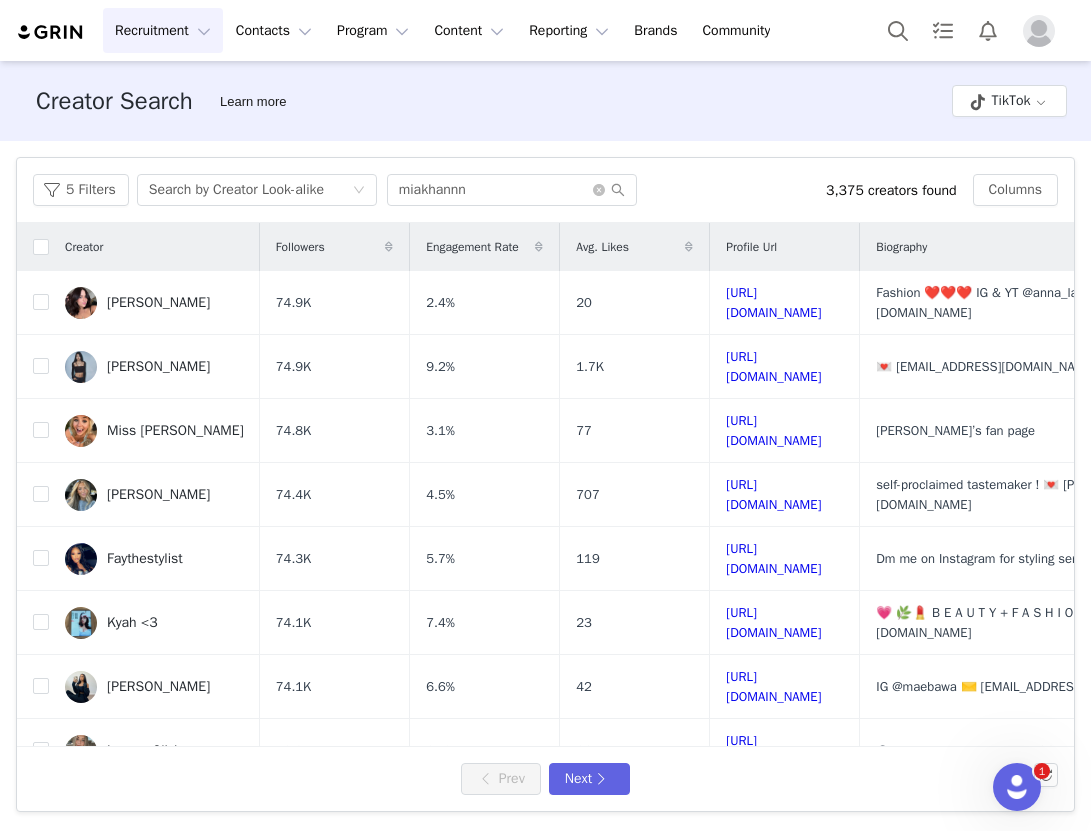 scroll, scrollTop: 843, scrollLeft: 0, axis: vertical 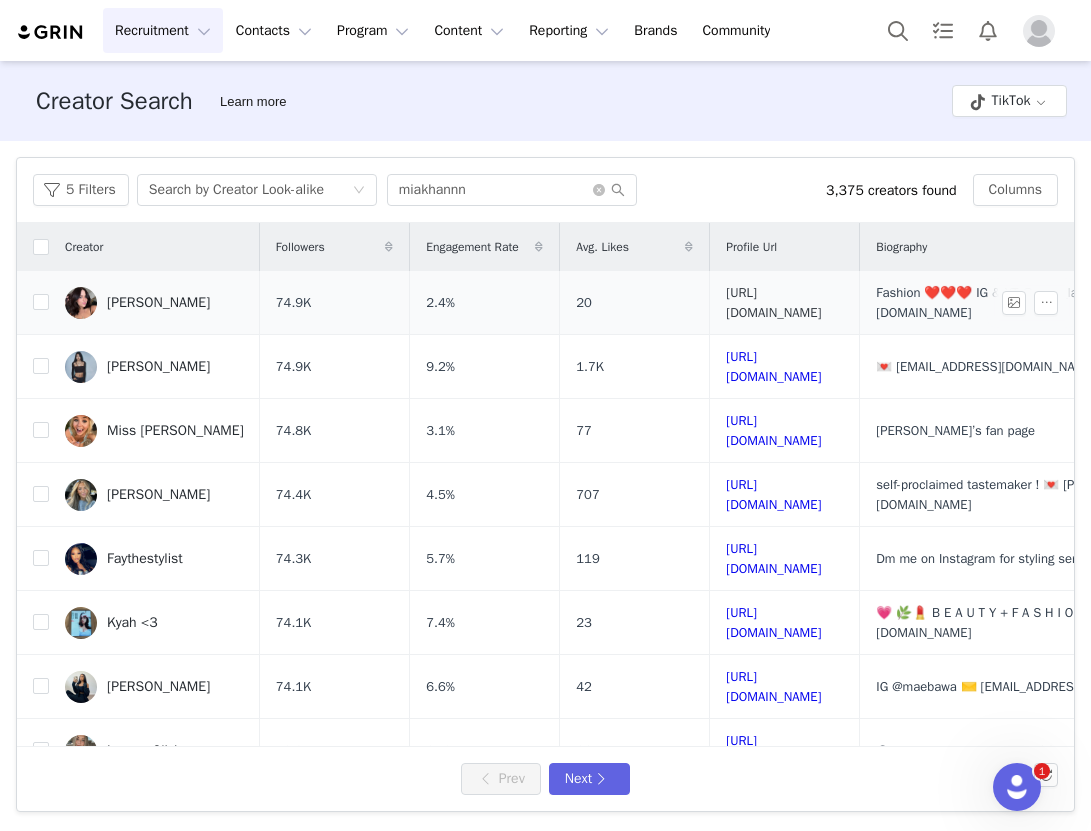 click on "https://www.tiktok.com/share/user/6964347142450627589" at bounding box center [773, 302] 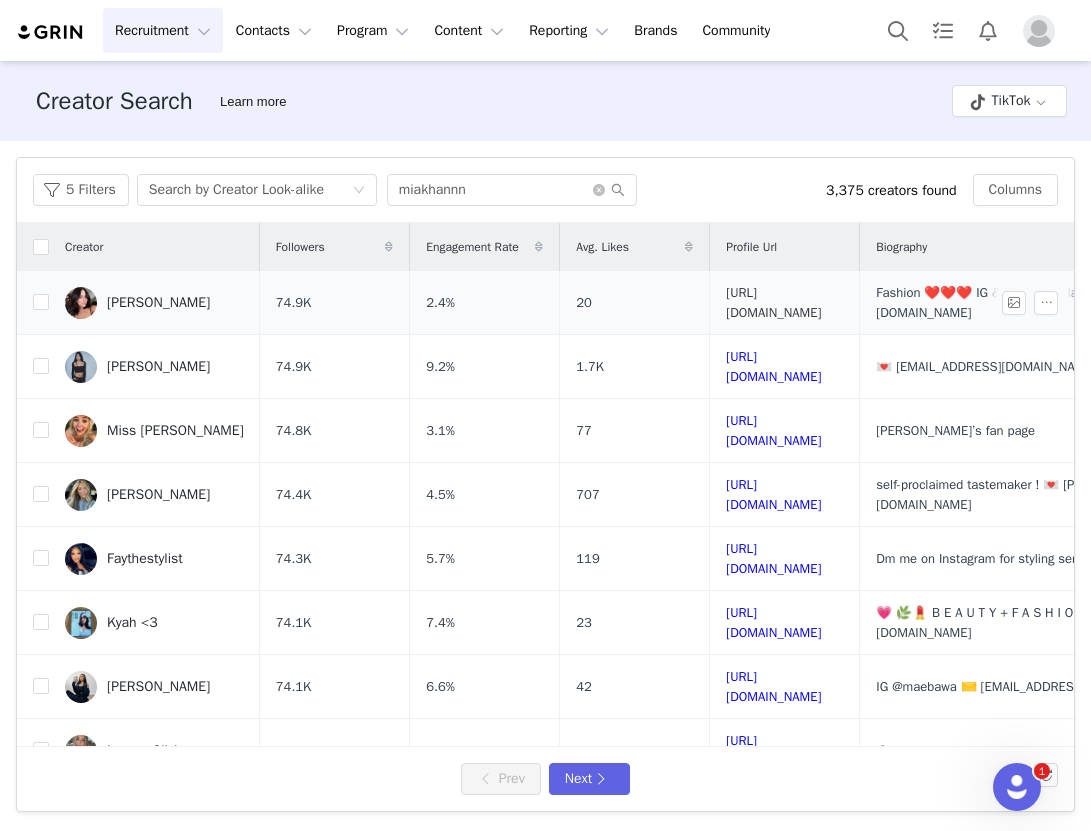 click on "https://www.tiktok.com/share/user/6964347142450627589" at bounding box center [773, 302] 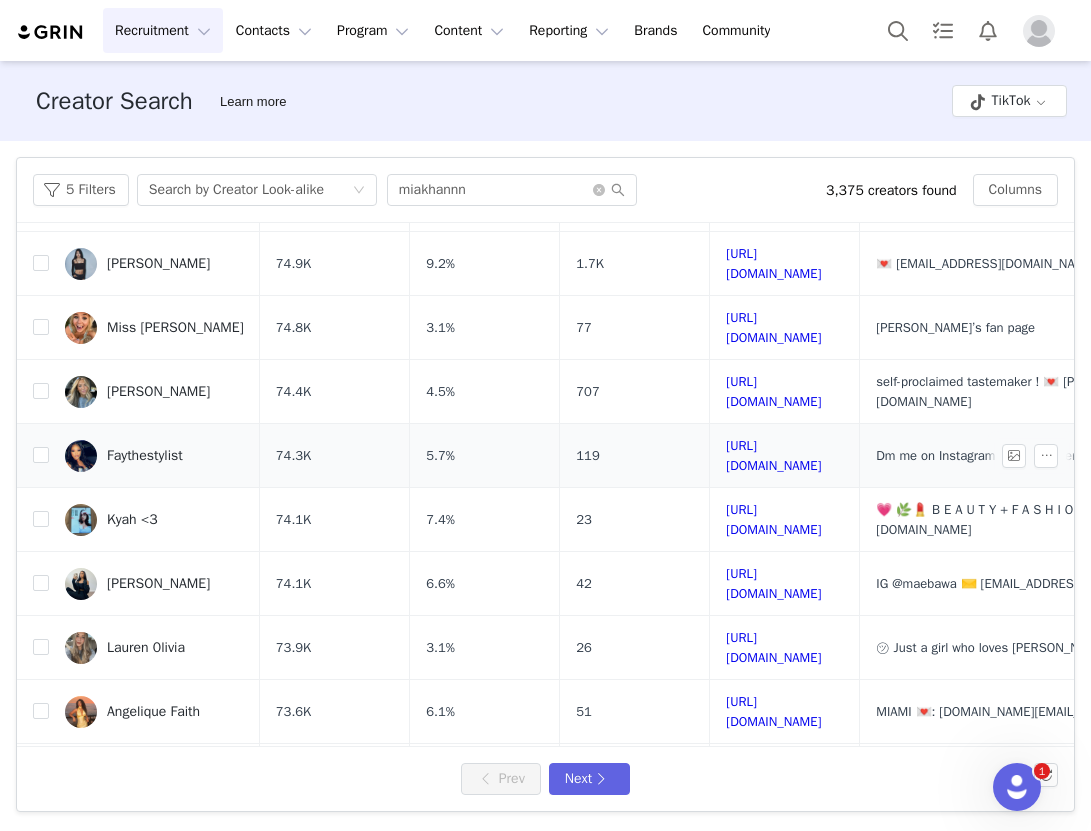 scroll, scrollTop: 117, scrollLeft: 0, axis: vertical 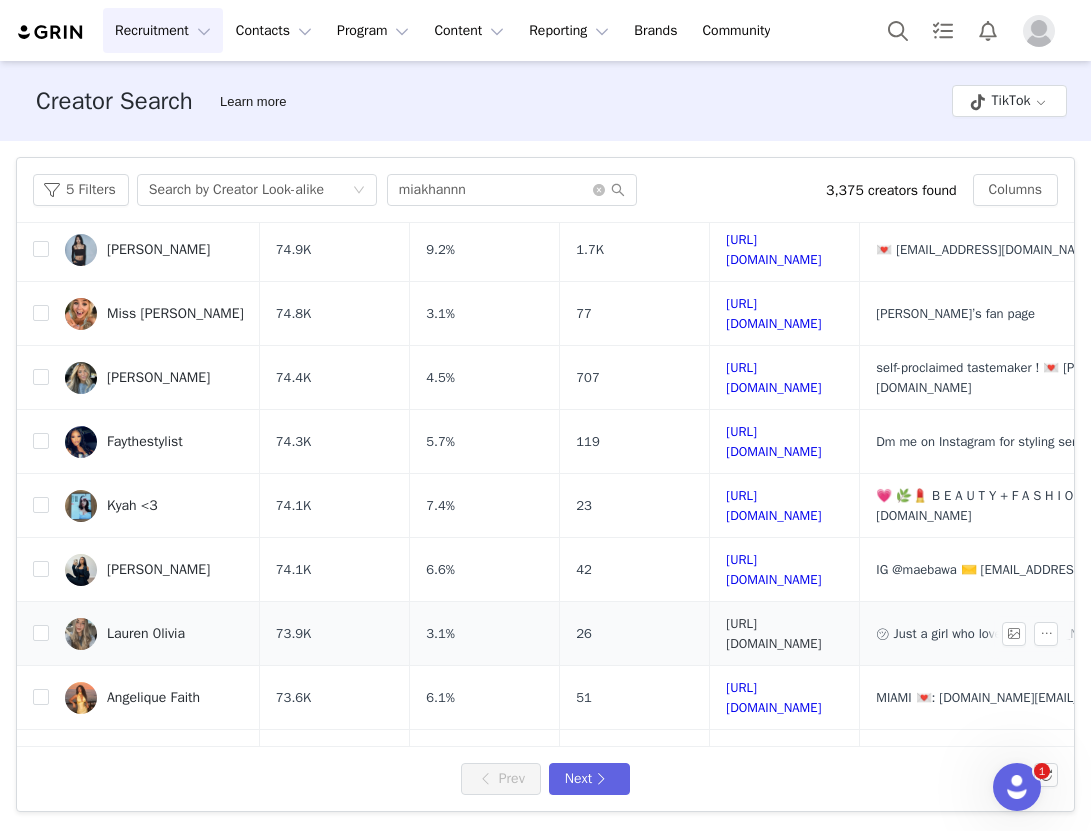 click on "https://www.tiktok.com/share/user/12543006" at bounding box center [773, 633] 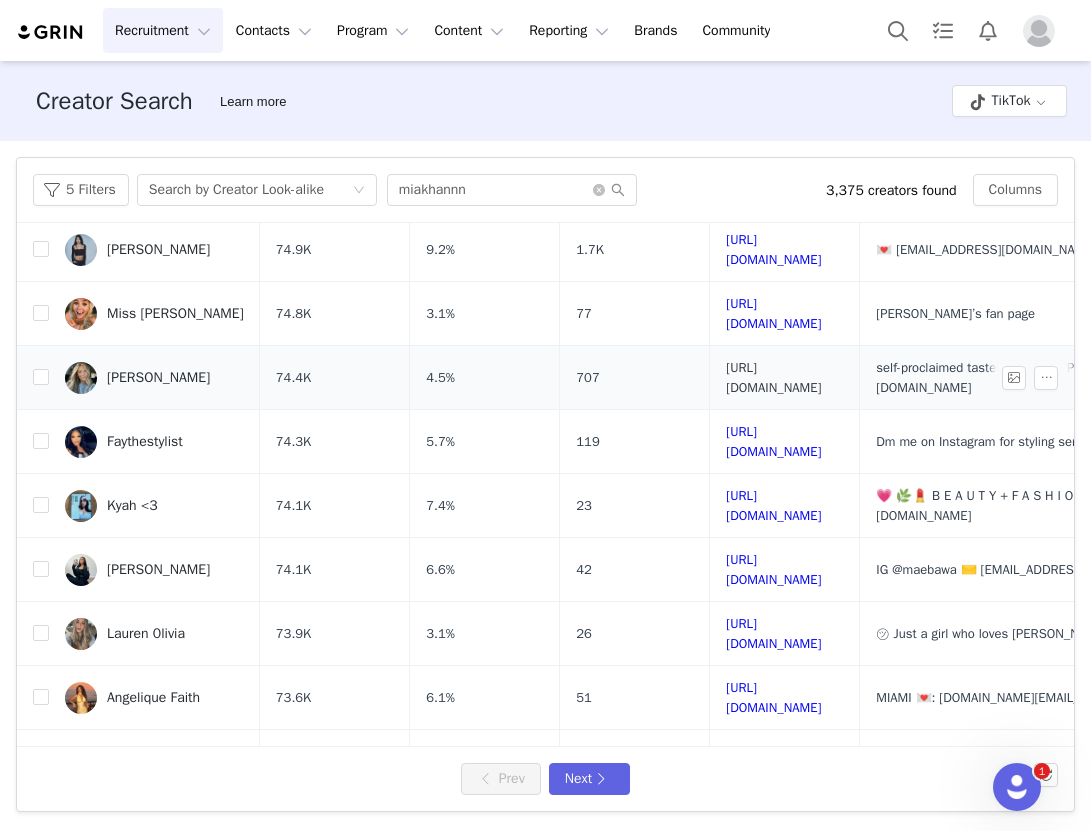 click on "https://www.tiktok.com/share/user/6927699865443042310" at bounding box center (773, 377) 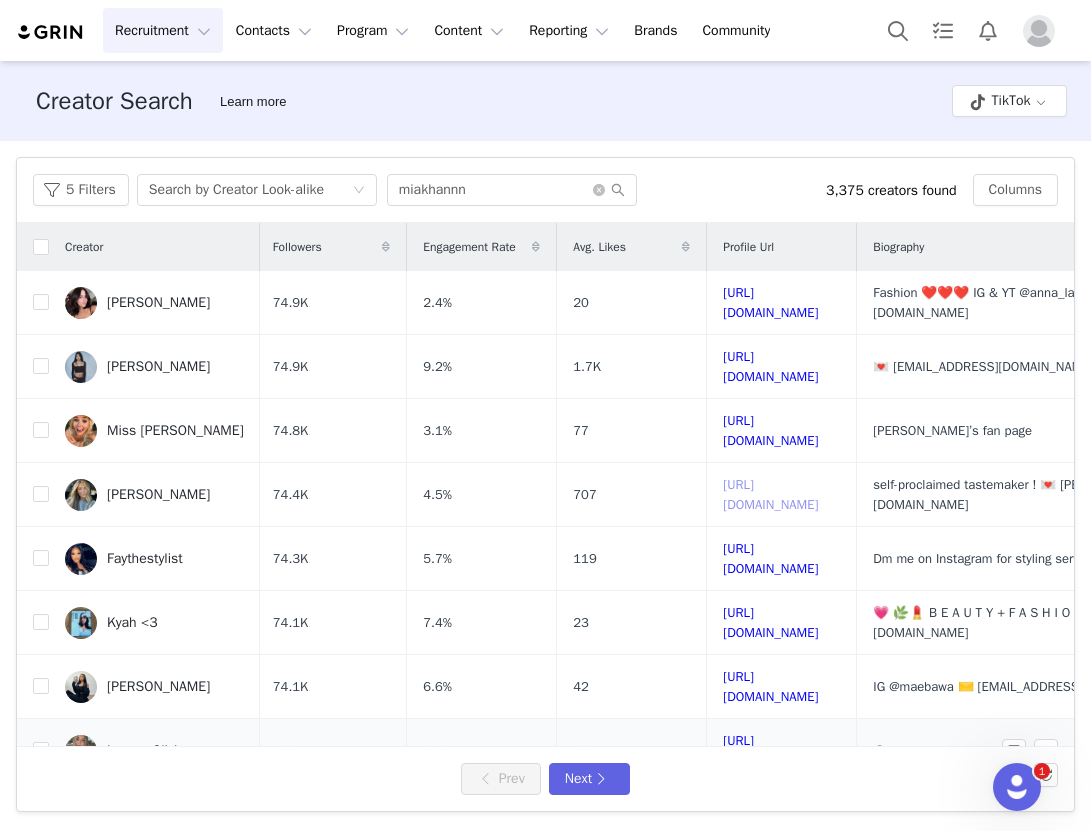 scroll, scrollTop: 2, scrollLeft: 3, axis: both 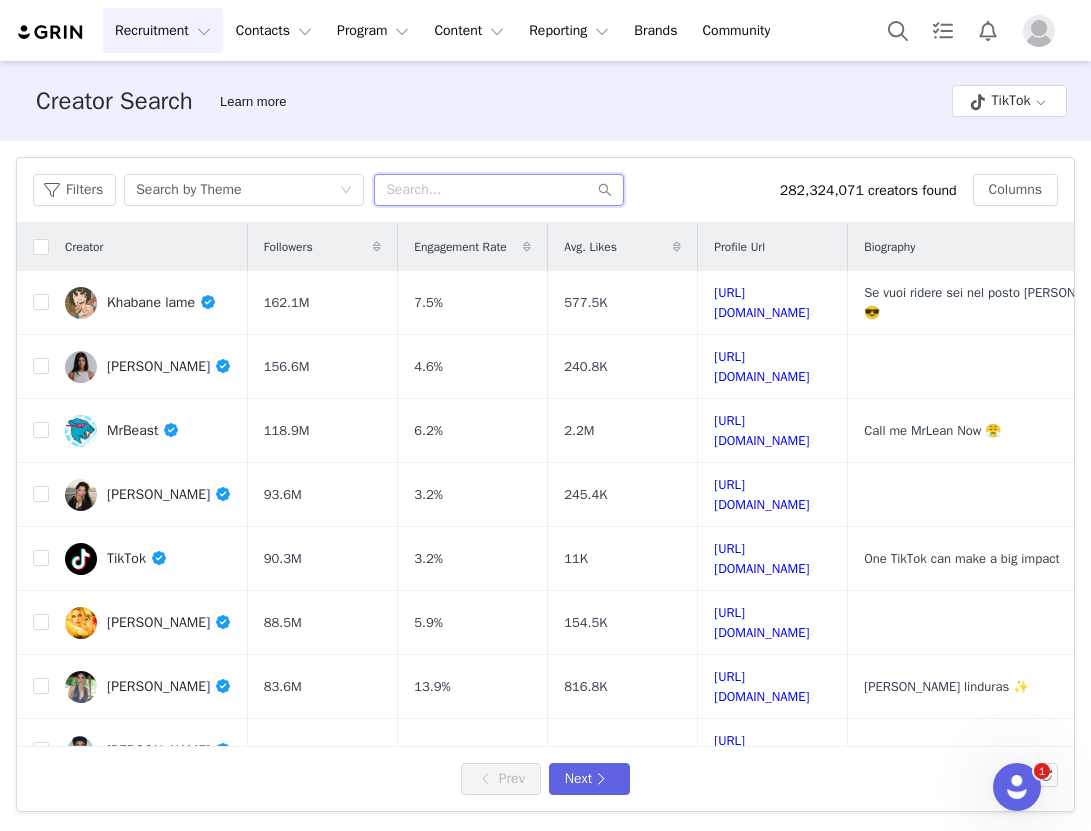 click at bounding box center (499, 190) 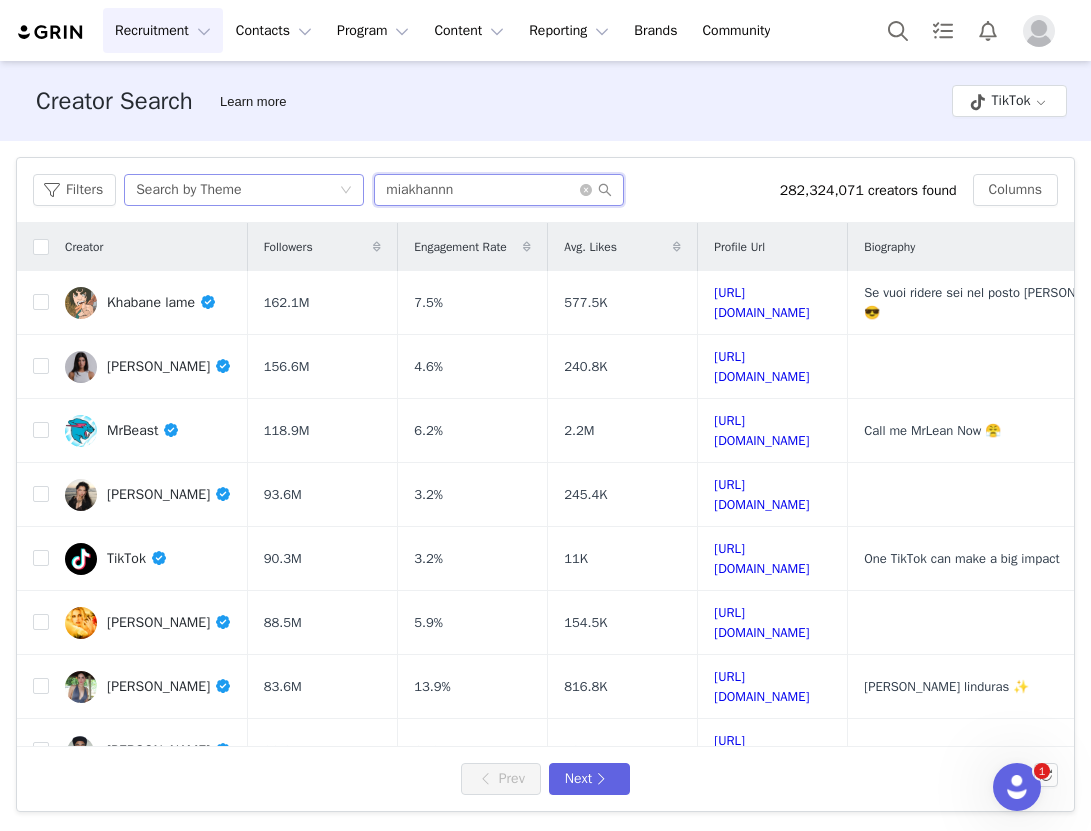 type on "miakhannn" 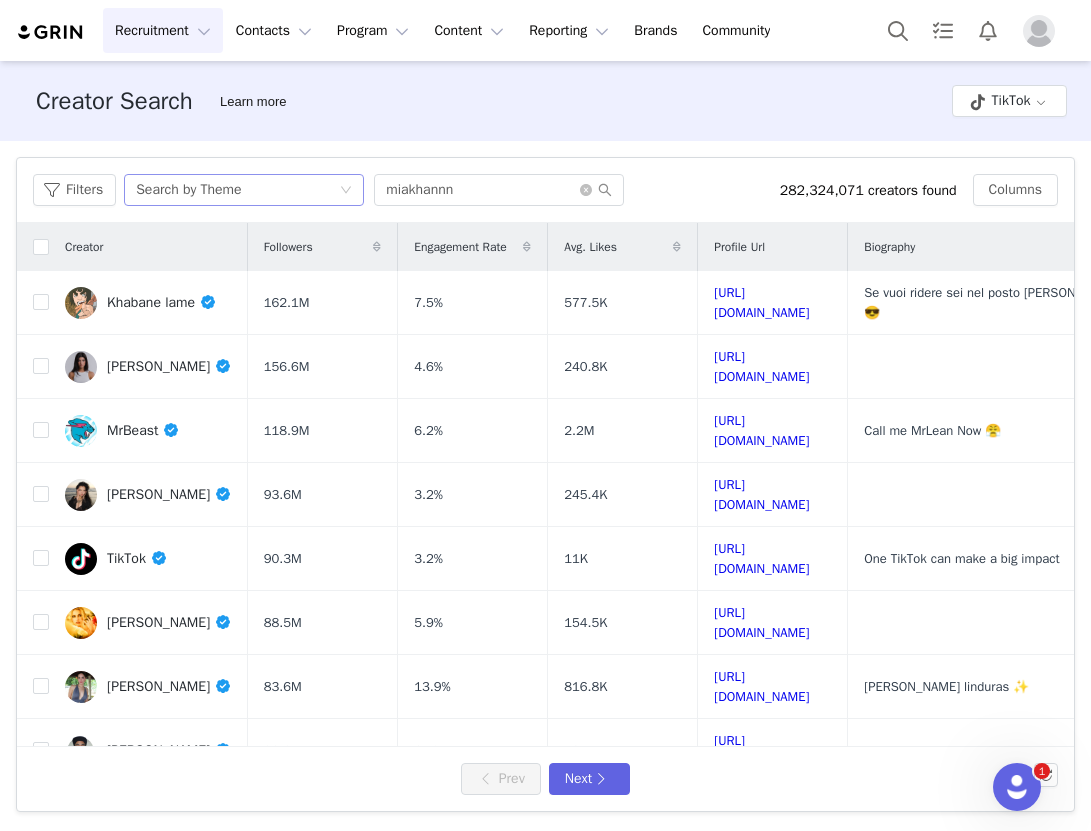 click 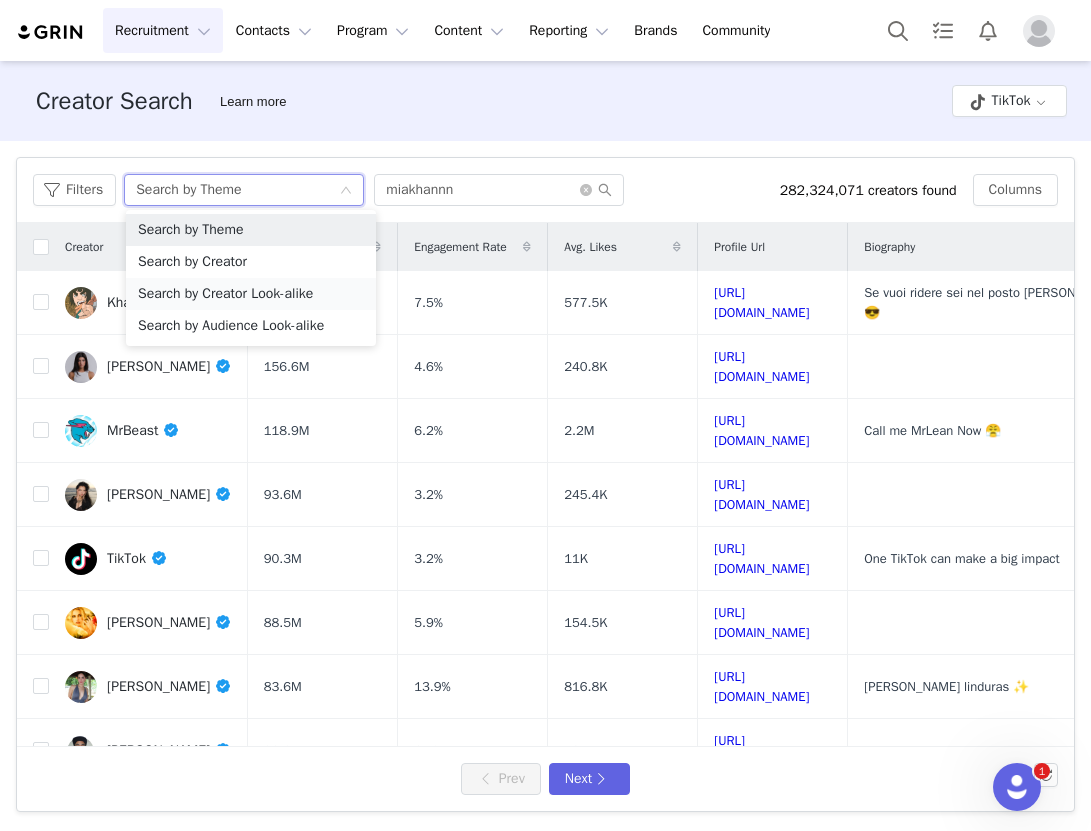 click on "Search by Creator Look-alike" at bounding box center (251, 294) 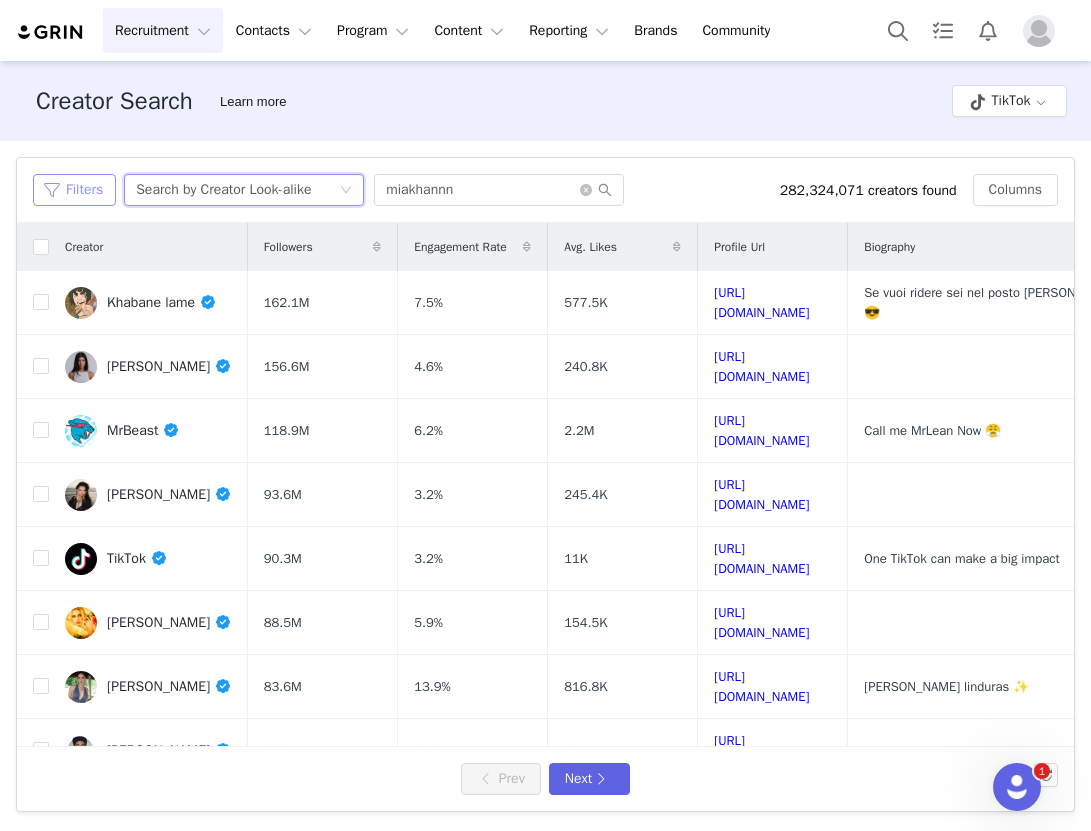 click on "Filters" at bounding box center [74, 190] 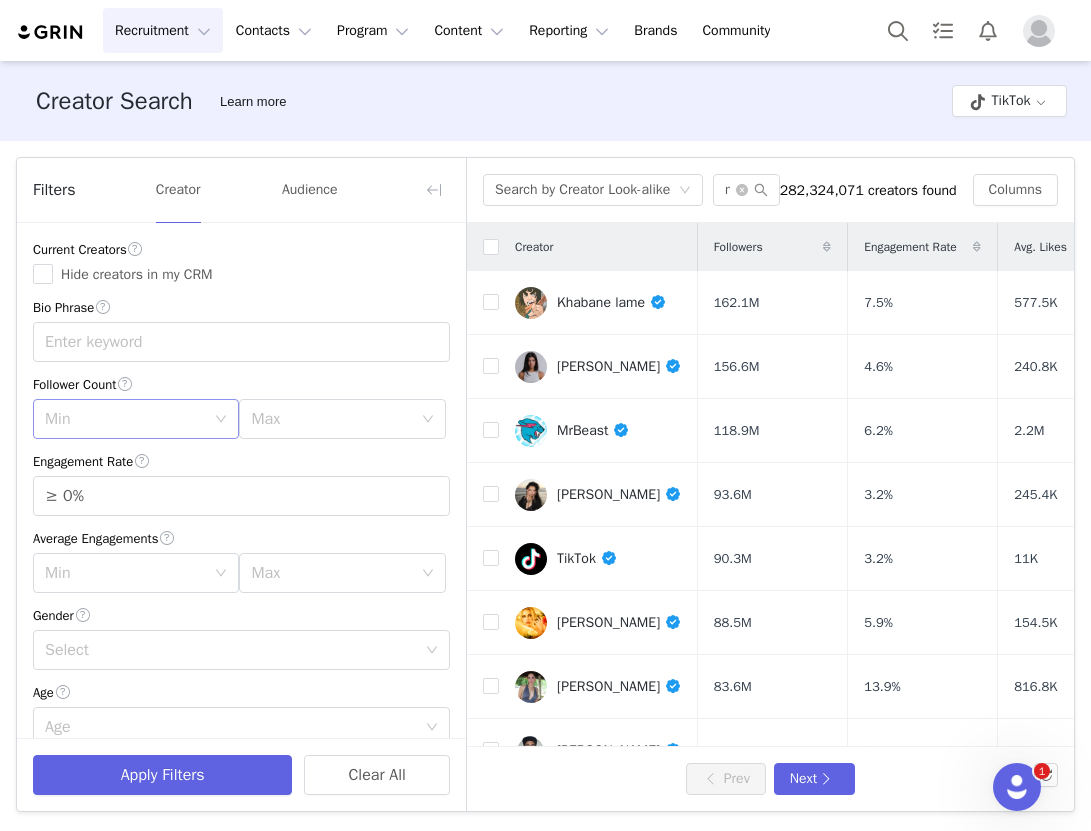 click on "Min" at bounding box center (125, 419) 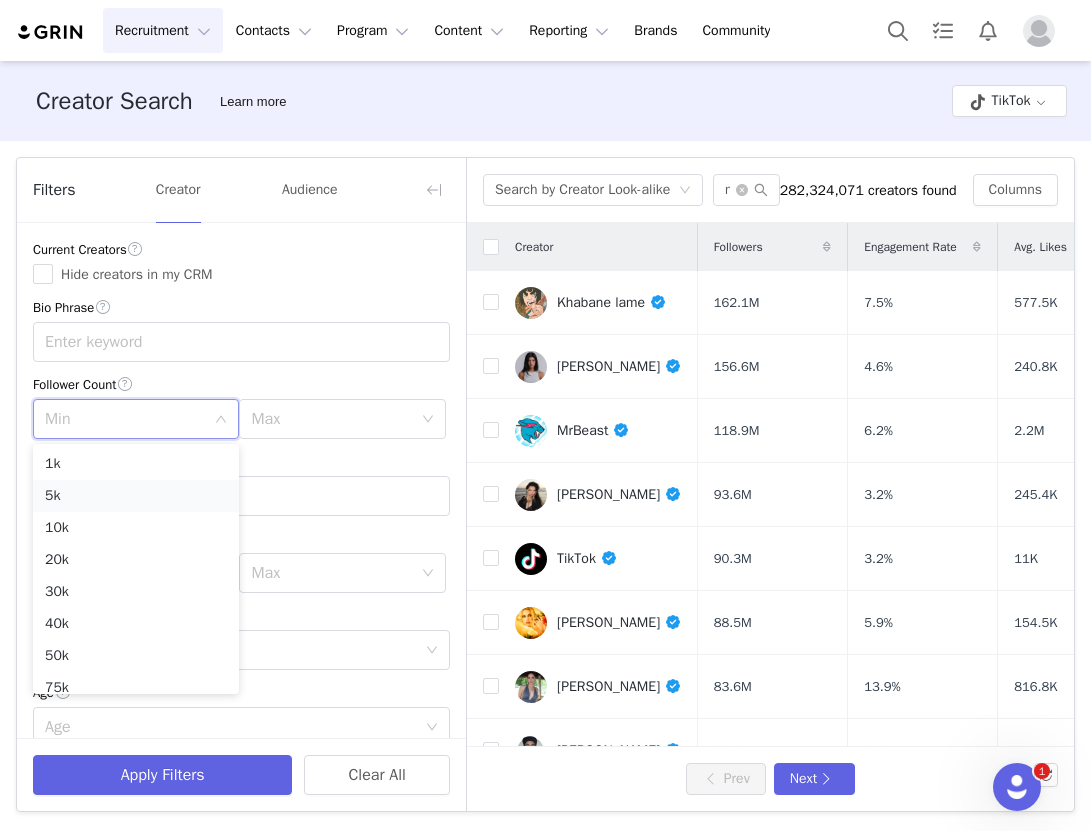 click on "5k" at bounding box center [136, 496] 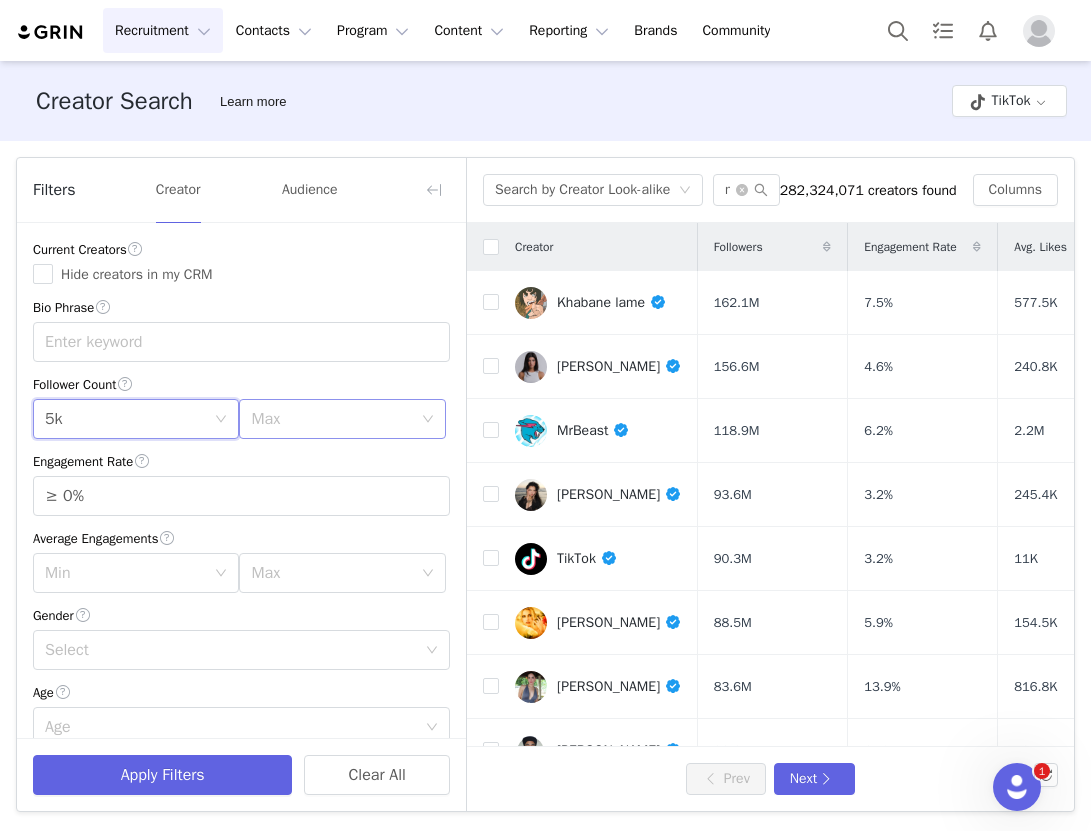 click on "Max" at bounding box center [331, 419] 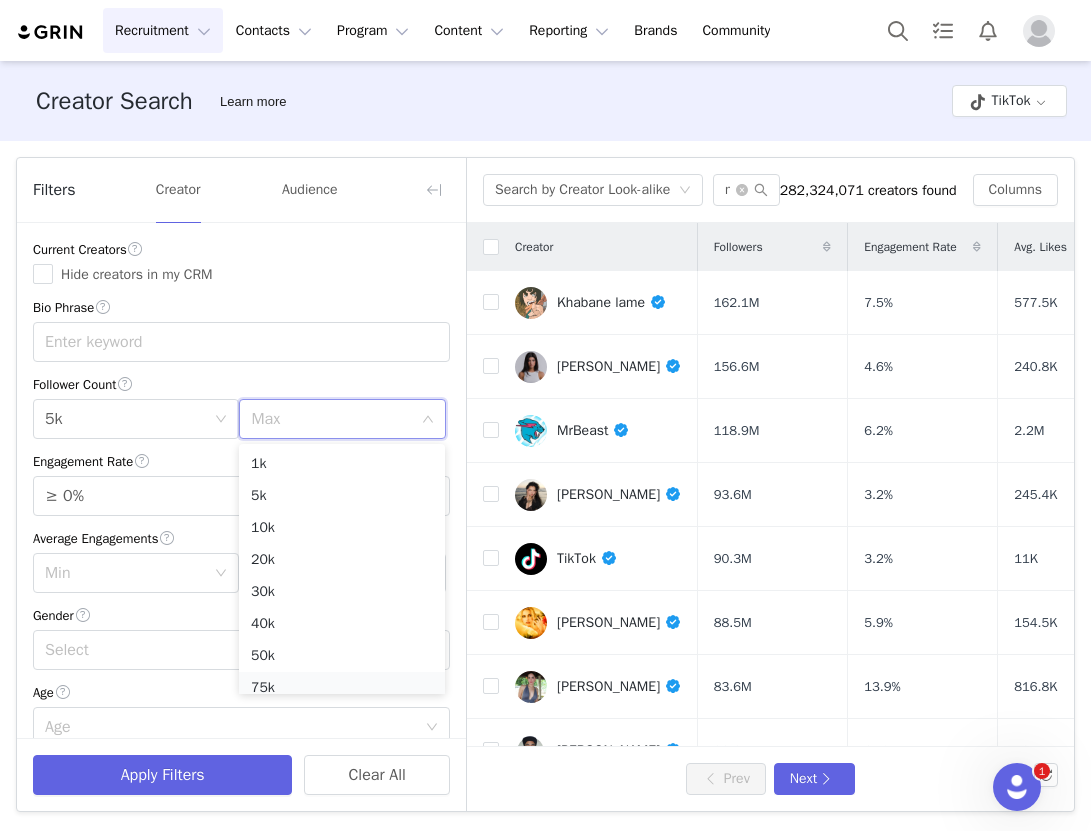 scroll, scrollTop: 10, scrollLeft: 0, axis: vertical 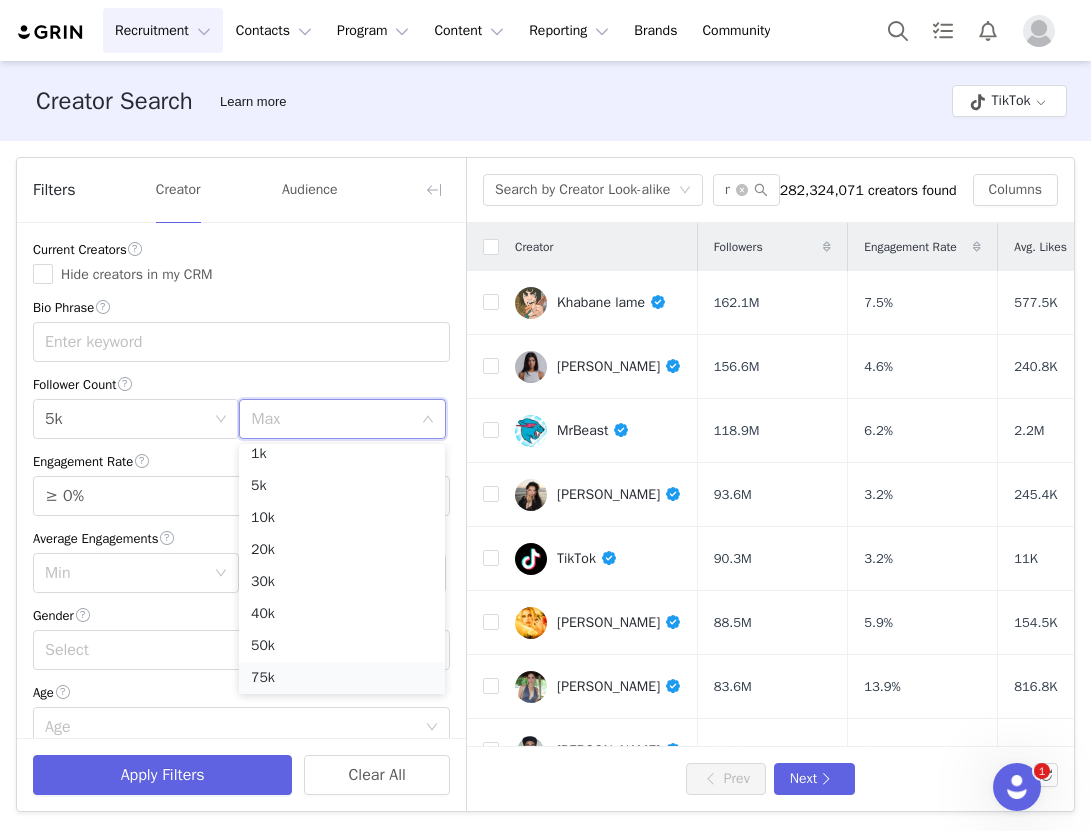 click on "75k" at bounding box center [342, 678] 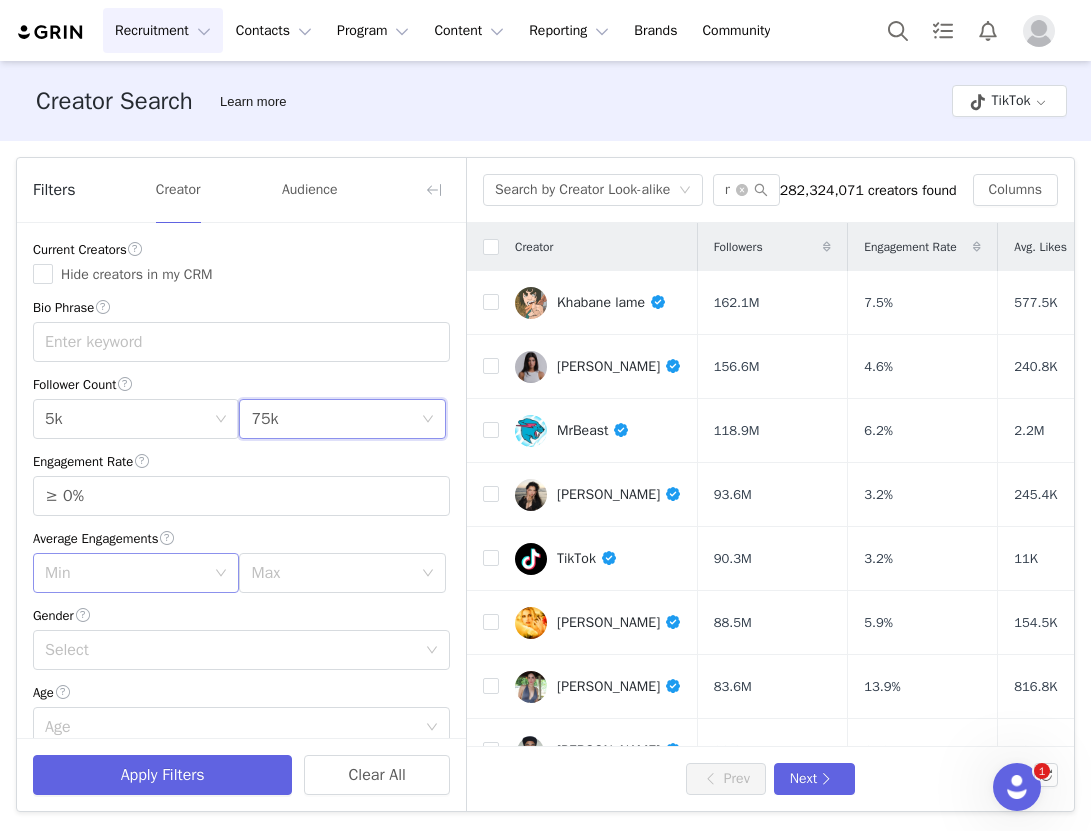 click on "Min" at bounding box center (125, 573) 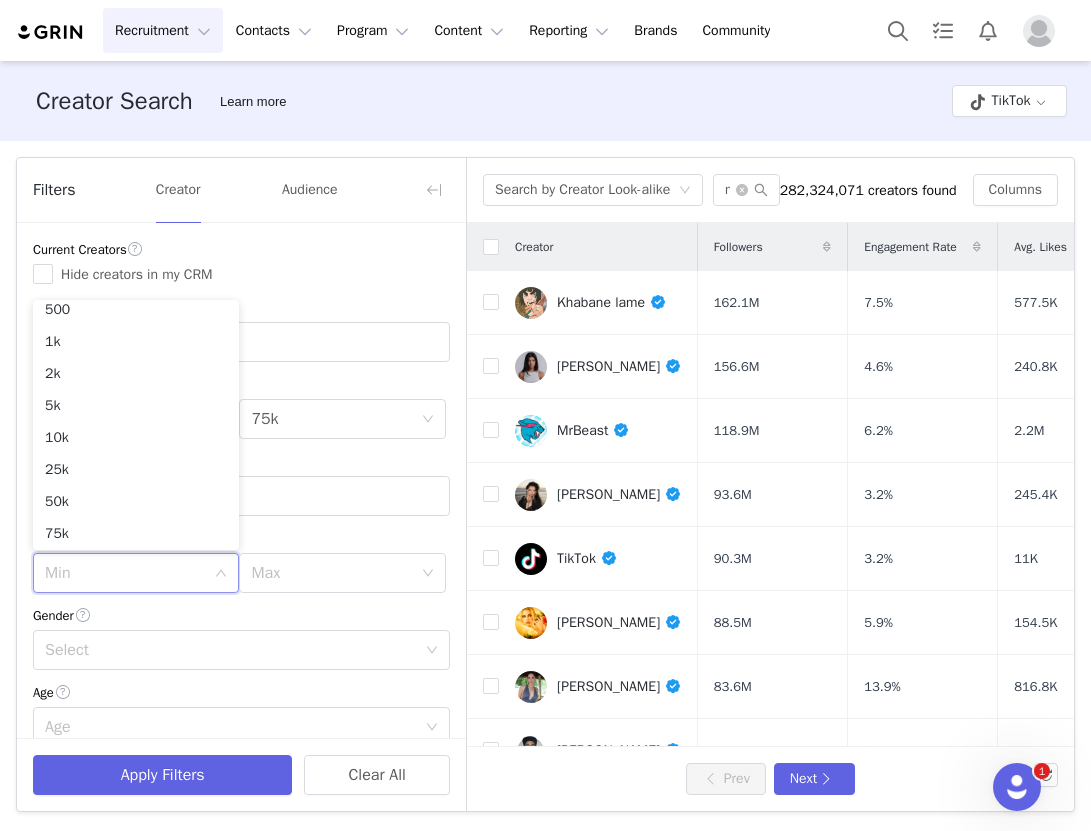 scroll, scrollTop: 4, scrollLeft: 0, axis: vertical 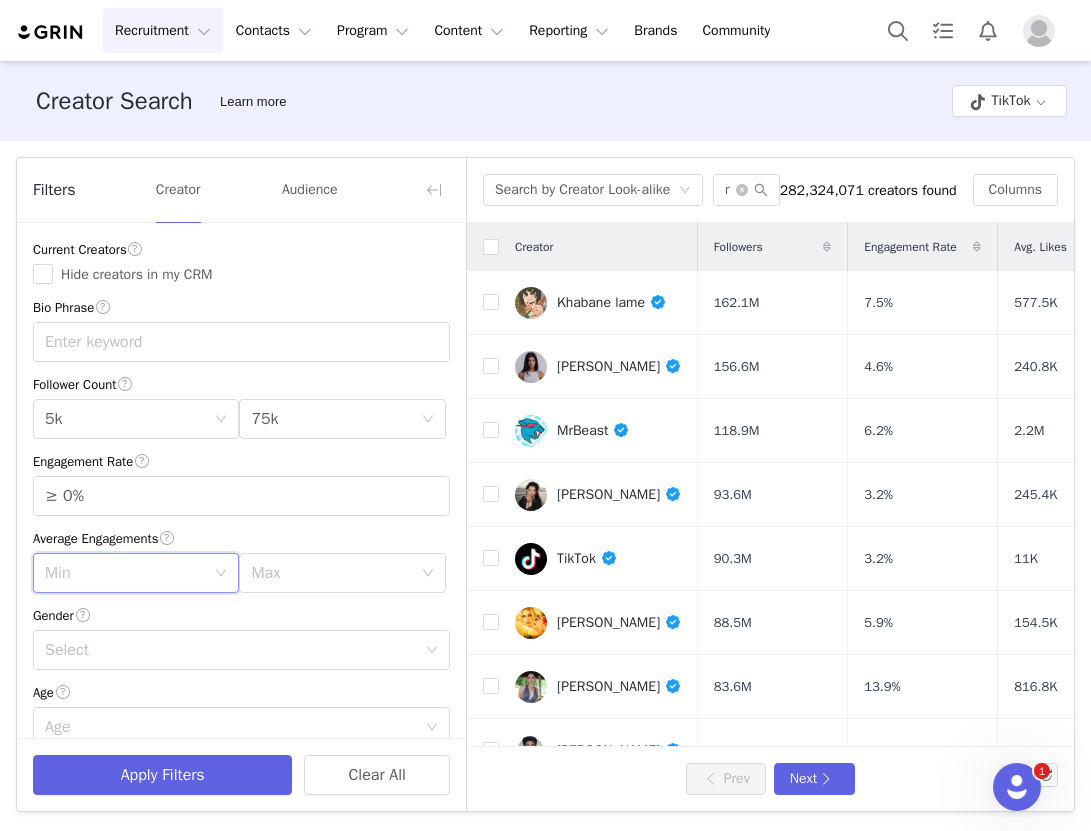 click on "Average Engagements" at bounding box center (241, 538) 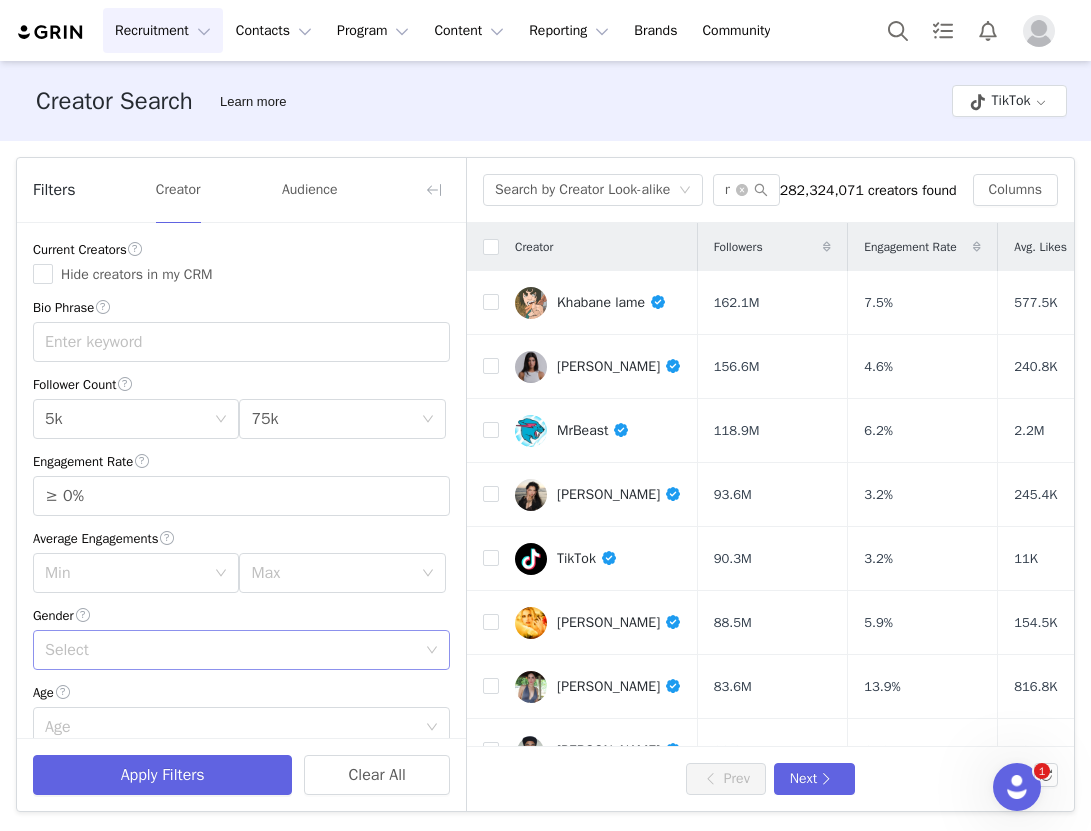 click on "Select" at bounding box center [230, 650] 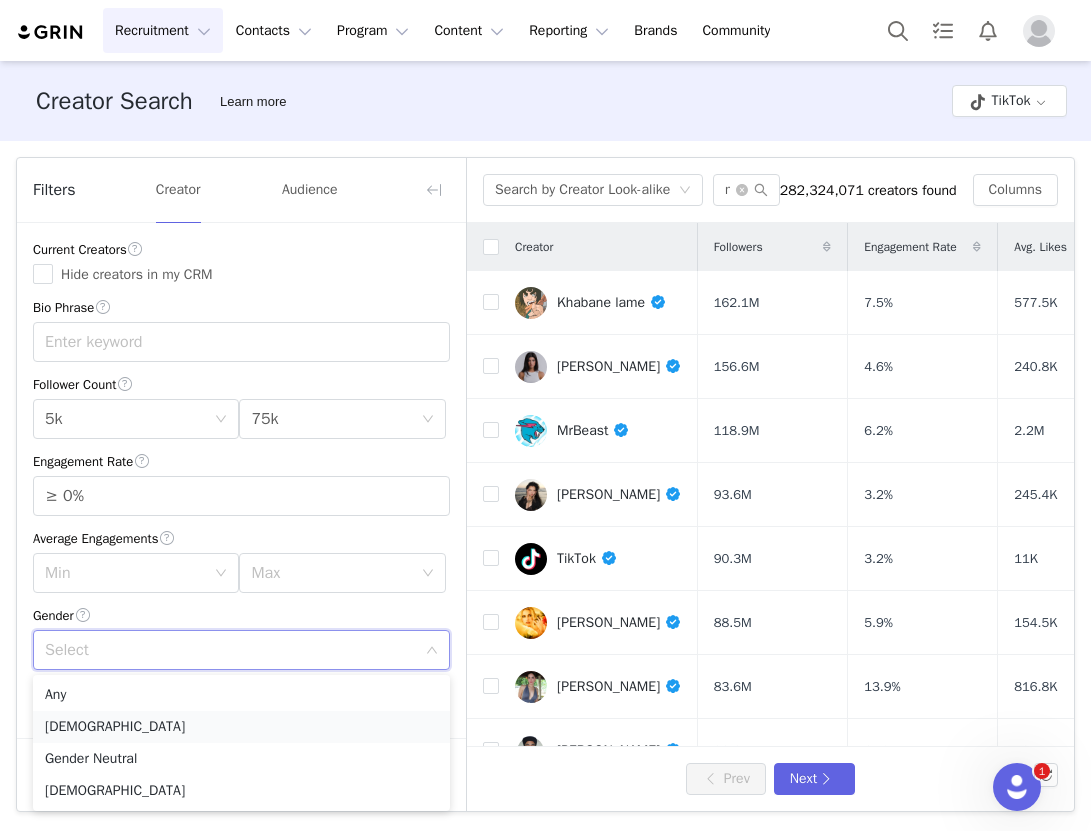 click on "[DEMOGRAPHIC_DATA]" at bounding box center (241, 727) 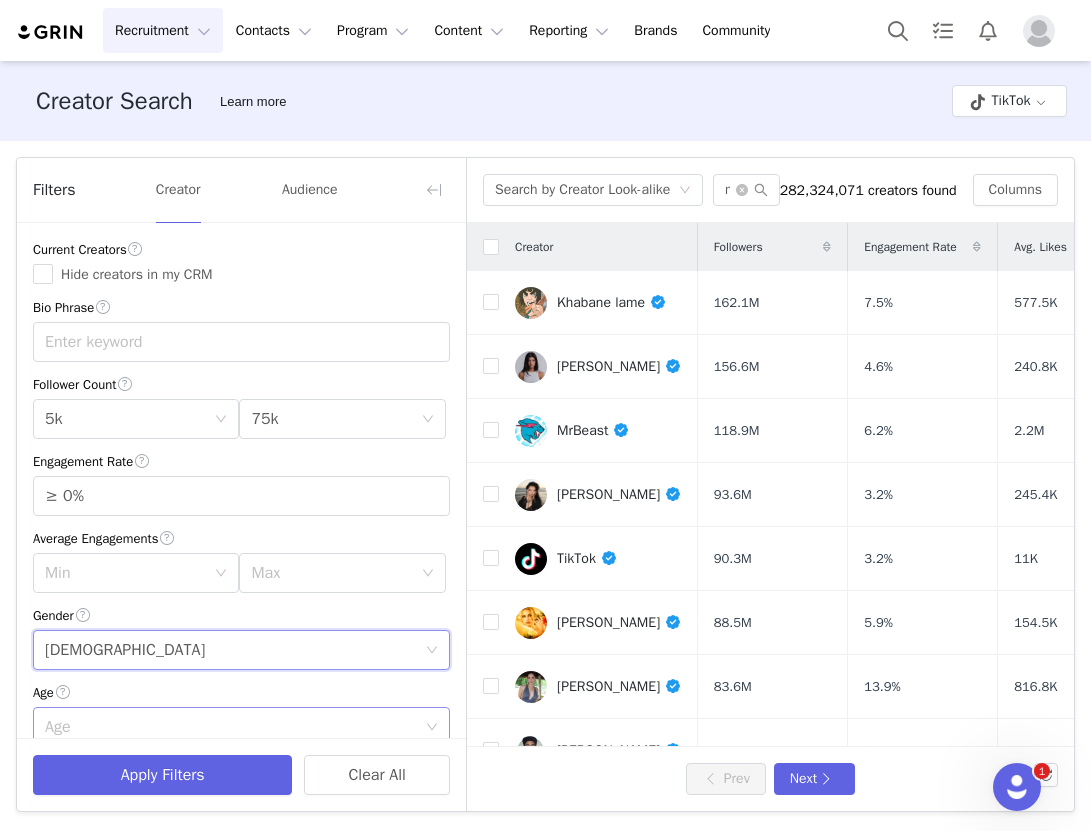 click on "Age" at bounding box center [230, 727] 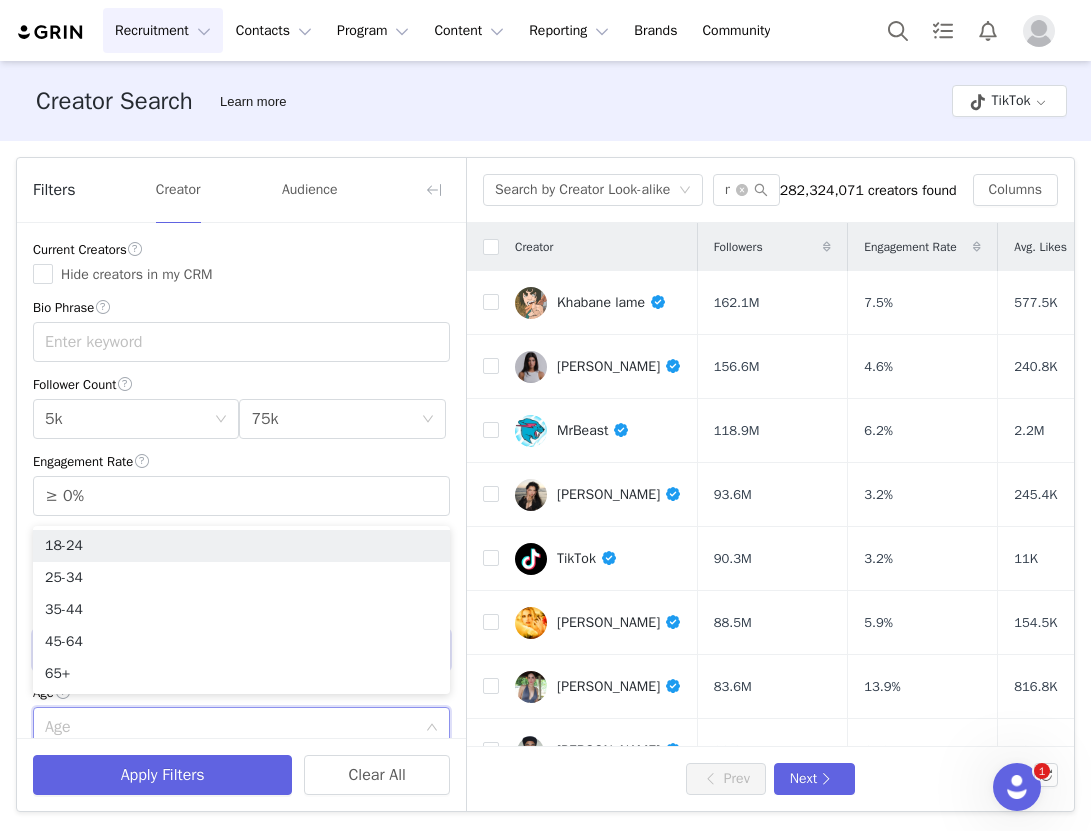 scroll, scrollTop: 10, scrollLeft: 0, axis: vertical 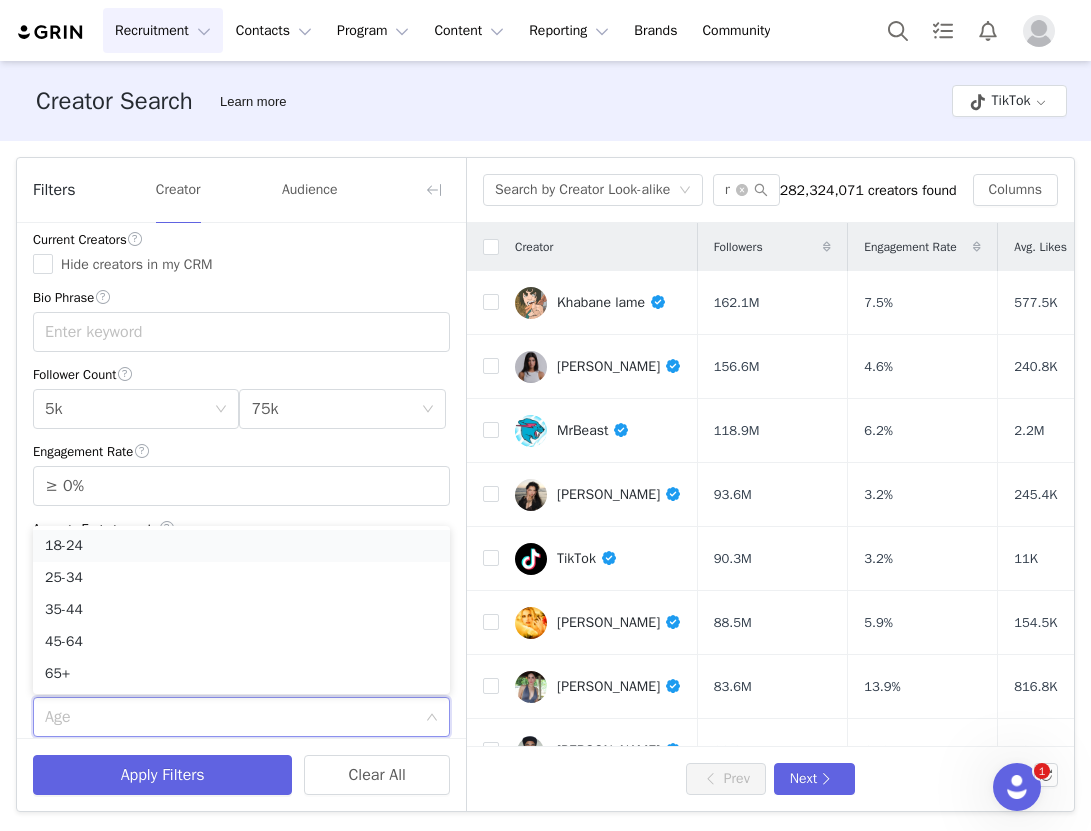 click on "18-24" at bounding box center [241, 546] 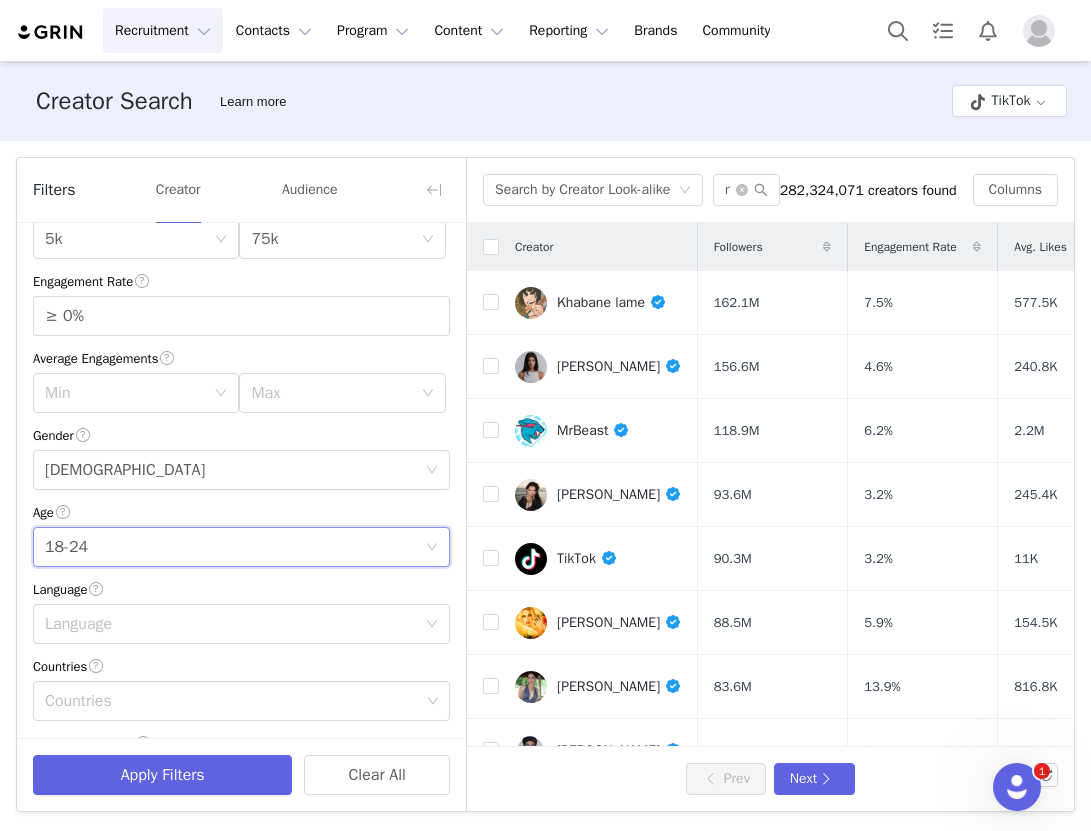 scroll, scrollTop: 190, scrollLeft: 0, axis: vertical 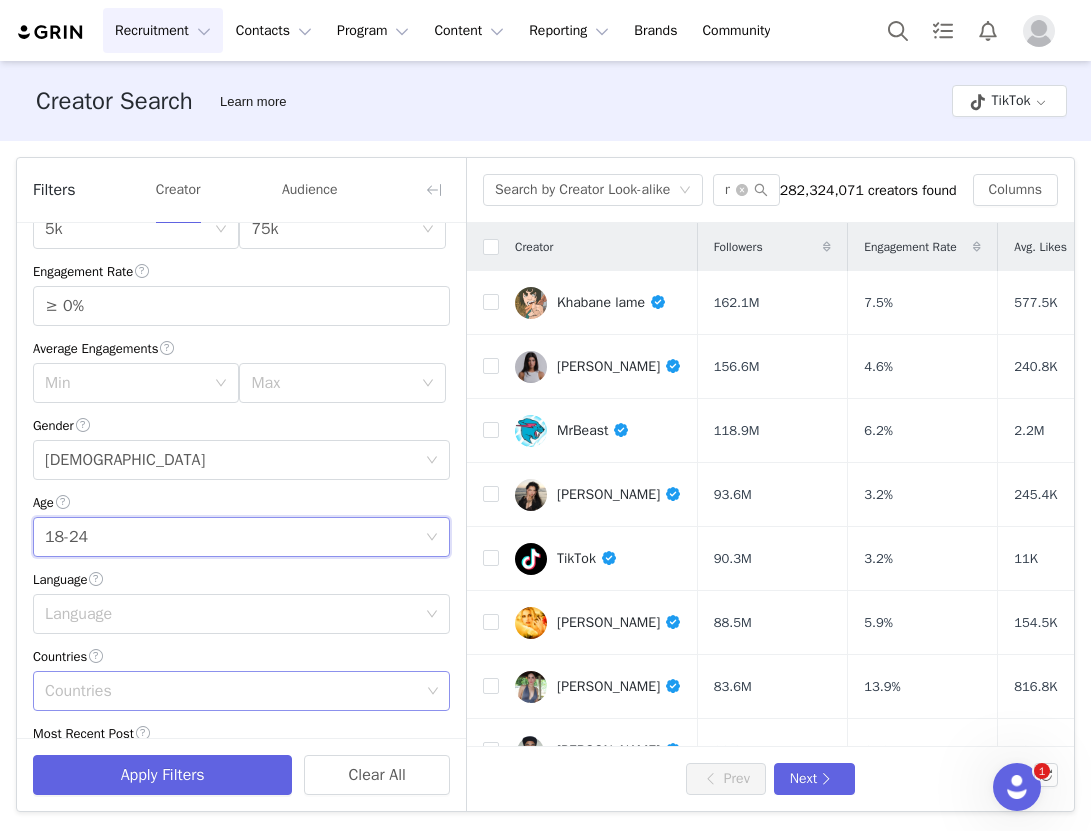 click on "Countries" at bounding box center (232, 691) 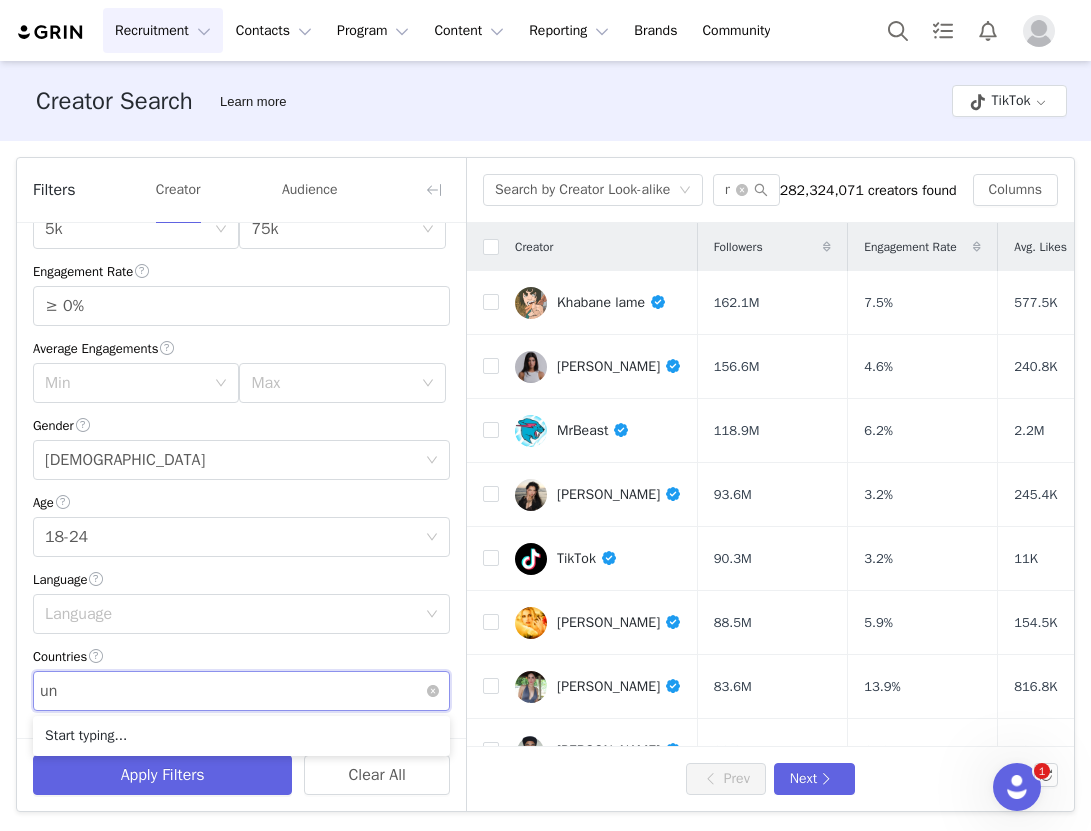 type on "uni" 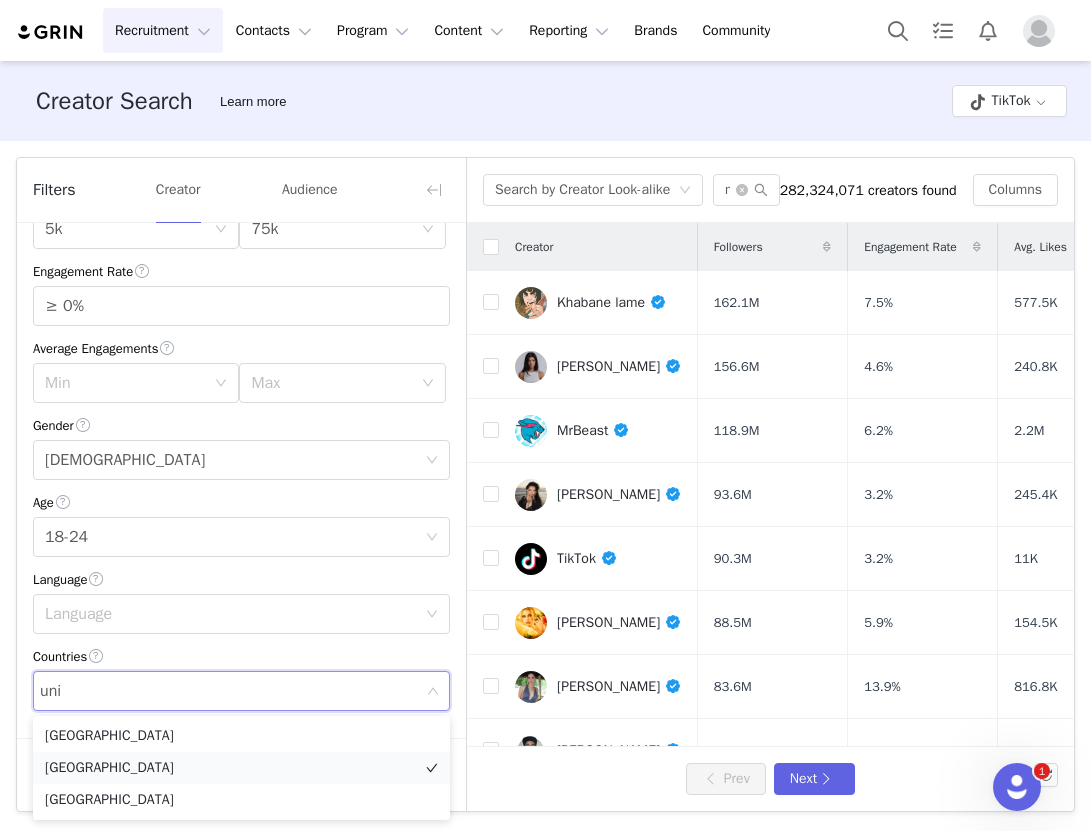 click on "[GEOGRAPHIC_DATA]" at bounding box center (241, 768) 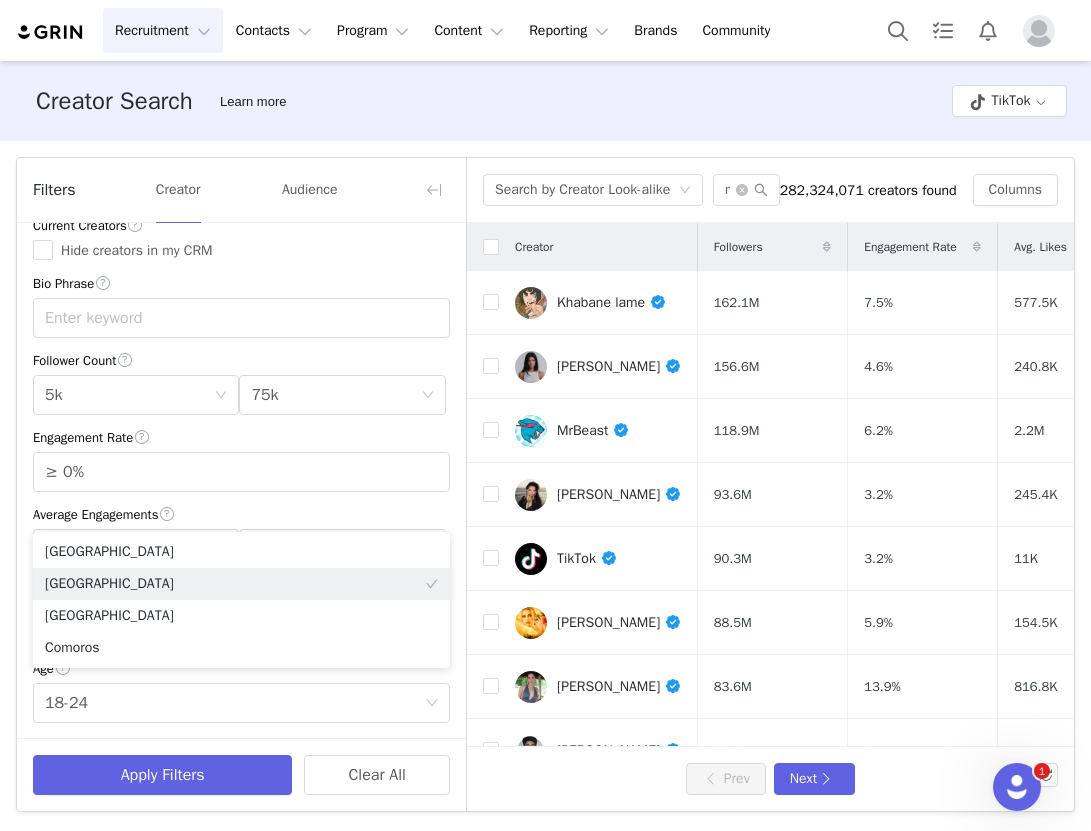 scroll, scrollTop: 0, scrollLeft: 0, axis: both 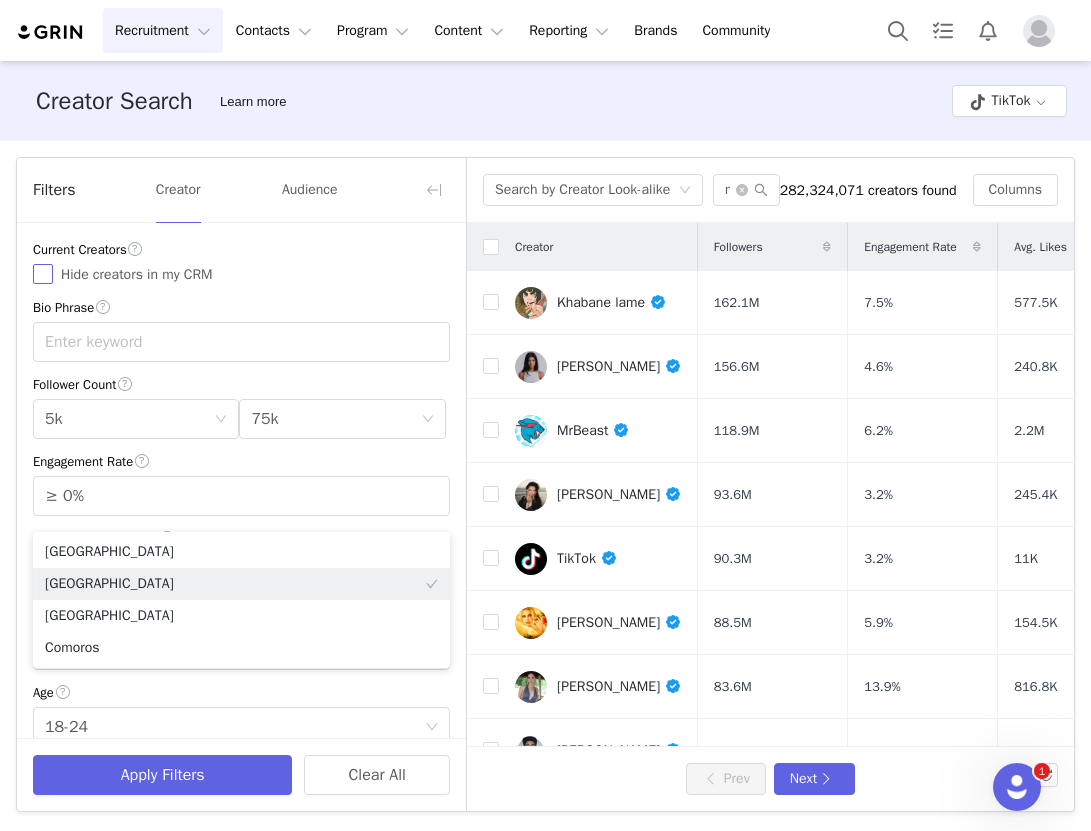 click on "Hide creators in my CRM" at bounding box center [43, 274] 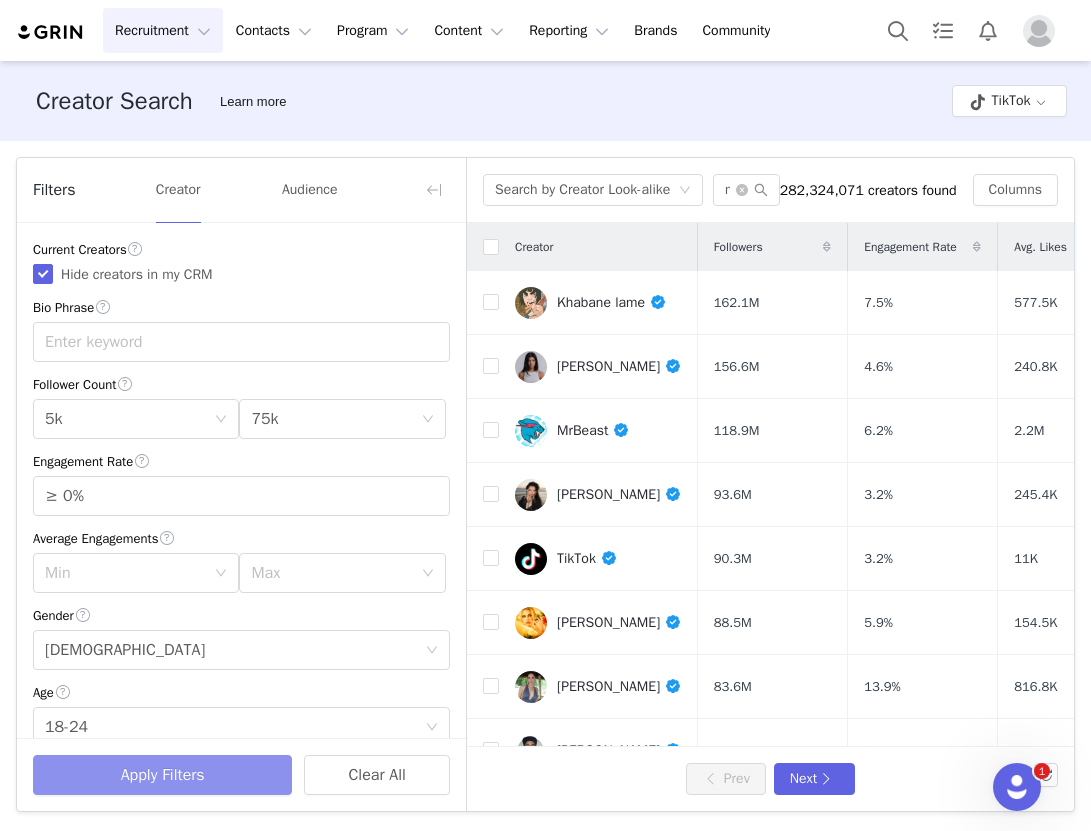 click on "Apply Filters" at bounding box center (162, 775) 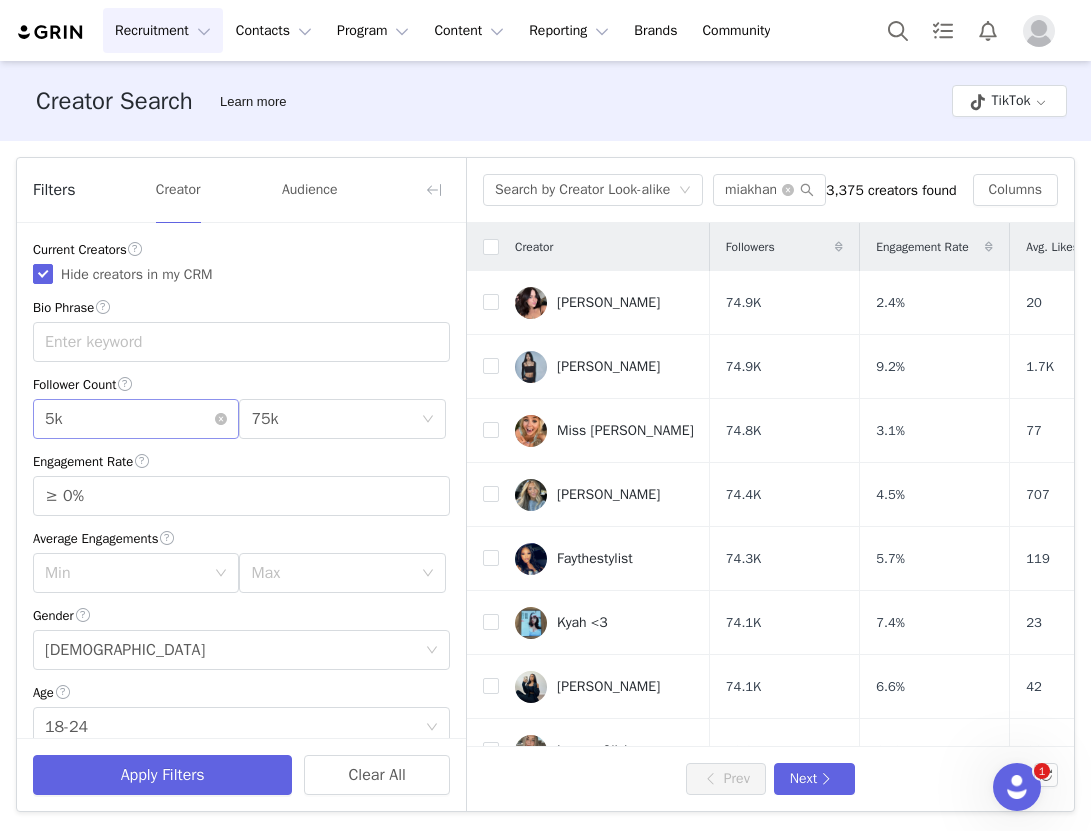 scroll, scrollTop: 444, scrollLeft: 0, axis: vertical 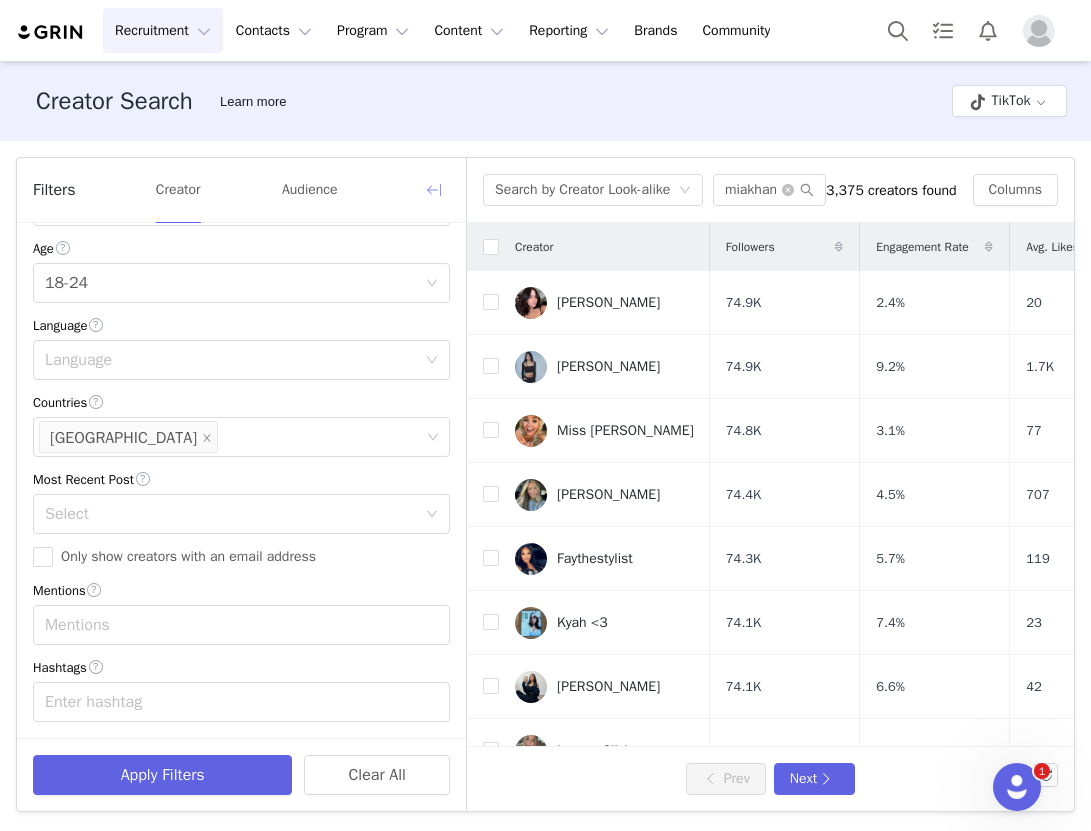 click at bounding box center [434, 190] 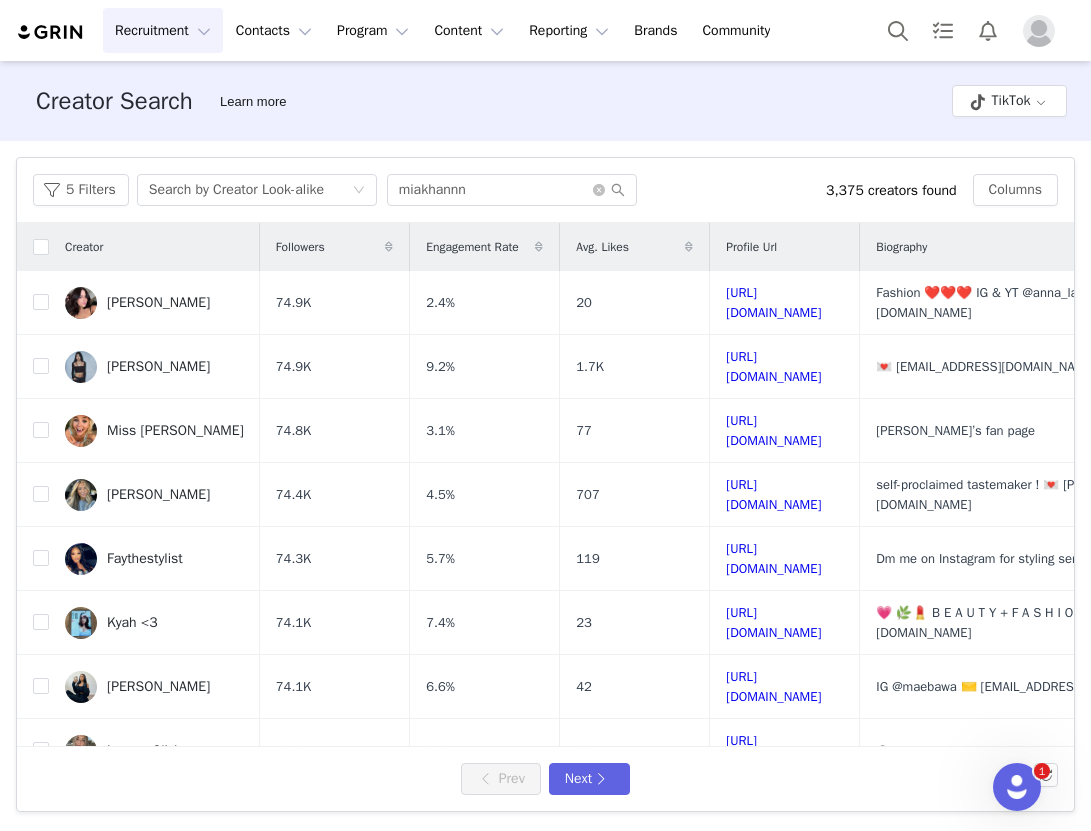 scroll, scrollTop: 843, scrollLeft: 0, axis: vertical 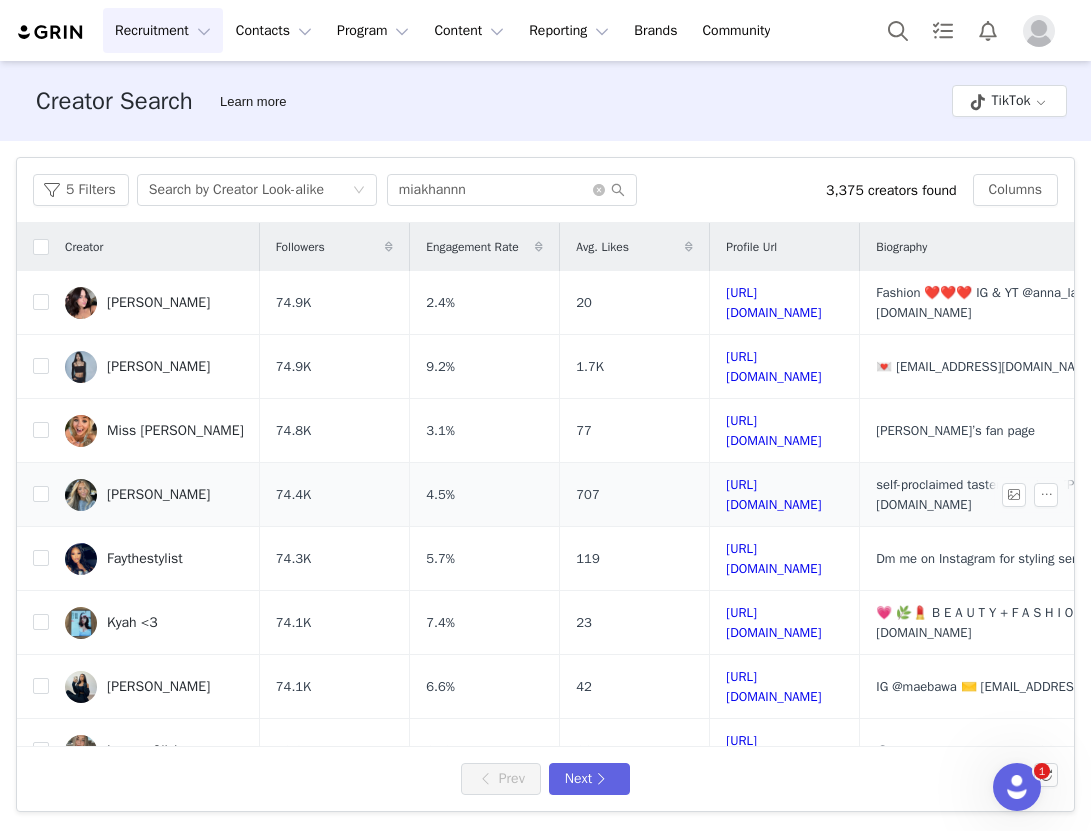 click on "https://www.tiktok.com/share/user/6927699865443042310" at bounding box center [785, 495] 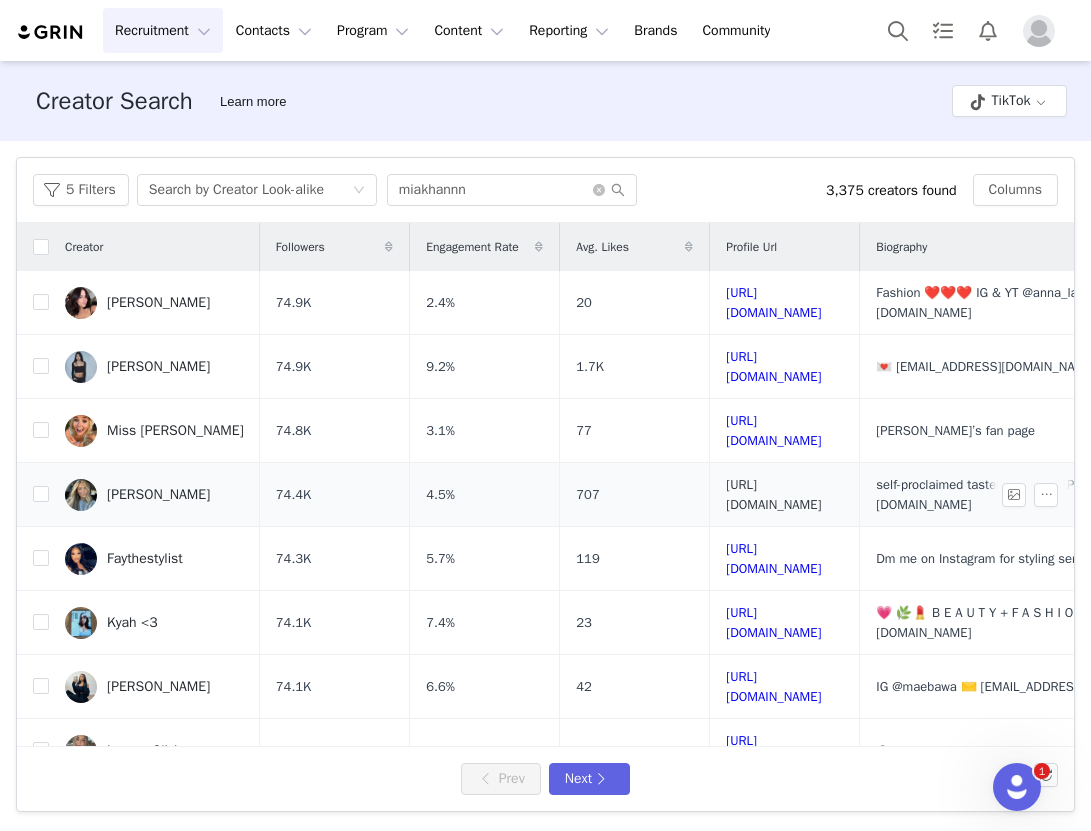click on "https://www.tiktok.com/share/user/6927699865443042310" at bounding box center [773, 494] 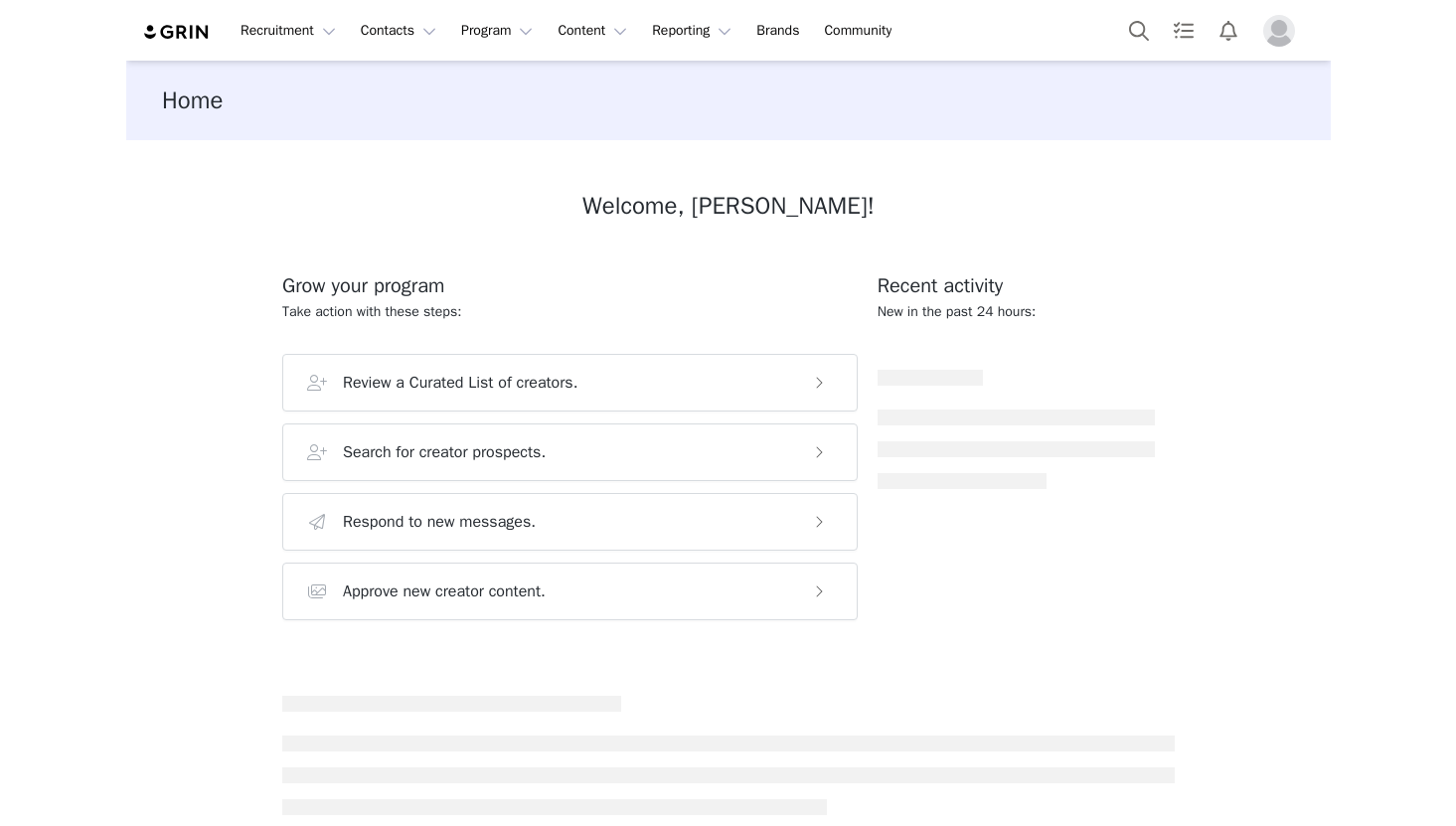 scroll, scrollTop: 0, scrollLeft: 0, axis: both 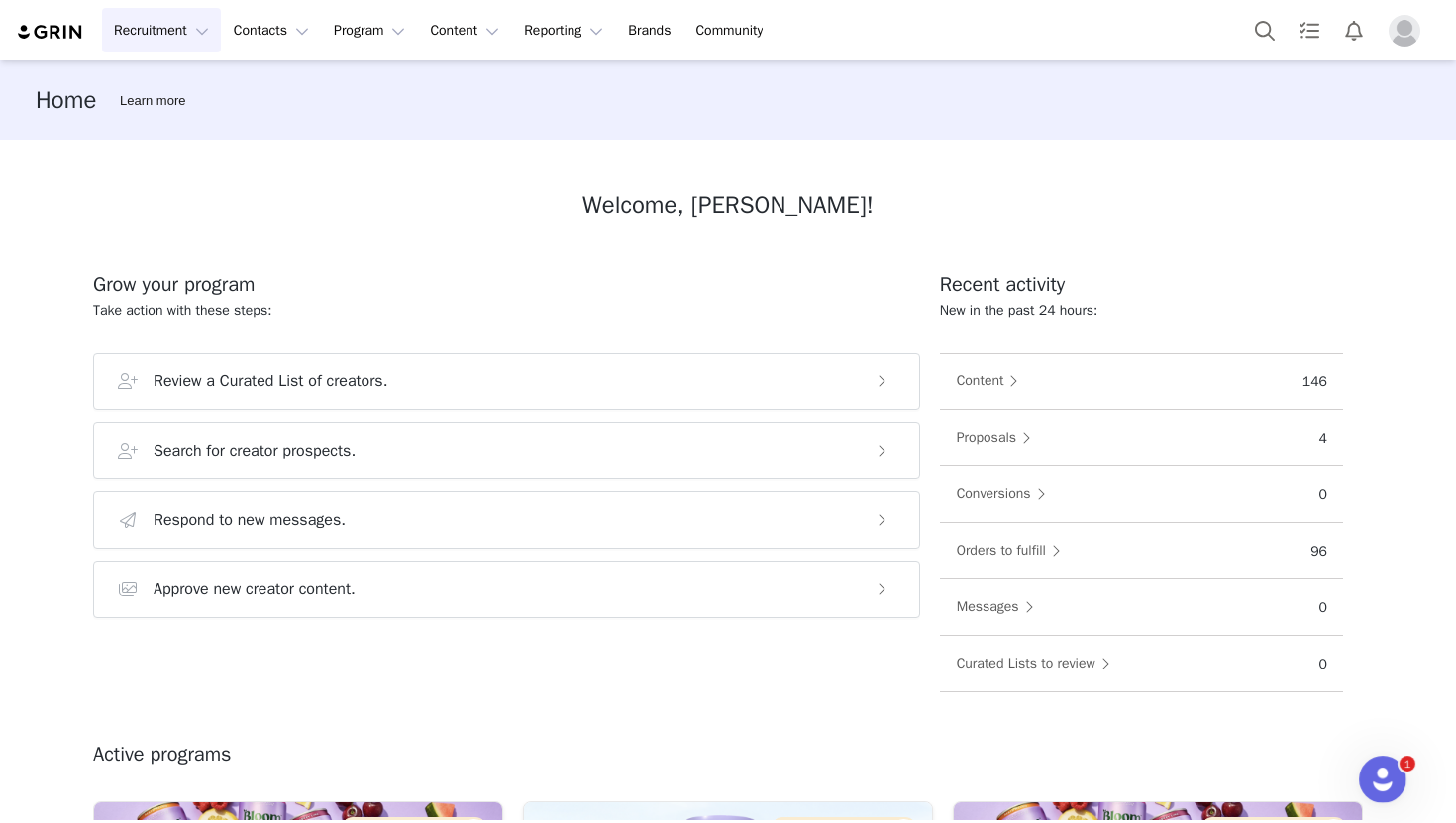click on "Recruitment Recruitment" at bounding box center (161, 30) 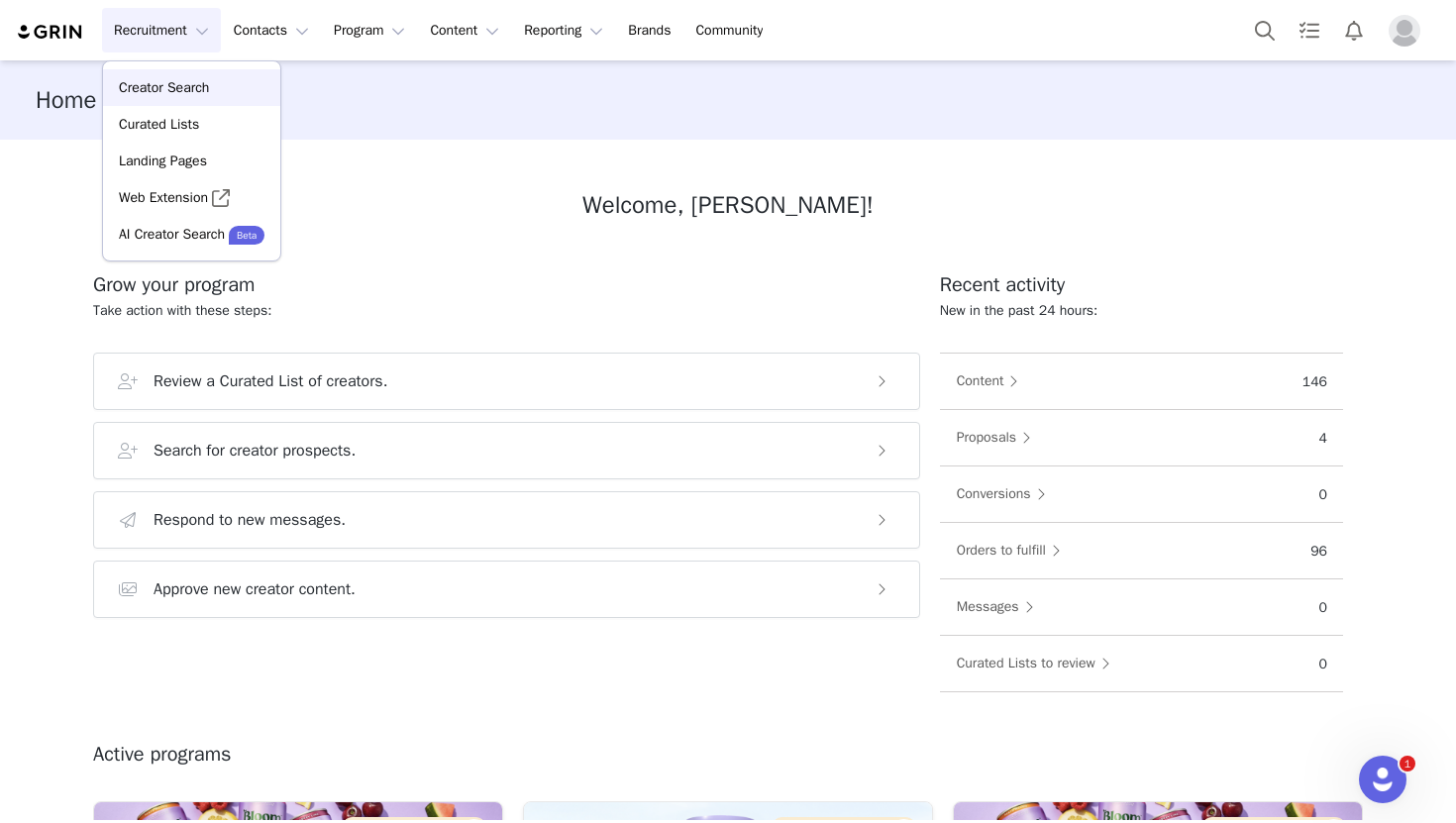 click on "Creator Search" at bounding box center [163, 87] 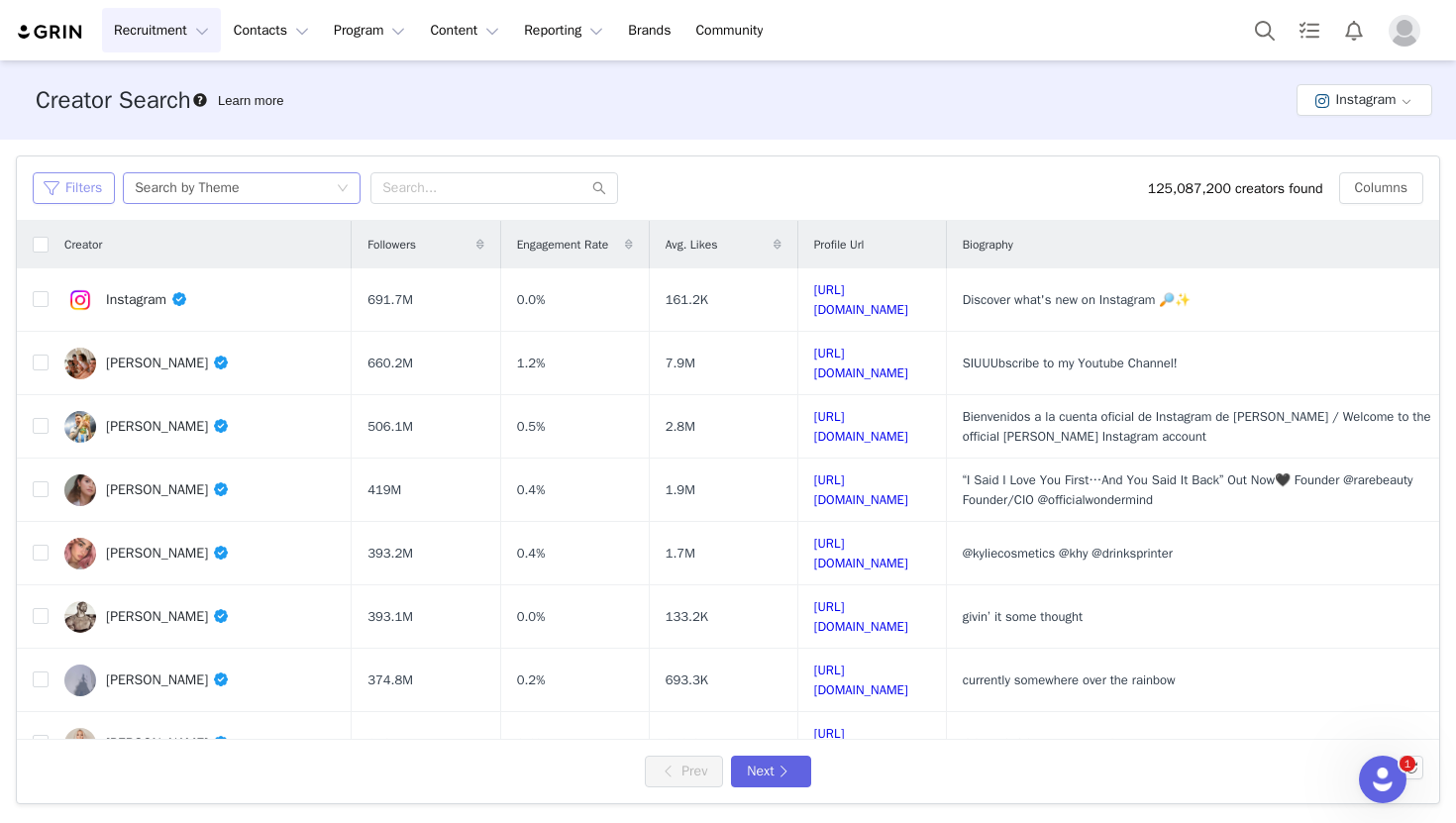 click on "Filters" at bounding box center (73, 188) 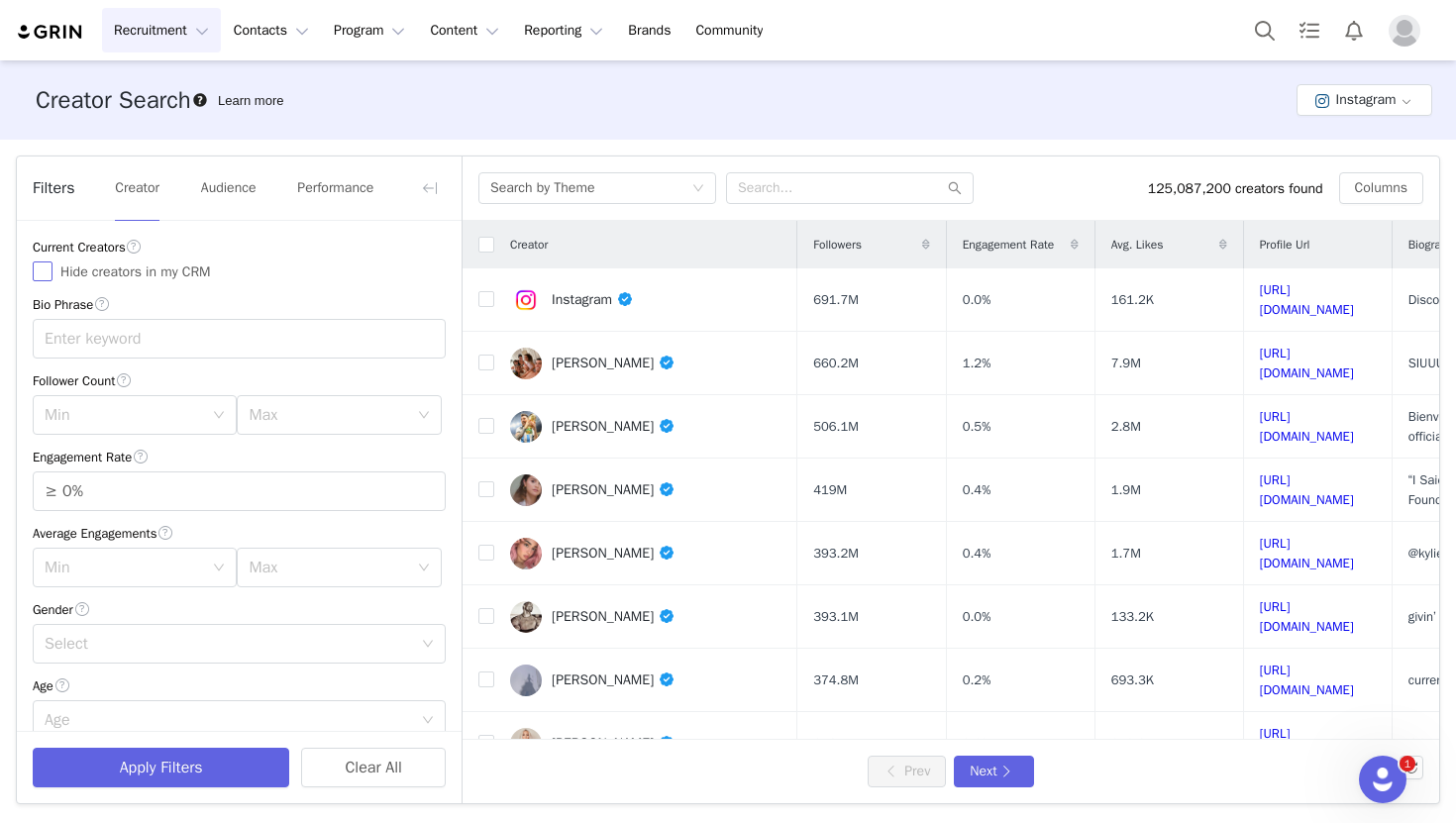 click on "Hide creators in my CRM" at bounding box center [43, 271] 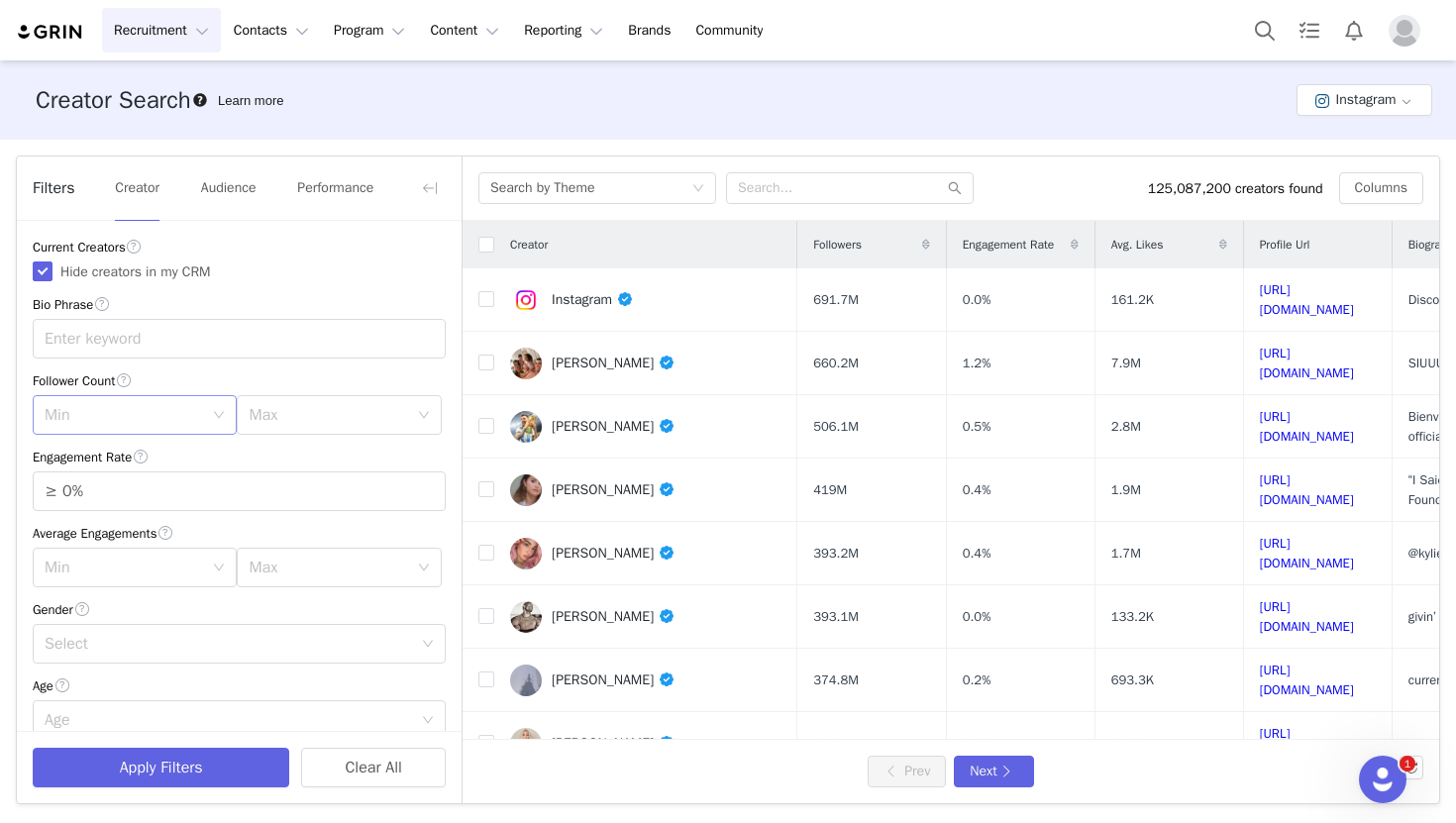 click on "Min" at bounding box center [124, 415] 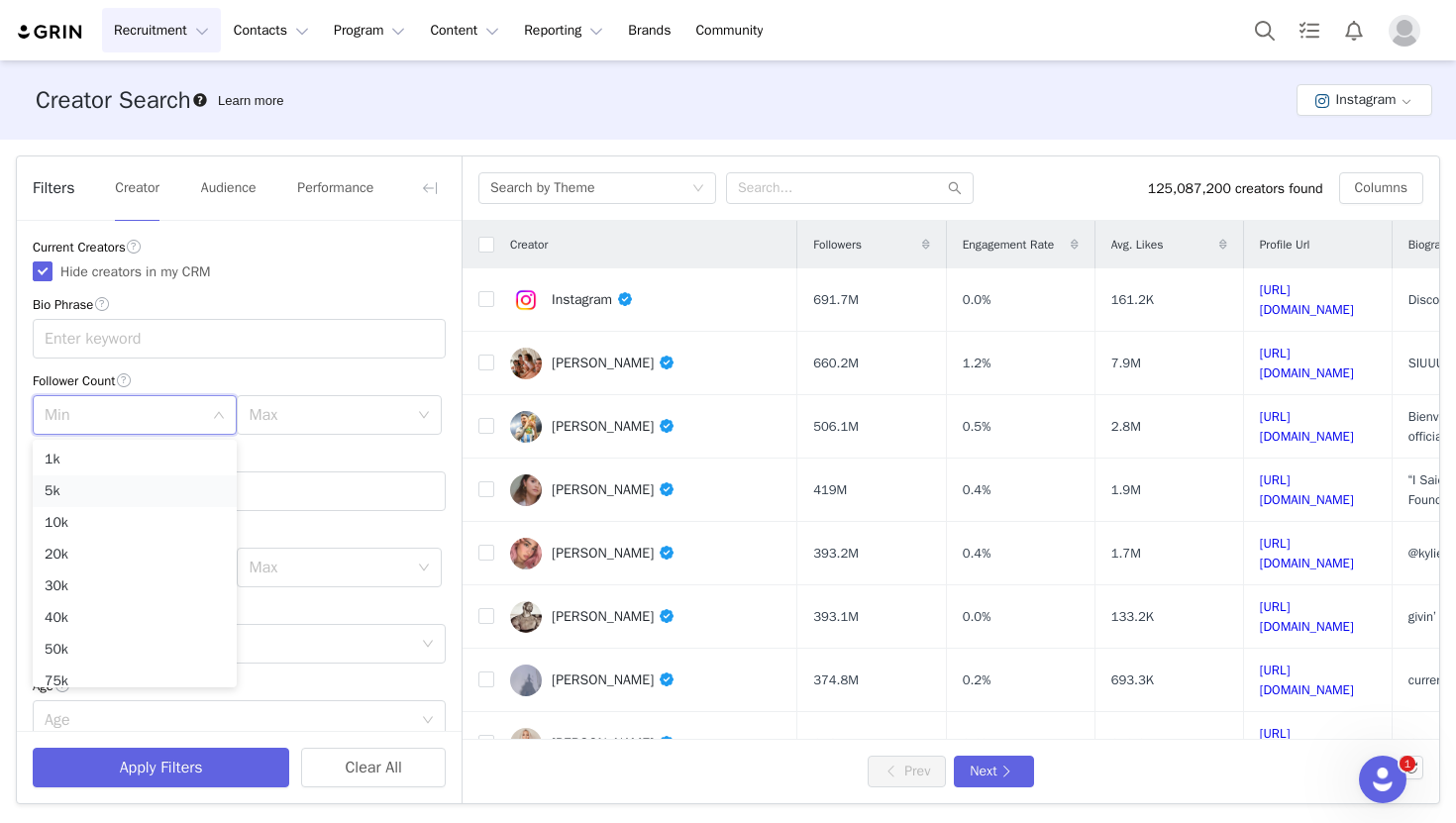 click on "5k" at bounding box center (135, 491) 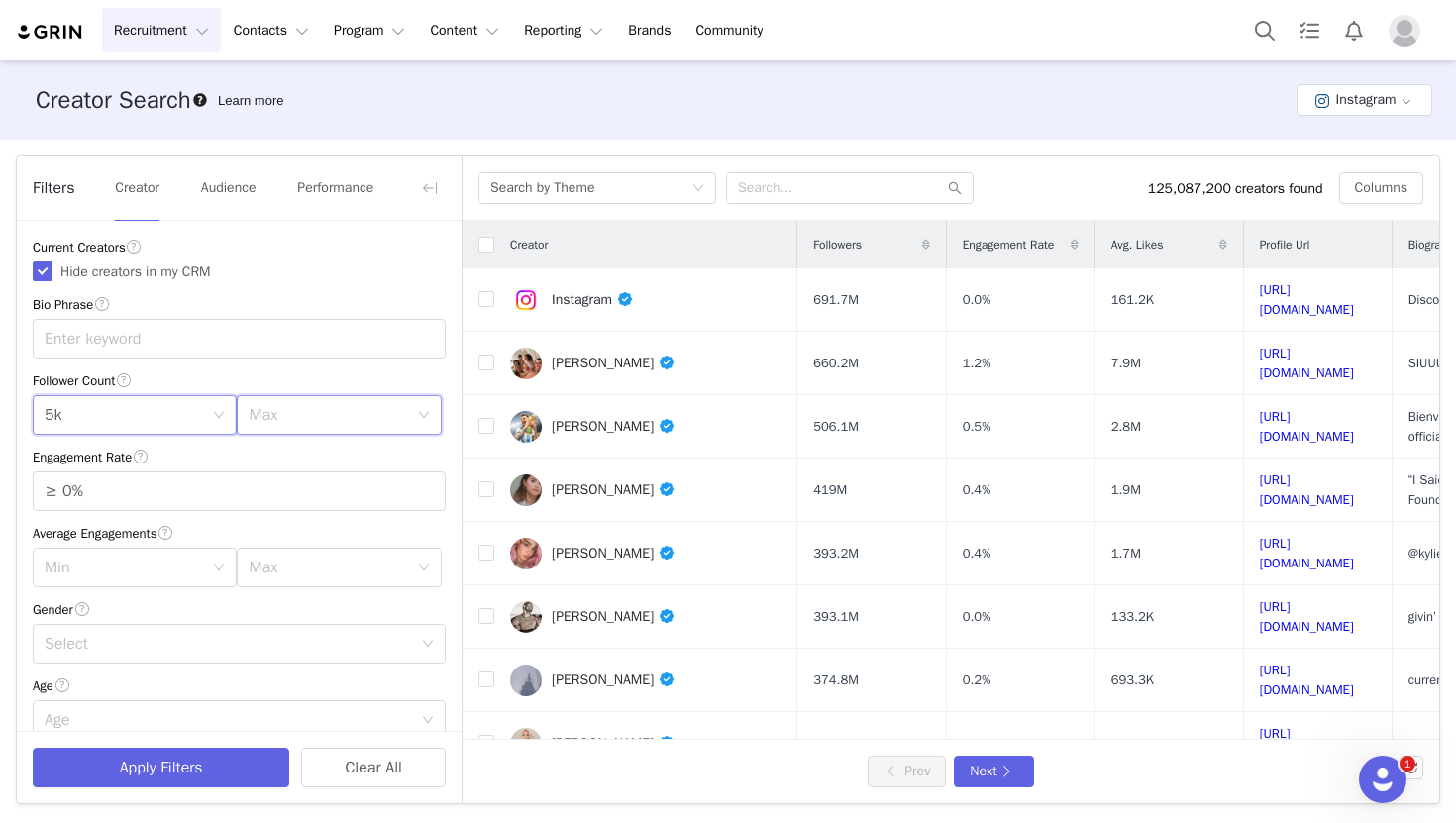 click on "Max" at bounding box center (332, 415) 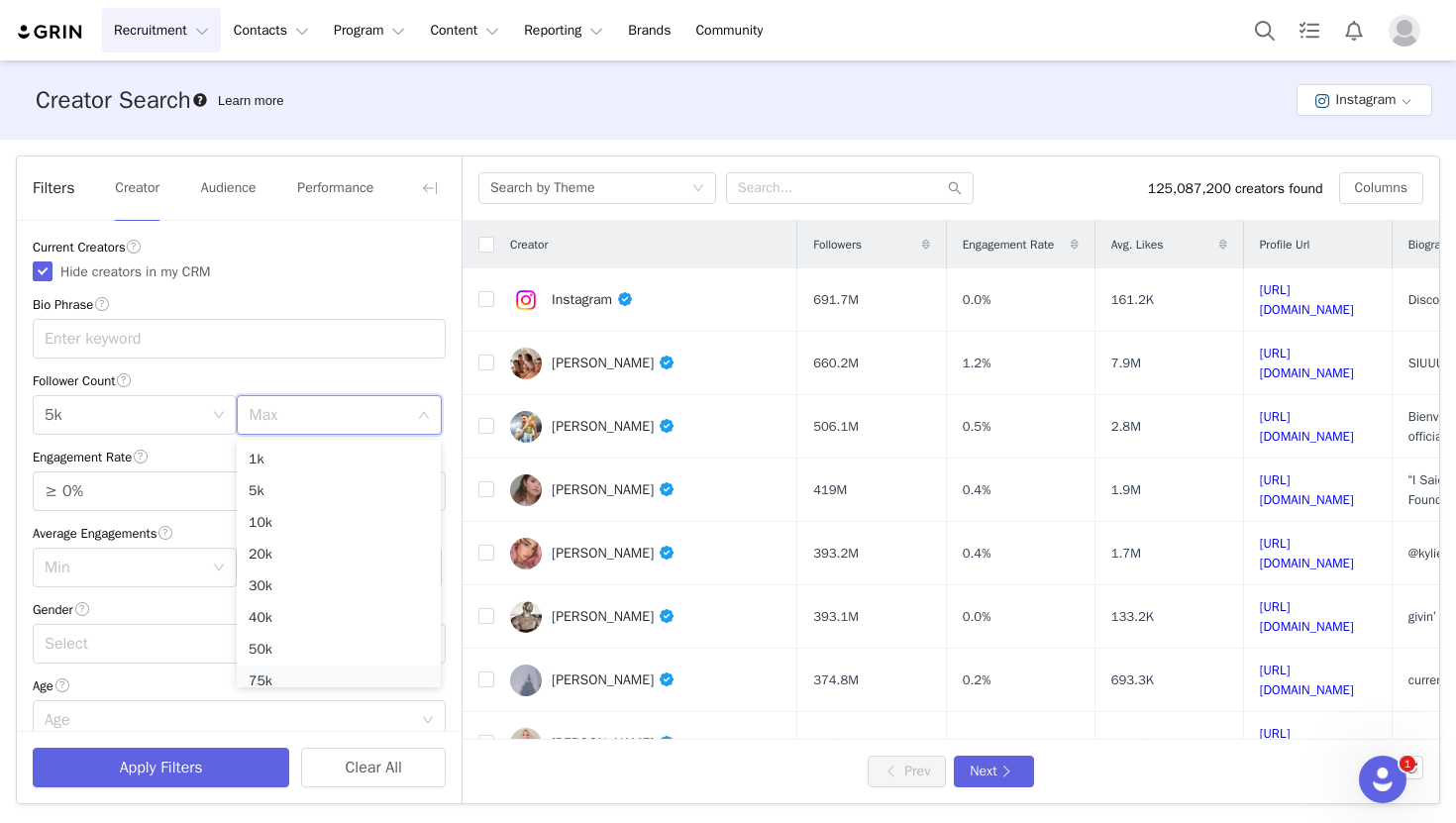 scroll, scrollTop: 10, scrollLeft: 0, axis: vertical 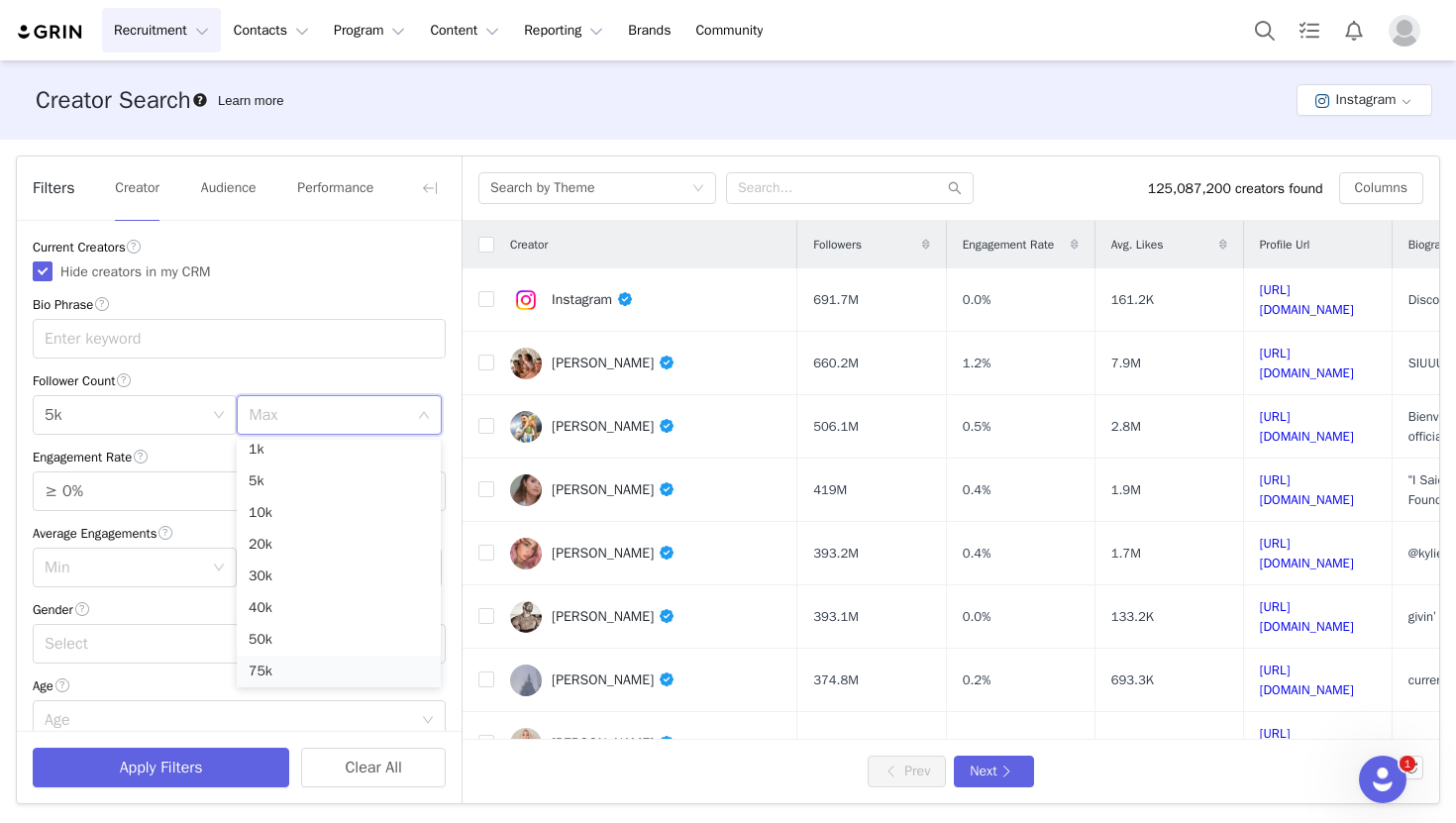 click on "75k" at bounding box center [339, 671] 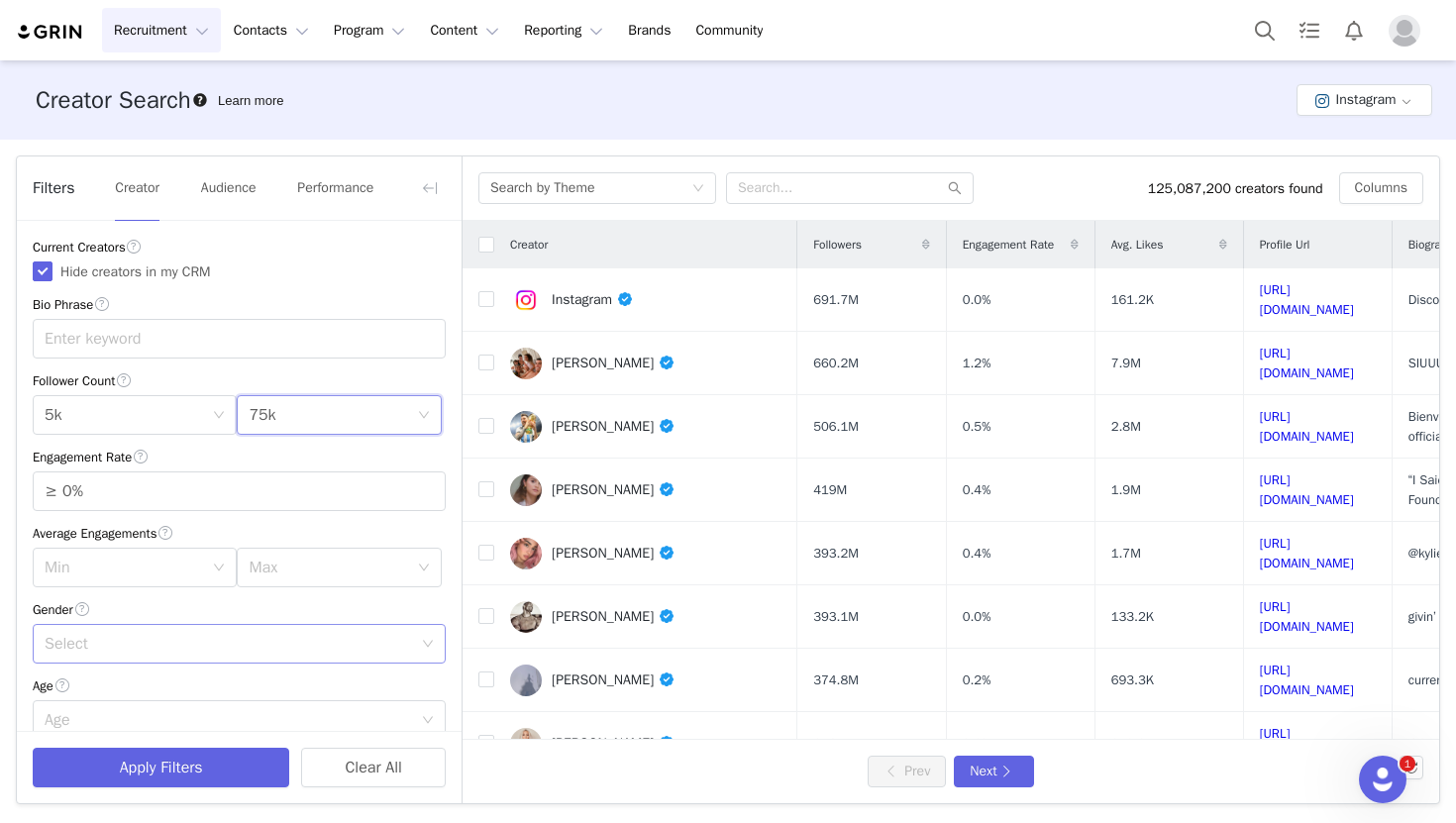 click on "Select" at bounding box center (233, 644) 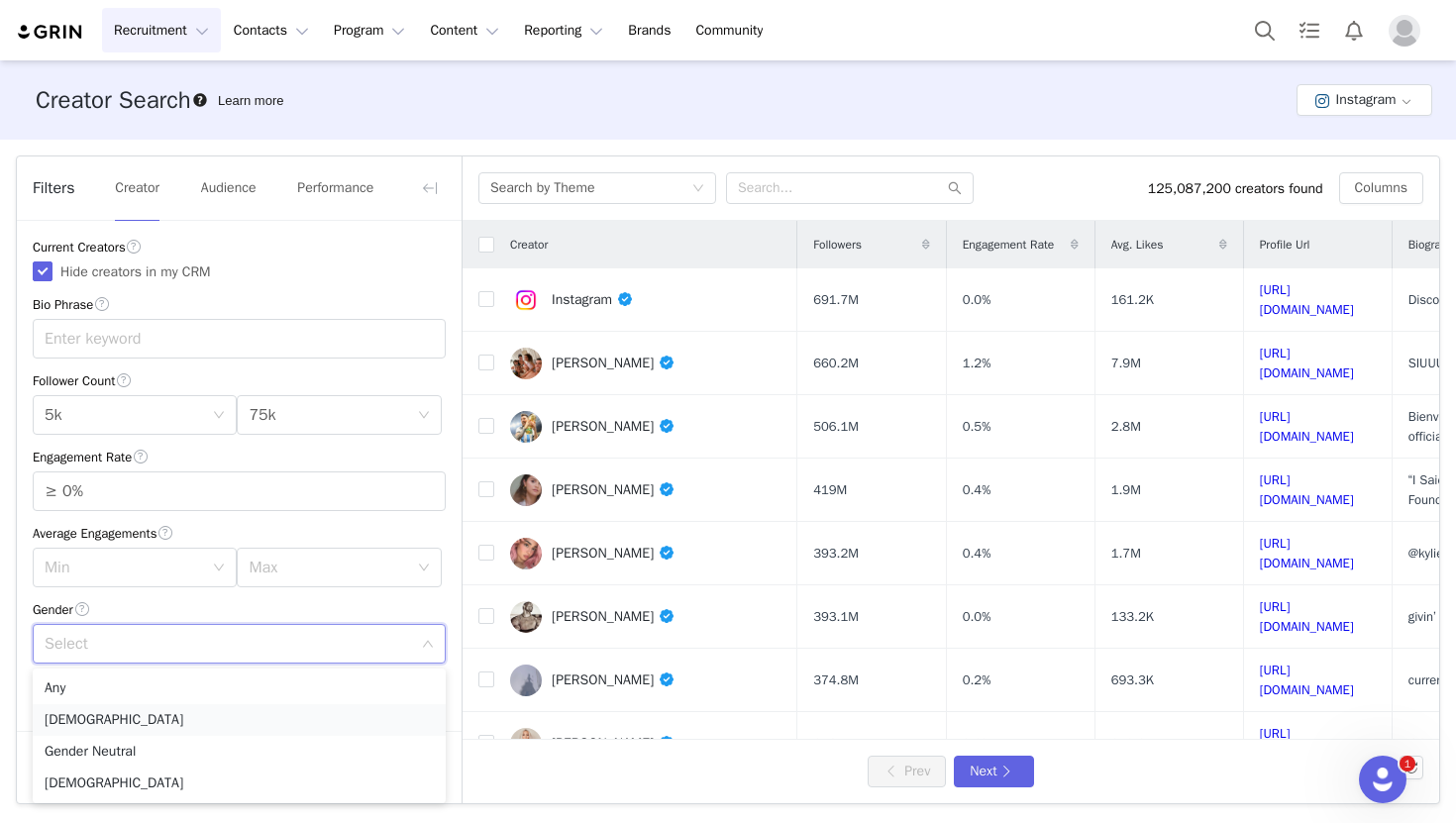 click on "Female" at bounding box center (239, 720) 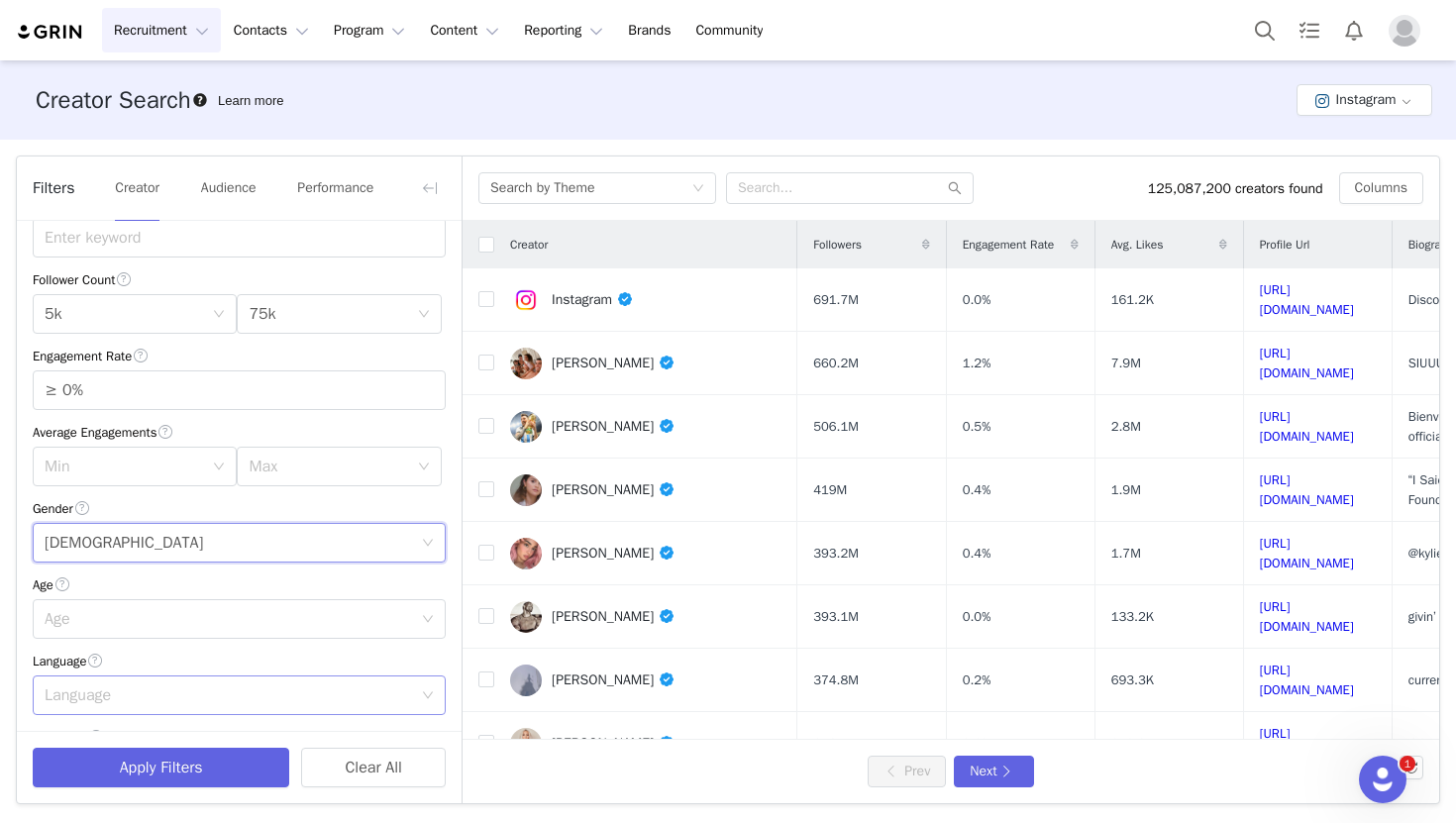scroll, scrollTop: 216, scrollLeft: 0, axis: vertical 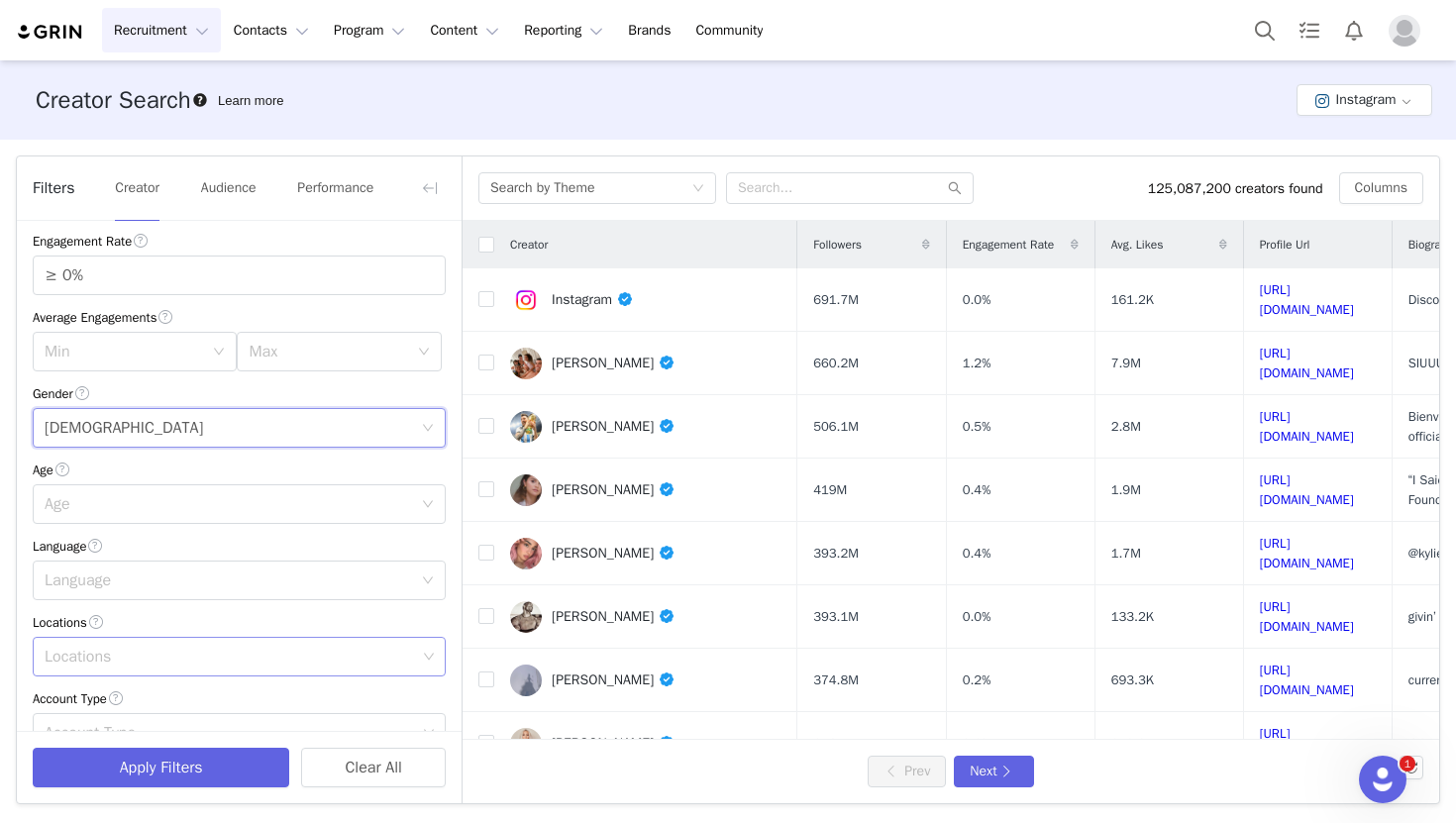 click on "Locations" at bounding box center (230, 657) 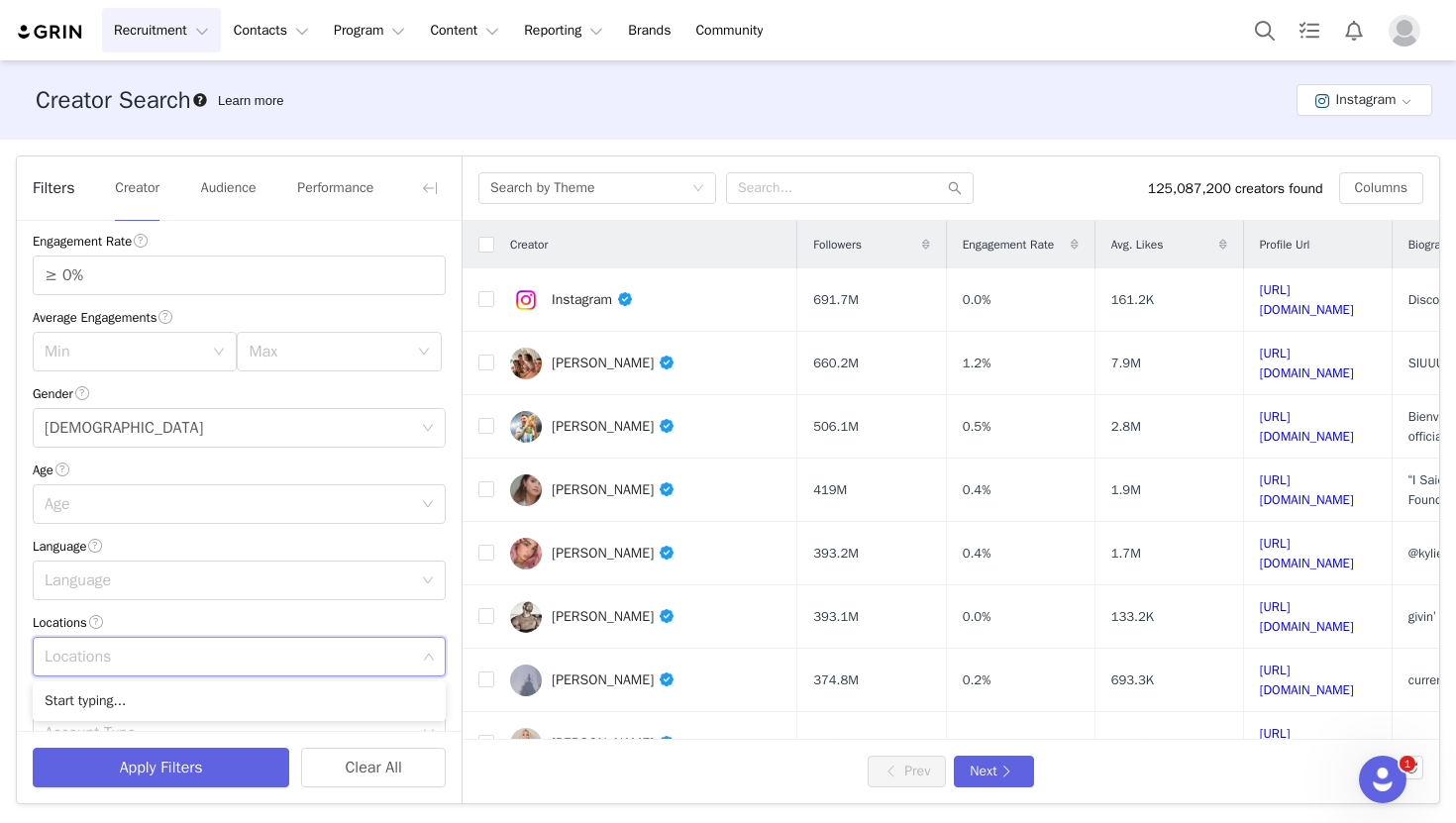 scroll, scrollTop: 331, scrollLeft: 0, axis: vertical 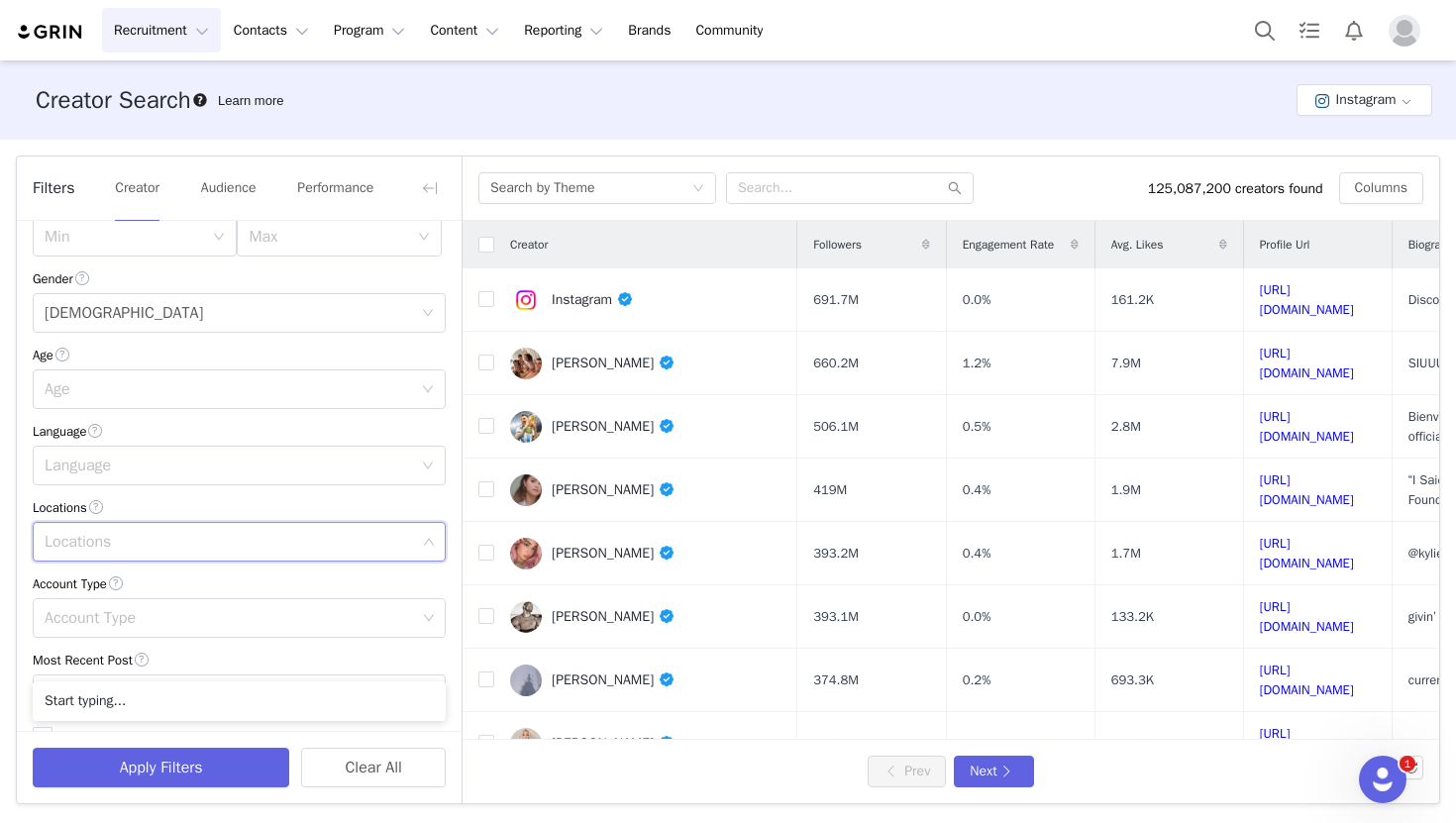 click on "Locations" at bounding box center (232, 542) 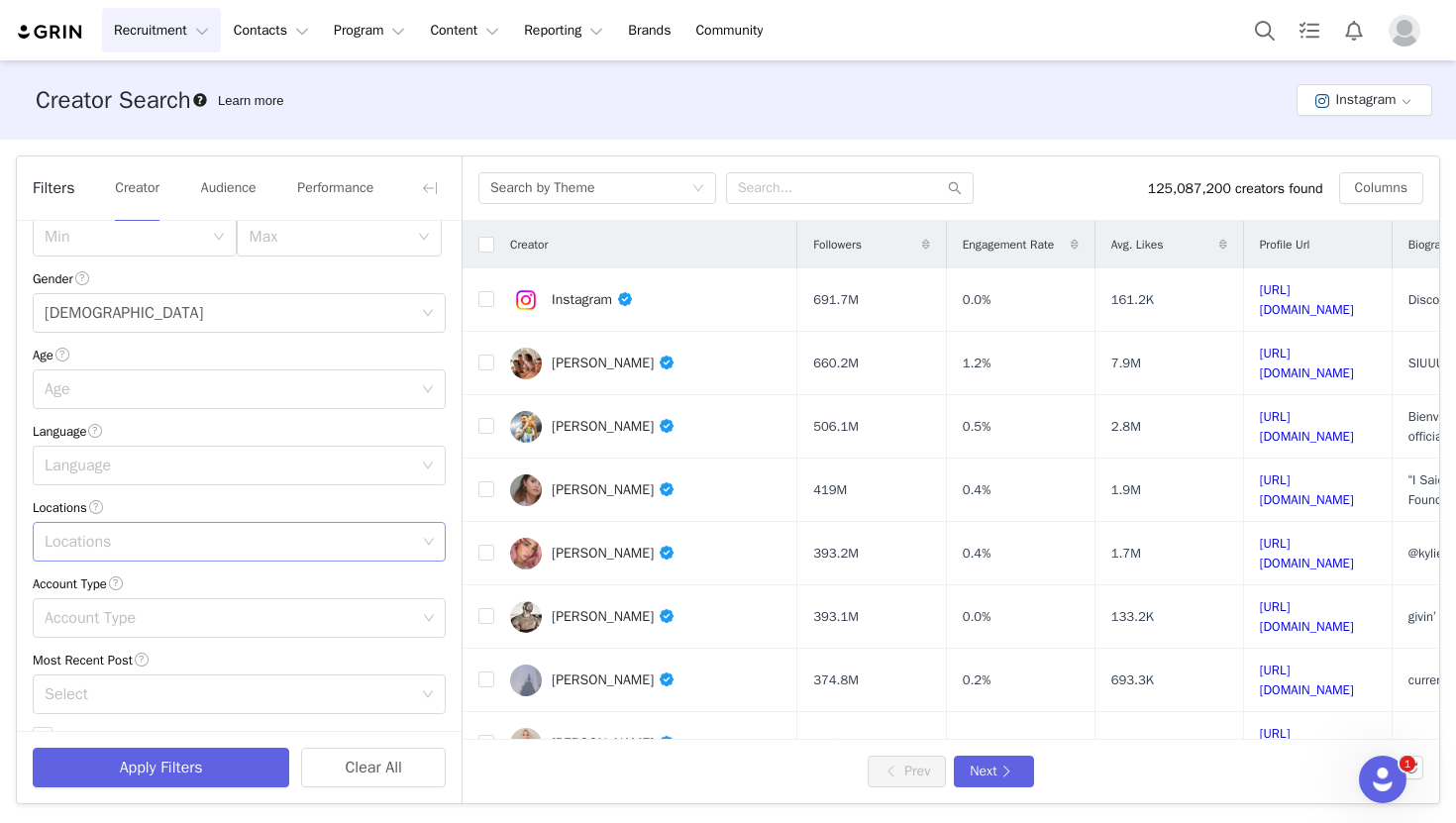 click on "Locations" at bounding box center [230, 542] 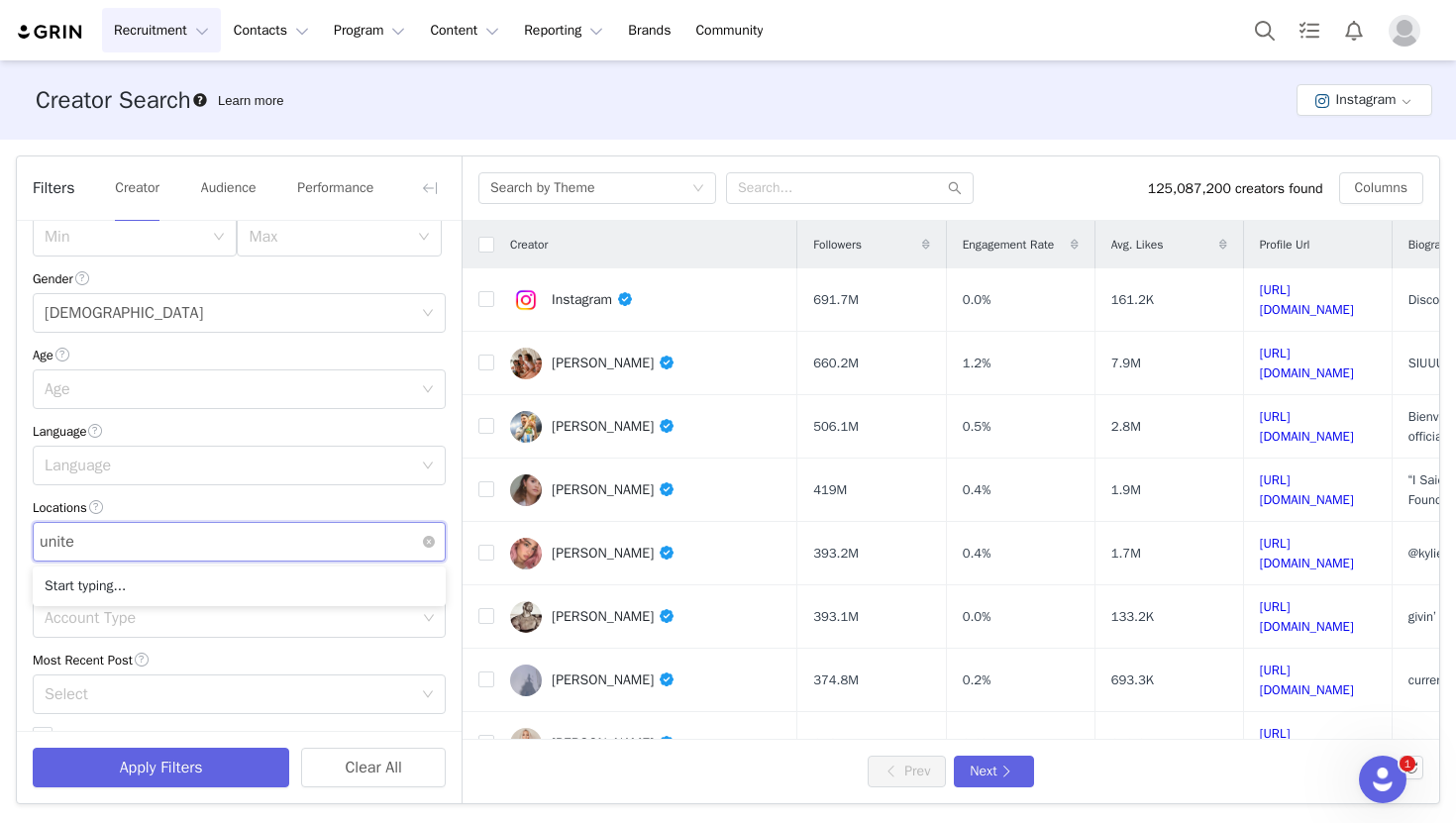 type on "united" 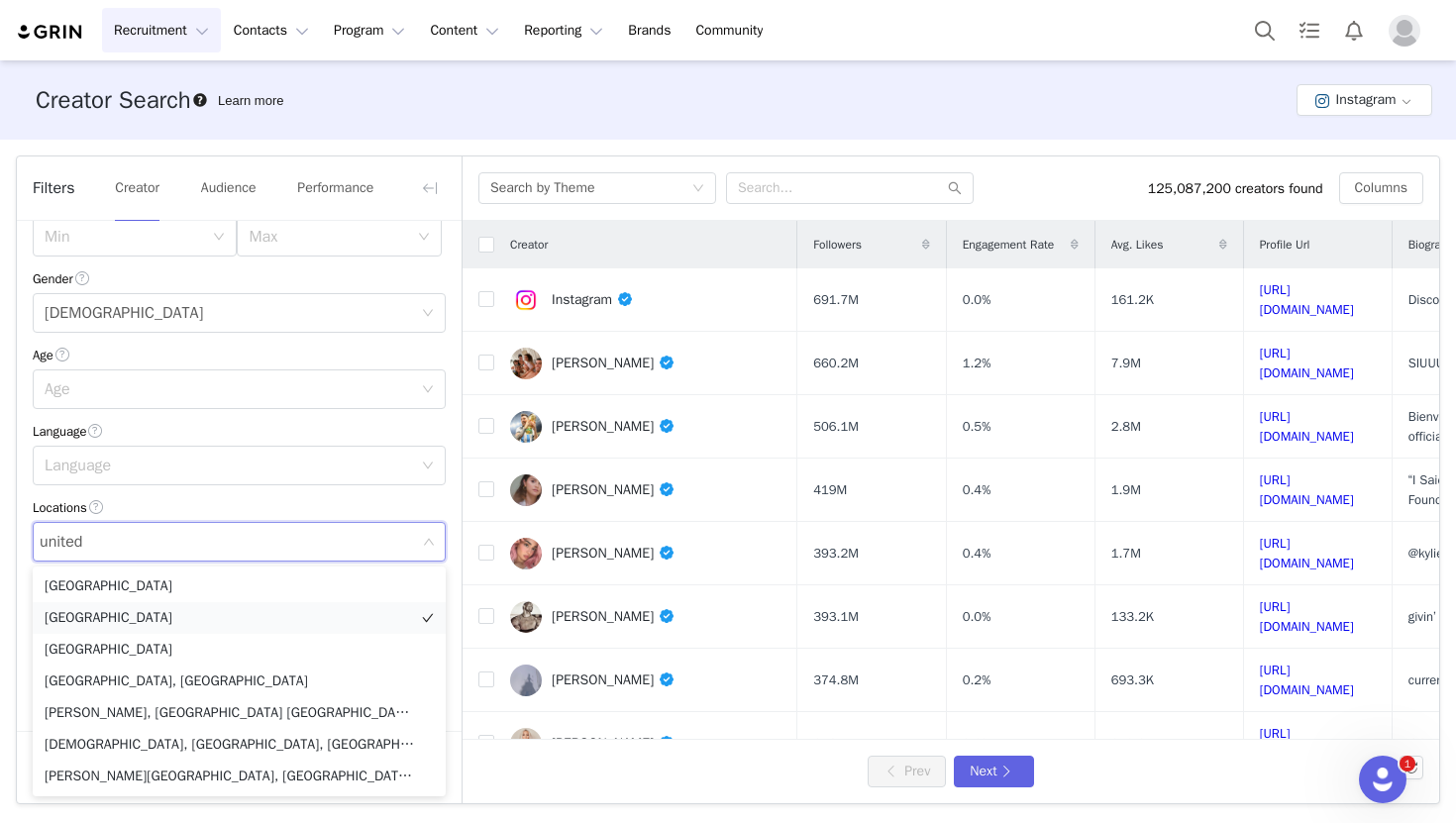 click on "[GEOGRAPHIC_DATA]" at bounding box center [239, 618] 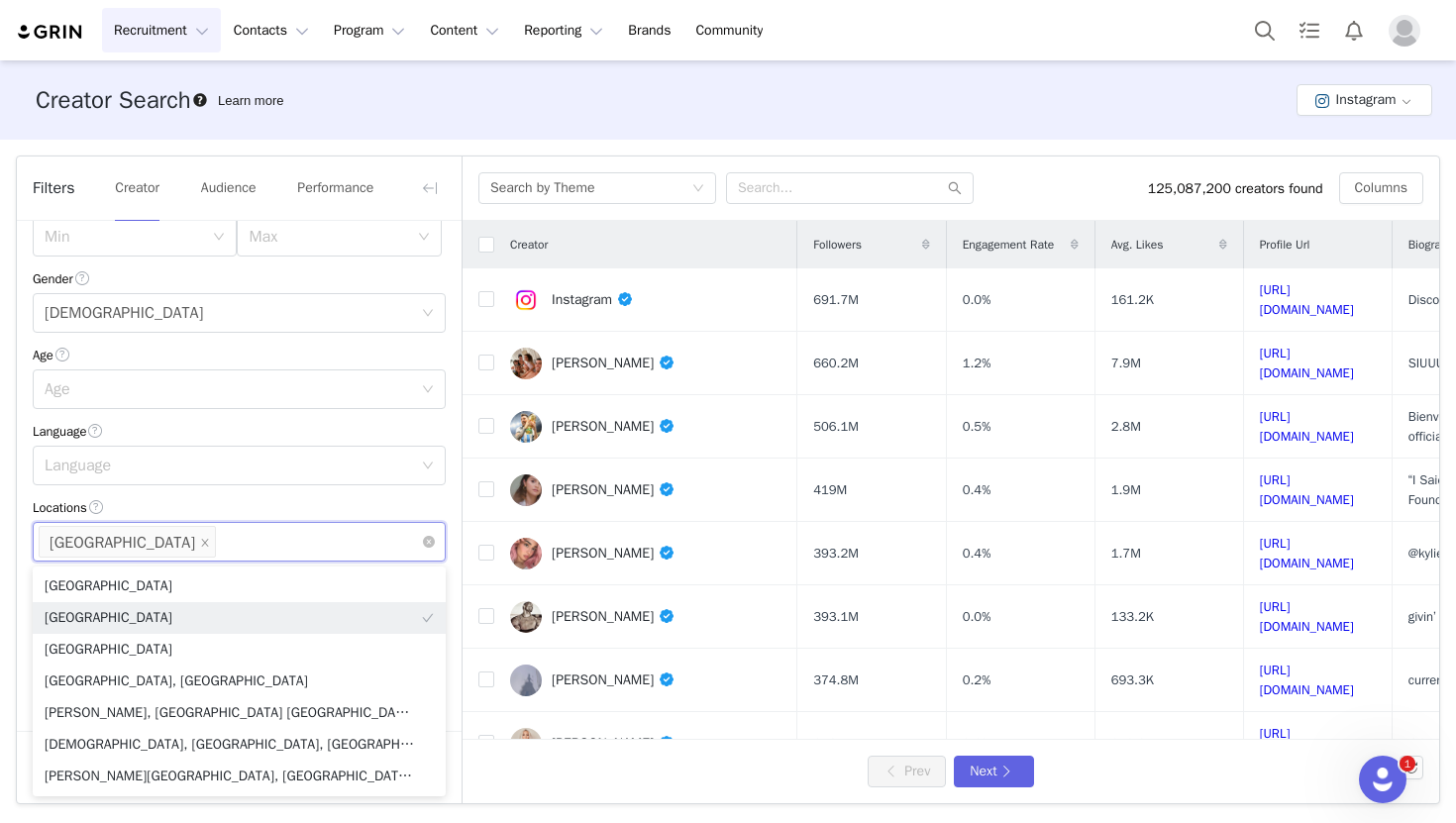 click on "Locations United States" at bounding box center [239, 542] 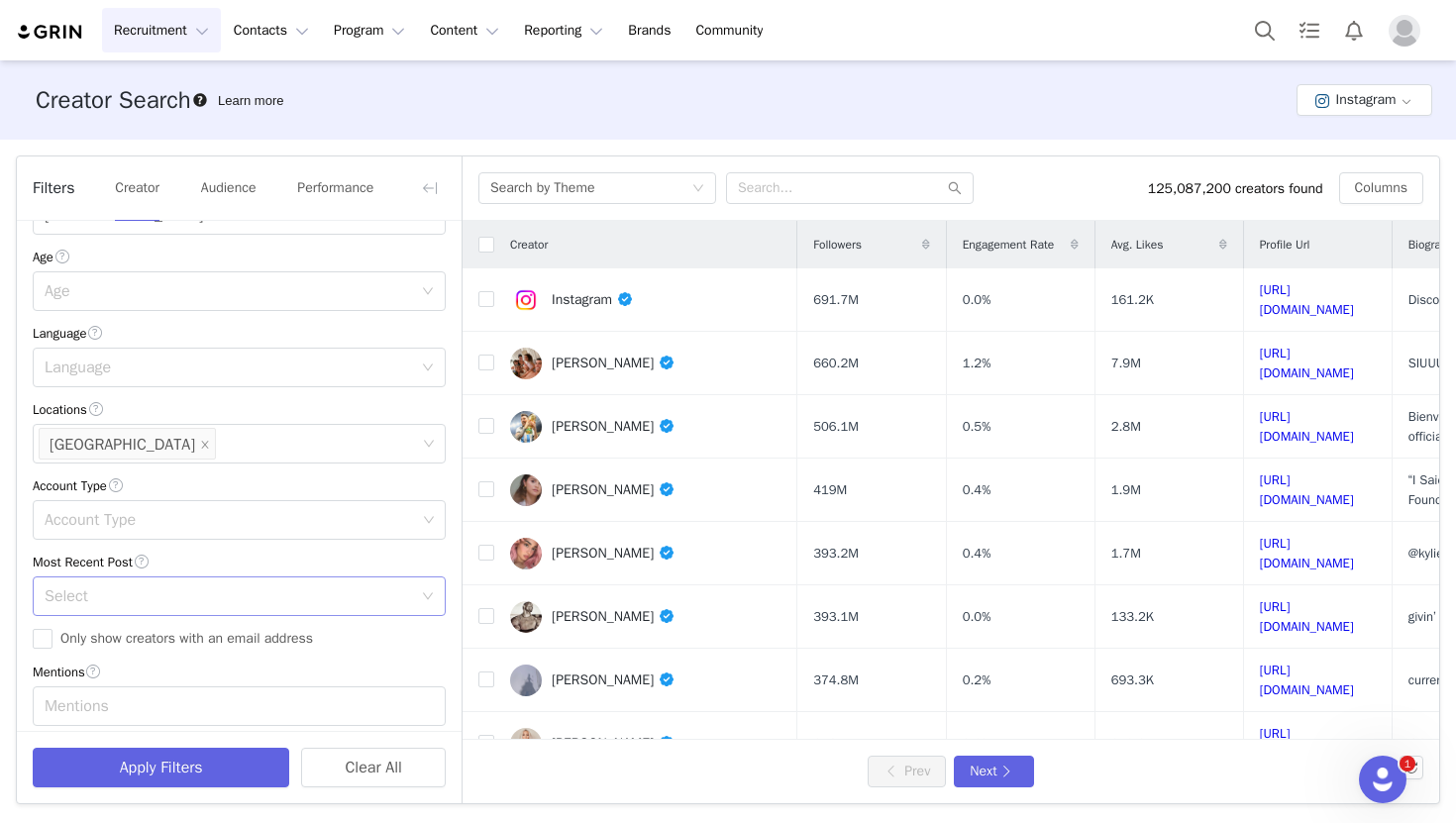 scroll, scrollTop: 324, scrollLeft: 0, axis: vertical 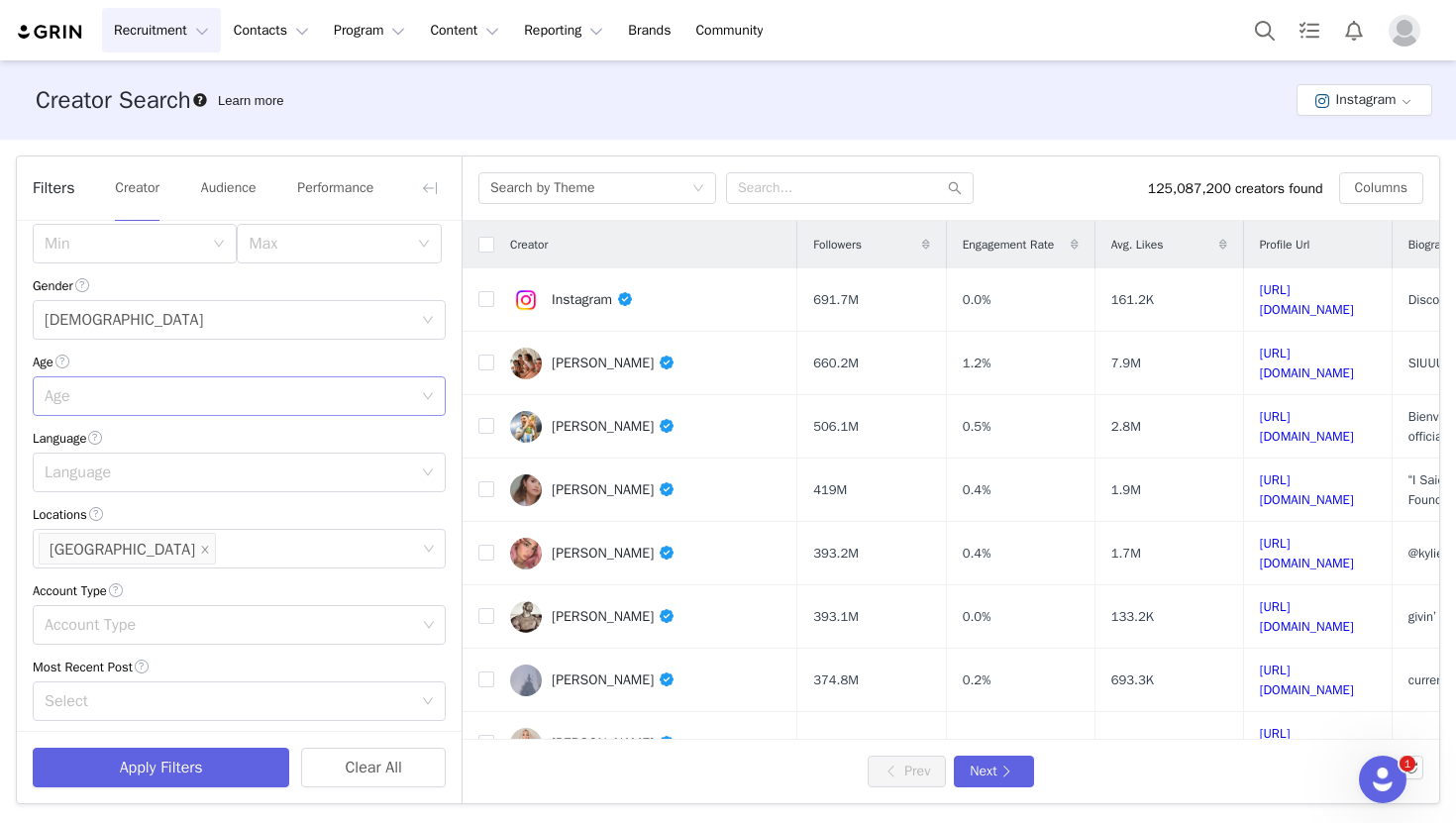 click on "Age" at bounding box center [233, 396] 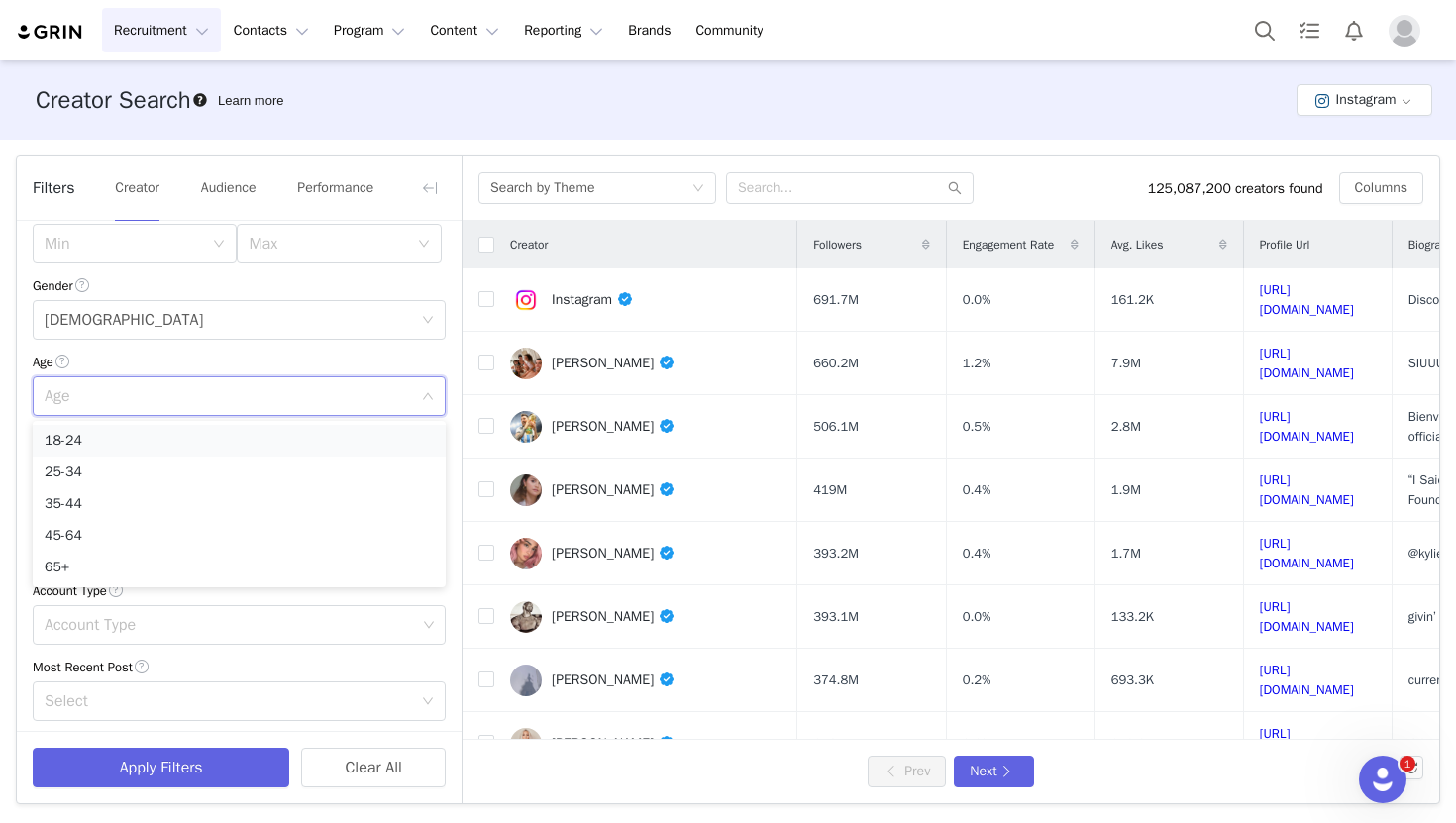 click on "18-24" at bounding box center [239, 441] 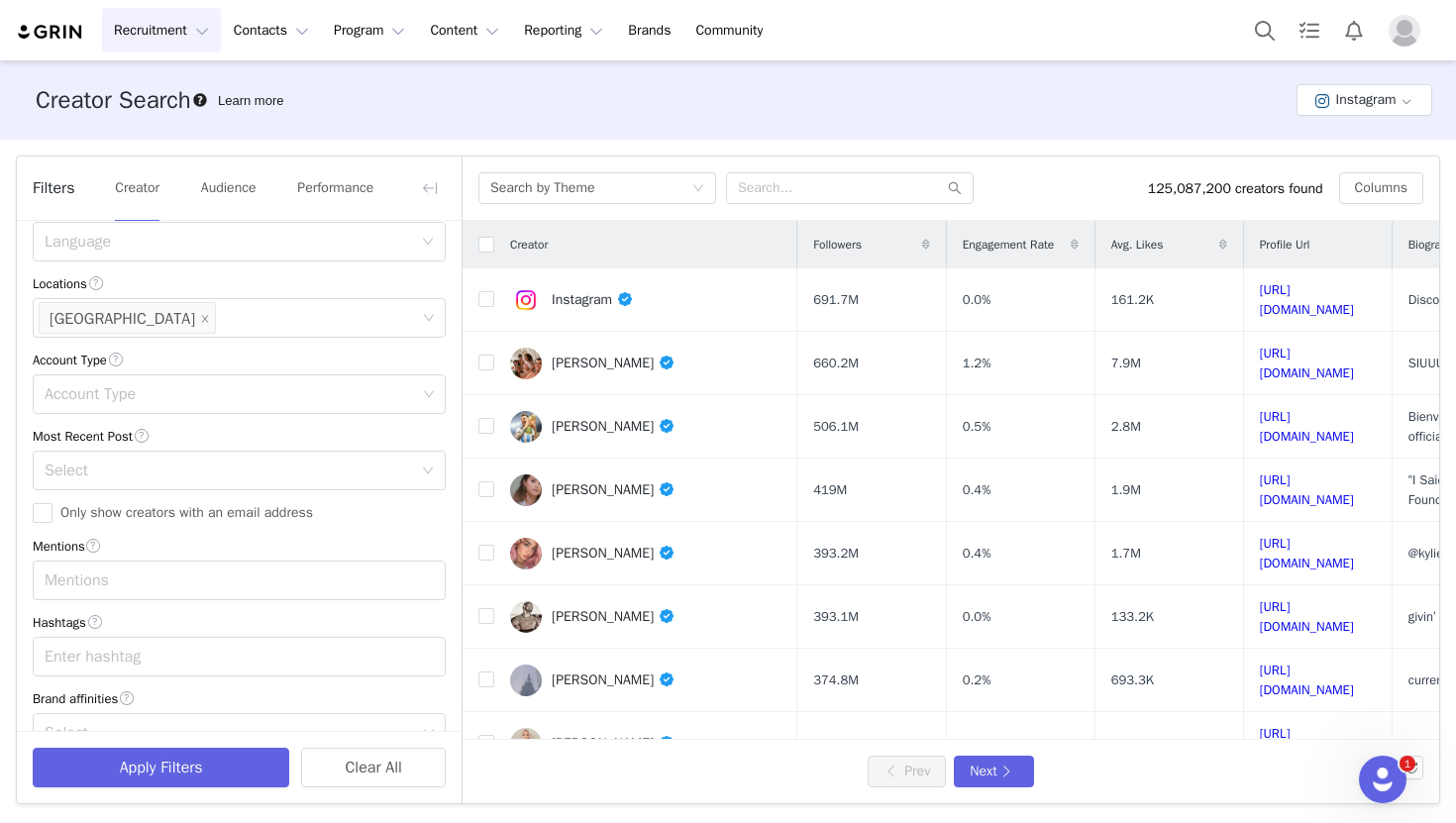 scroll, scrollTop: 592, scrollLeft: 0, axis: vertical 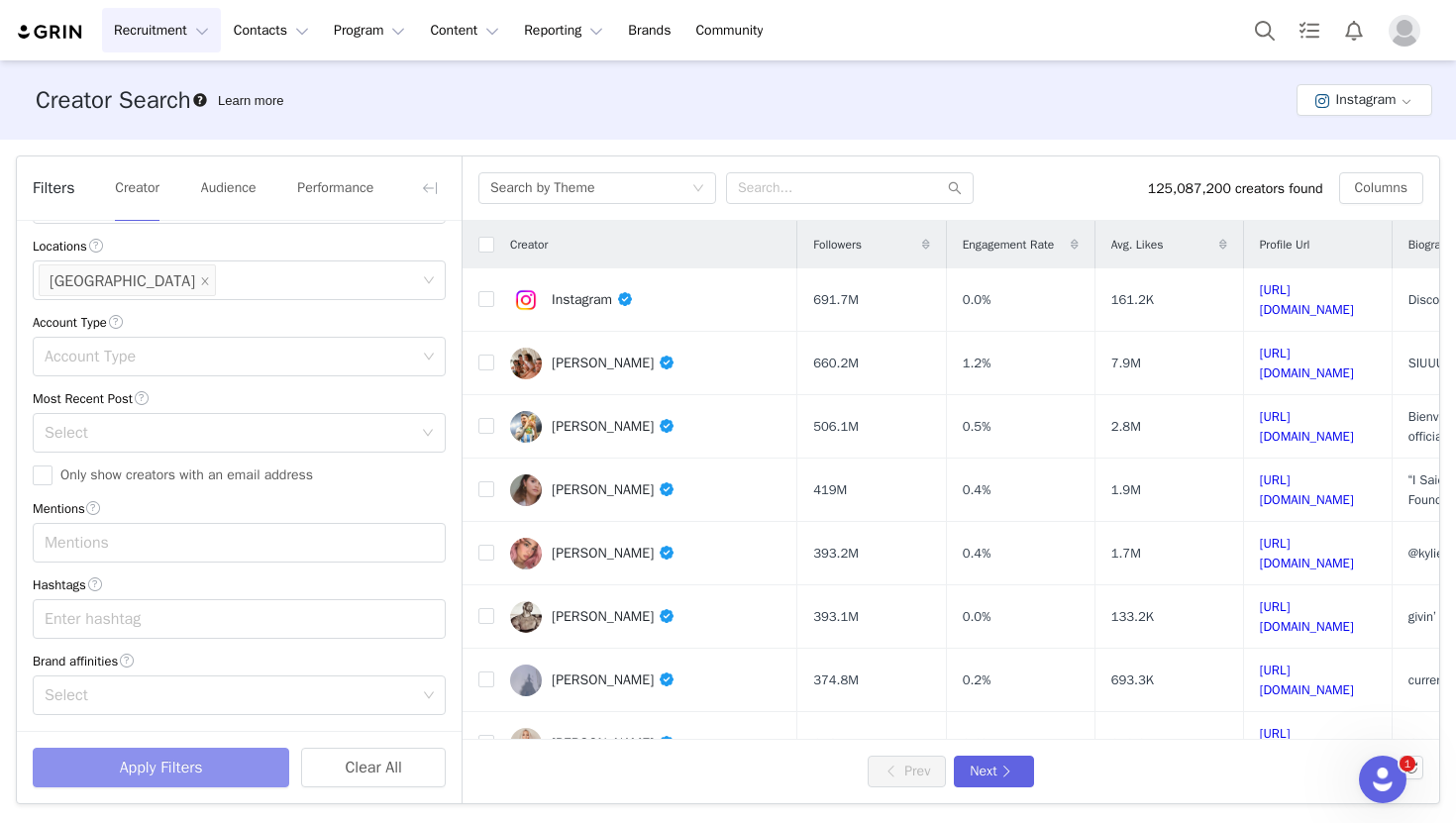 click on "Apply Filters" at bounding box center [160, 768] 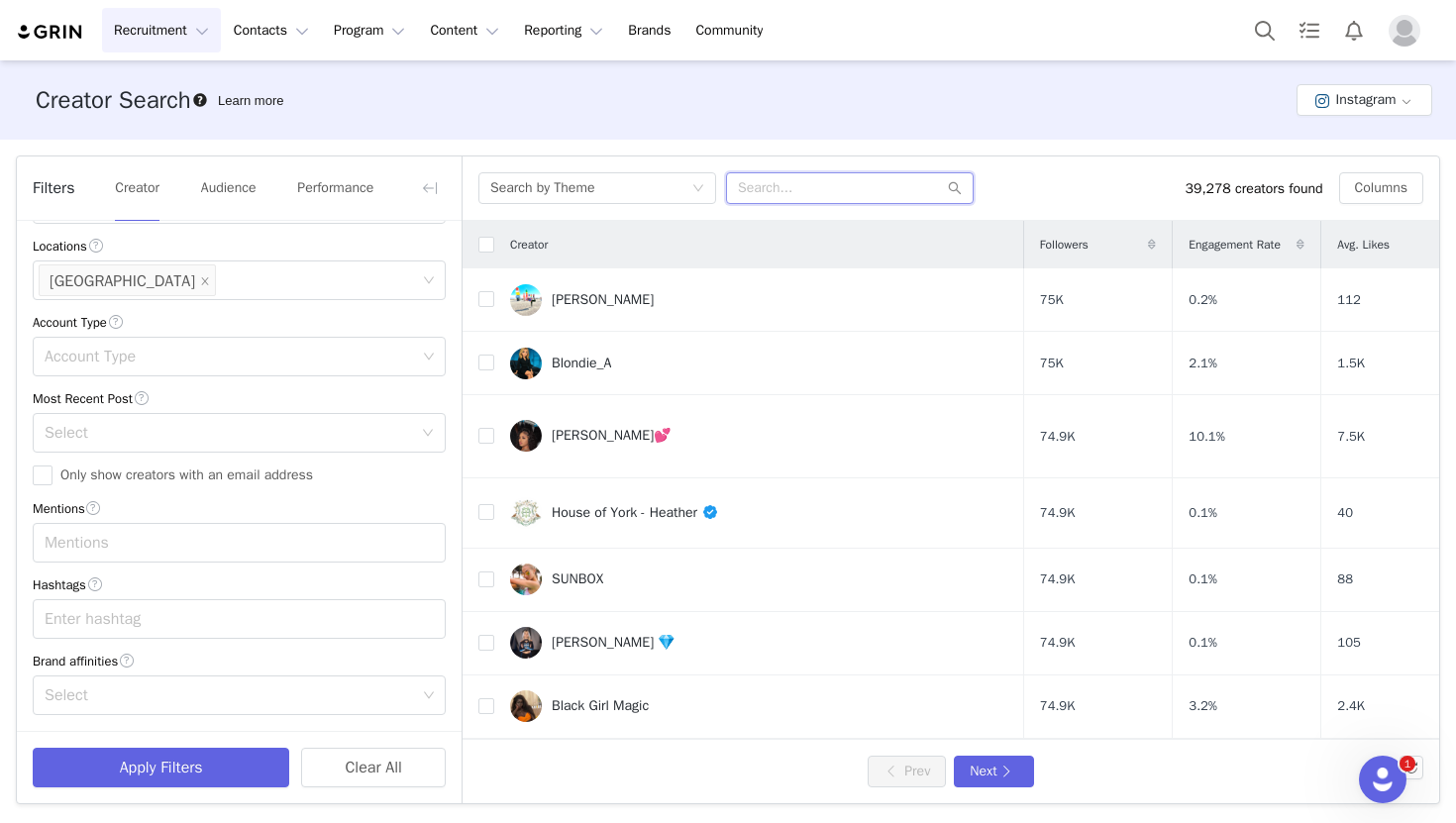 click at bounding box center [850, 188] 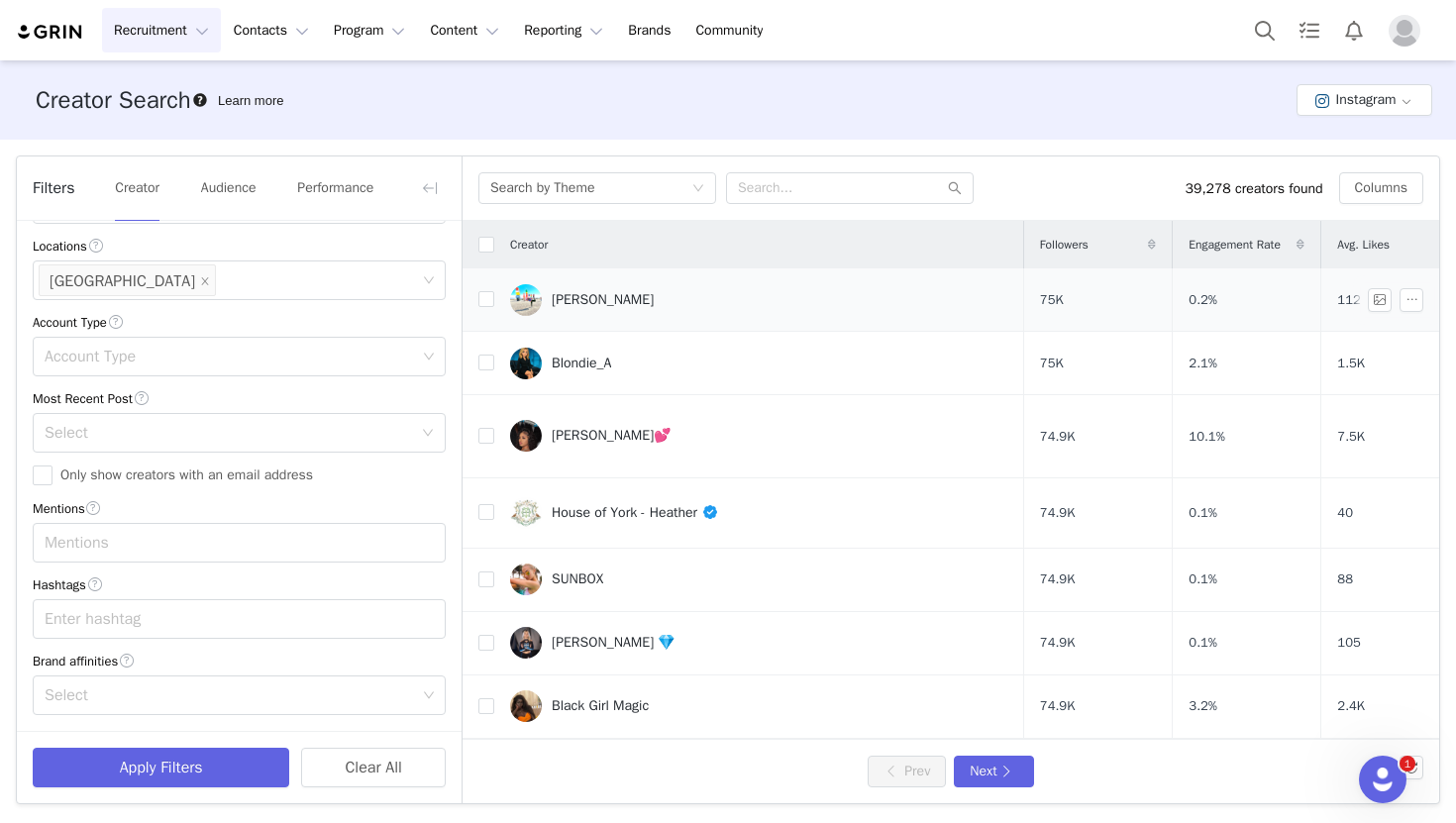 click on "Monique Coleman" at bounding box center [602, 300] 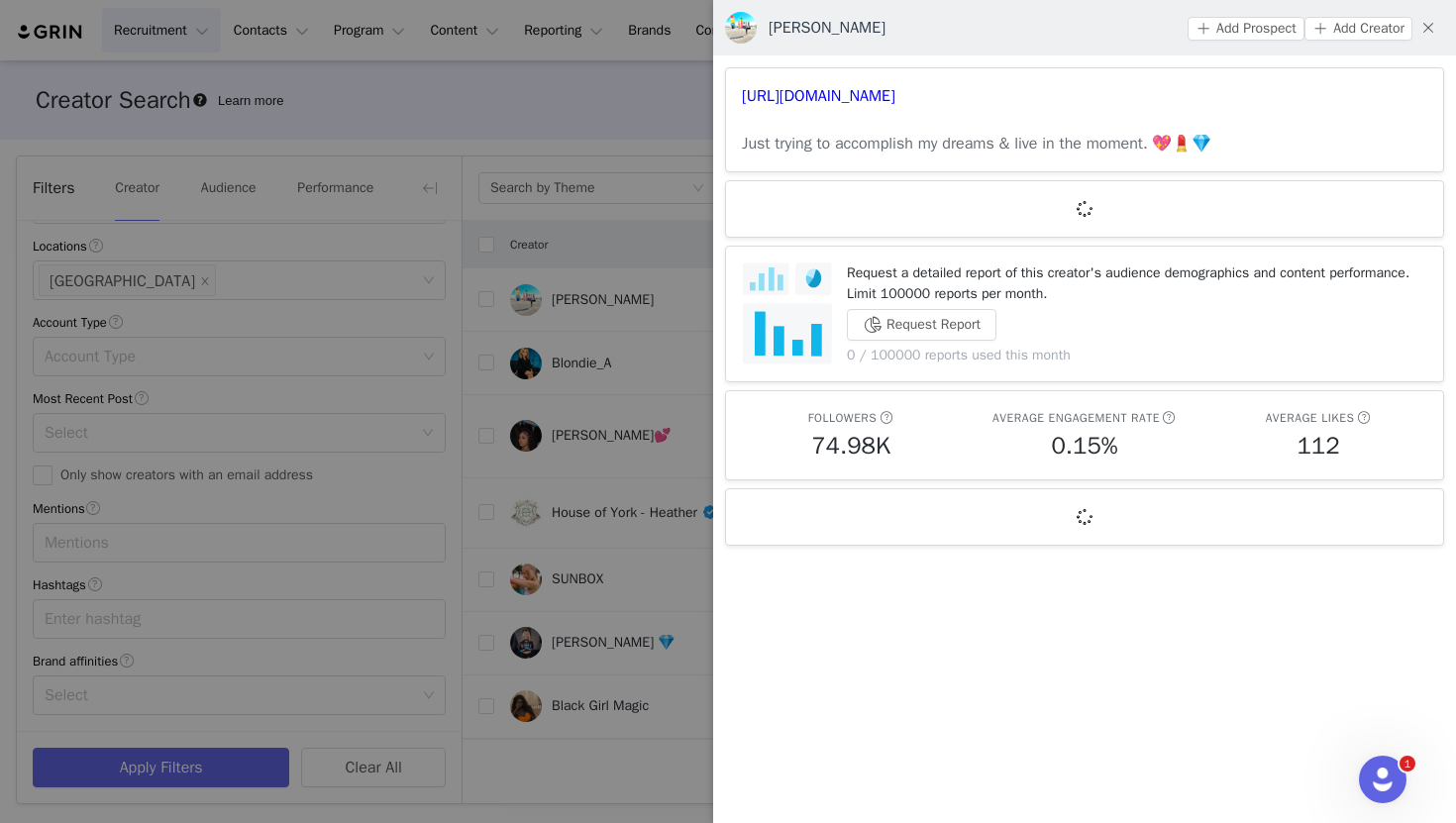 click at bounding box center (728, 411) 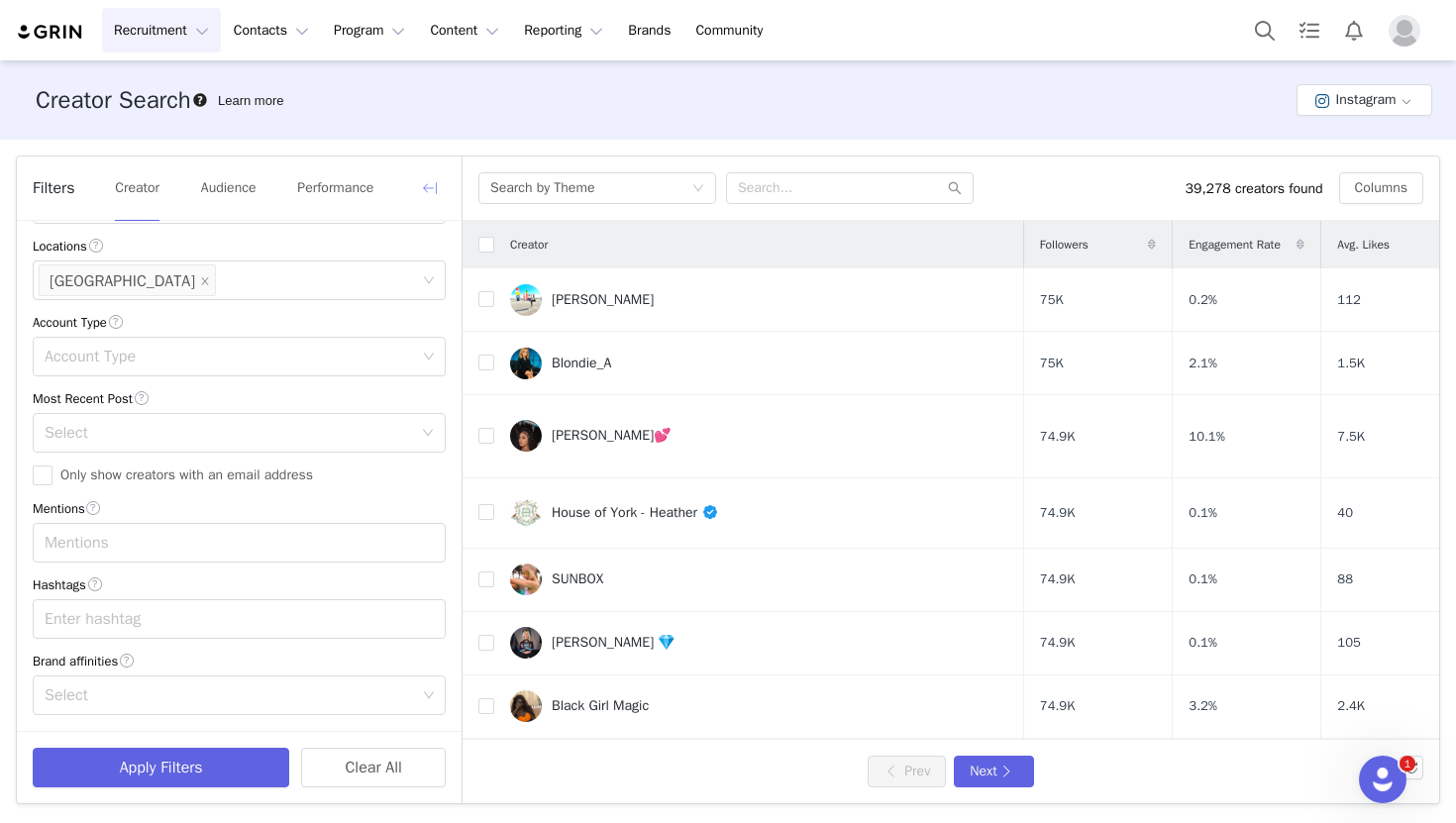 click at bounding box center [430, 188] 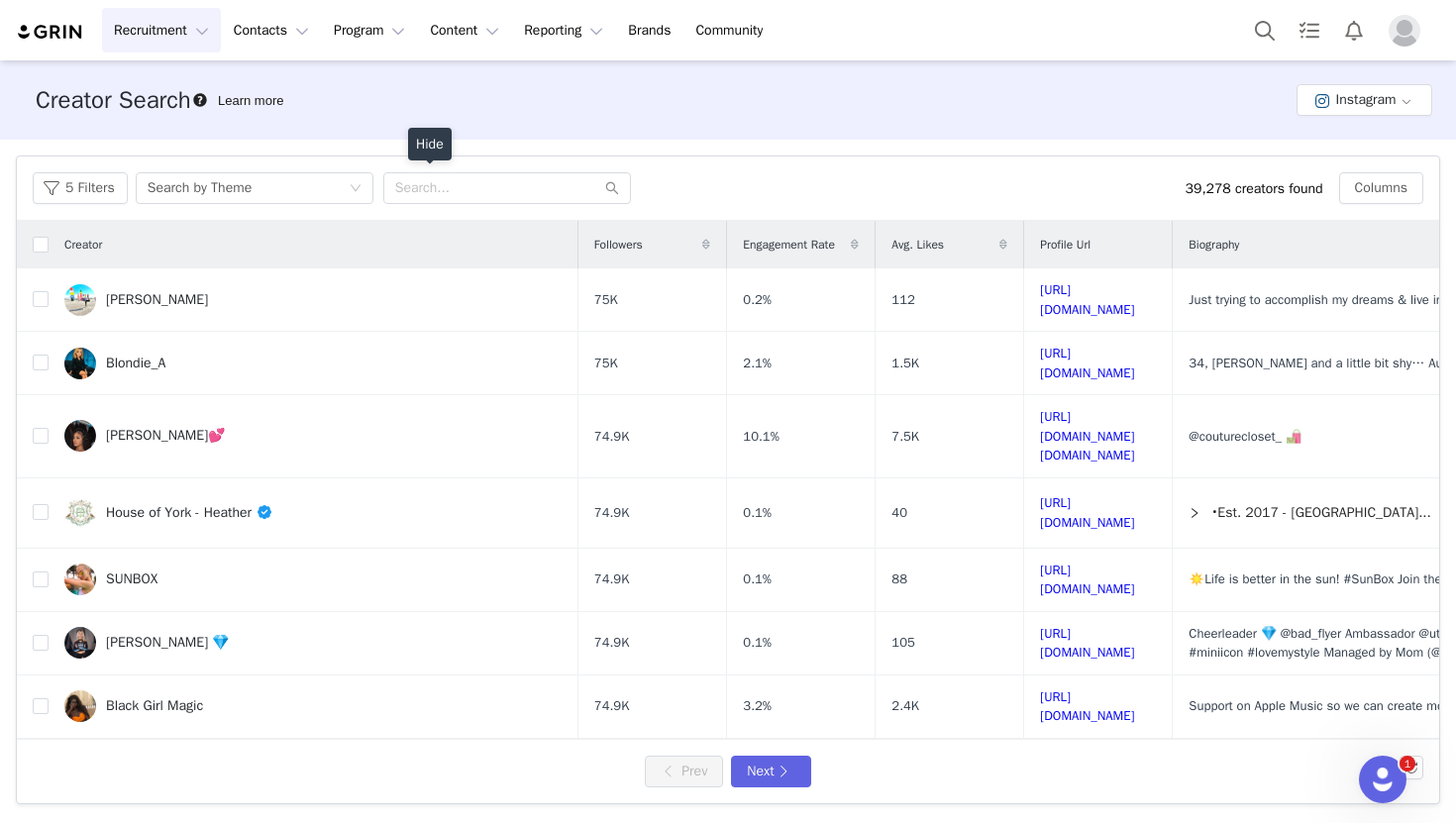 scroll, scrollTop: 987, scrollLeft: 0, axis: vertical 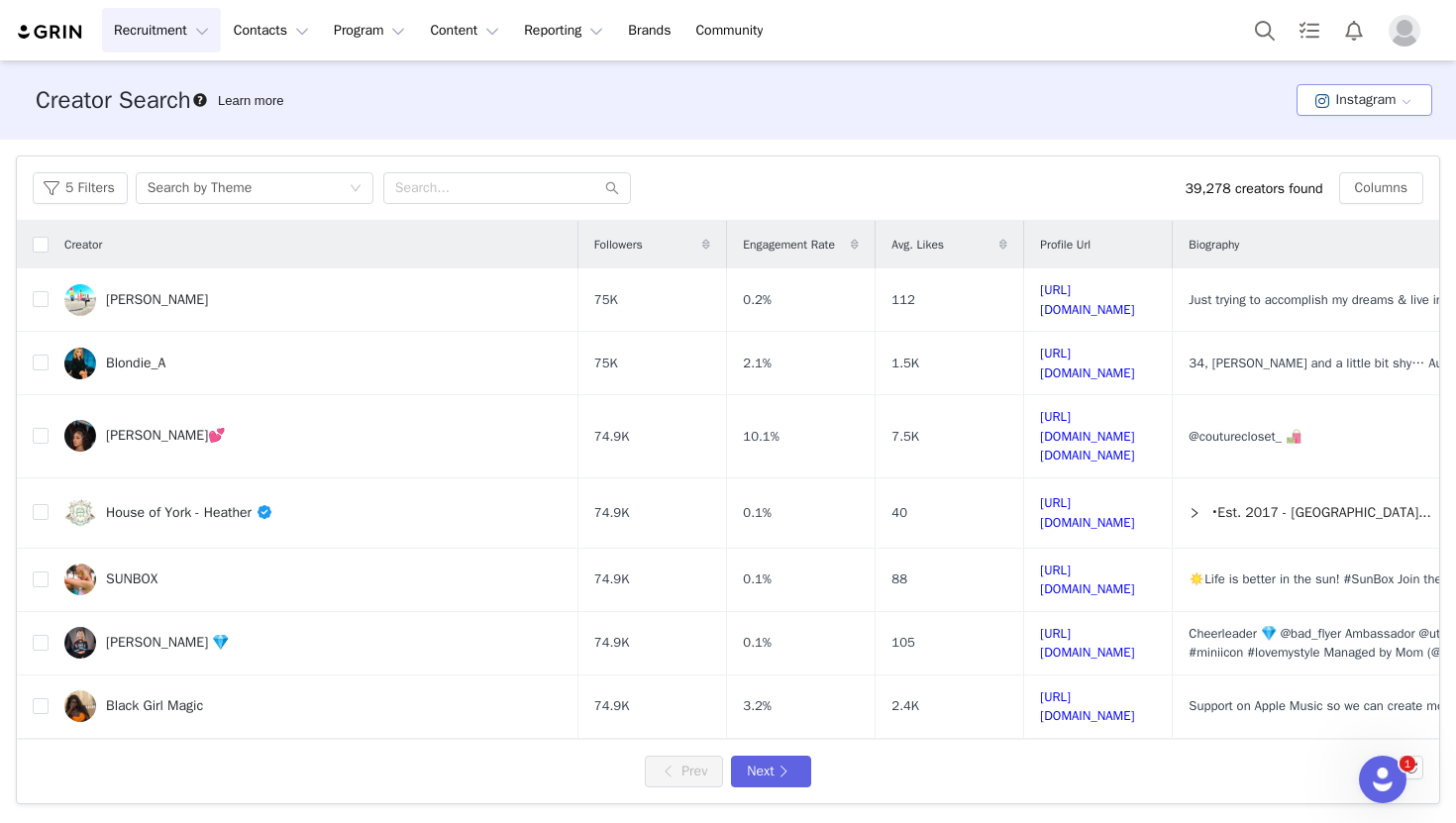 click on "Instagram" at bounding box center [1364, 100] 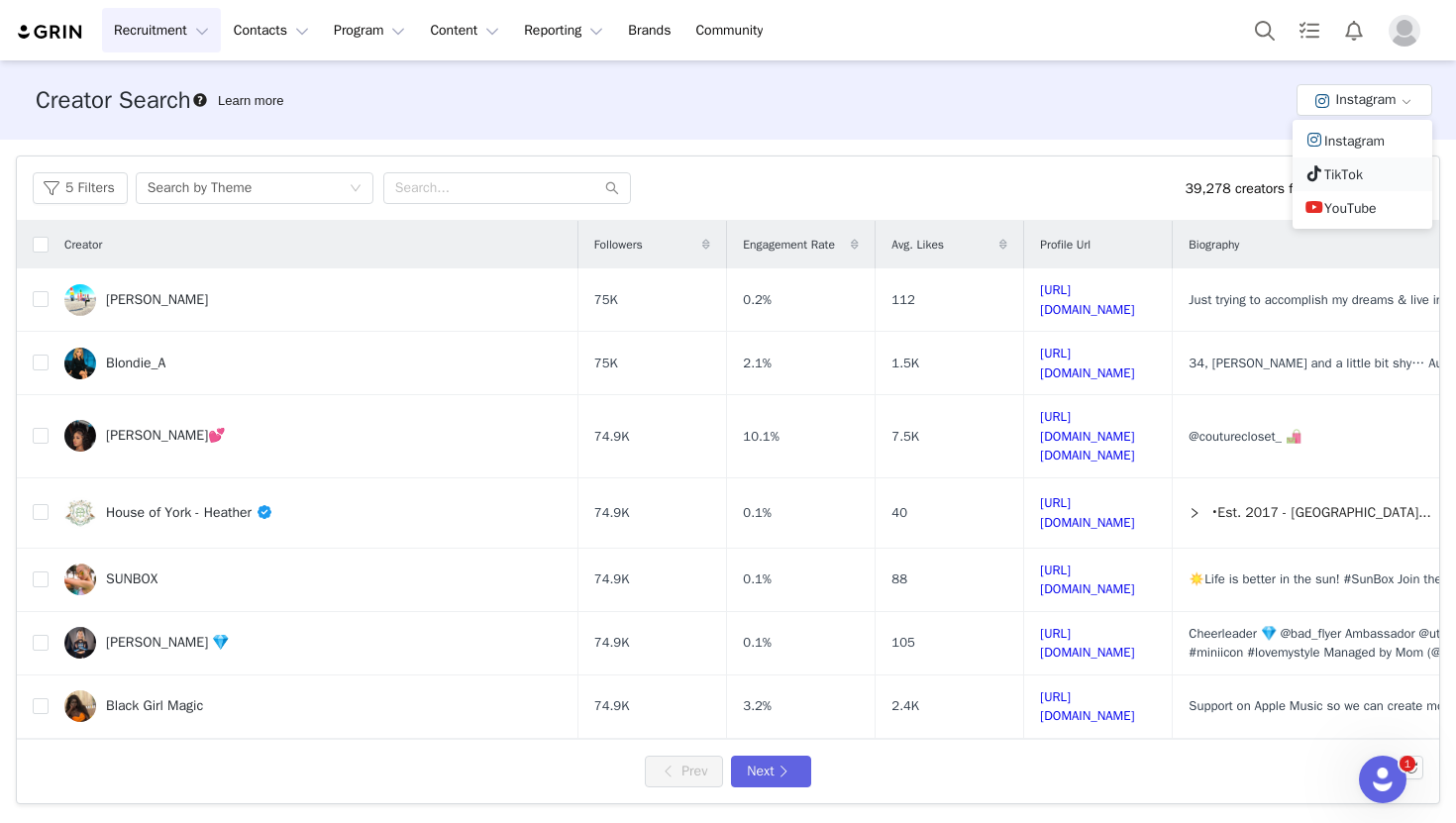 click on "TikTok" at bounding box center [1362, 174] 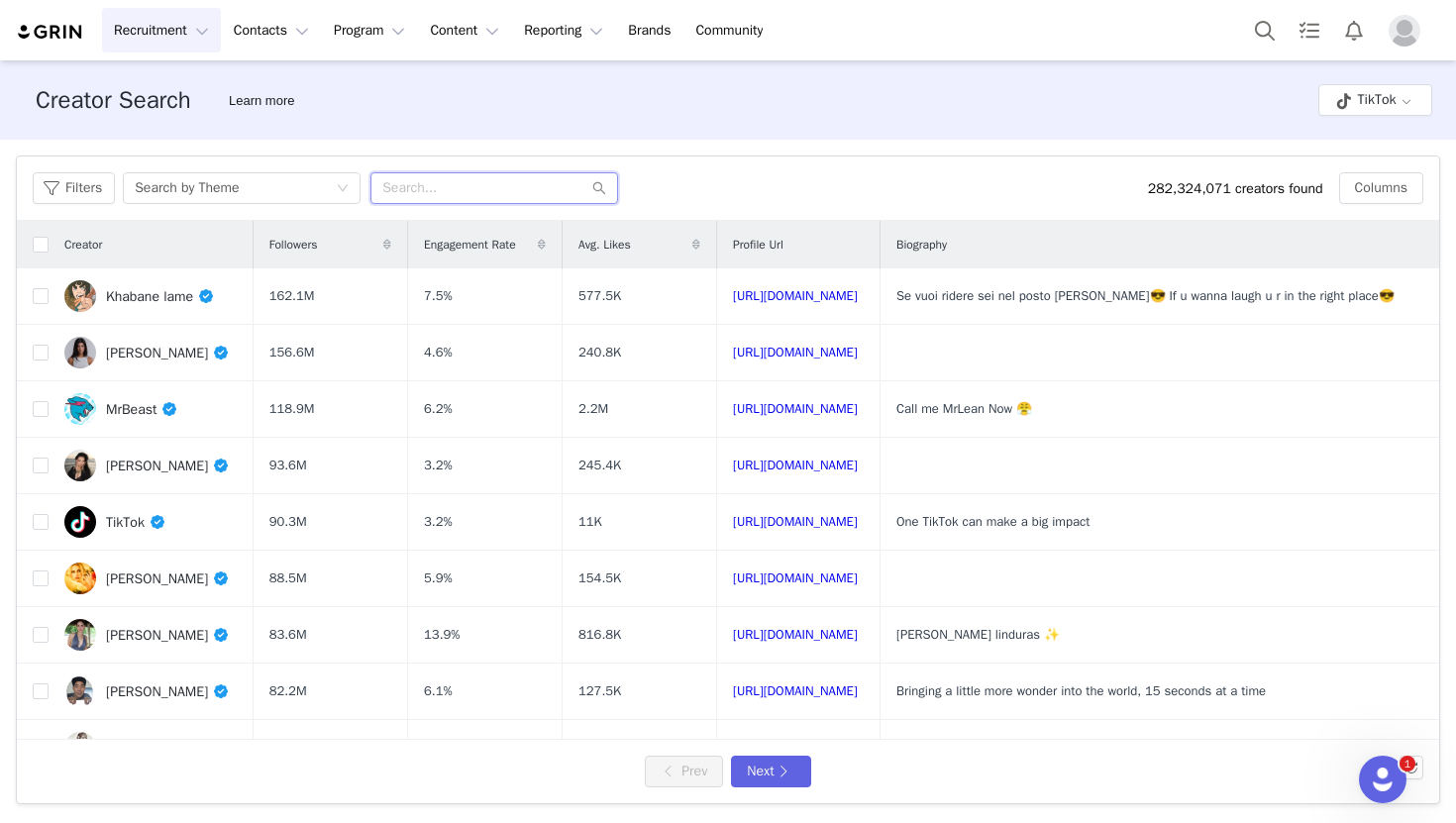 click at bounding box center (494, 188) 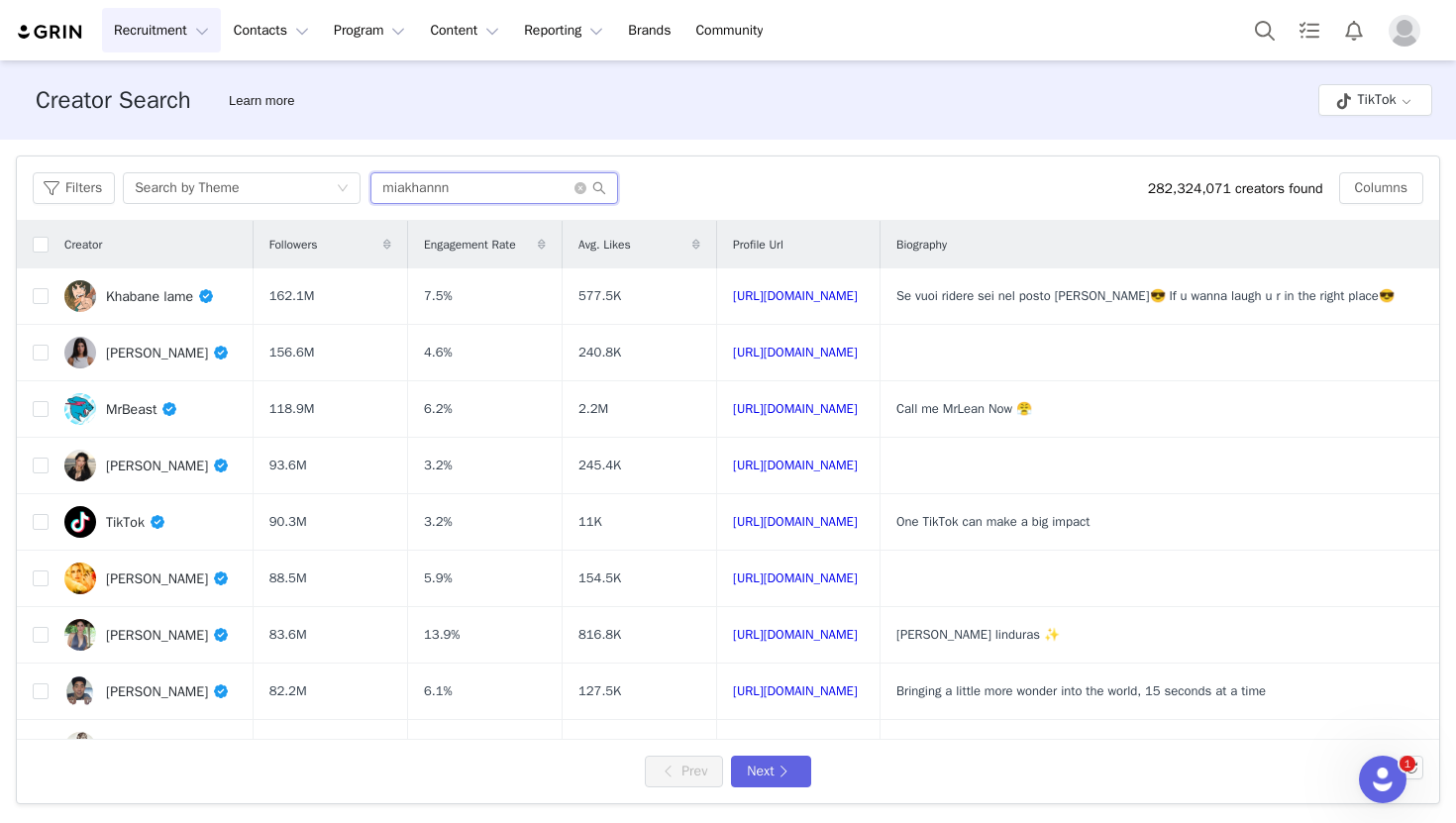 type on "miakhannn" 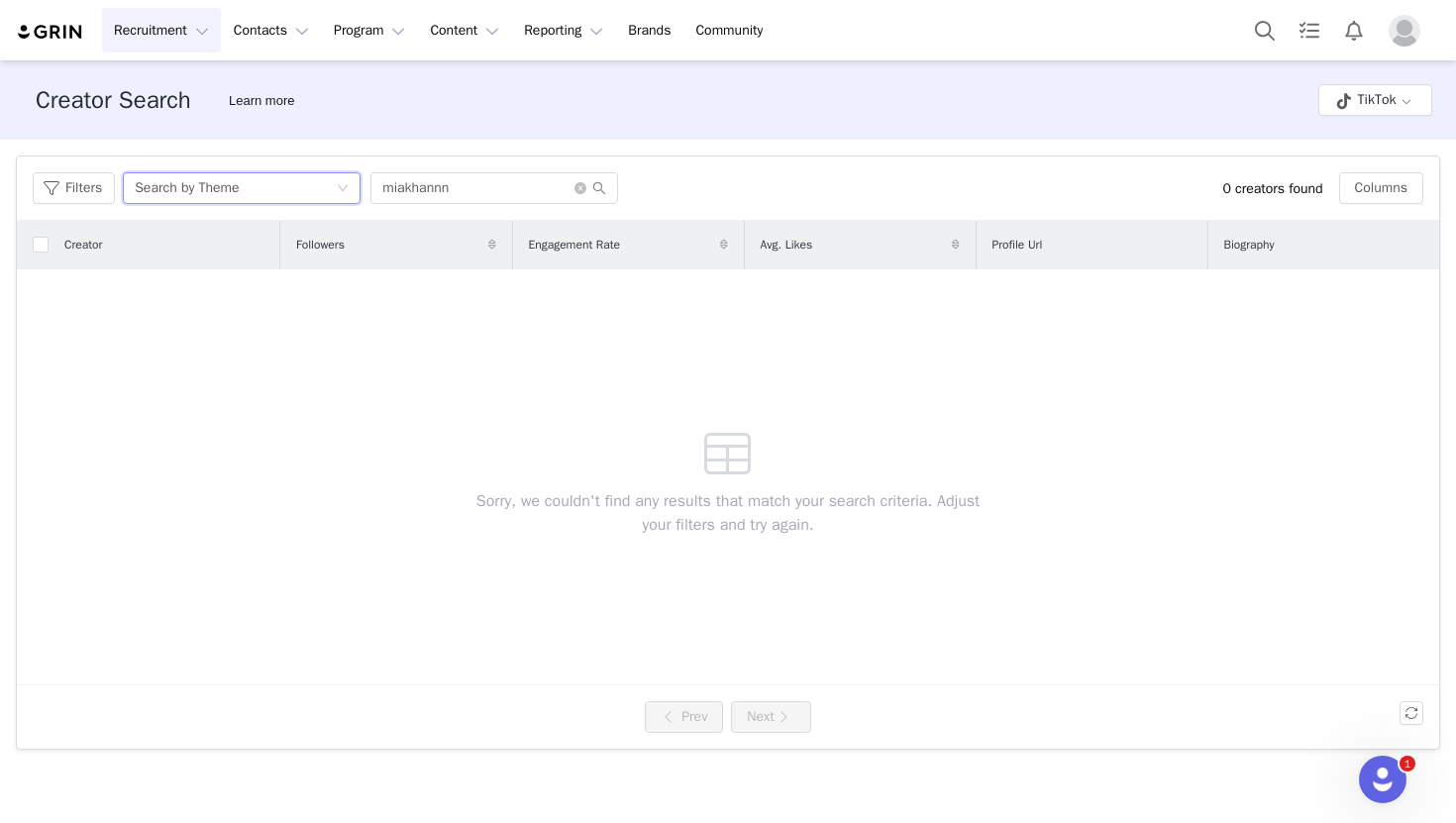 click on "Search by Theme" at bounding box center (235, 188) 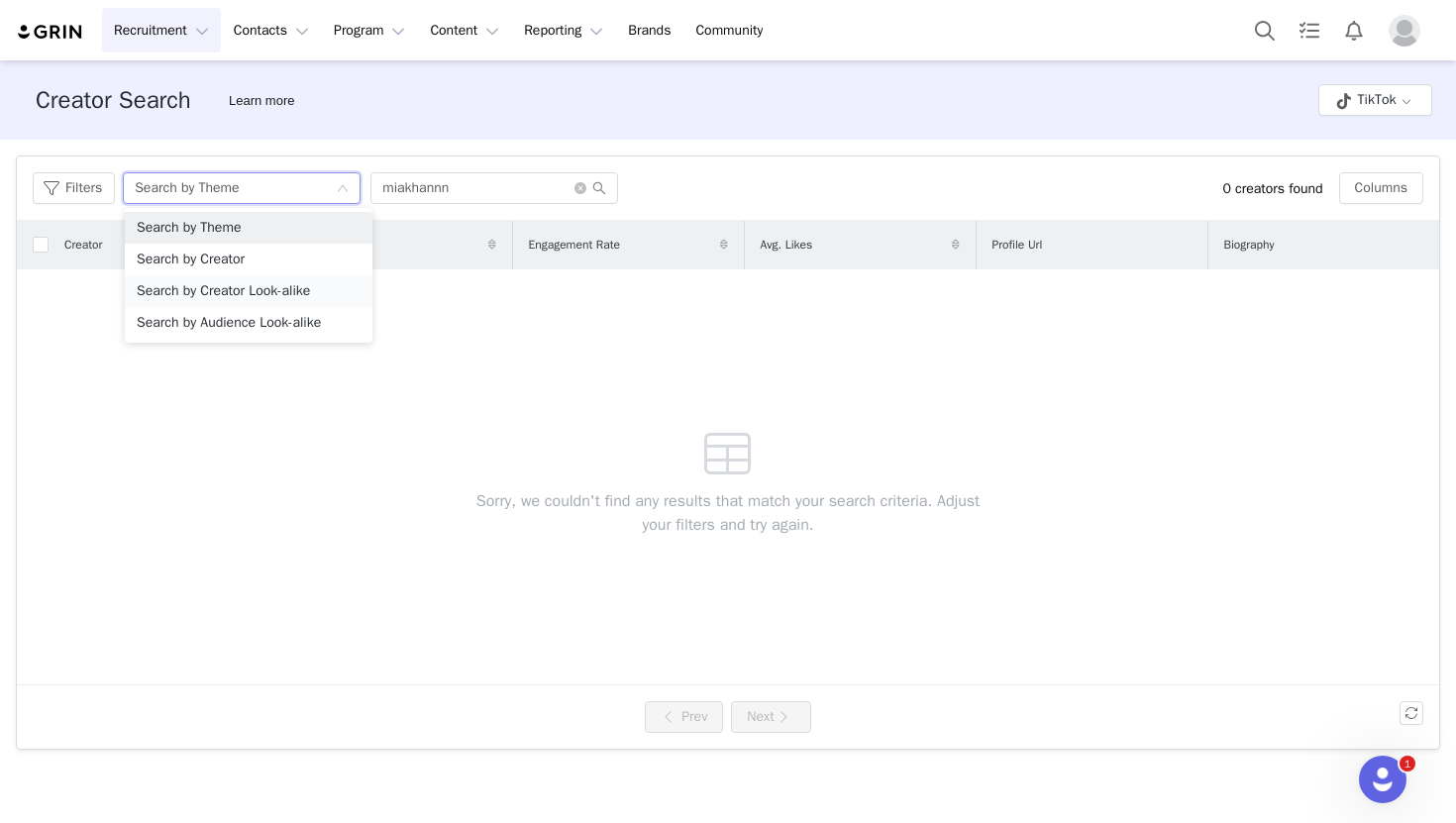 click on "Search by Creator Look-alike" at bounding box center (249, 291) 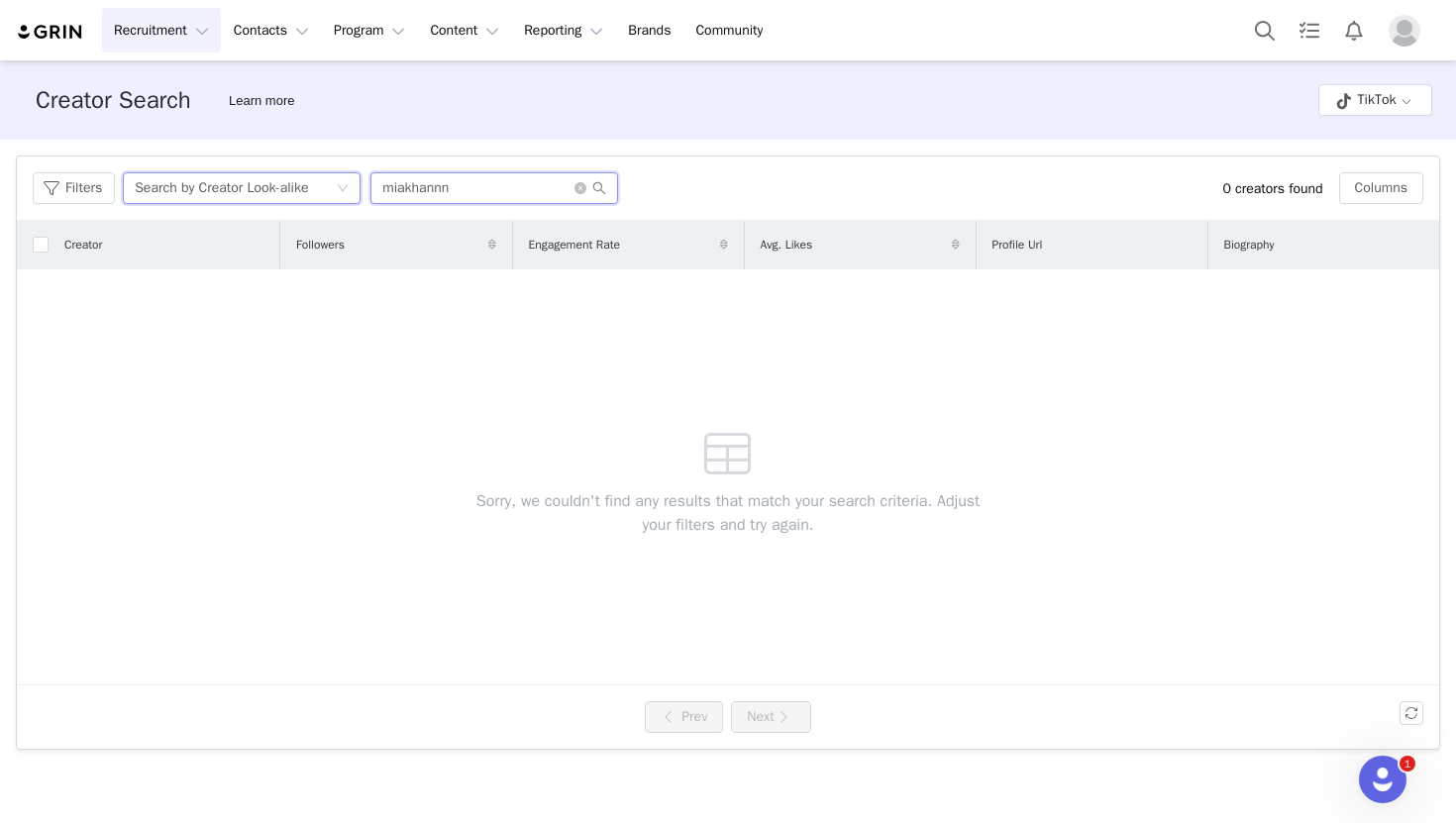 click on "miakhannn" at bounding box center (494, 188) 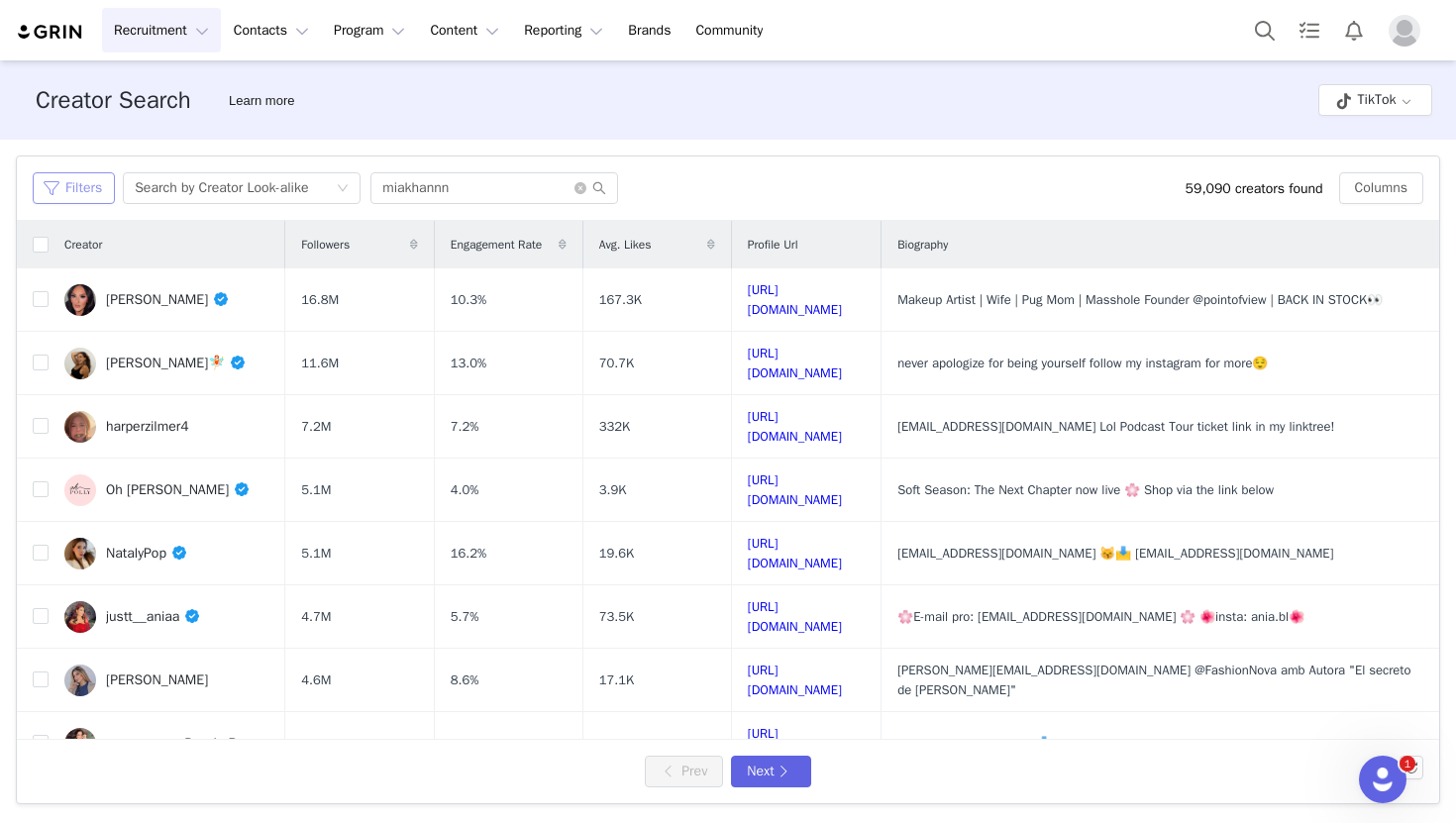 click on "Filters" at bounding box center (73, 188) 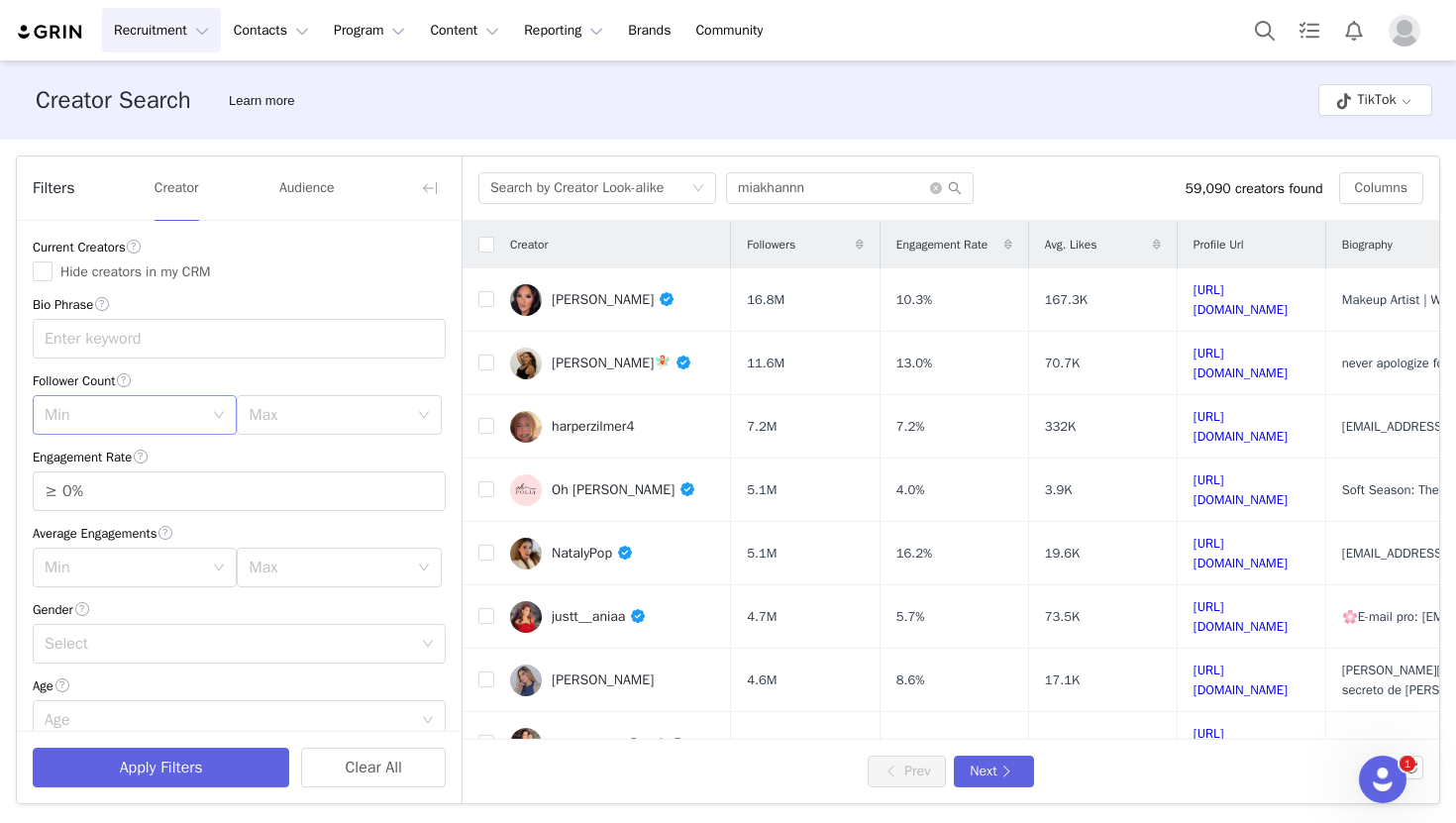 click on "Min" at bounding box center (124, 415) 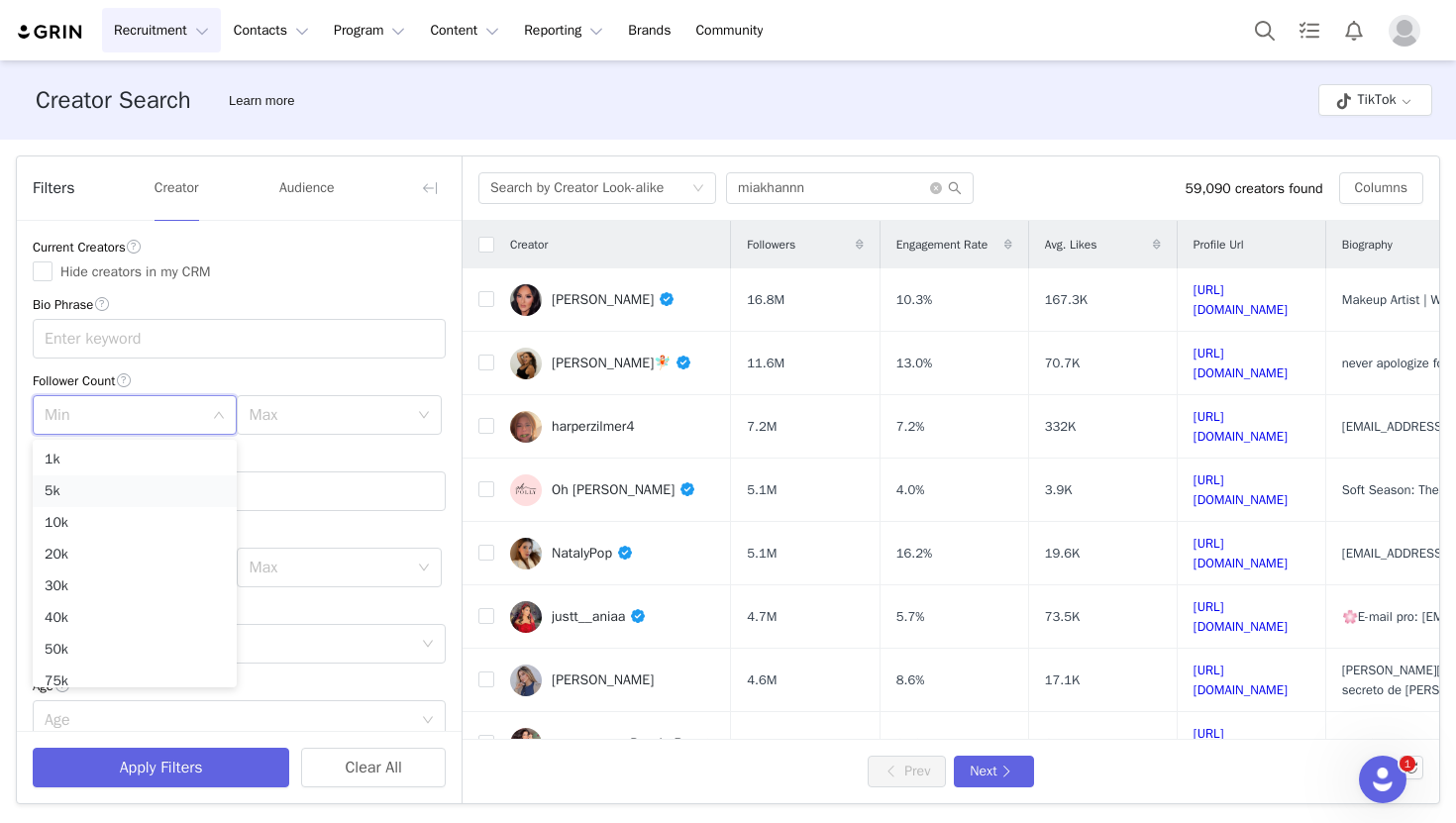 click on "5k" at bounding box center (135, 491) 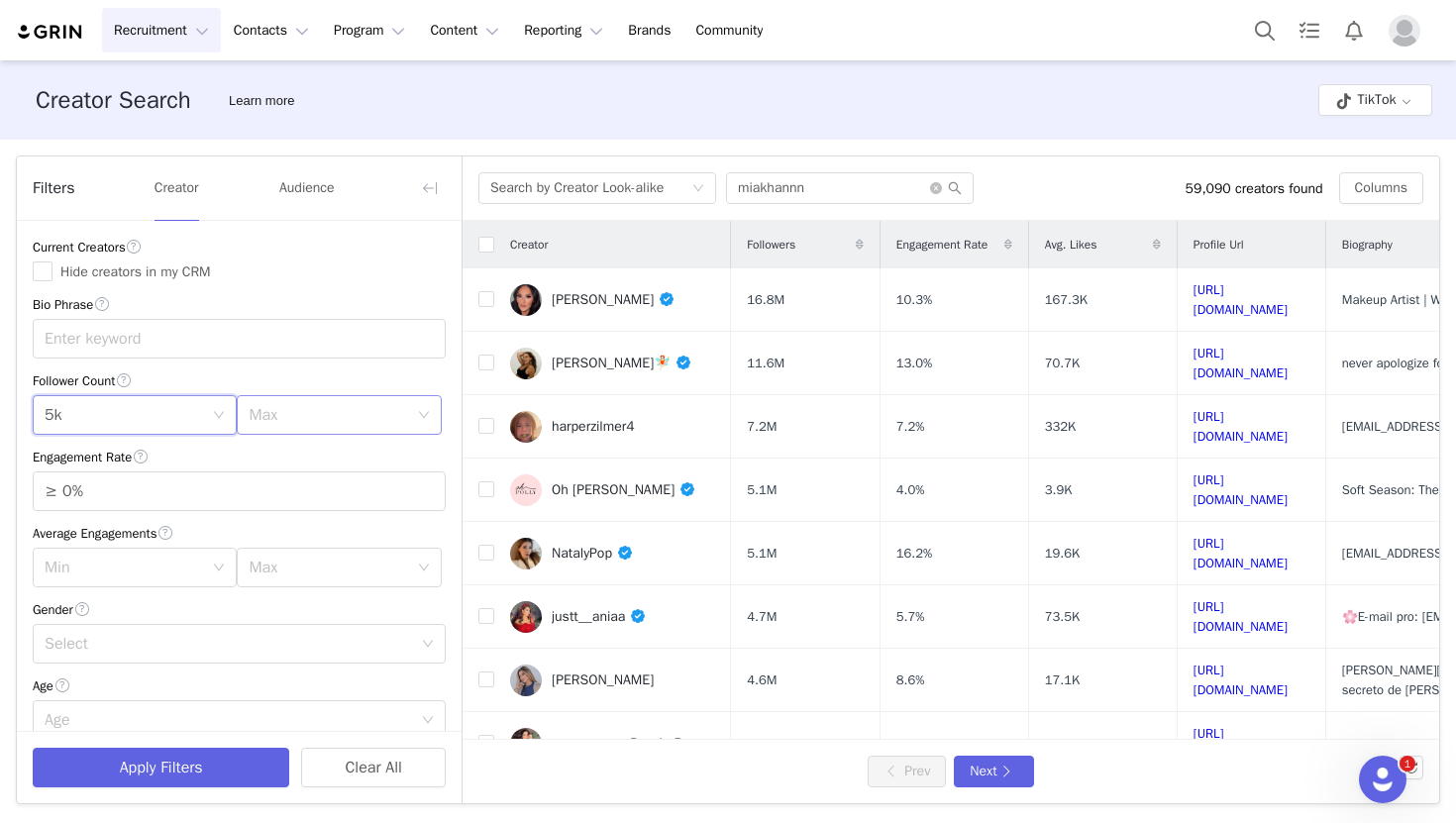 click on "Max" at bounding box center [328, 415] 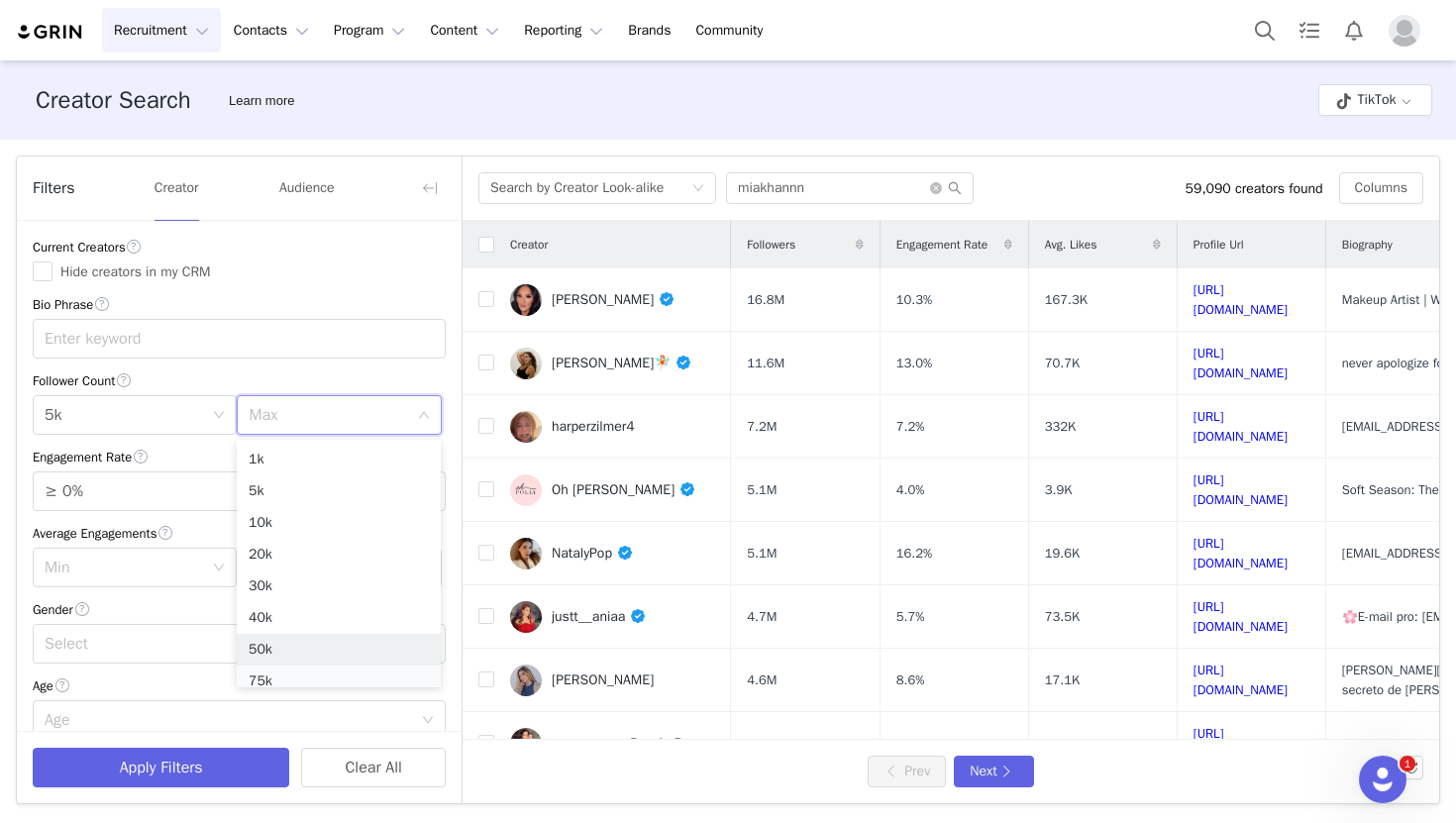 scroll, scrollTop: 10, scrollLeft: 0, axis: vertical 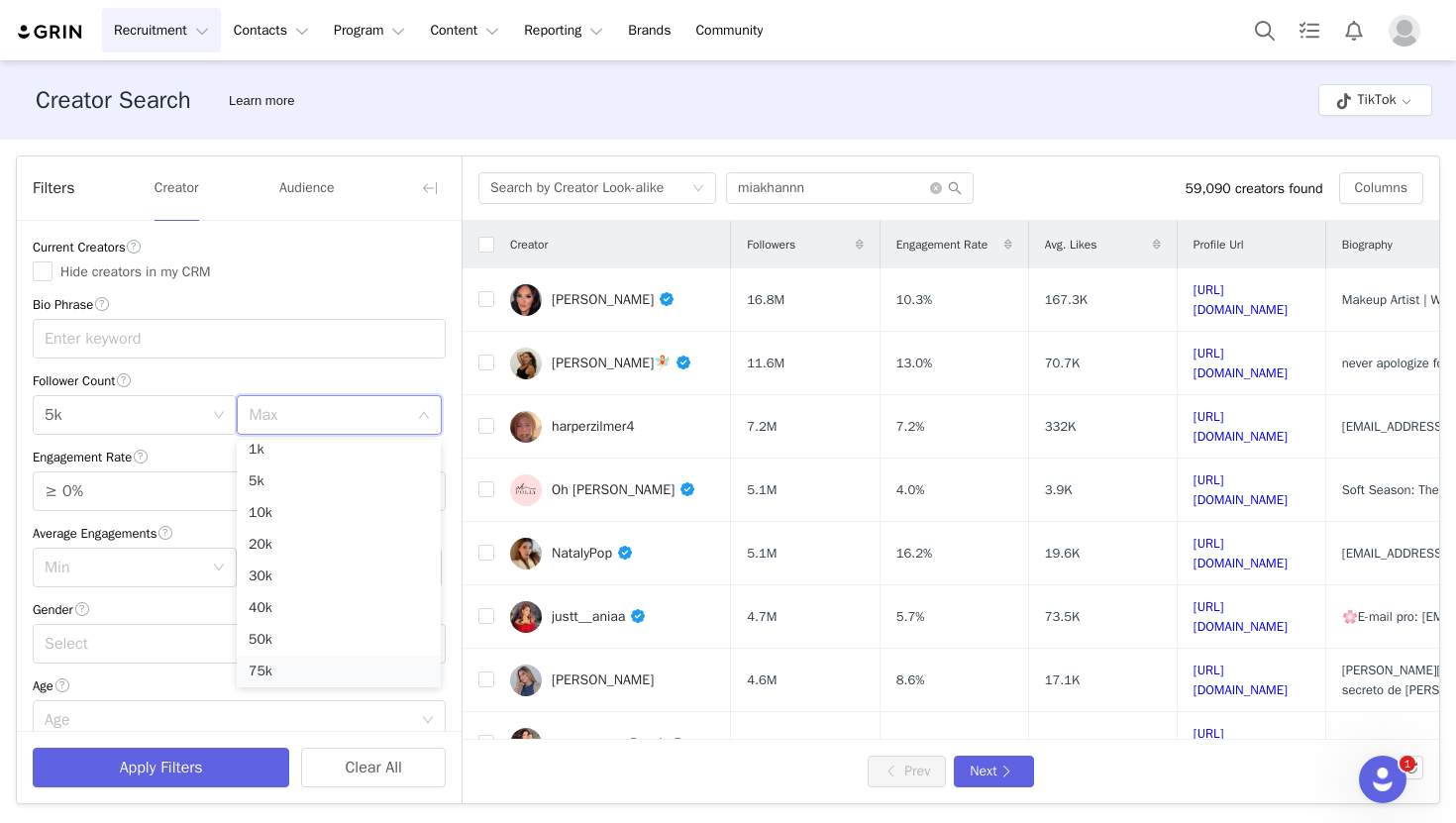 click on "75k" at bounding box center [339, 671] 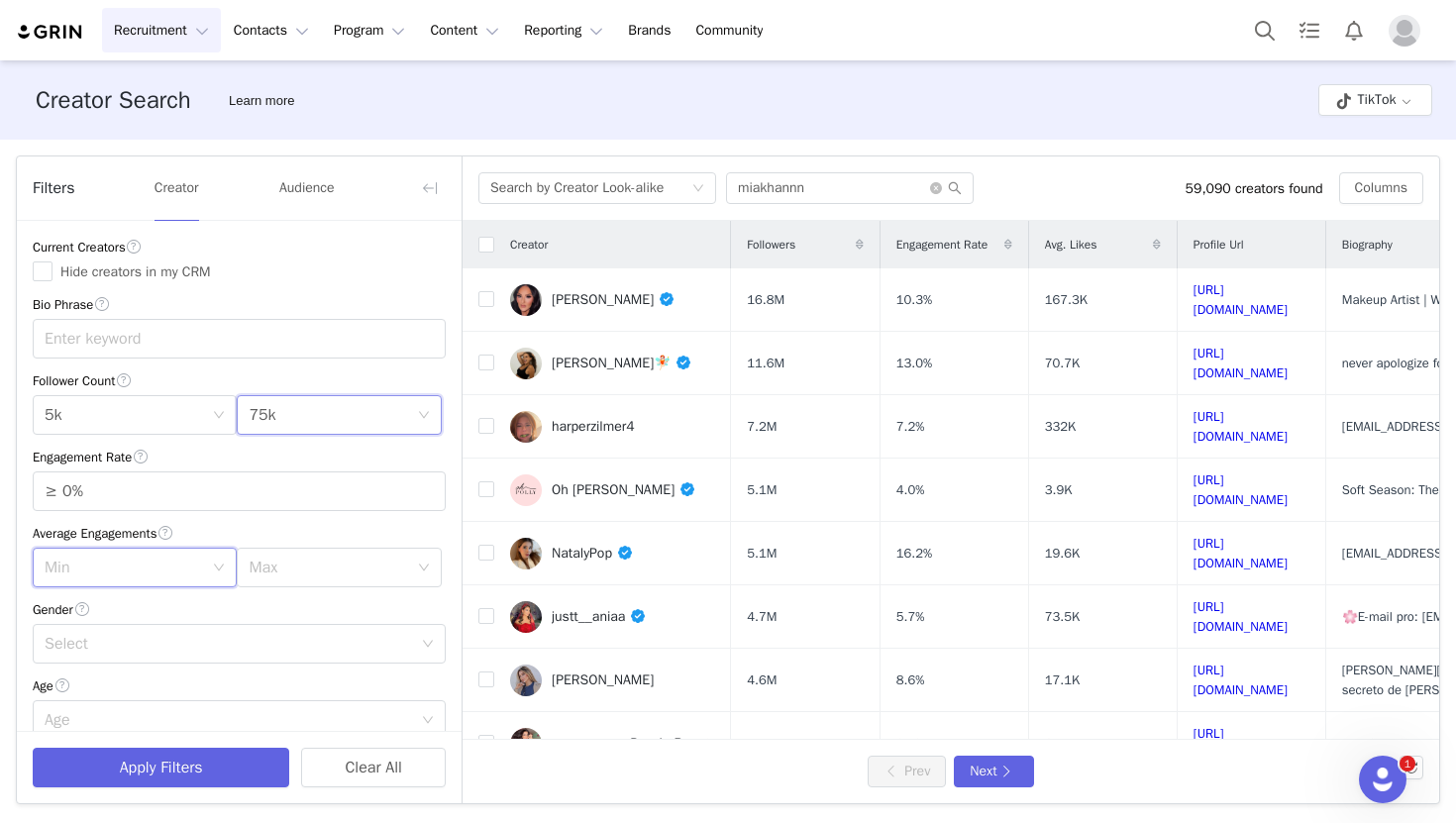 click on "Min" at bounding box center (128, 567) 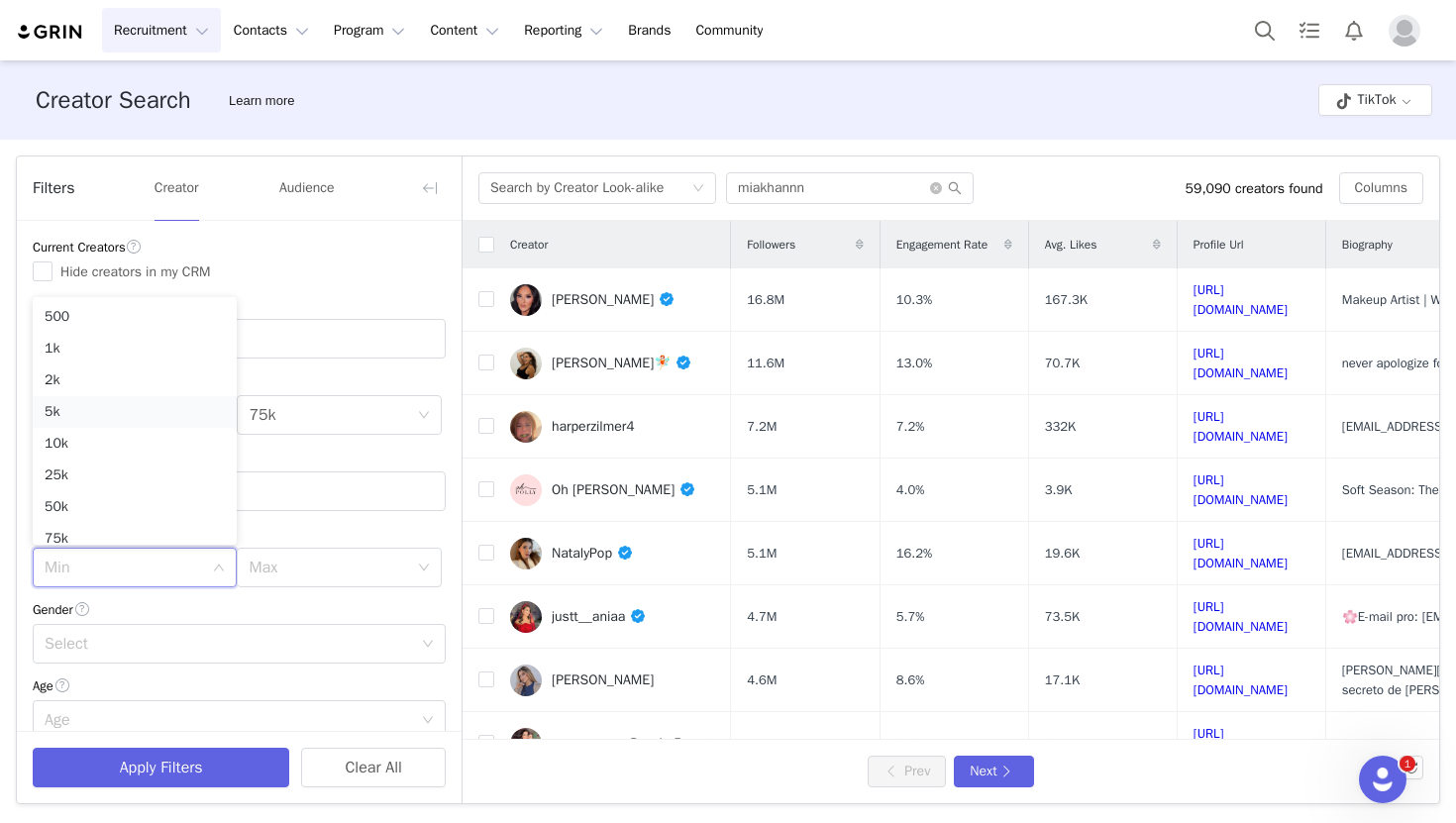 click on "5k" at bounding box center [135, 412] 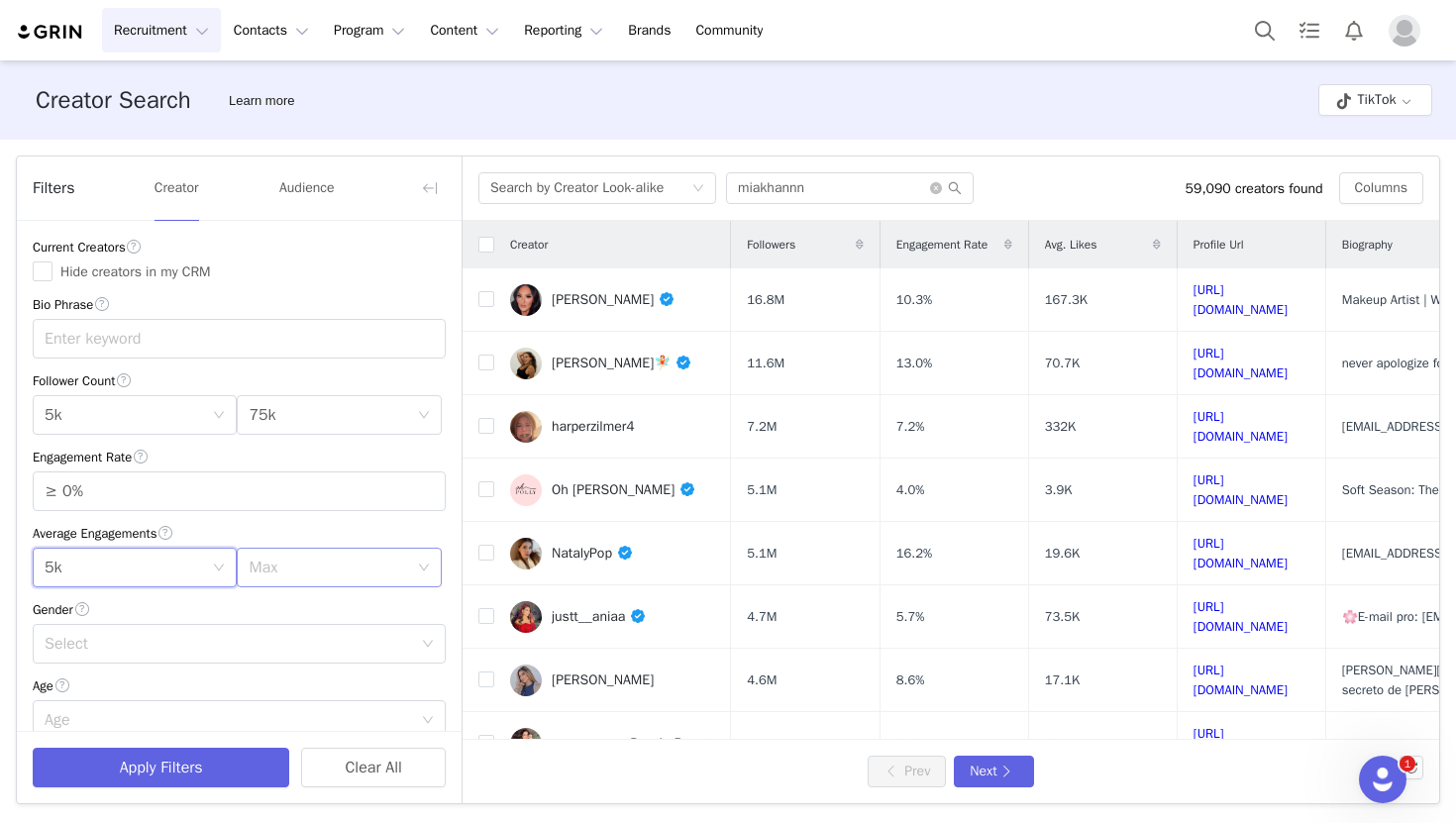 click on "Max" at bounding box center (328, 567) 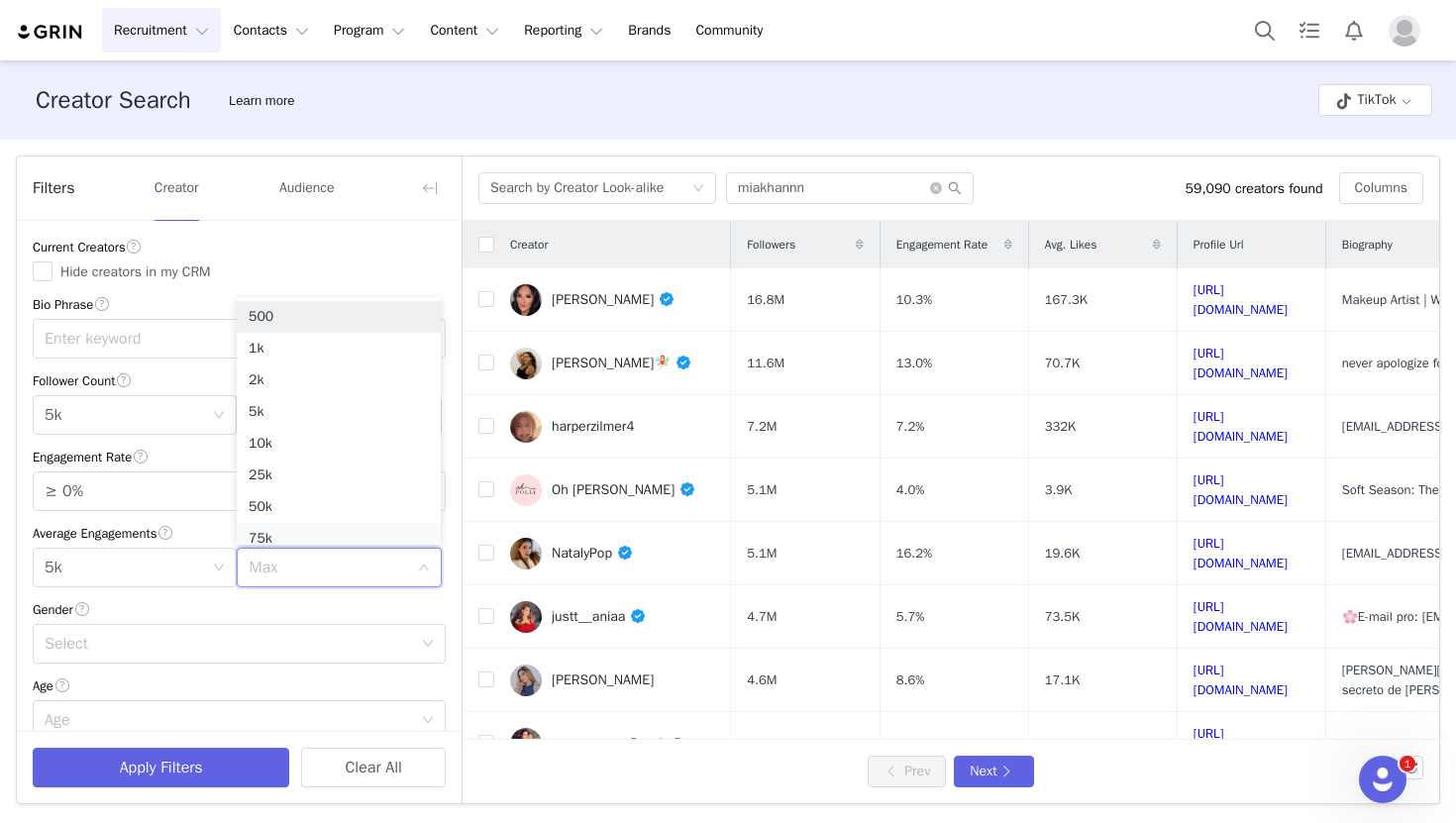 scroll, scrollTop: 10, scrollLeft: 0, axis: vertical 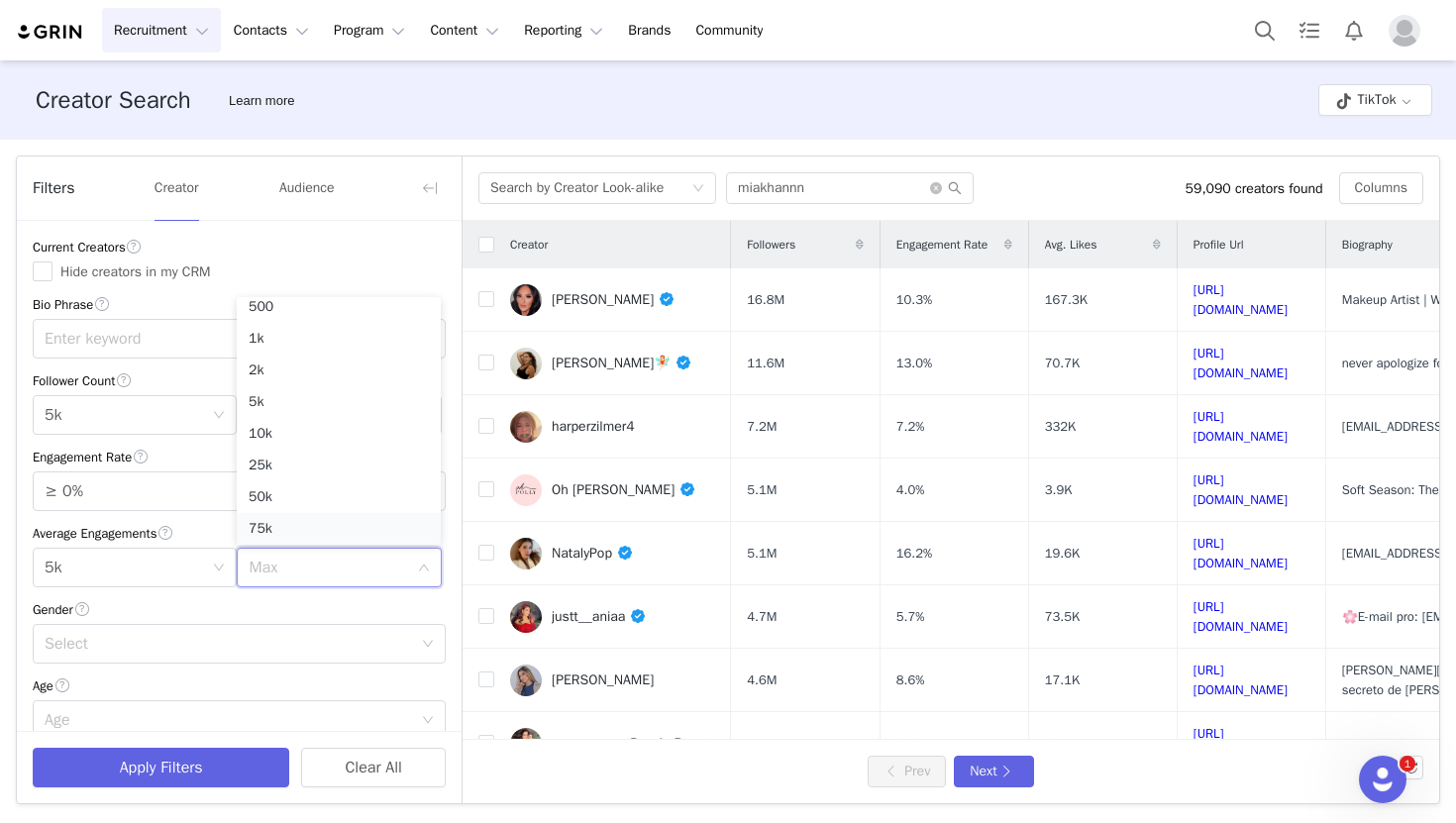 click on "75k" at bounding box center (339, 529) 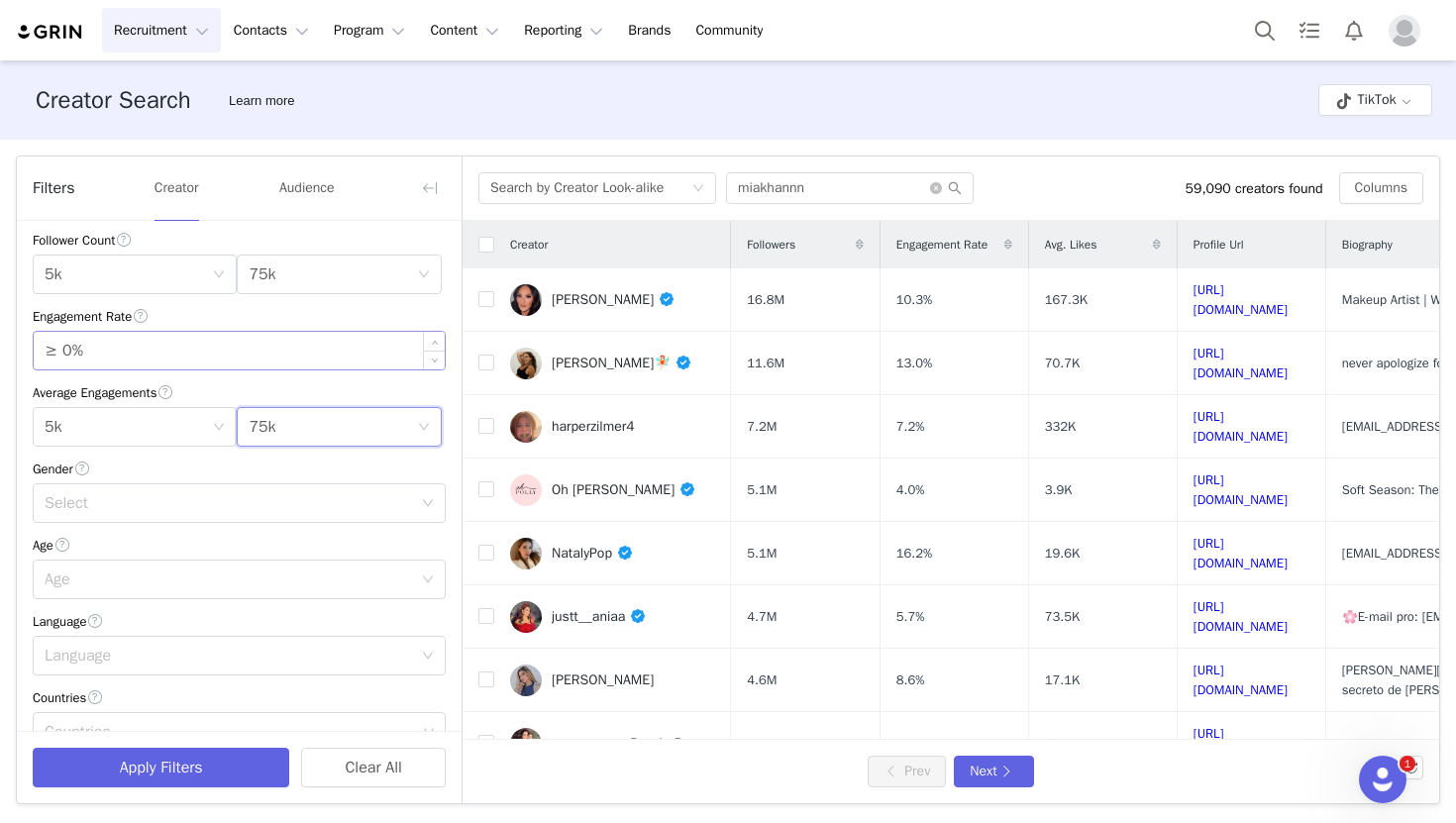 scroll, scrollTop: 166, scrollLeft: 0, axis: vertical 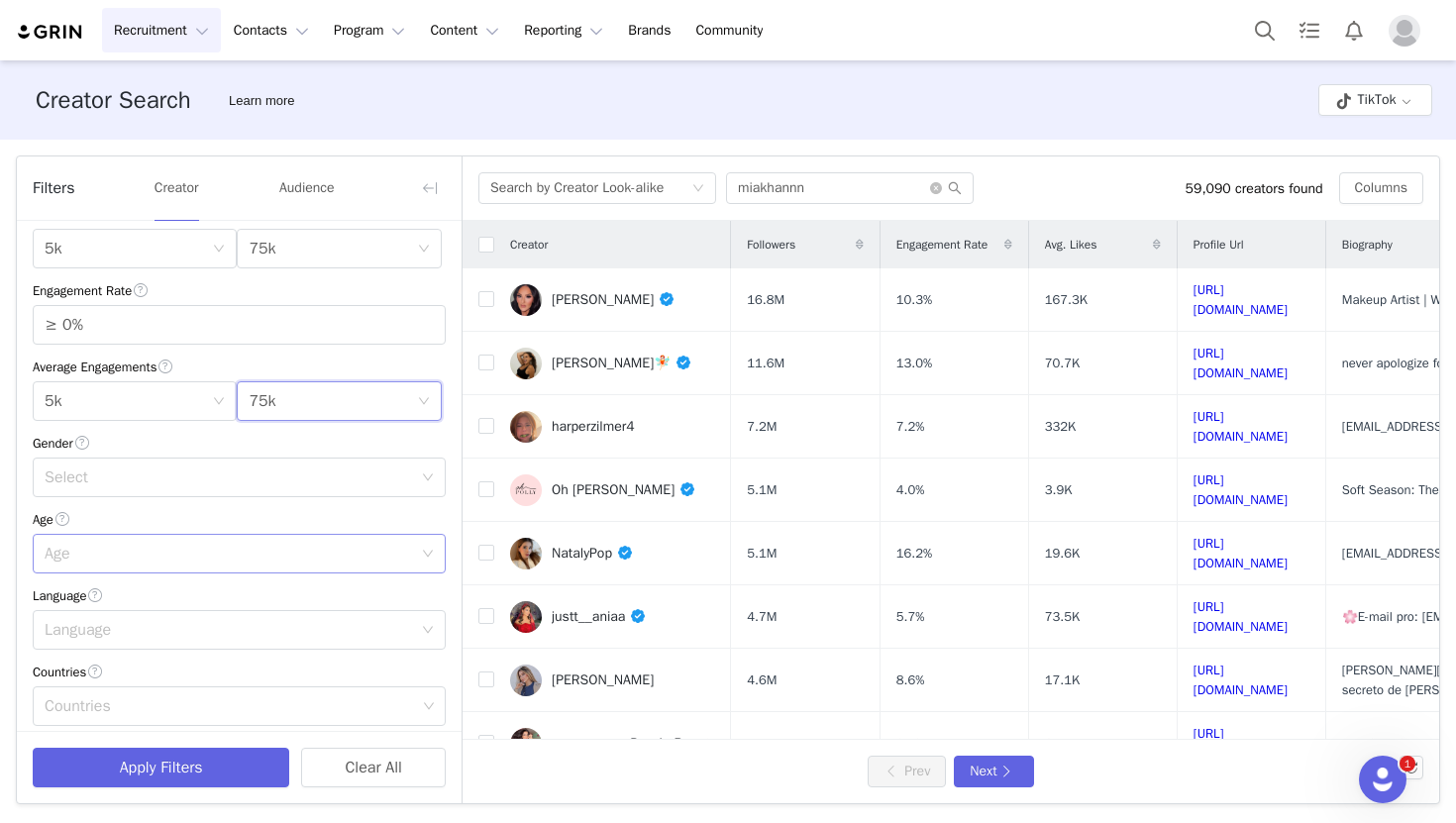 click on "Age" at bounding box center [228, 554] 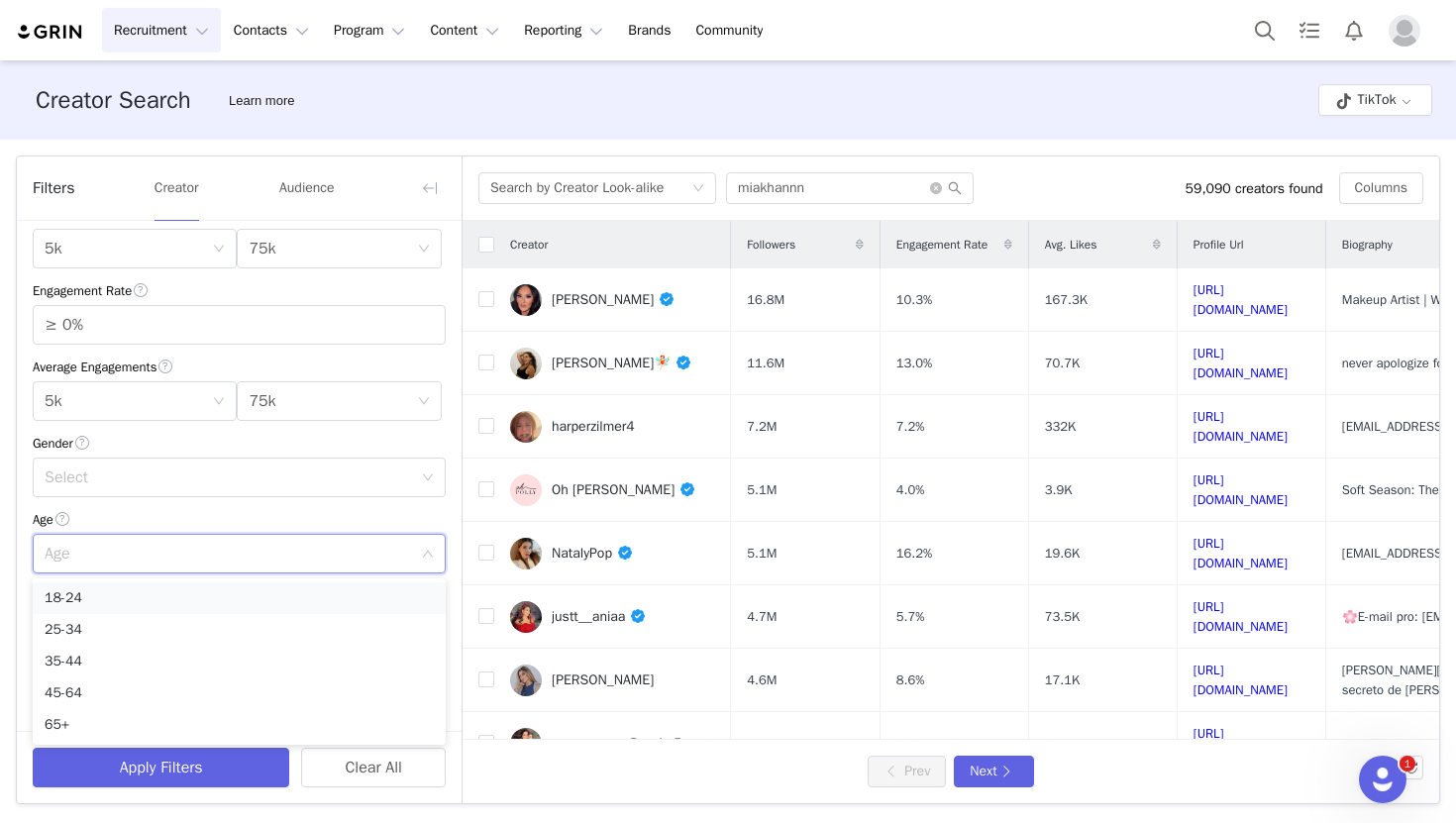 click on "18-24" at bounding box center (239, 598) 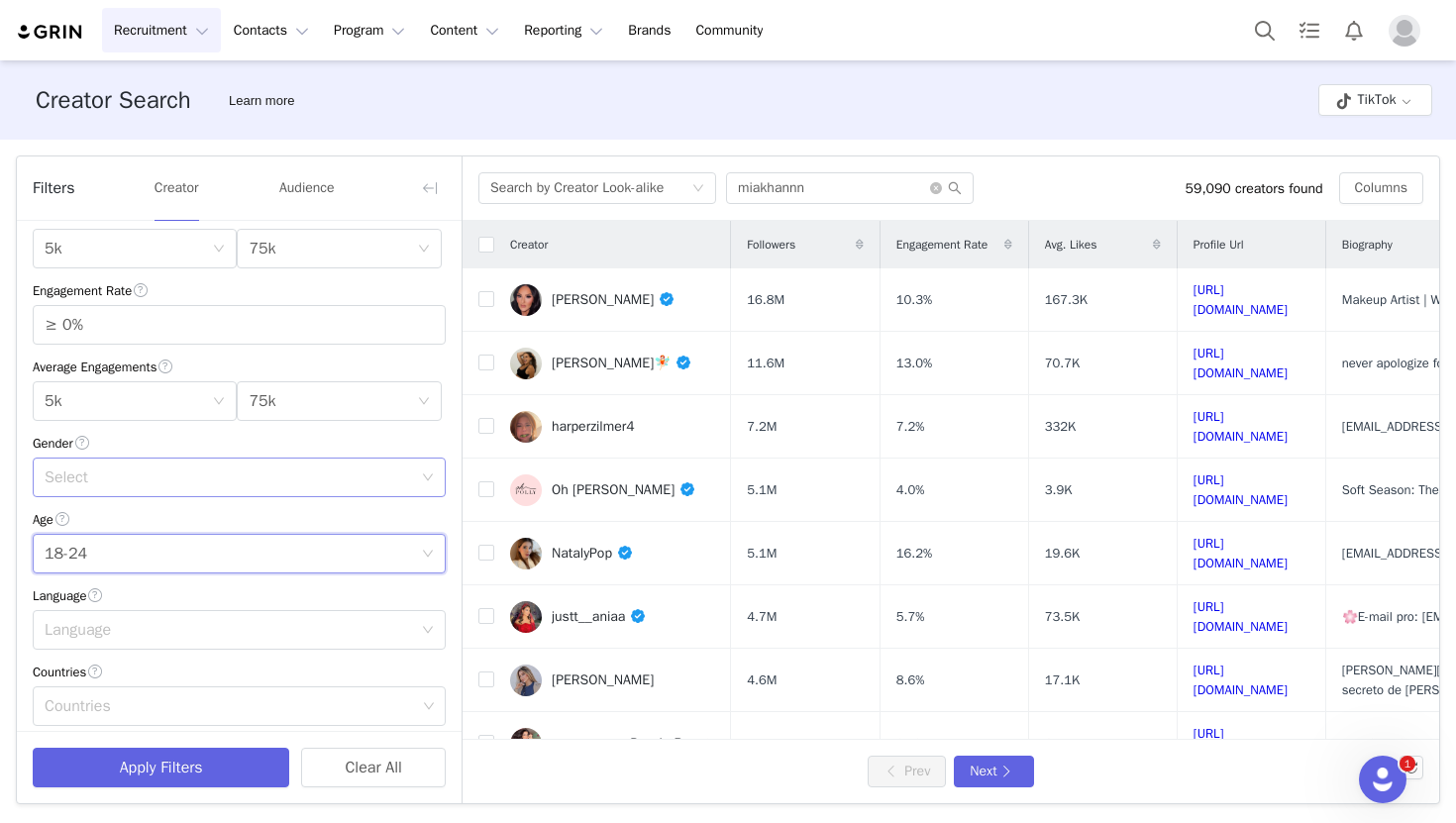 click on "Select" at bounding box center (228, 477) 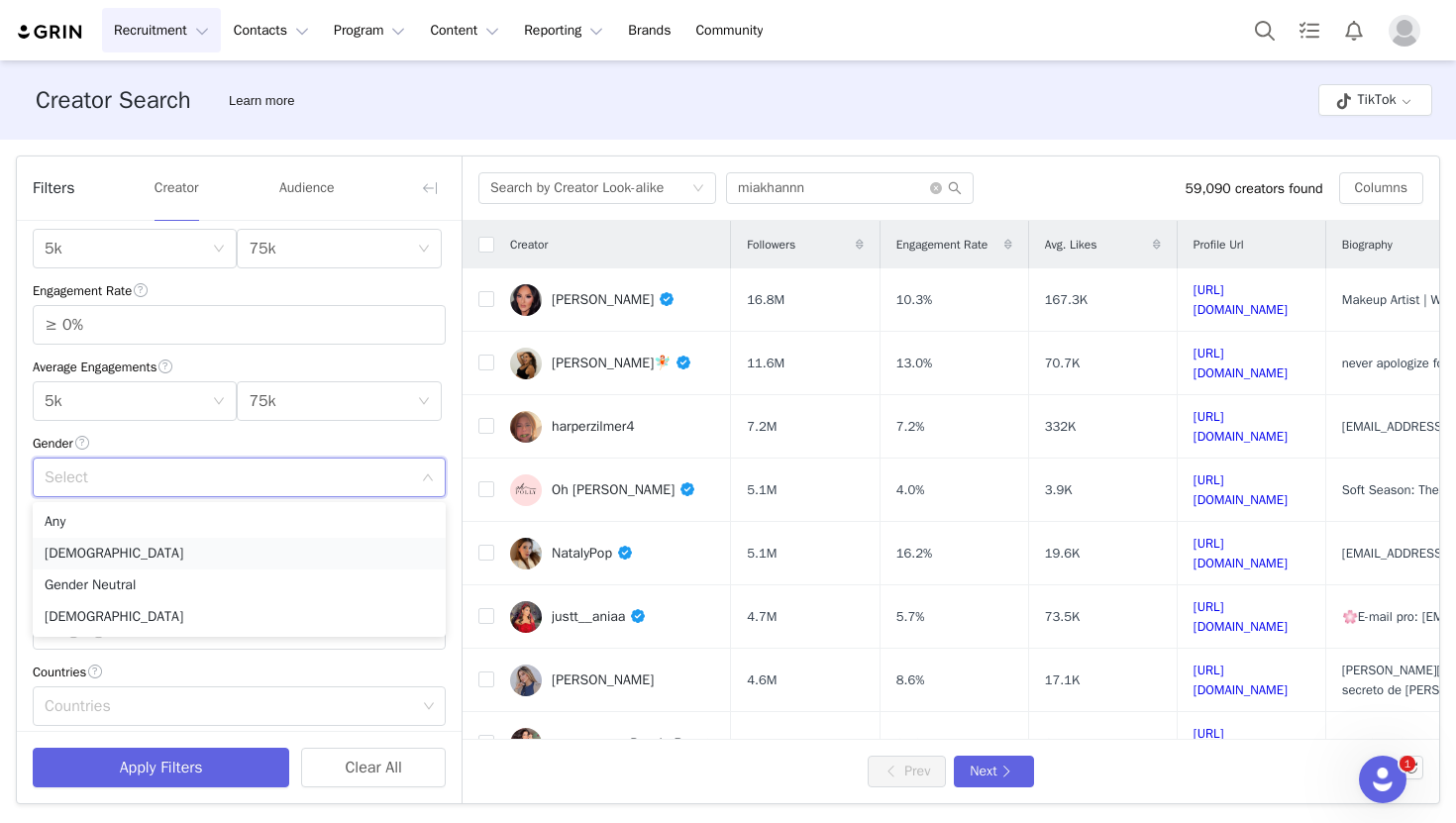 click on "Female" at bounding box center [239, 554] 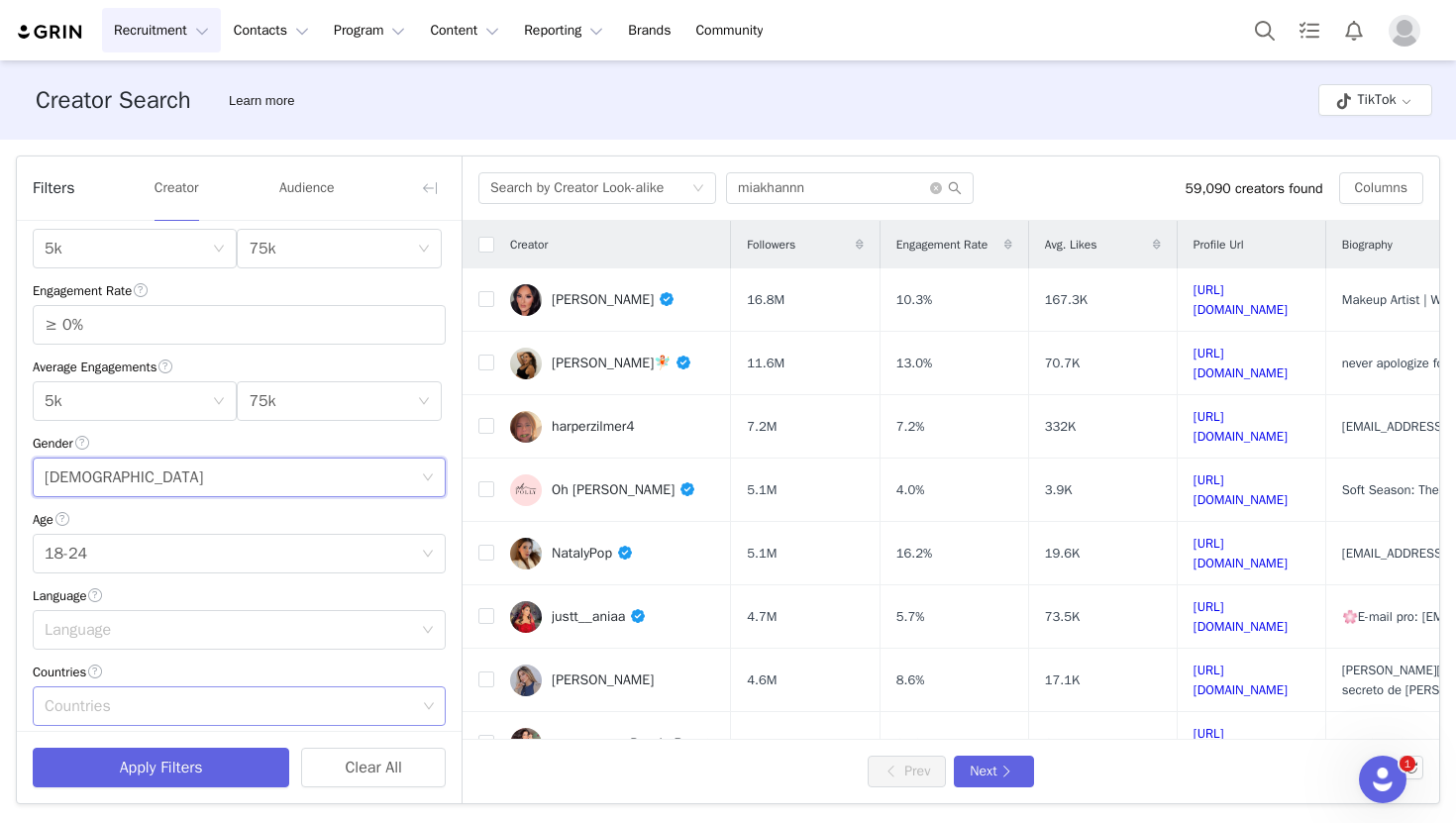 click on "Countries" at bounding box center (230, 706) 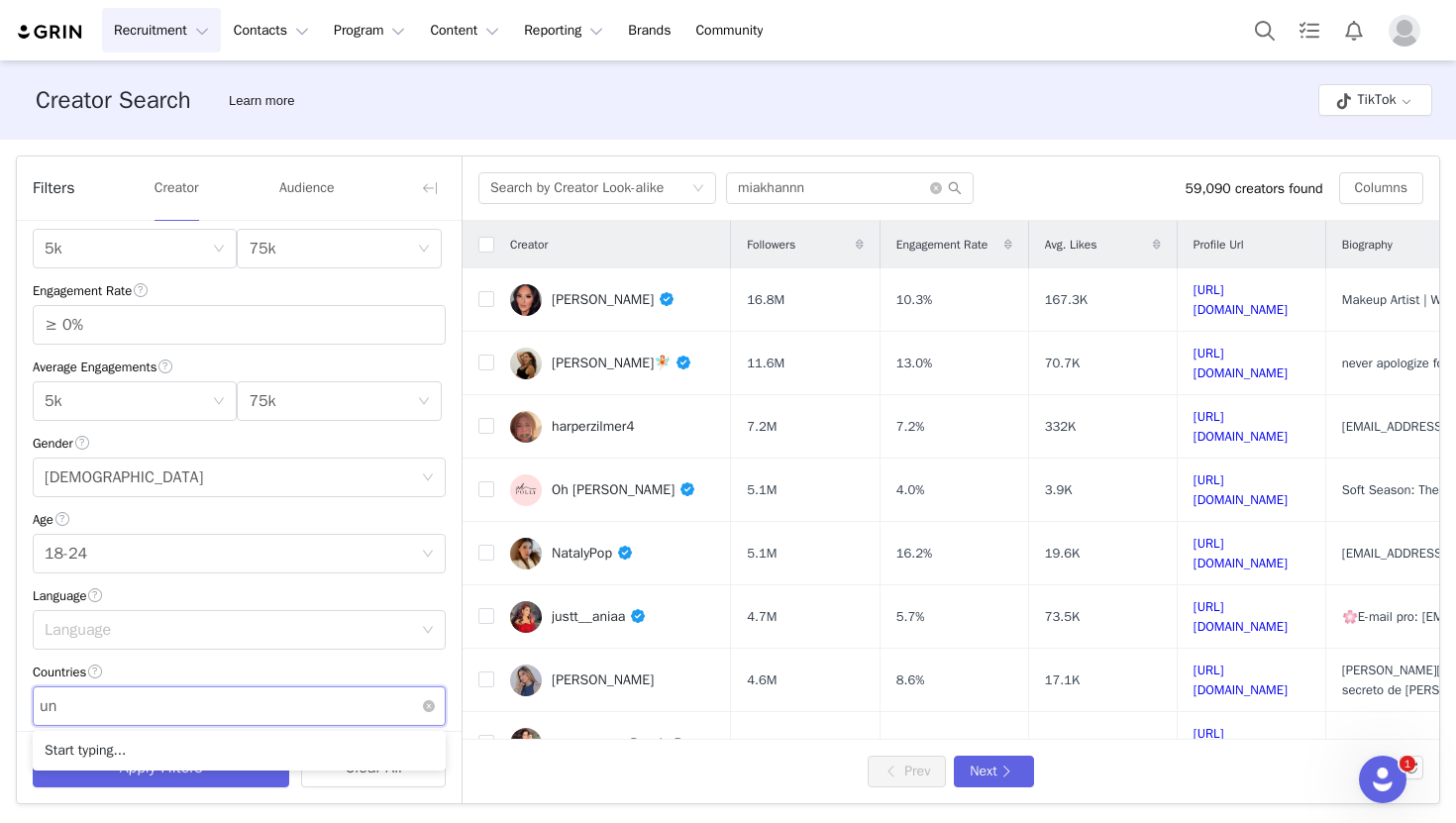 type on "uni" 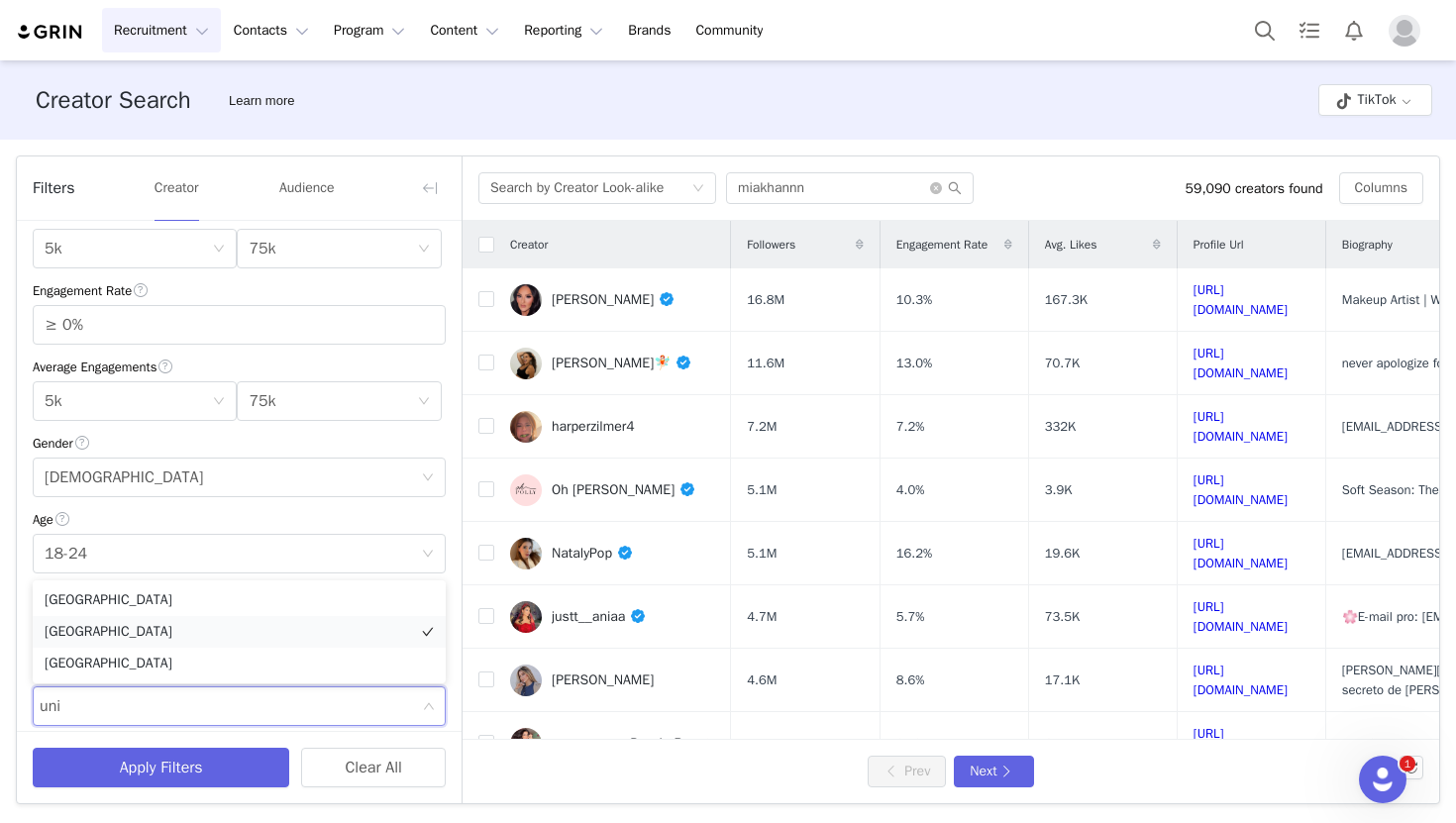 click on "[GEOGRAPHIC_DATA]" at bounding box center [239, 632] 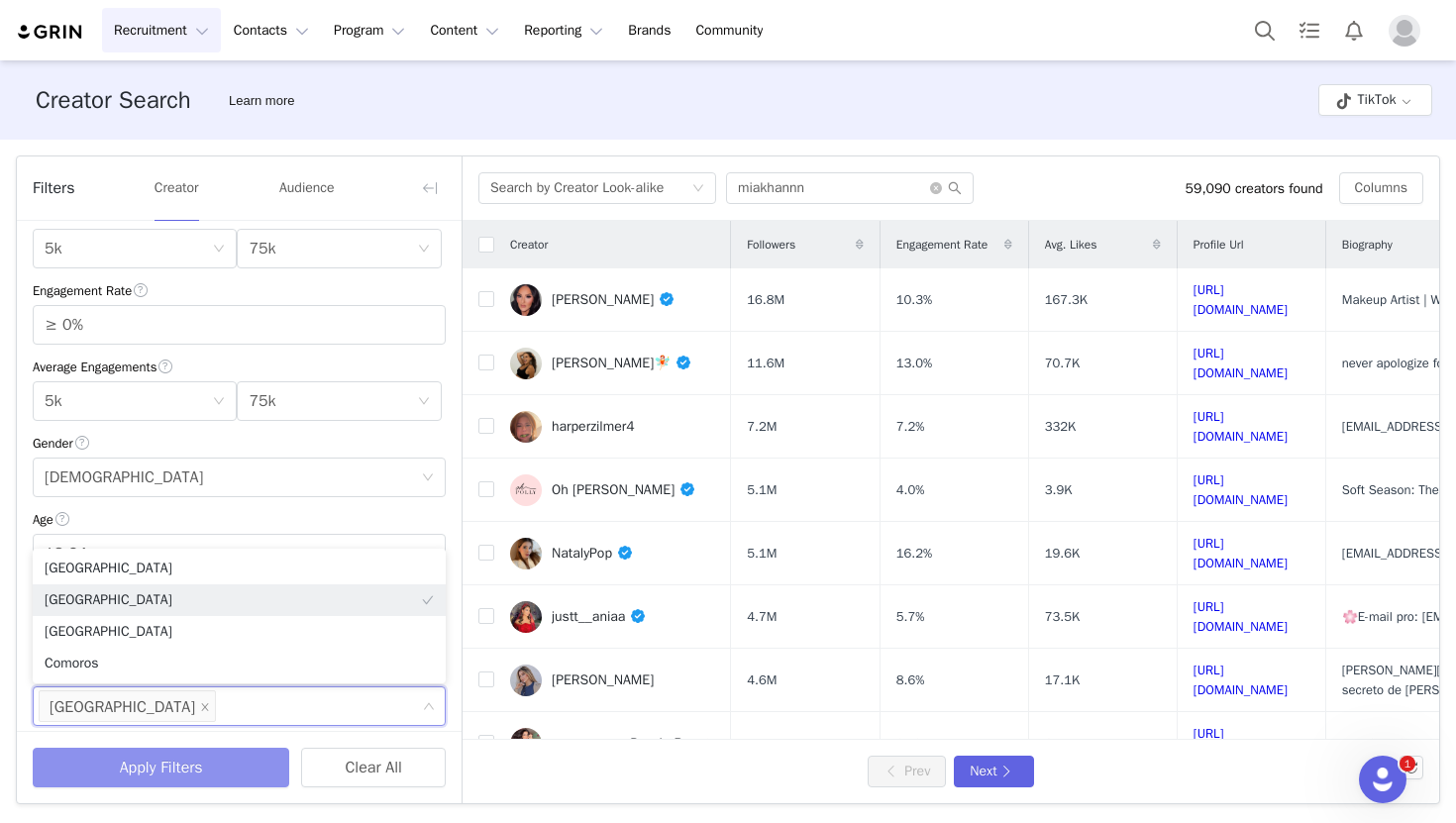 click on "Apply Filters" at bounding box center [160, 768] 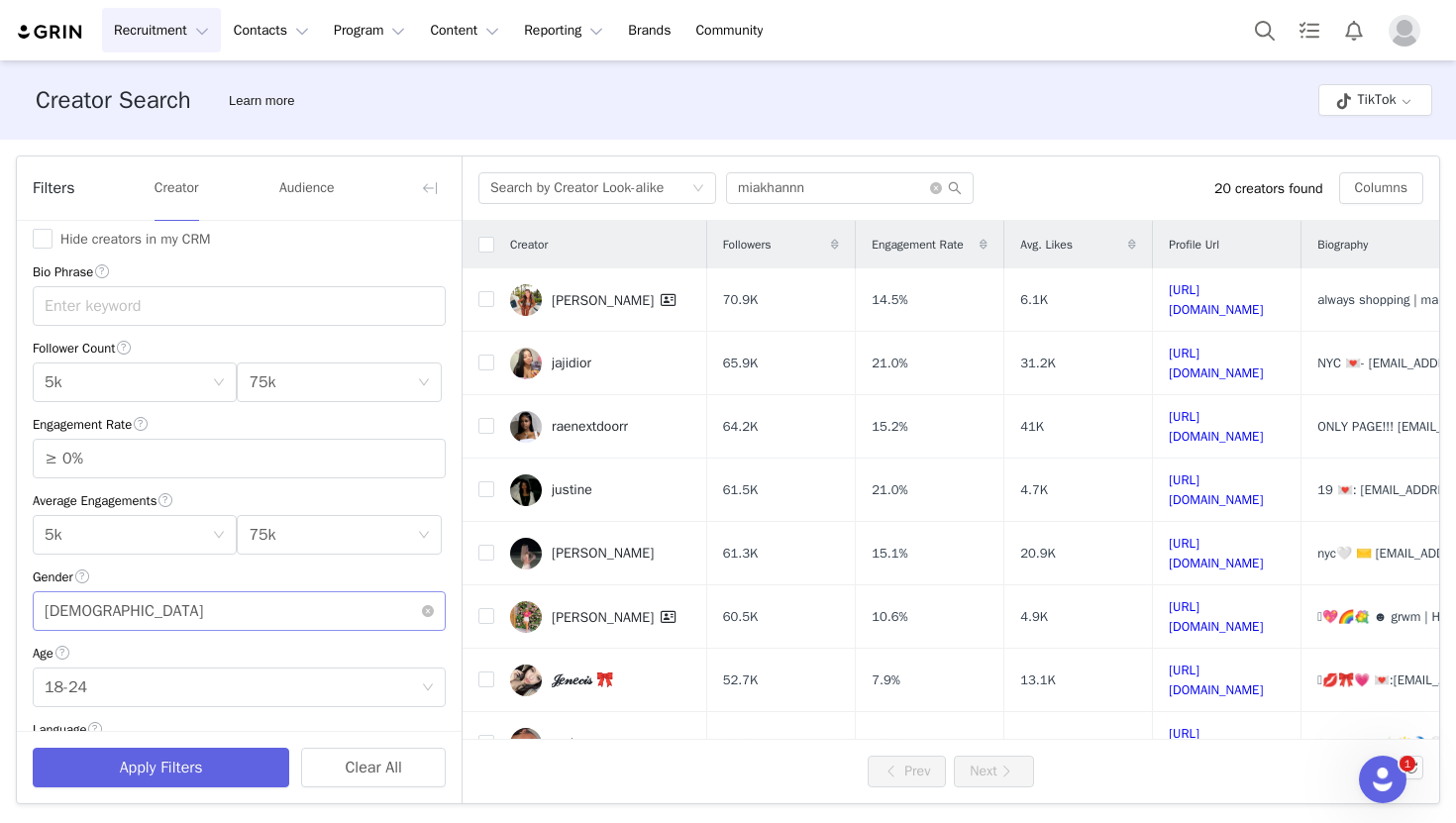 scroll, scrollTop: 0, scrollLeft: 0, axis: both 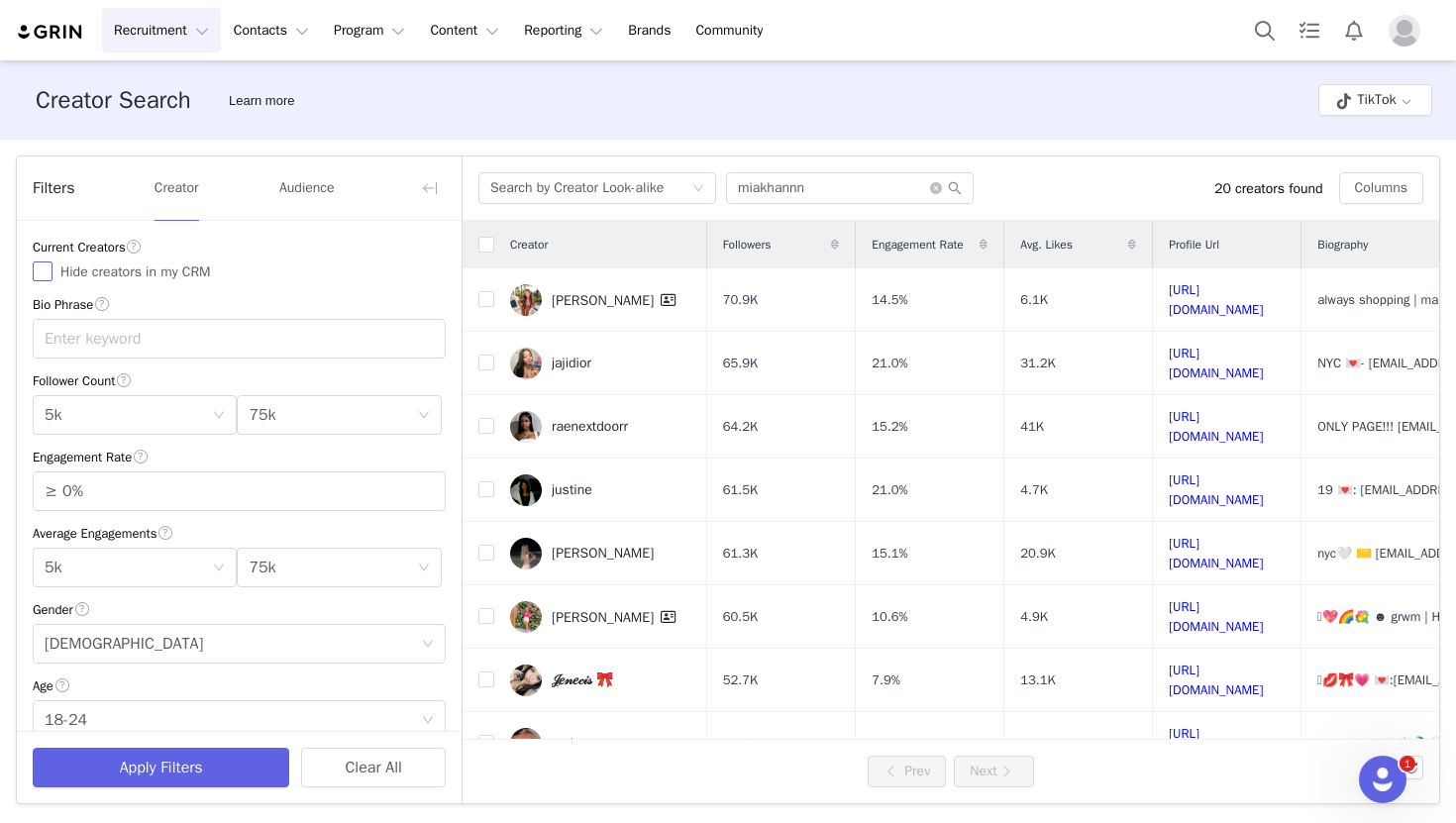click on "Hide creators in my CRM" at bounding box center (43, 271) 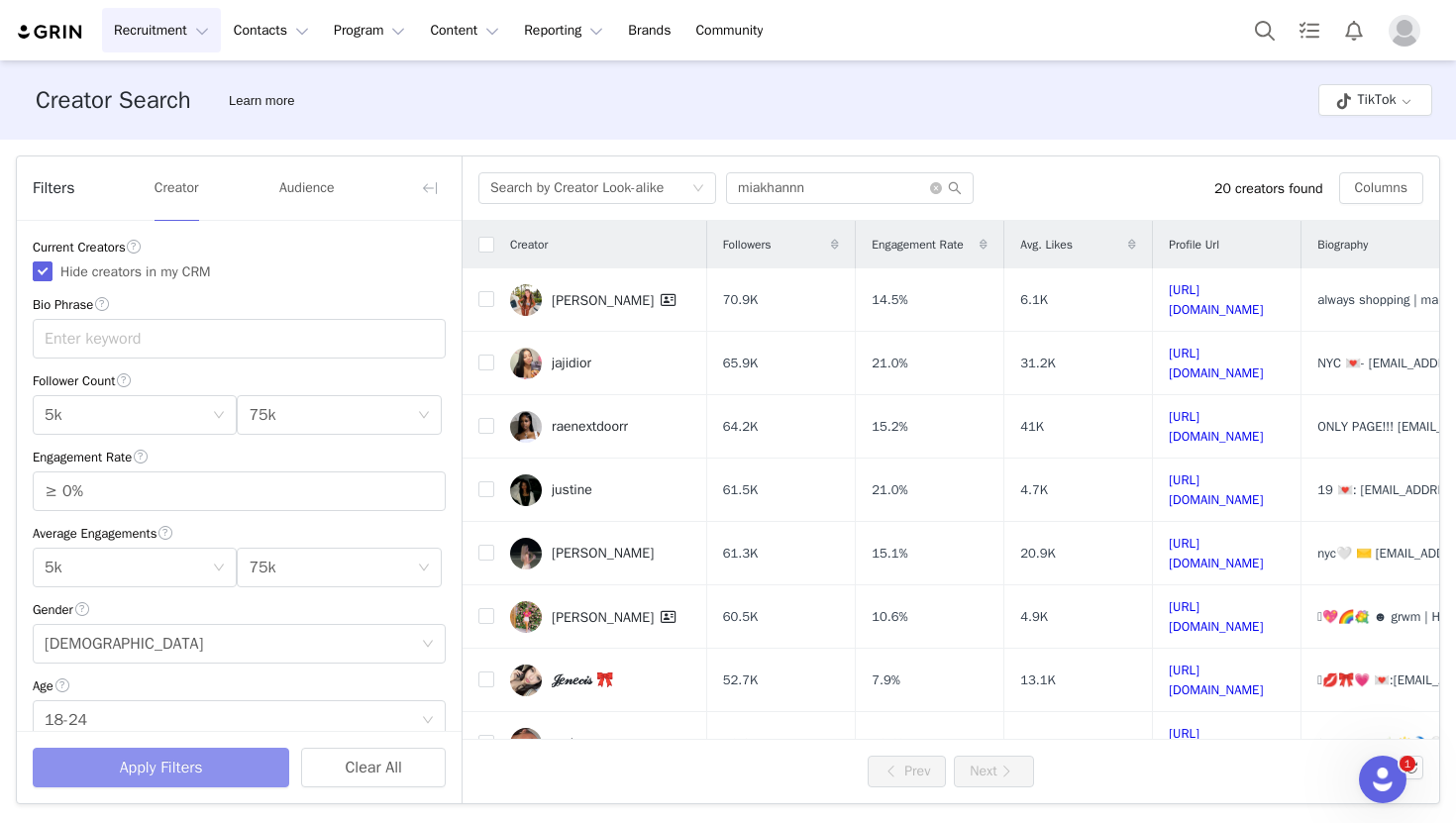 click on "Apply Filters" at bounding box center [160, 768] 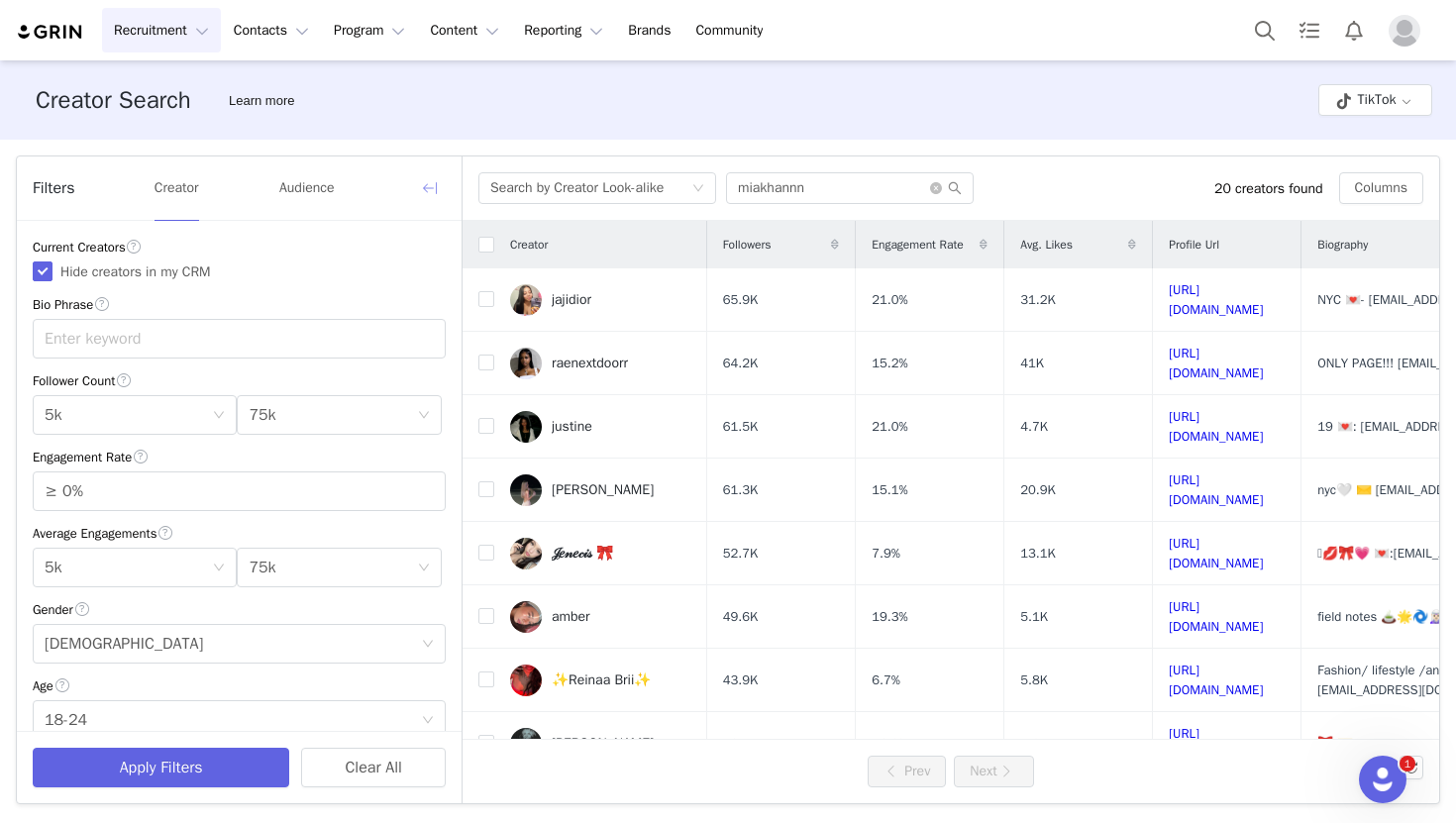 click at bounding box center (430, 188) 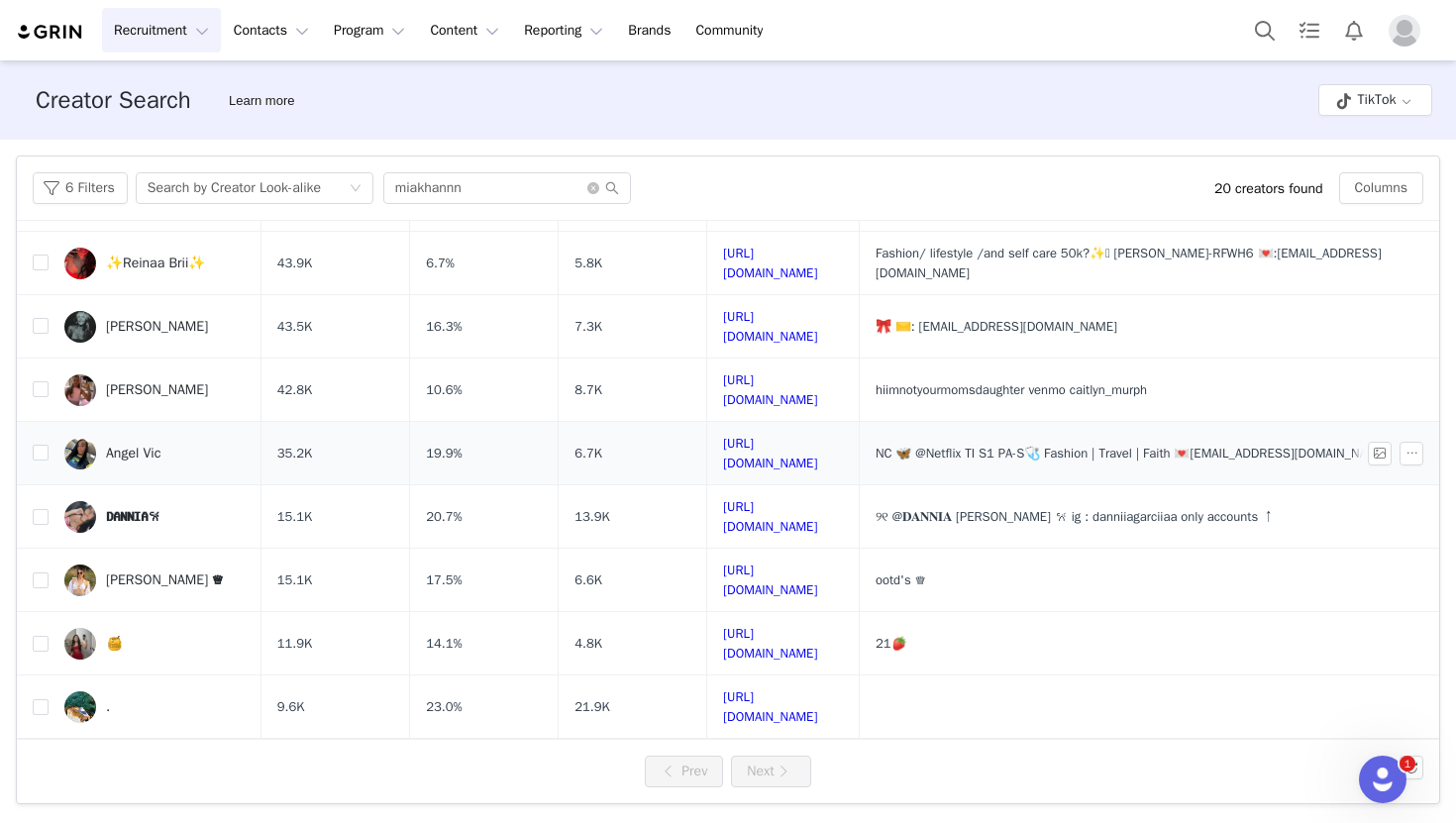 scroll, scrollTop: 435, scrollLeft: 0, axis: vertical 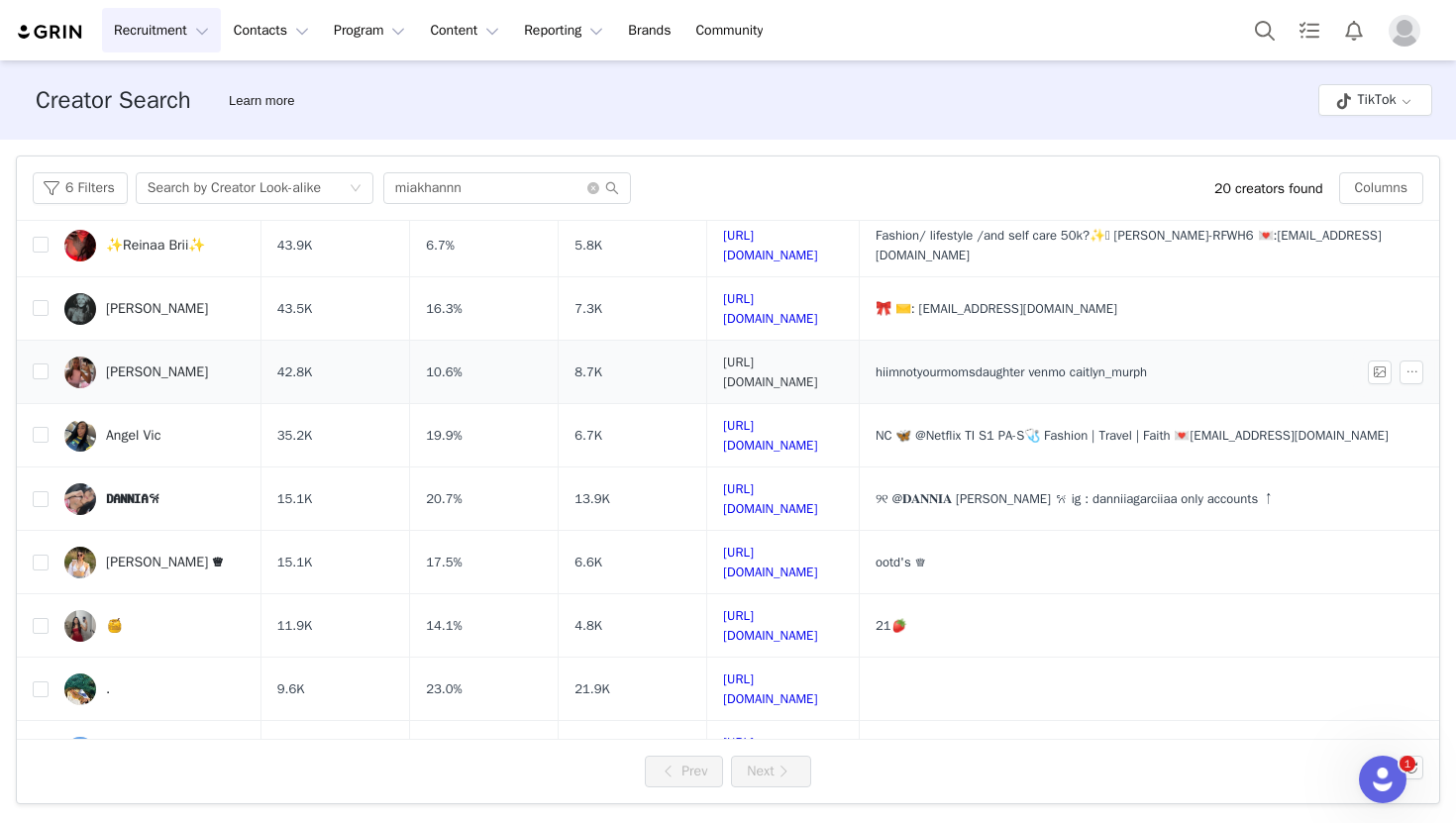 click on "https://www.tiktok.com/share/user/6820562757416109062" at bounding box center [770, 371] 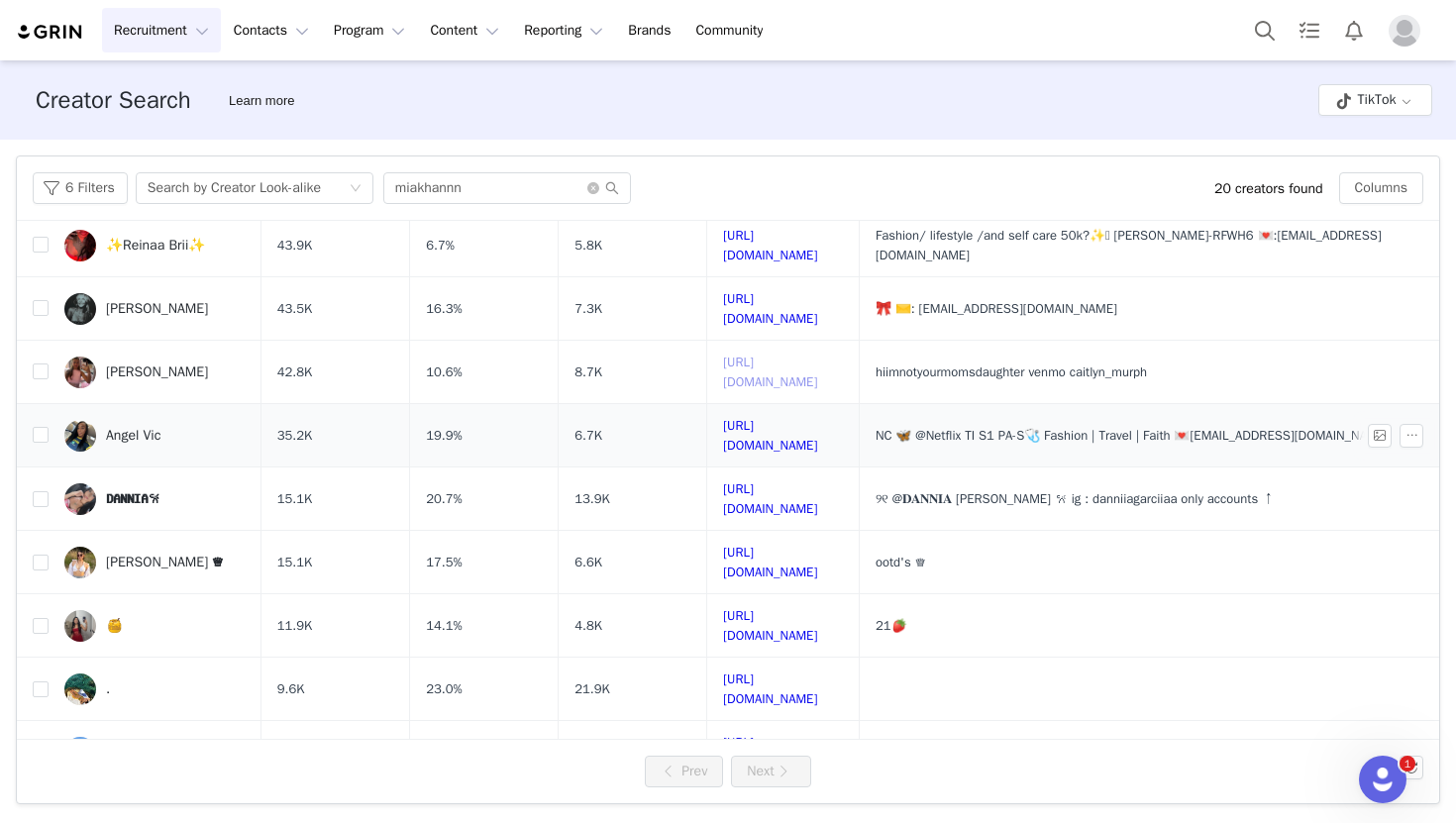 scroll, scrollTop: 665, scrollLeft: 0, axis: vertical 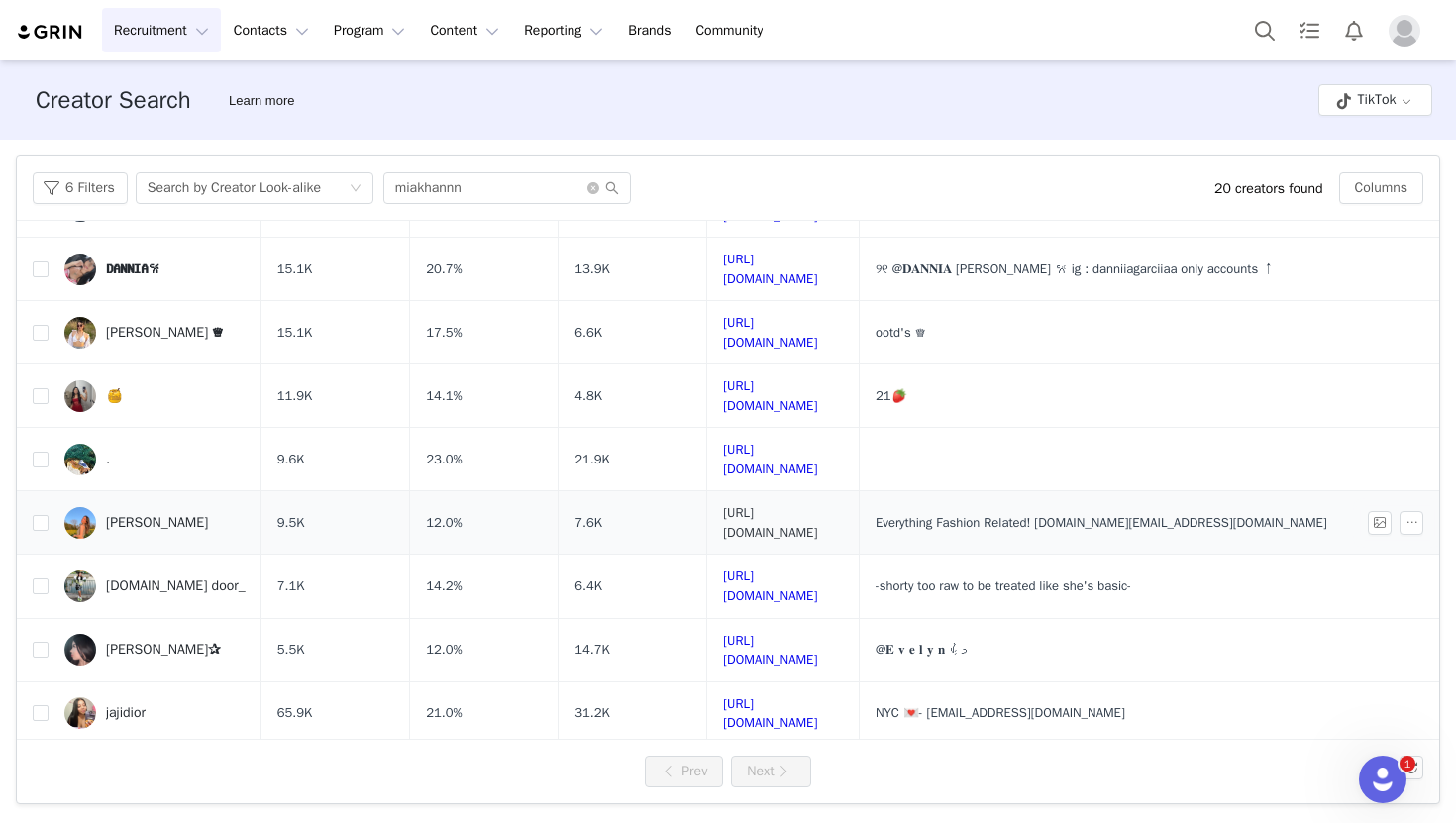 click on "https://www.tiktok.com/share/user/6903322003983762437" at bounding box center (770, 522) 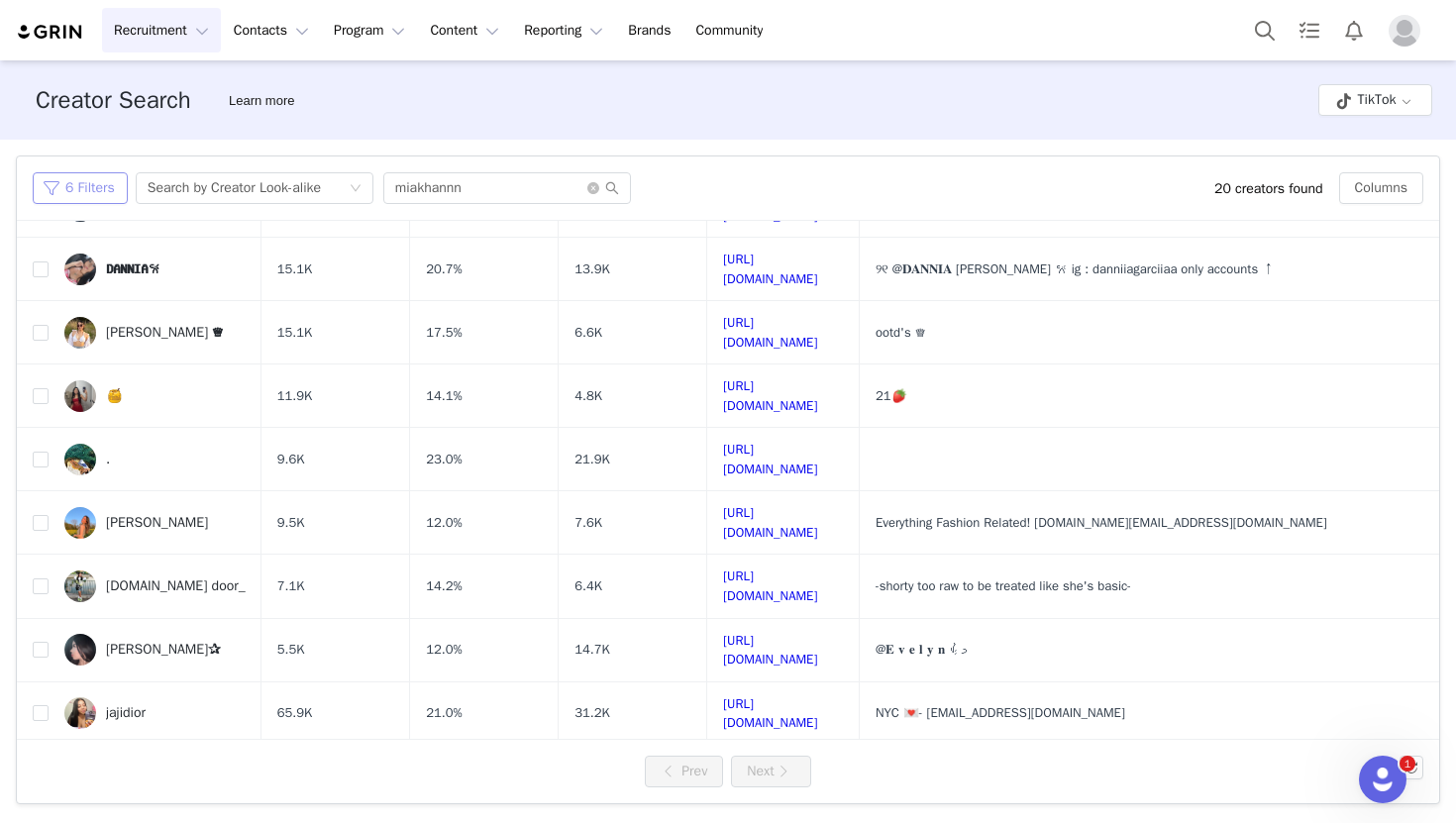 click on "6 Filters" at bounding box center (80, 188) 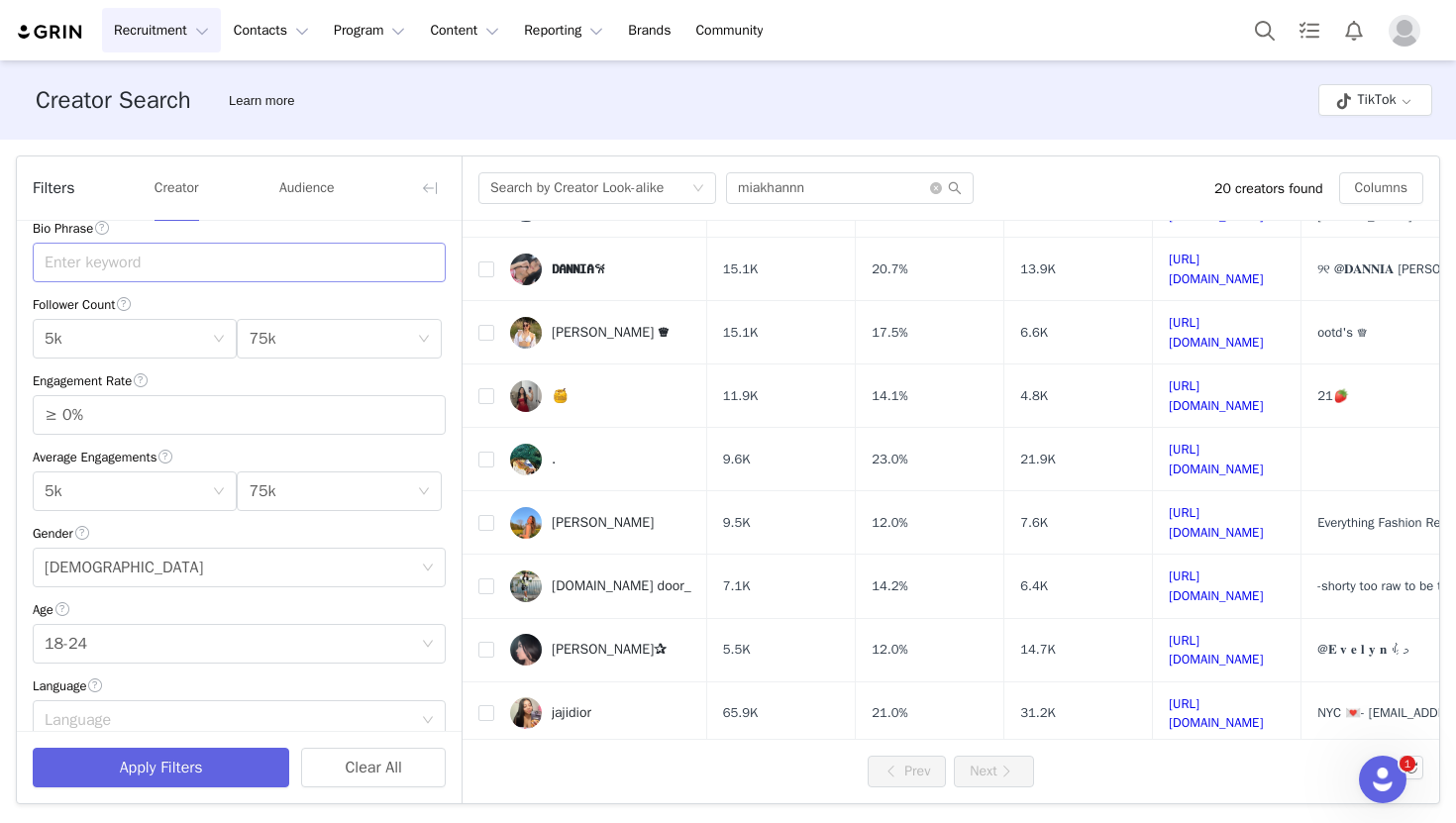 scroll, scrollTop: 75, scrollLeft: 0, axis: vertical 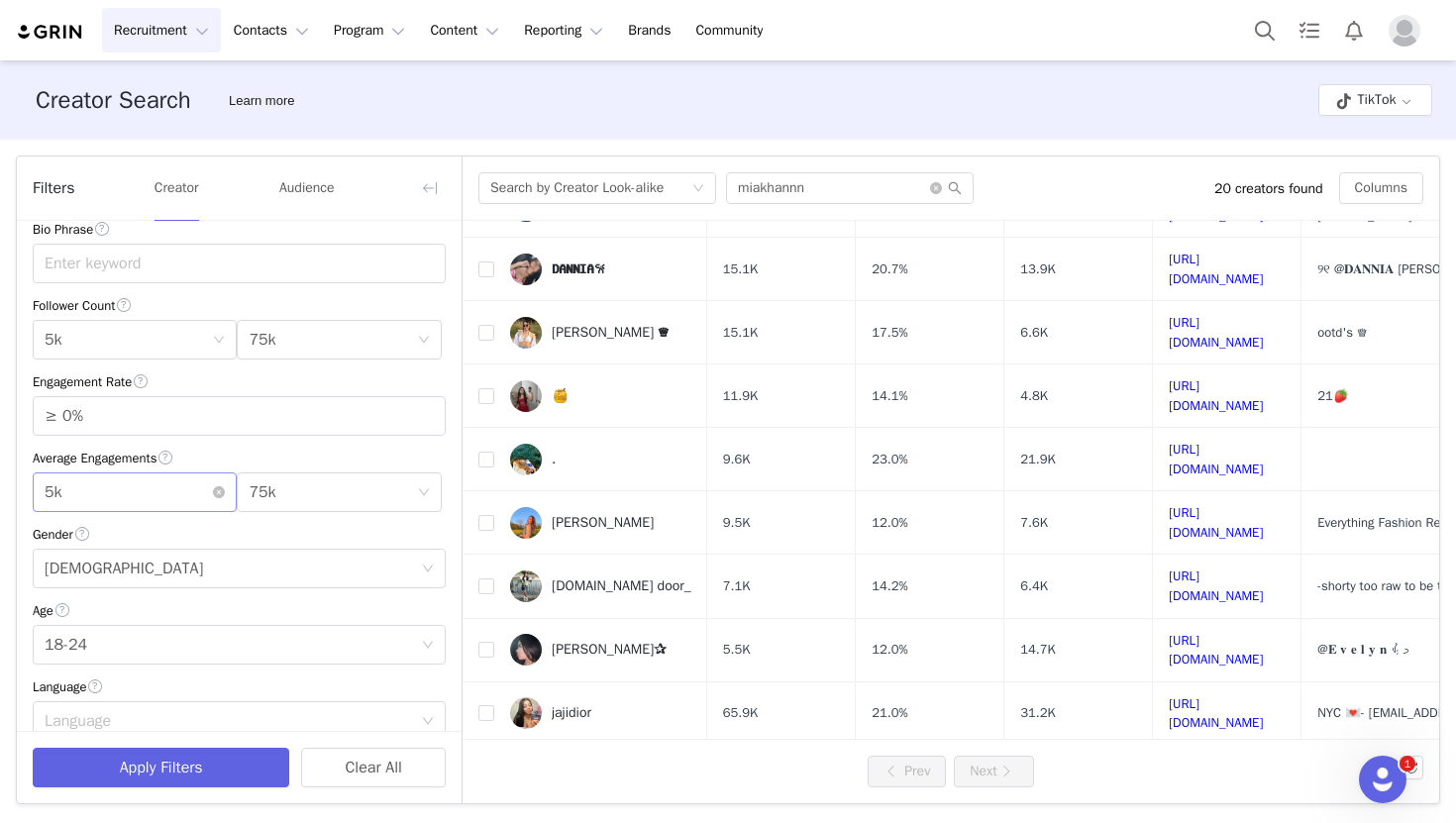 click on "Min 5k" at bounding box center (128, 492) 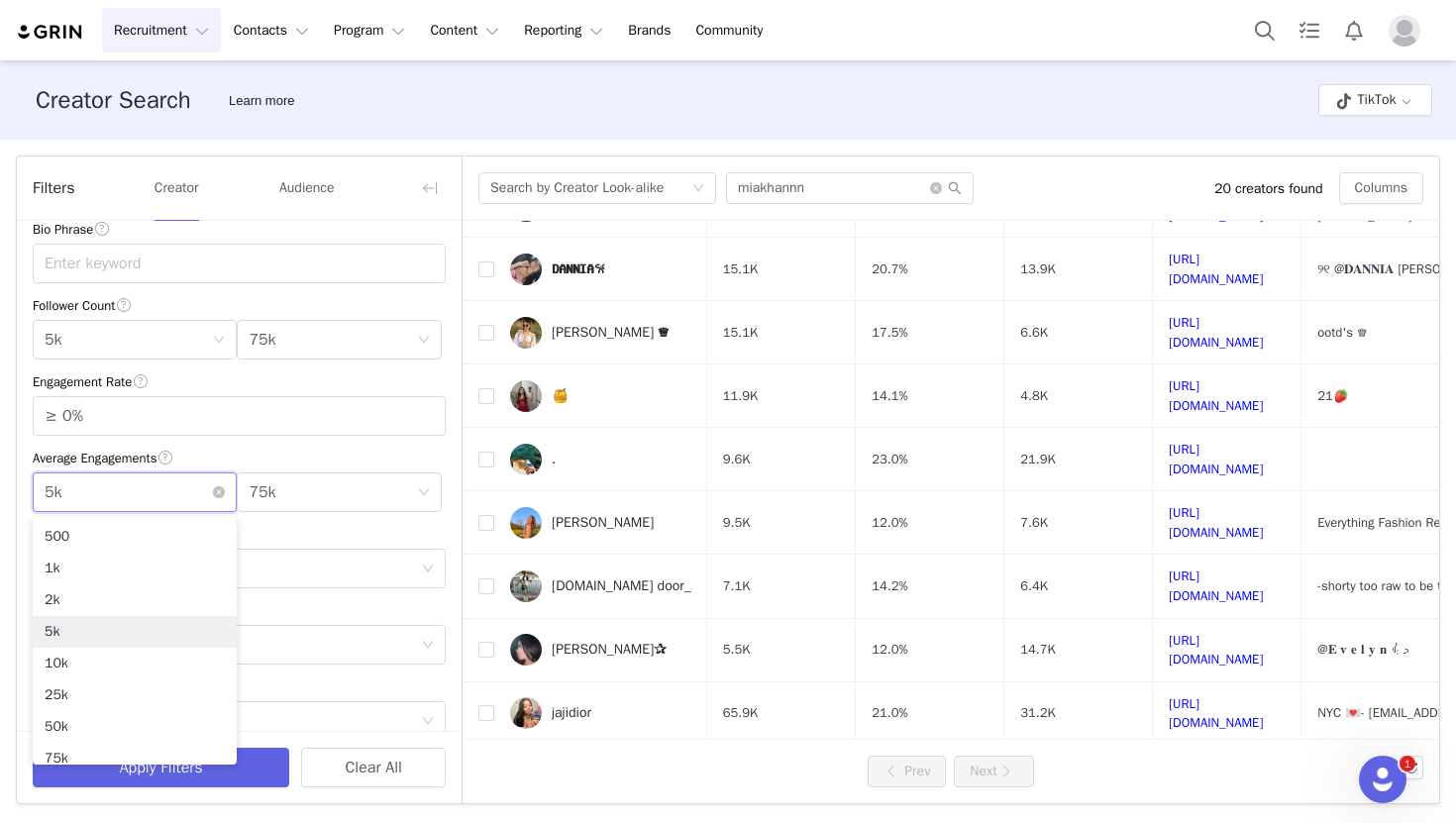 click on "Min 5k" at bounding box center [128, 492] 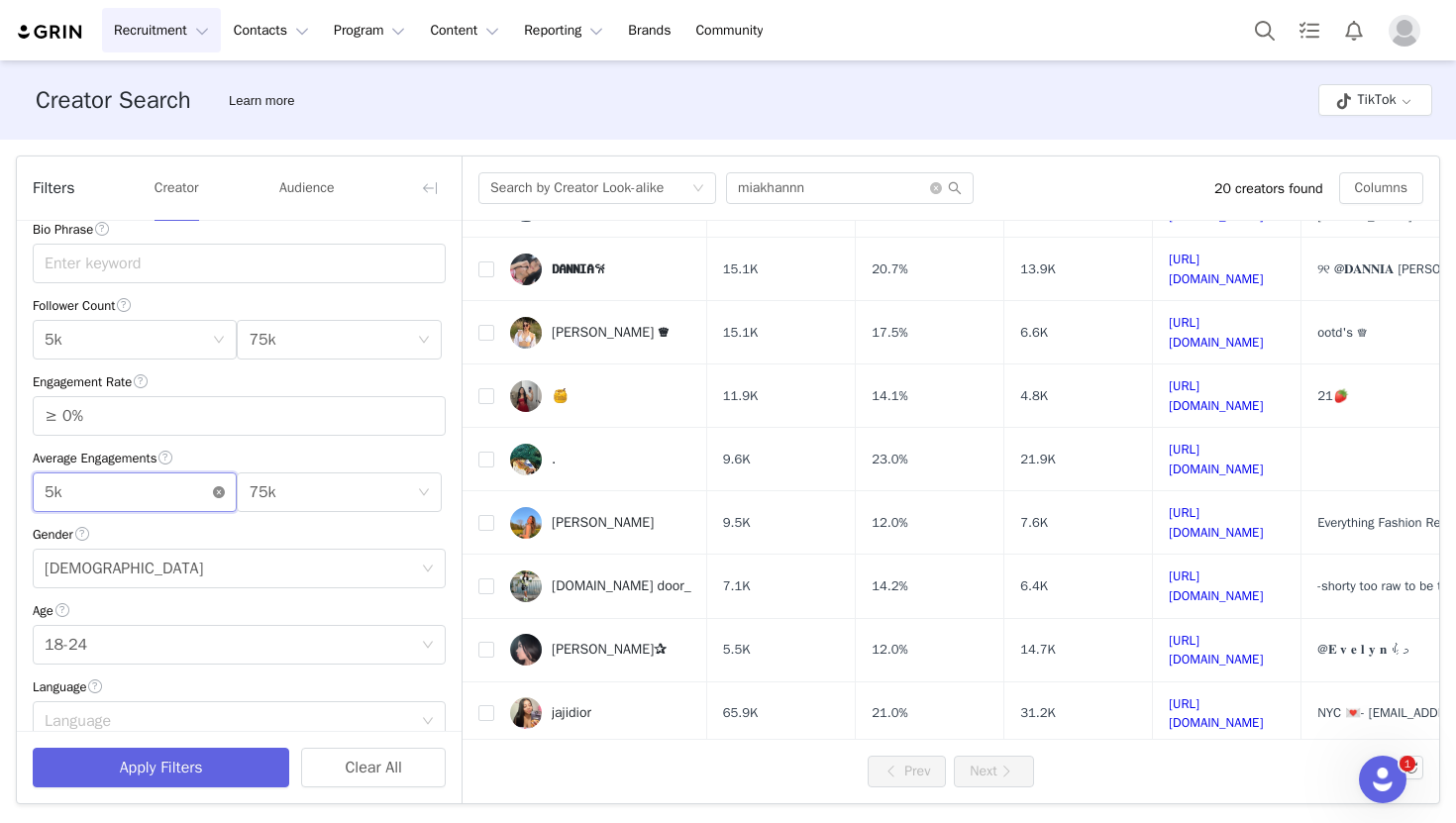 click 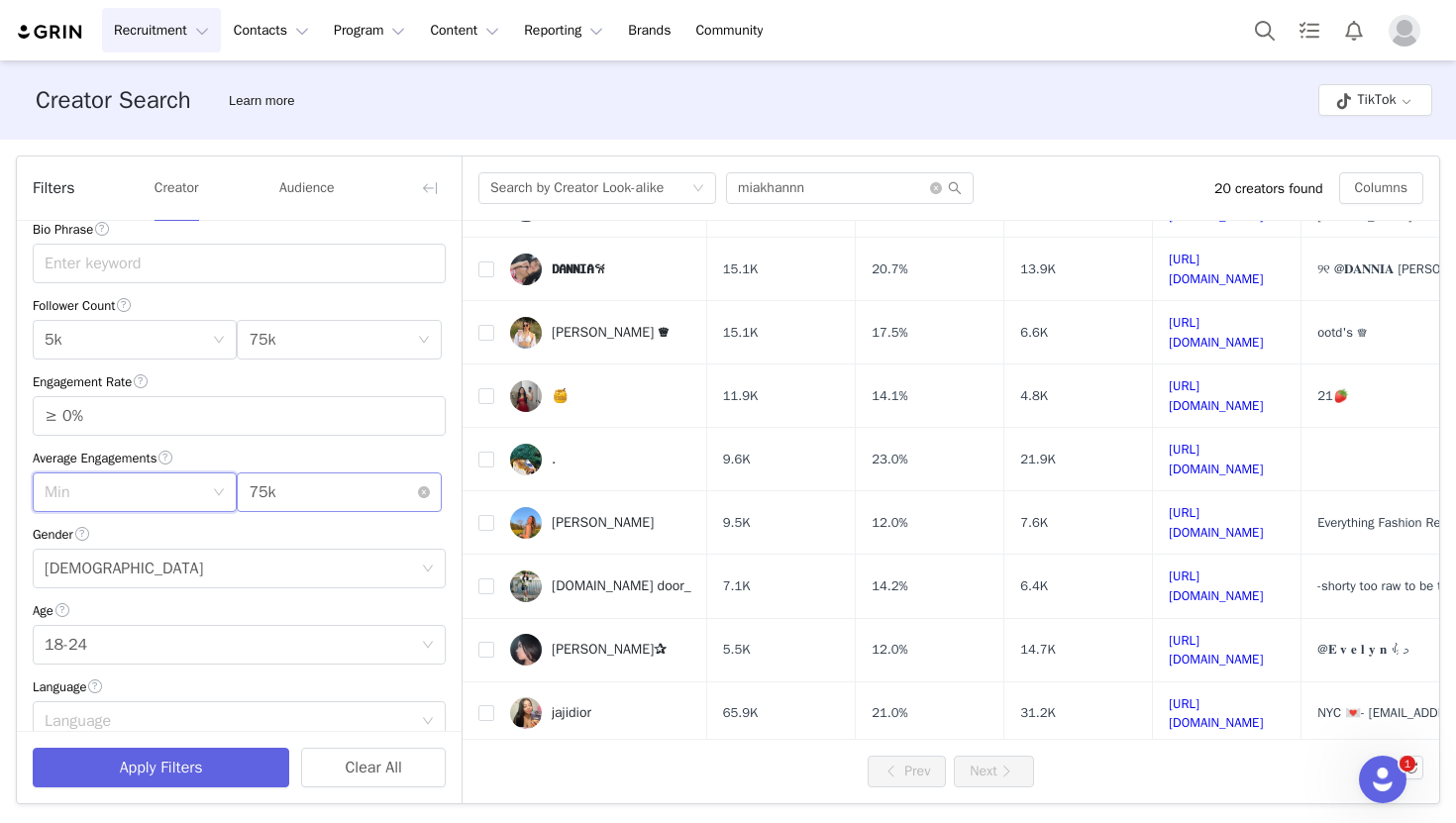 click on "Max 75k" at bounding box center [332, 492] 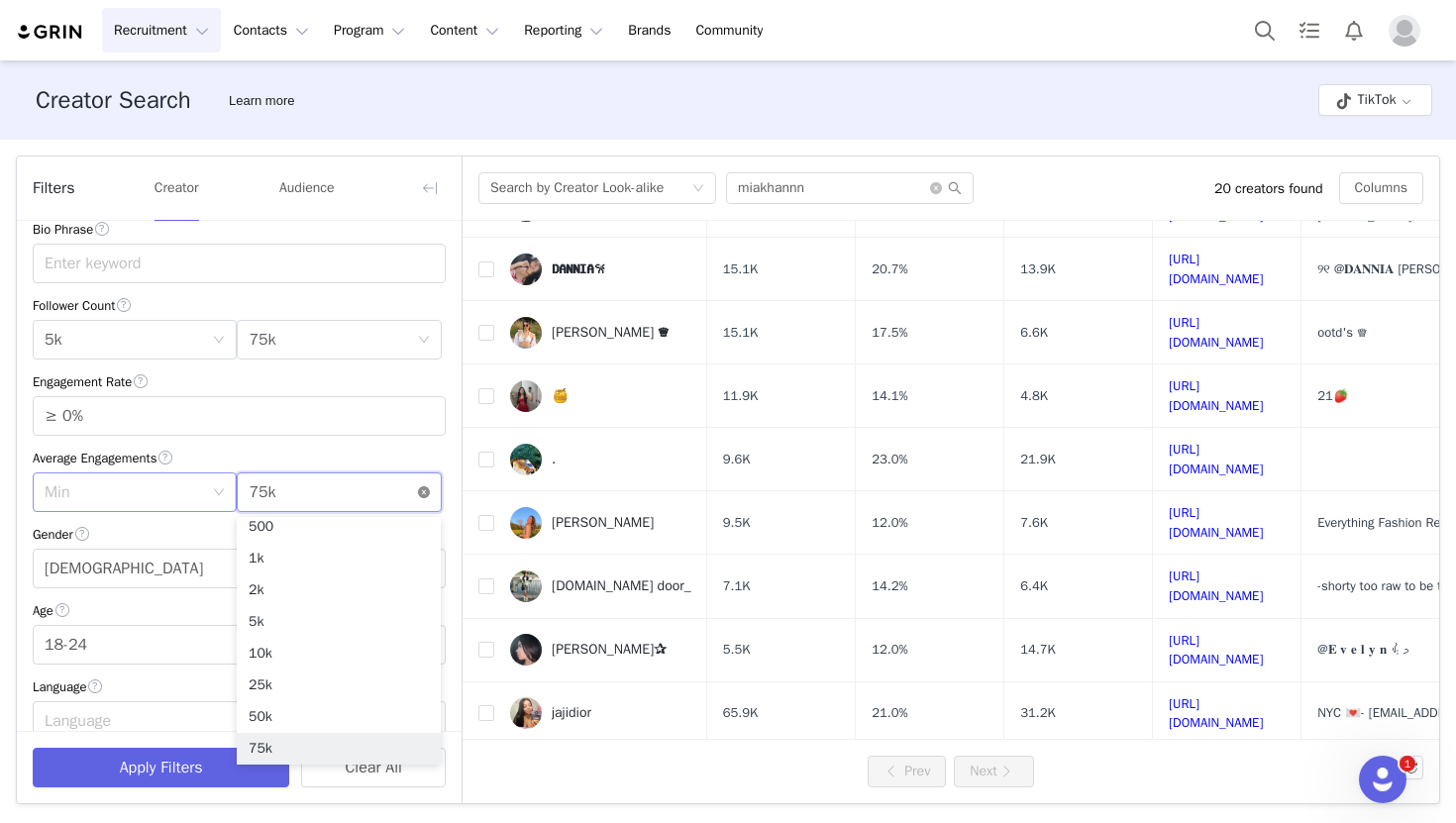 click 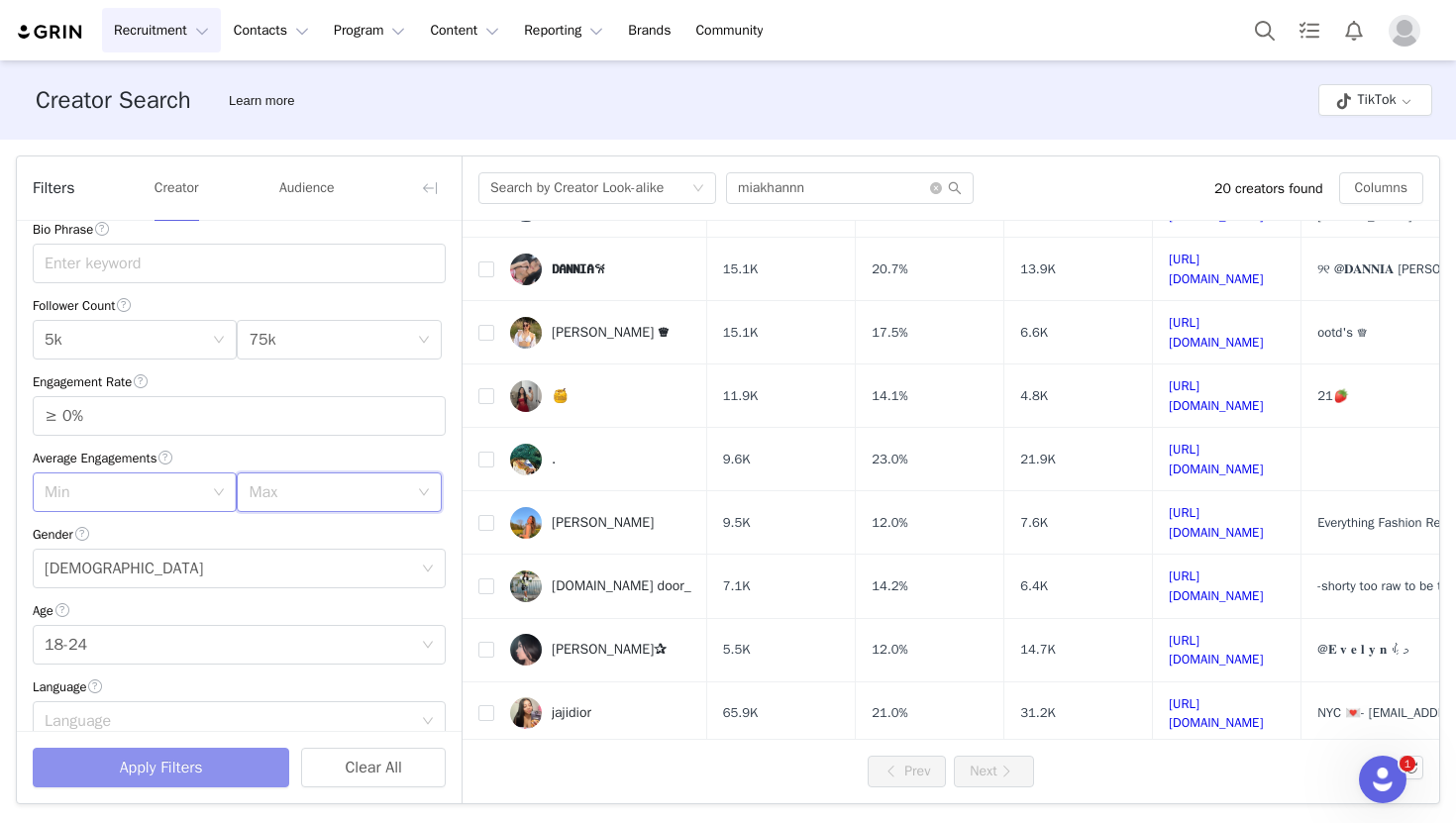 click on "Apply Filters" at bounding box center [160, 768] 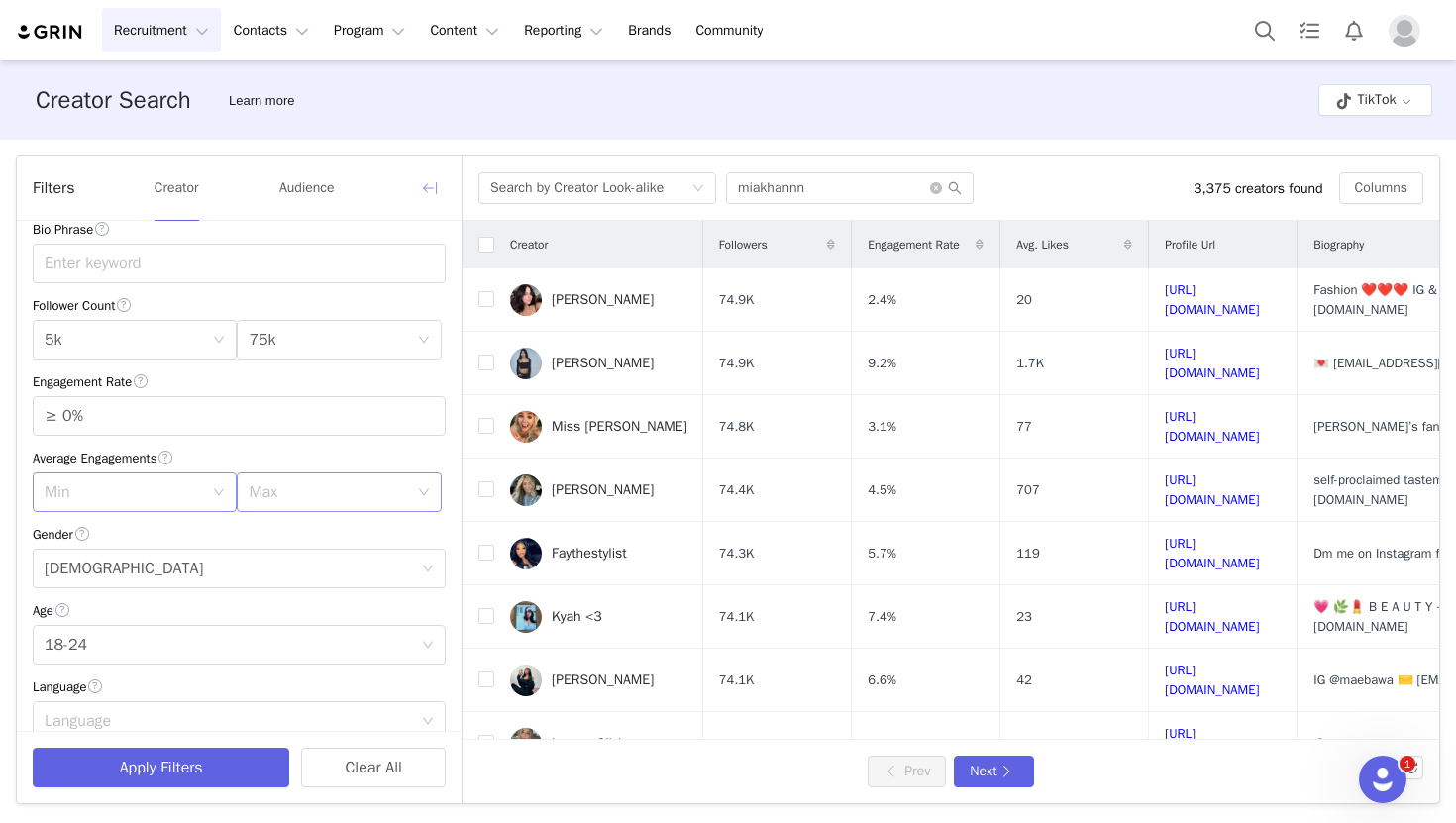 click at bounding box center [430, 188] 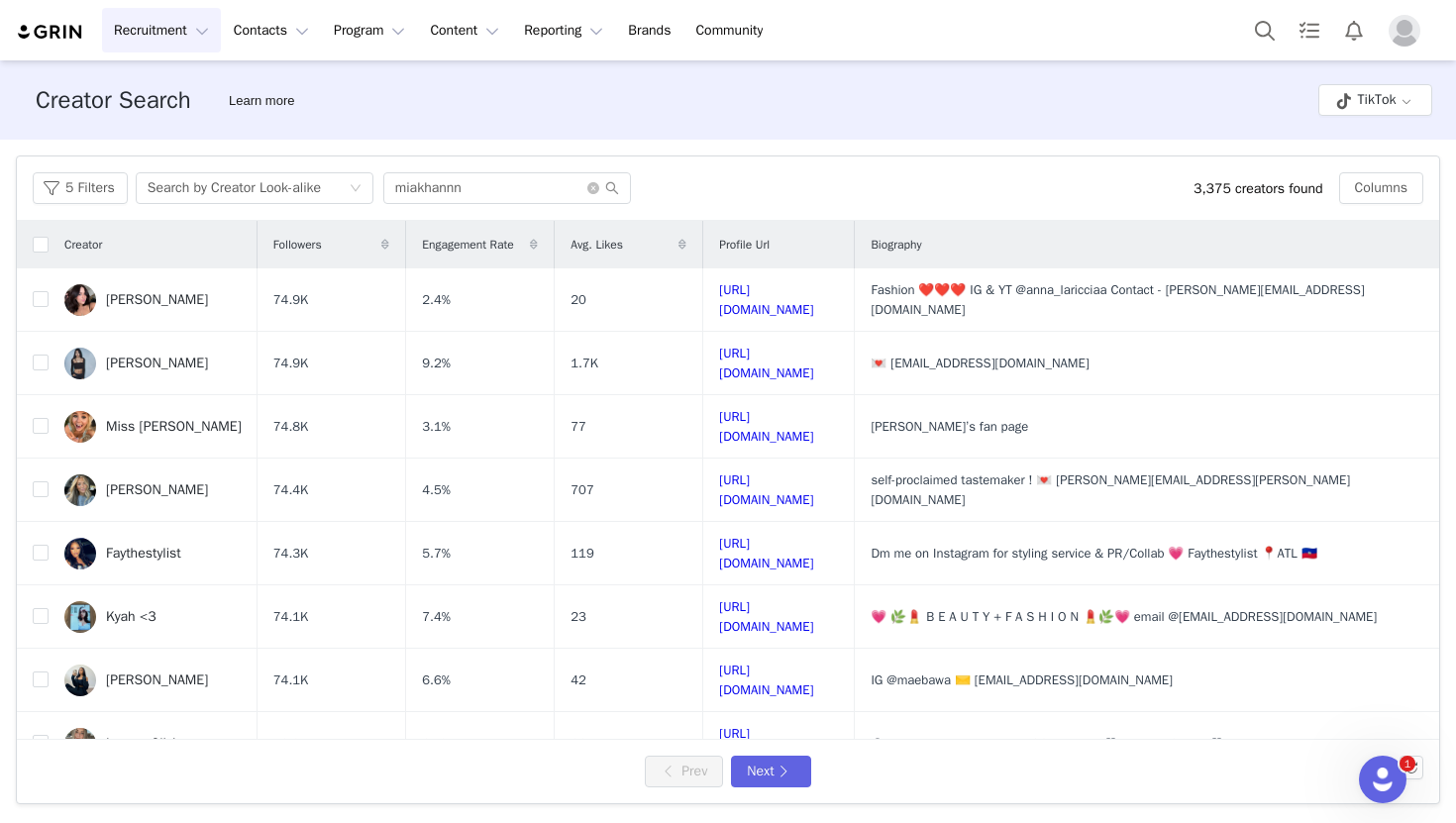 scroll, scrollTop: 470, scrollLeft: 0, axis: vertical 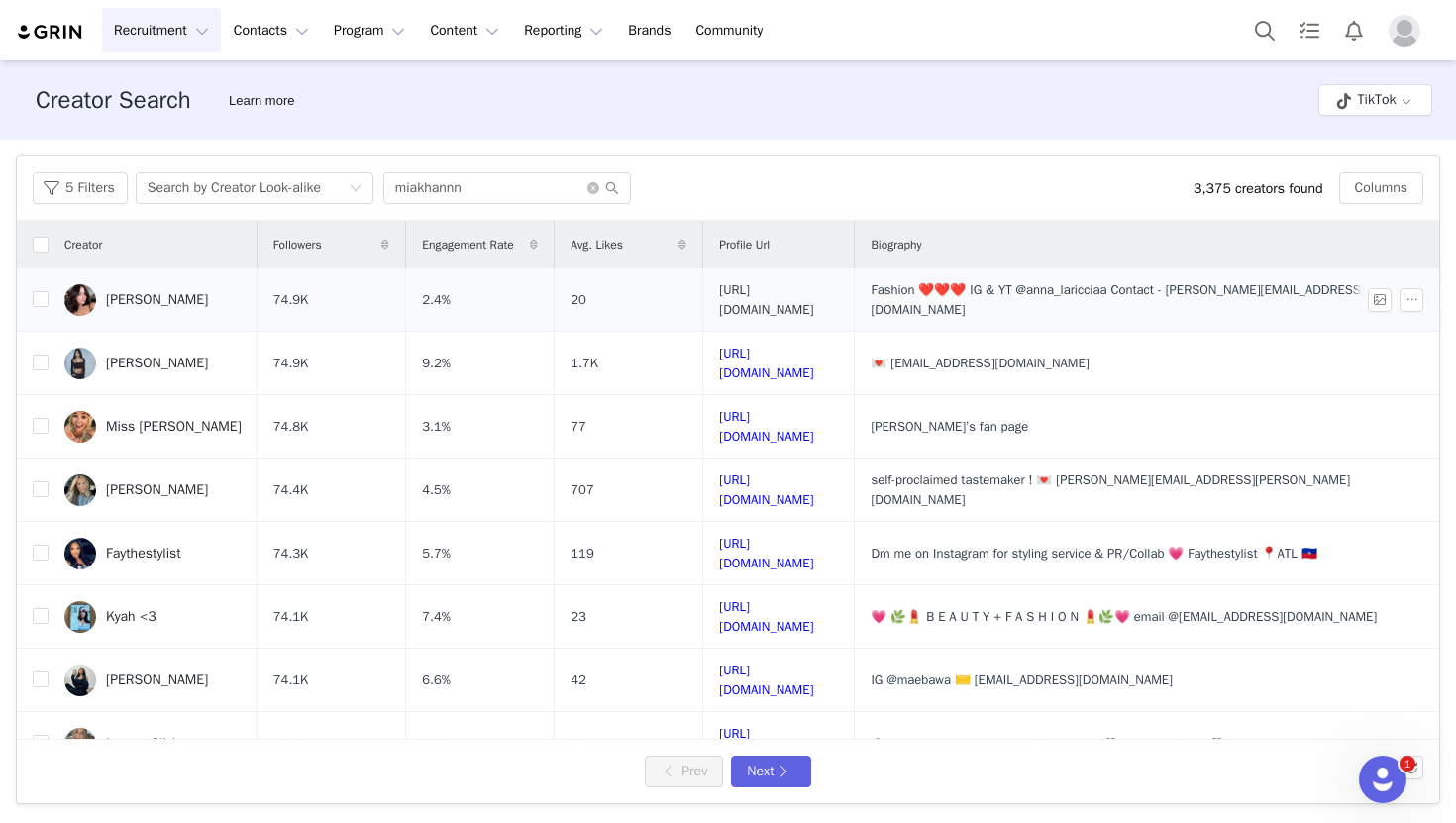 click on "https://www.tiktok.com/share/user/6964347142450627589" at bounding box center [766, 299] 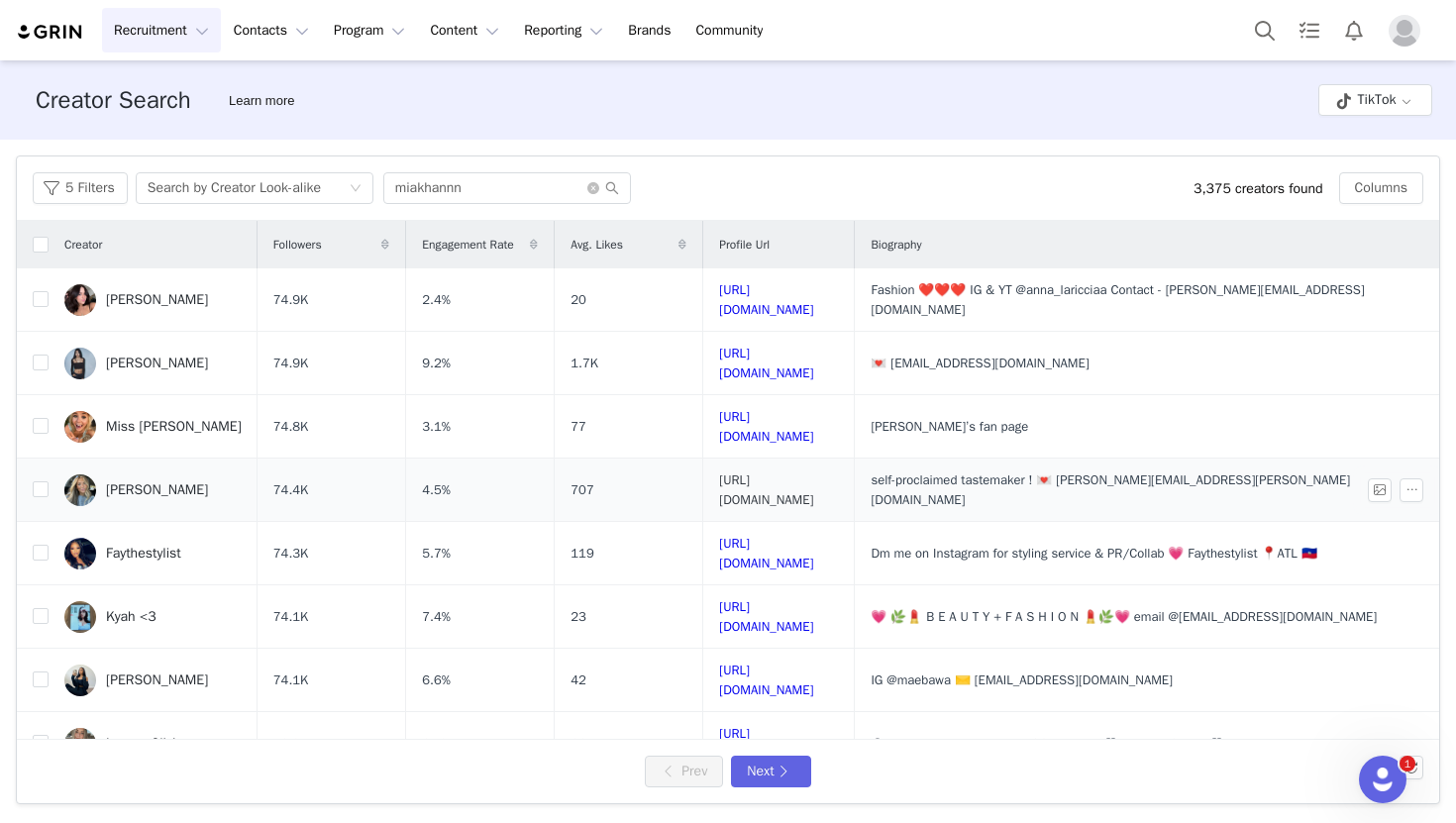 click on "https://www.tiktok.com/share/user/6927699865443042310" at bounding box center (766, 489) 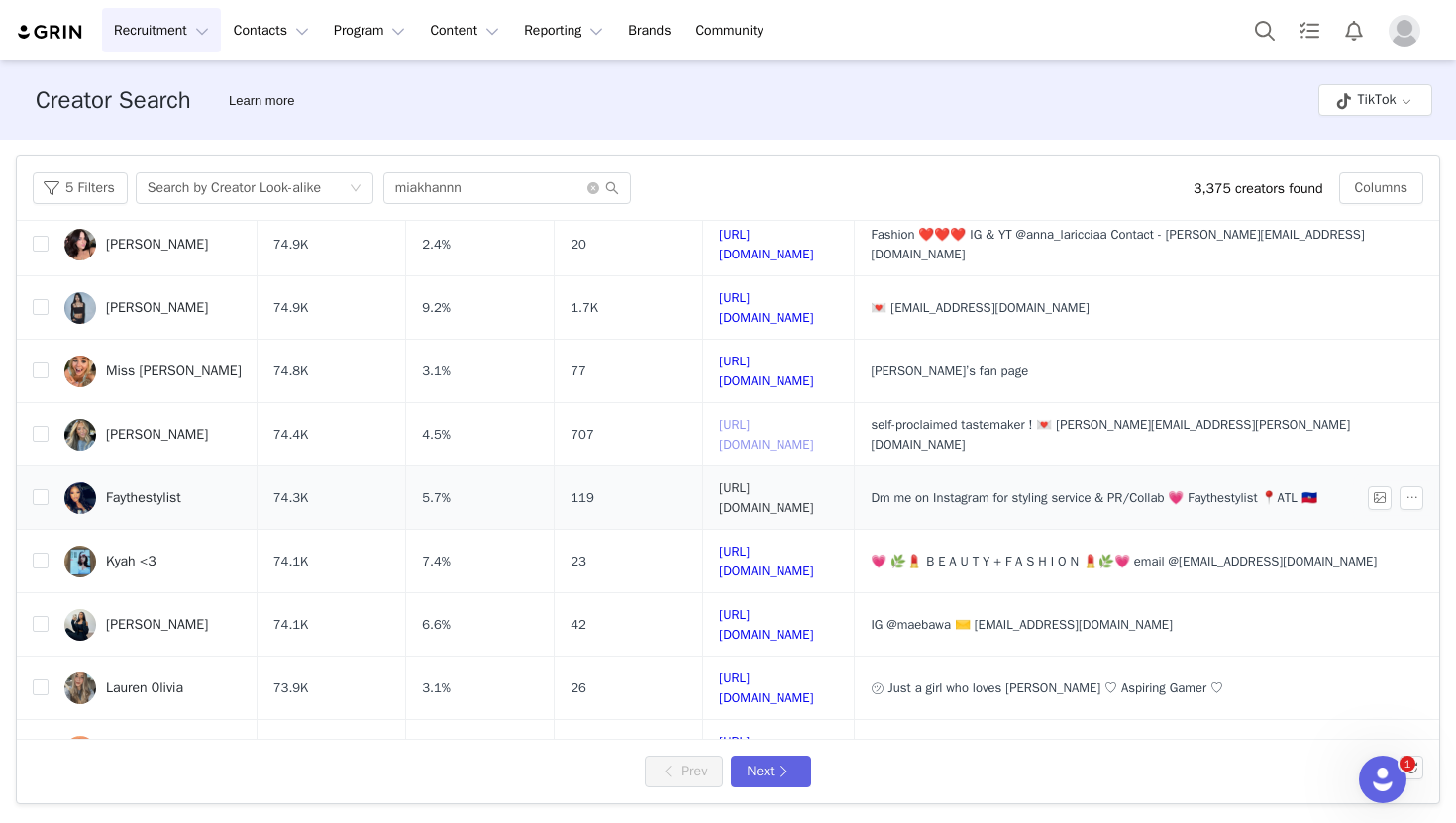 scroll, scrollTop: 64, scrollLeft: 0, axis: vertical 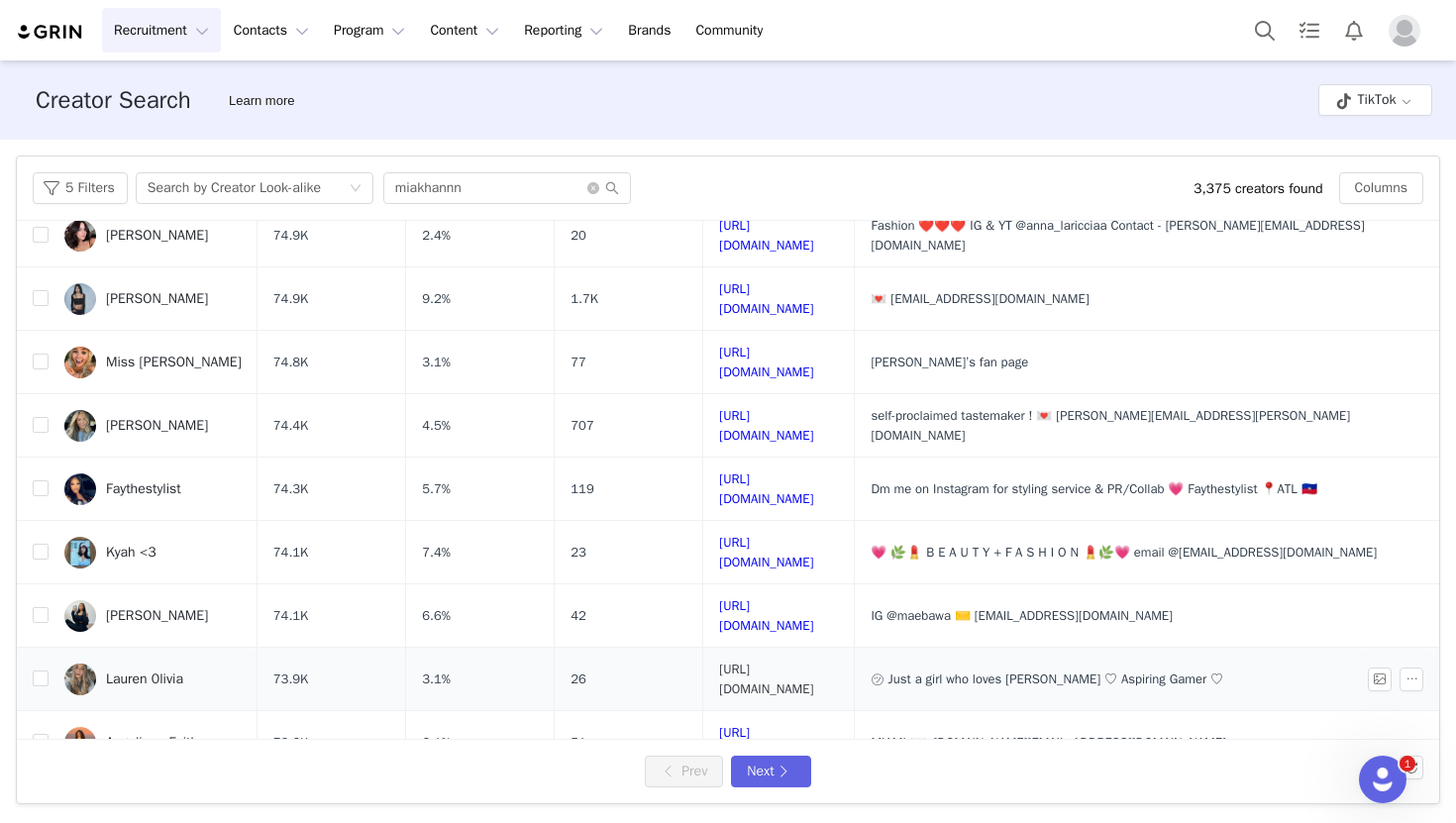 click on "https://www.tiktok.com/share/user/12543006" at bounding box center (766, 678) 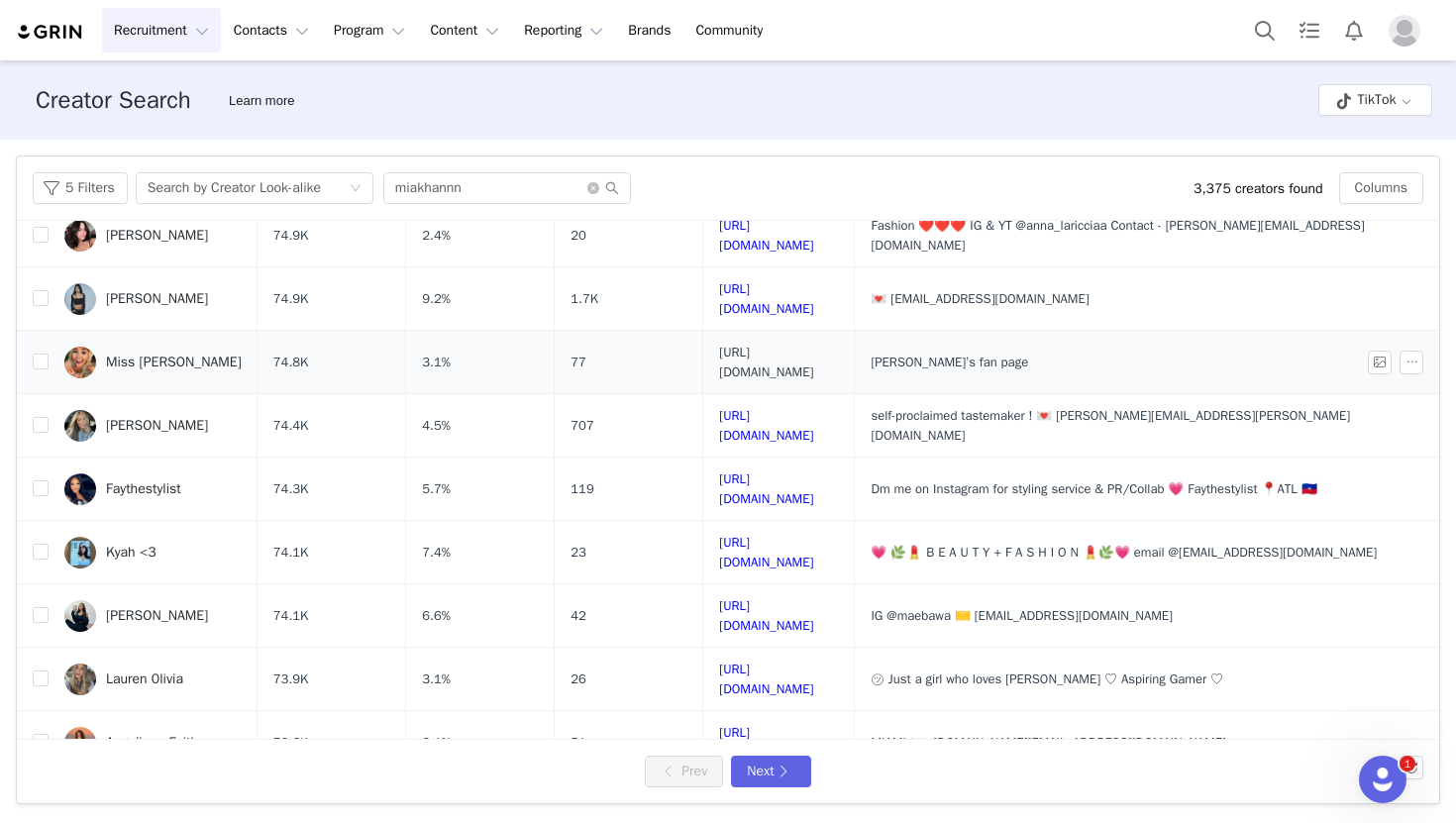 click on "https://www.tiktok.com/share/user/6657362674135056390" at bounding box center (766, 361) 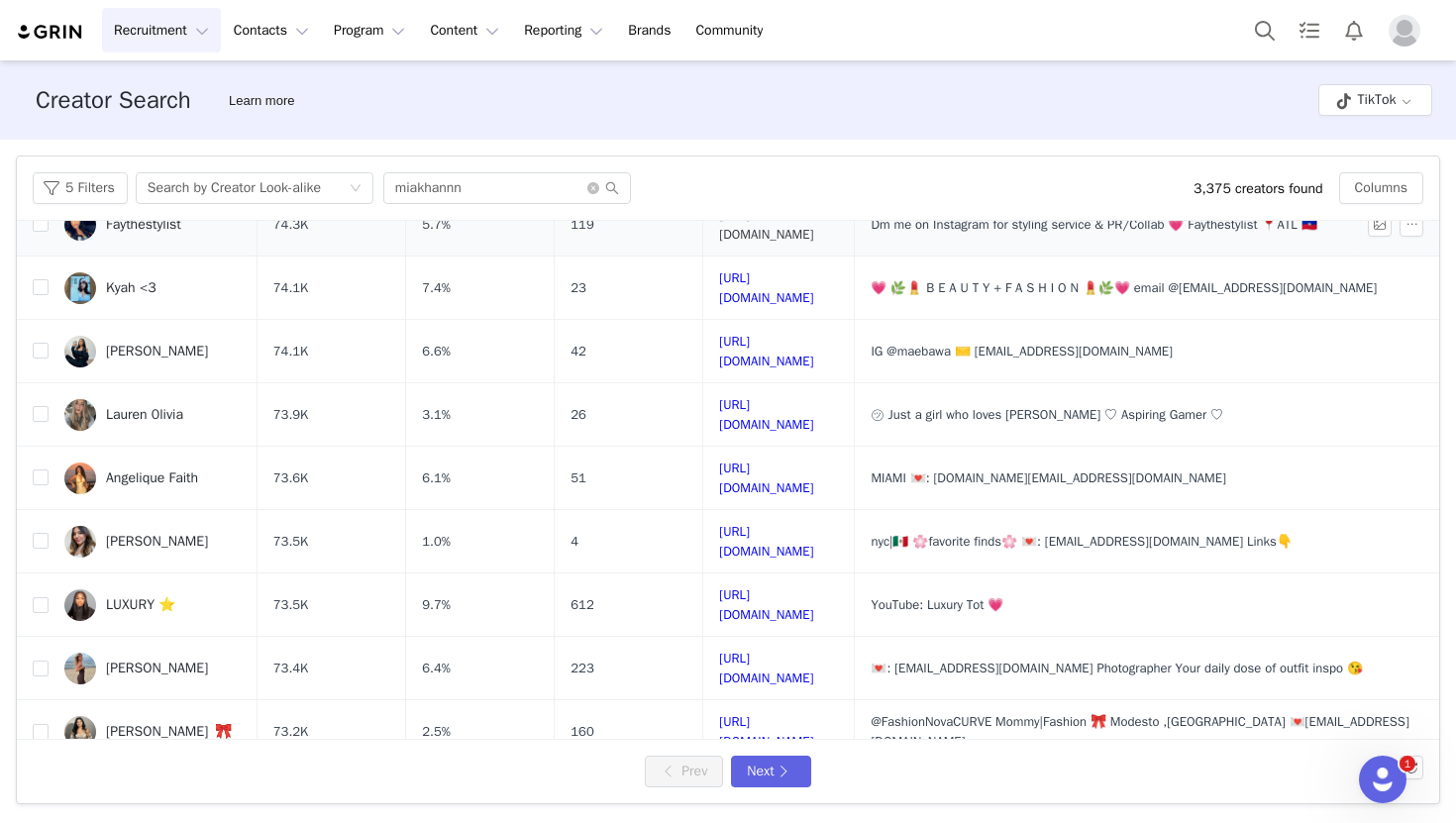 scroll, scrollTop: 330, scrollLeft: 0, axis: vertical 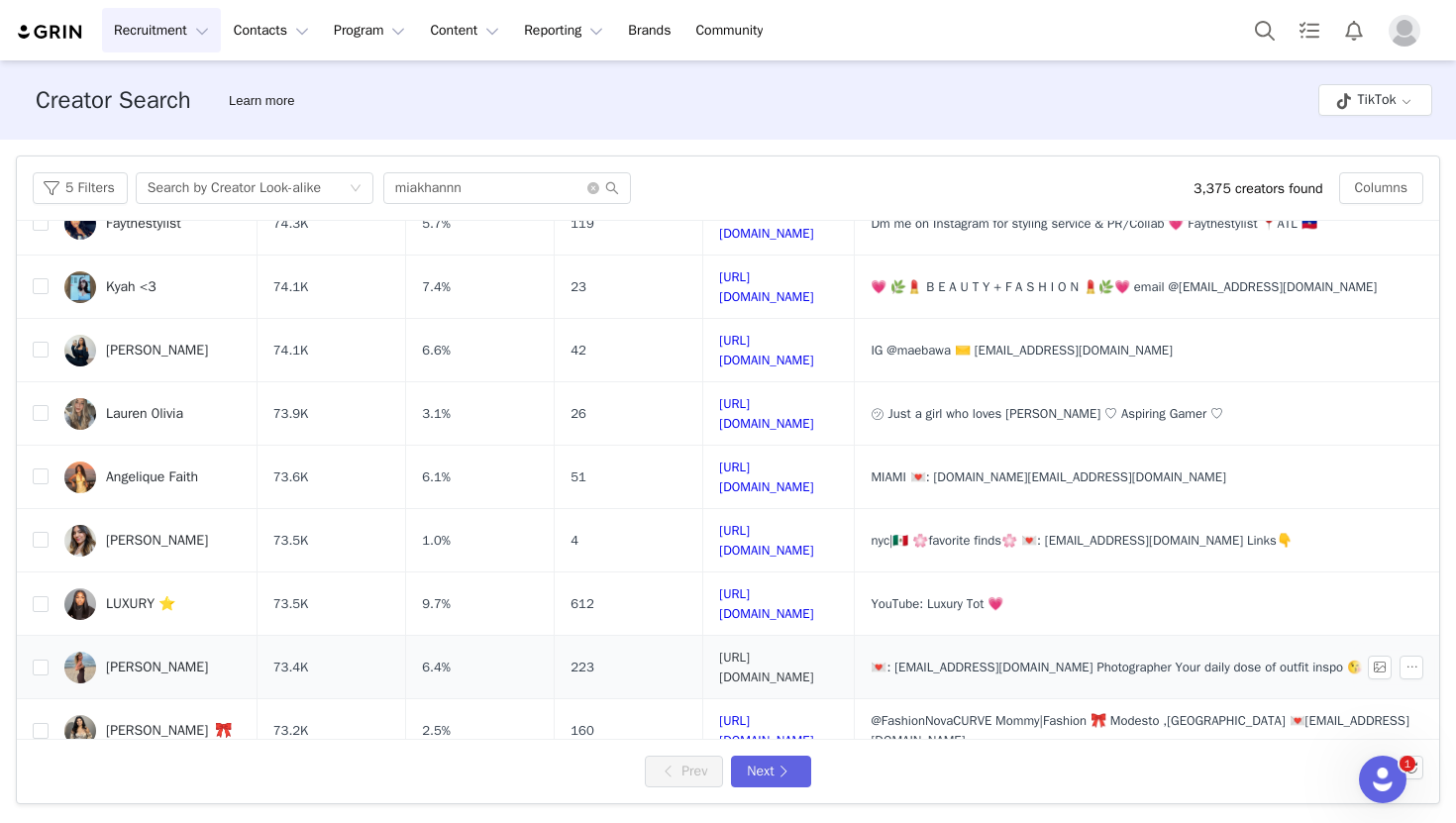 click on "https://www.tiktok.com/share/user/6664988588310675462" at bounding box center [766, 667] 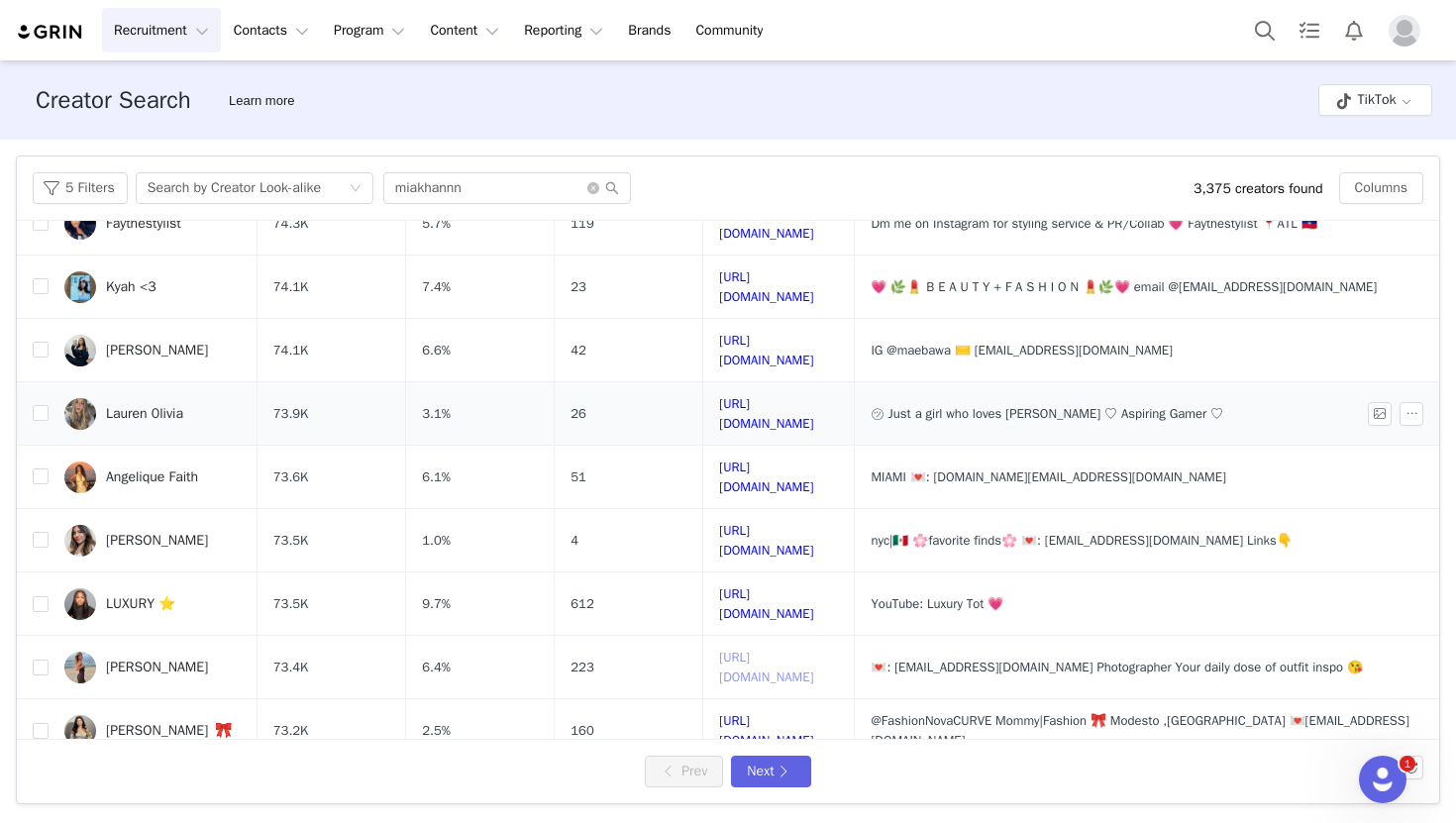 scroll, scrollTop: 650, scrollLeft: 0, axis: vertical 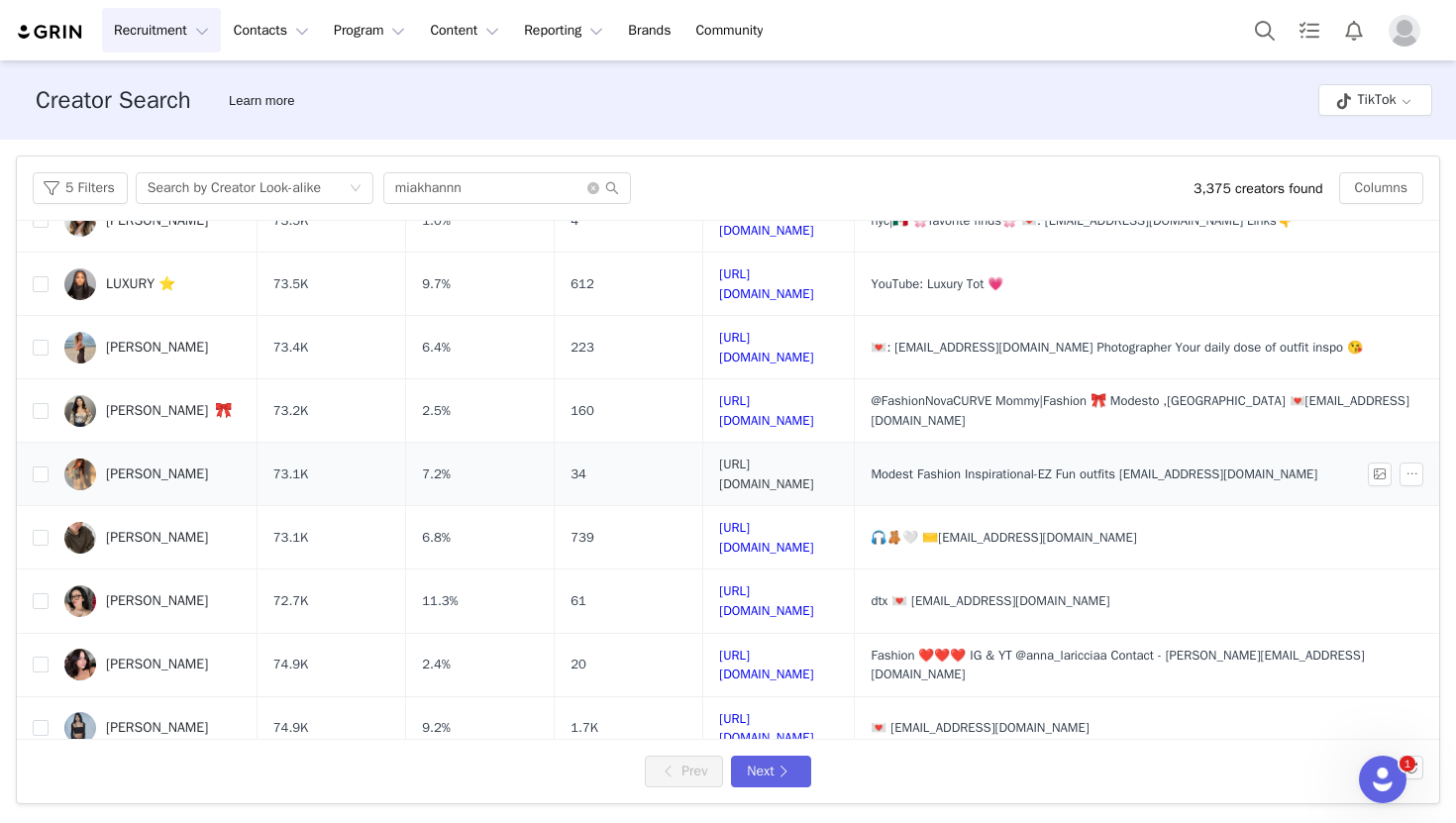 click on "https://www.tiktok.com/share/user/6767166626187232262" at bounding box center [766, 473] 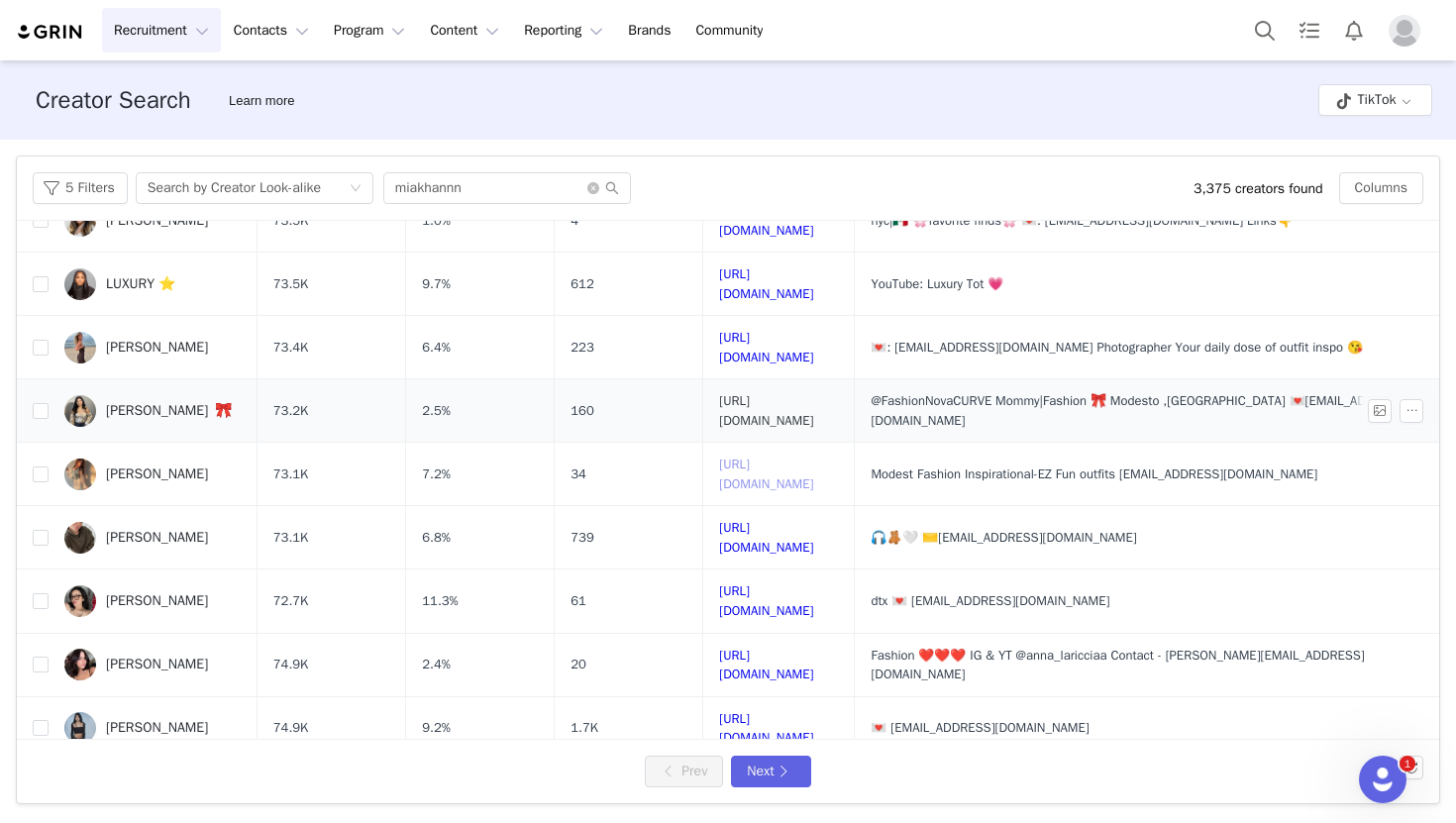 scroll, scrollTop: 665, scrollLeft: 0, axis: vertical 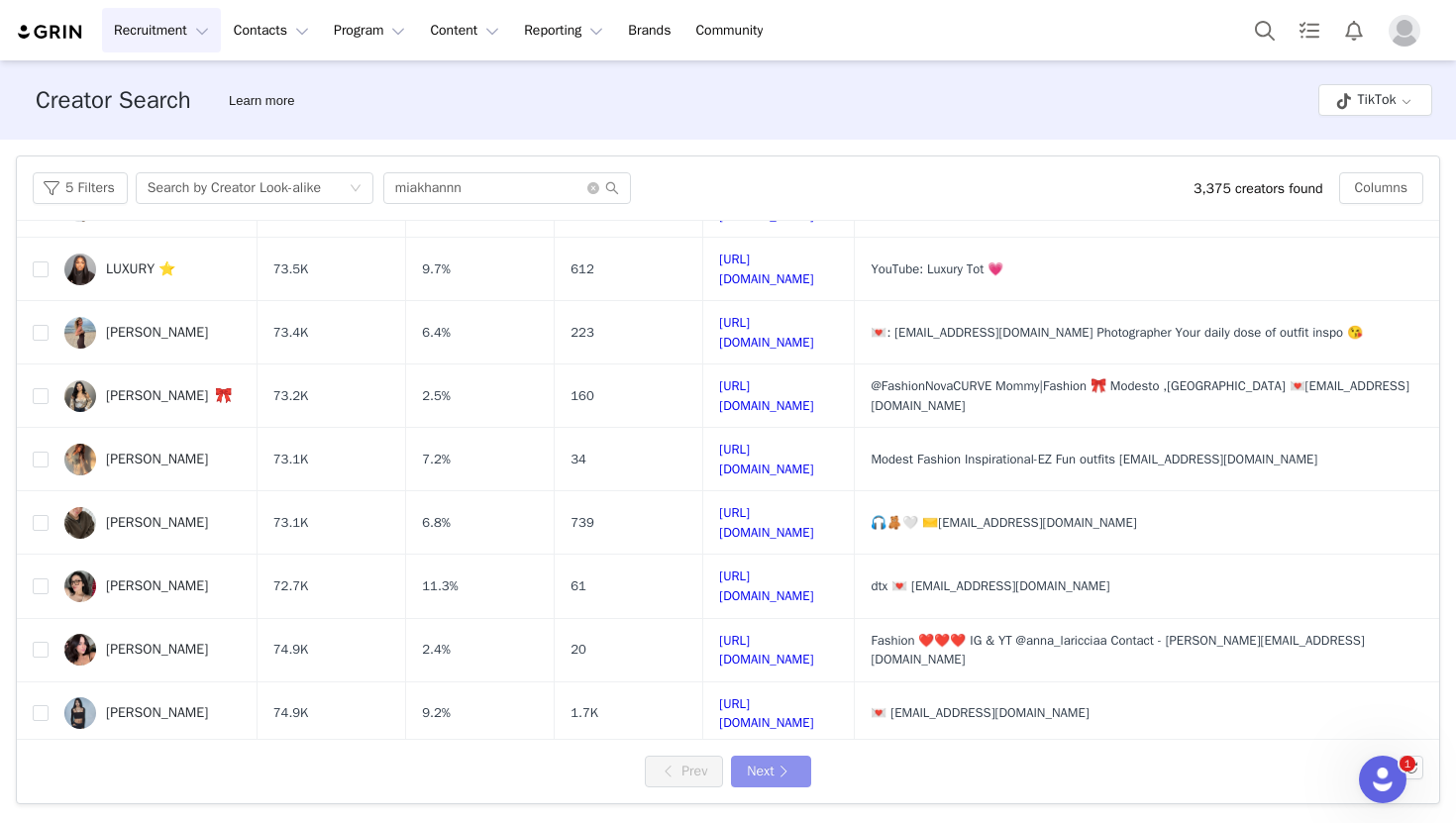 click on "Next" at bounding box center [771, 772] 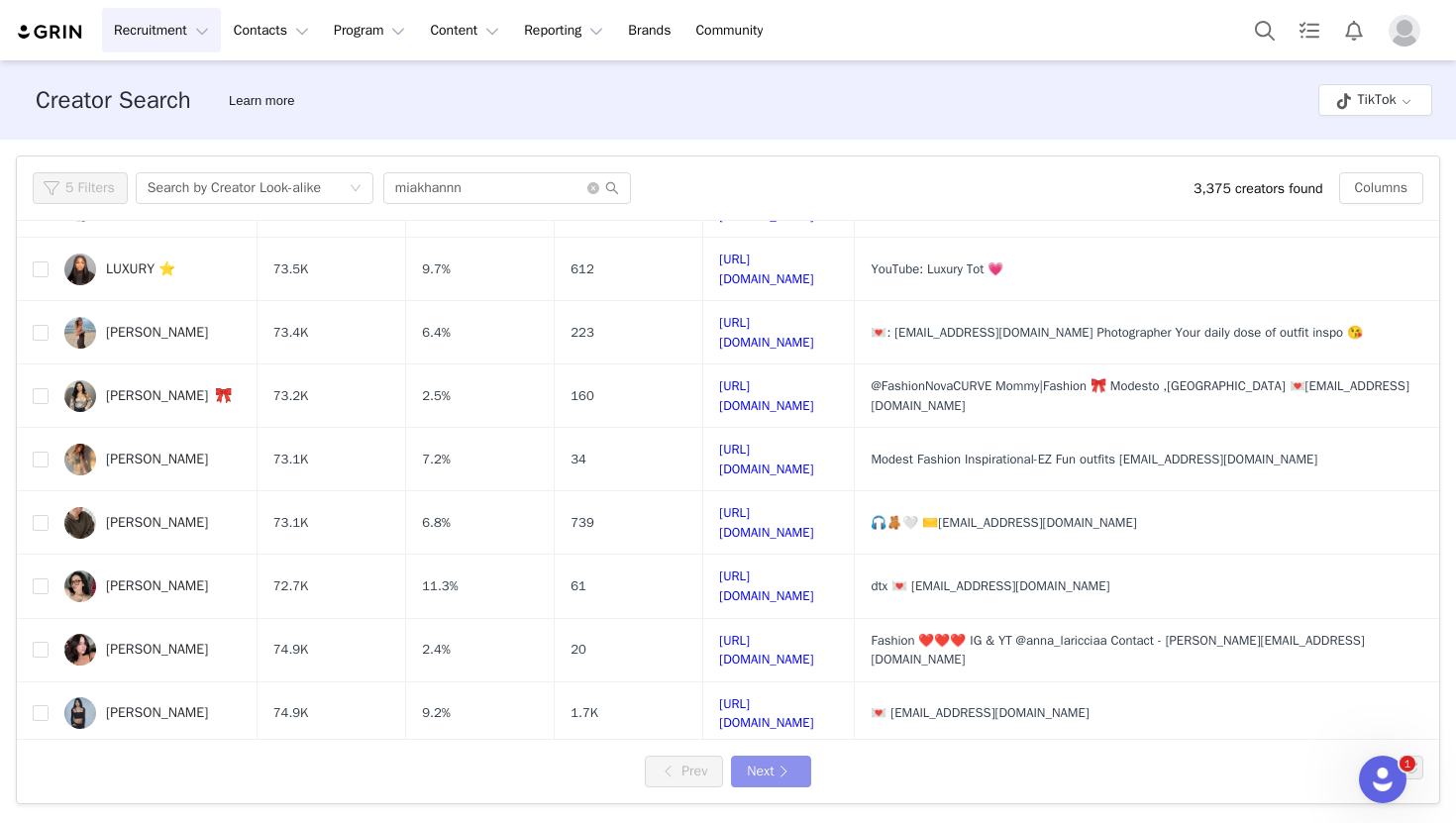 scroll, scrollTop: 0, scrollLeft: 0, axis: both 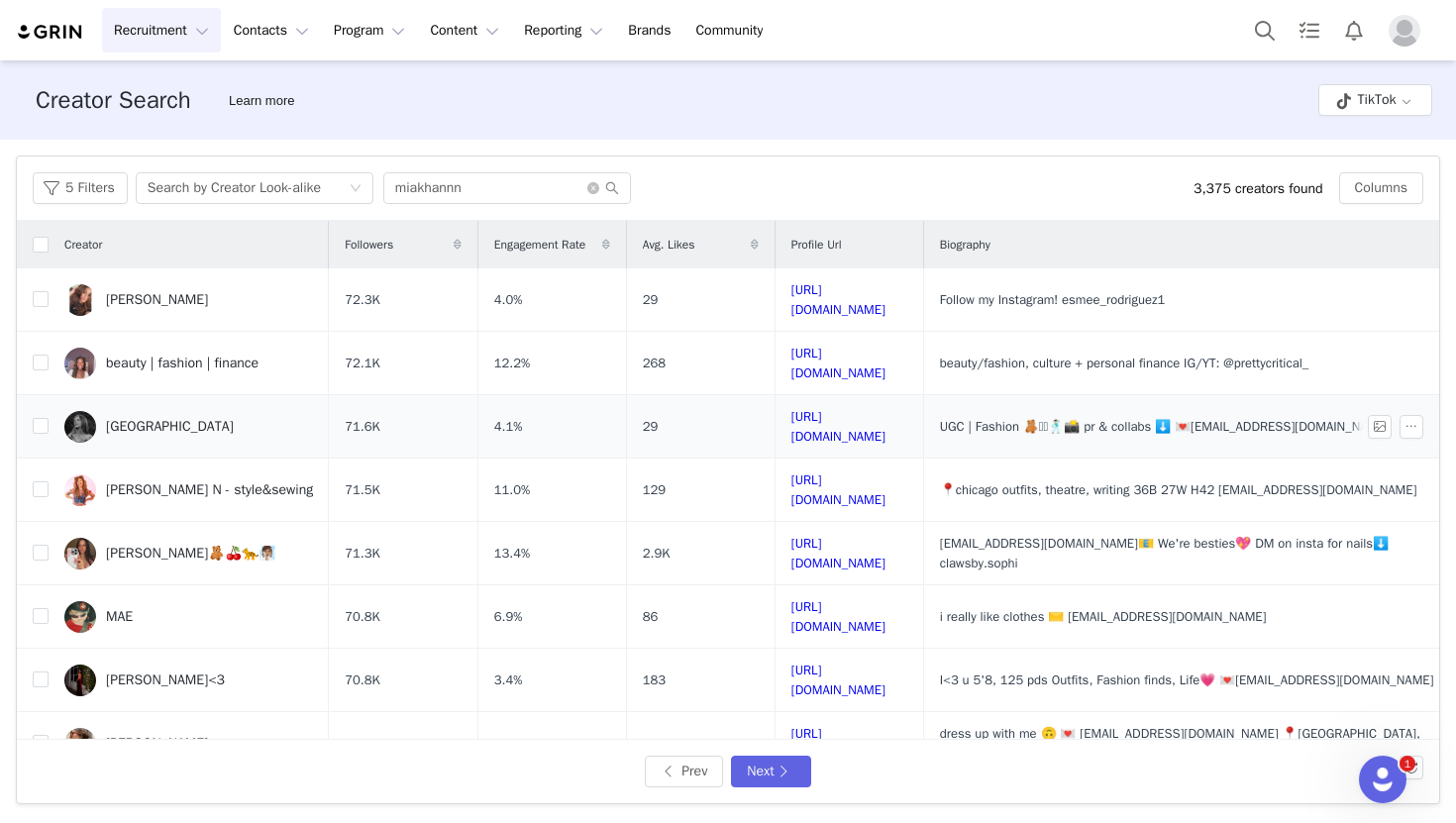 click on "https://www.tiktok.com/share/user/241829522604519424" at bounding box center [849, 427] 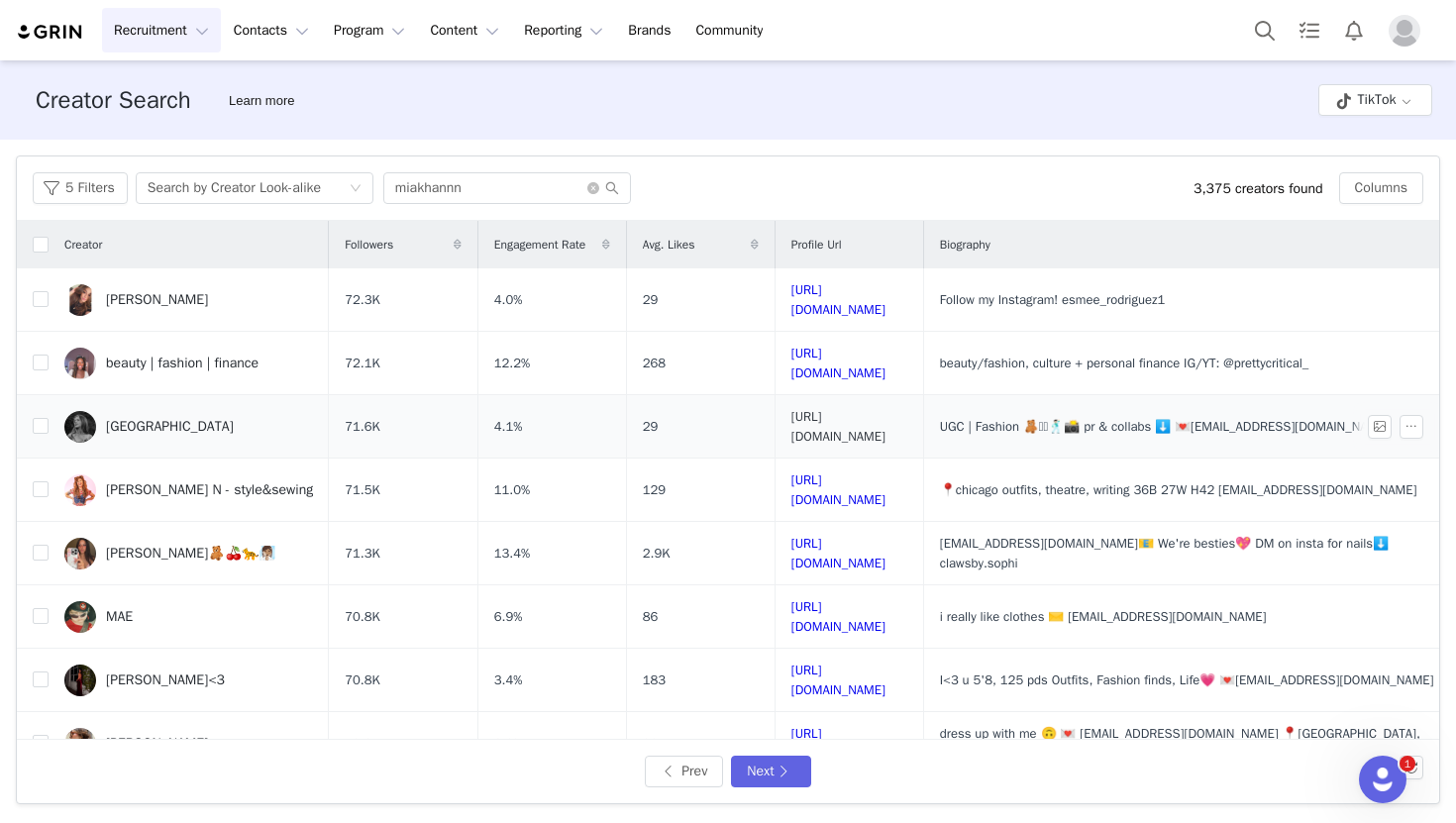 click on "https://www.tiktok.com/share/user/241829522604519424" at bounding box center (849, 427) 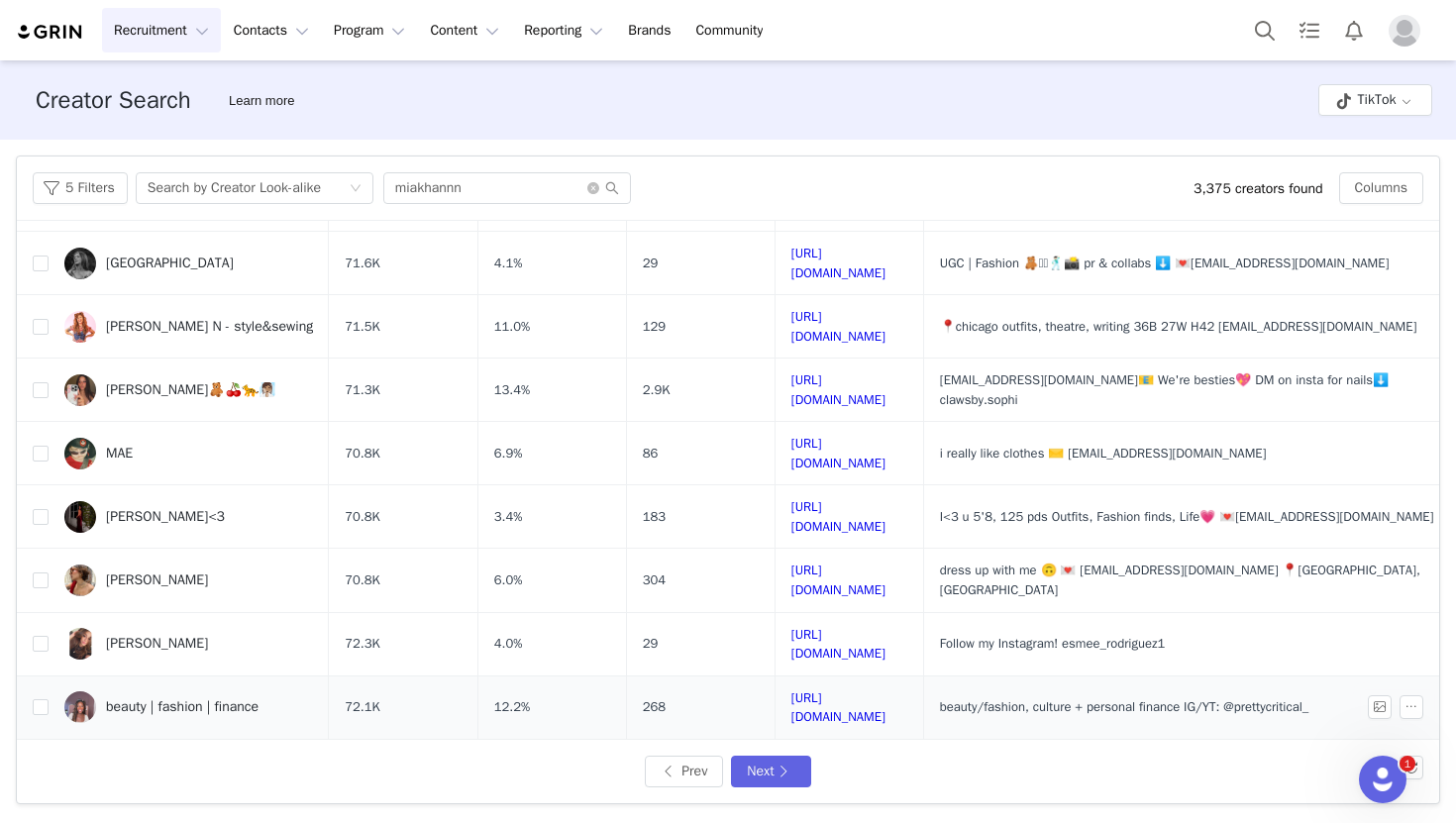 scroll, scrollTop: 671, scrollLeft: 0, axis: vertical 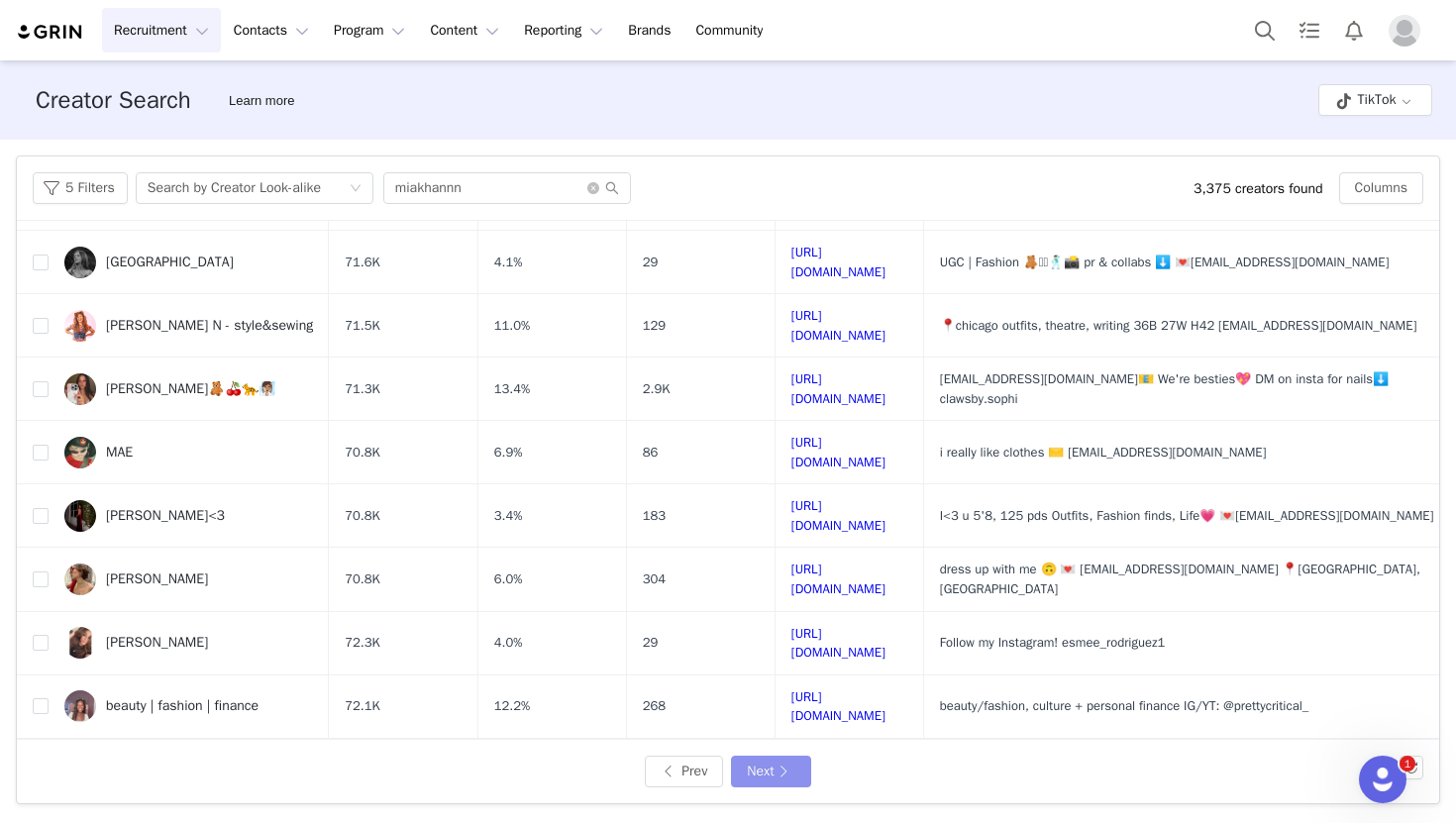 click on "Next" at bounding box center (771, 772) 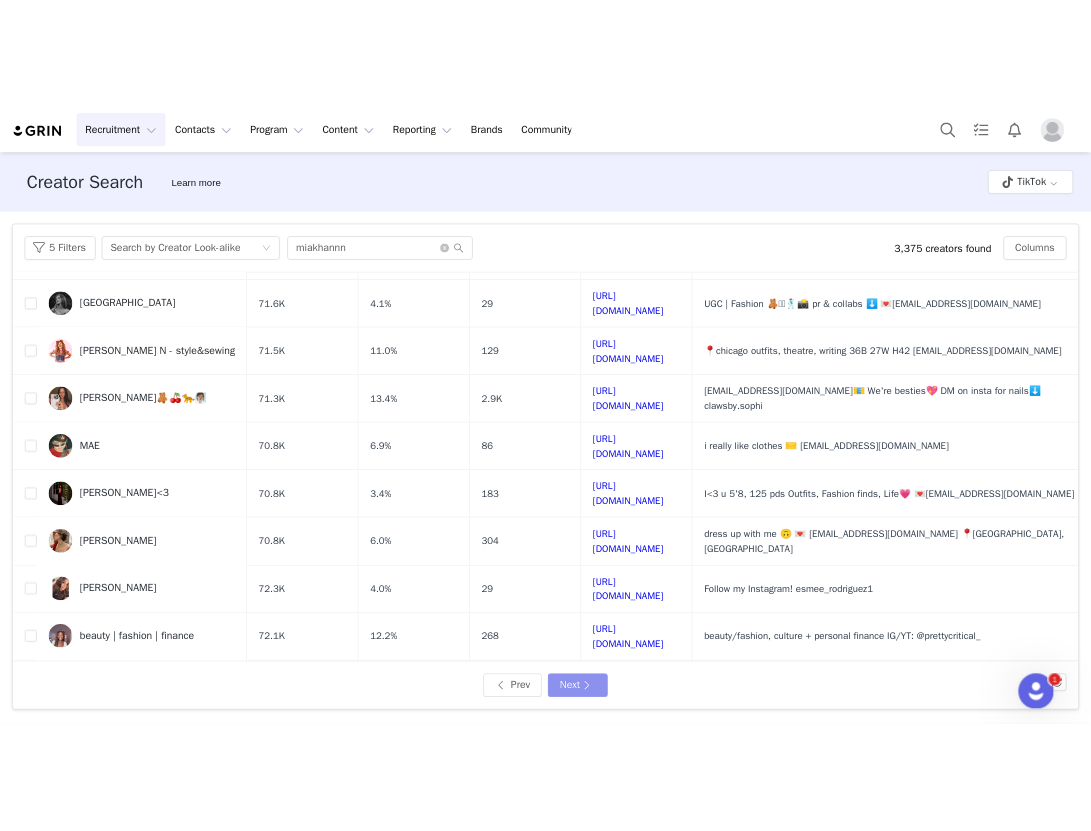 scroll, scrollTop: 0, scrollLeft: 0, axis: both 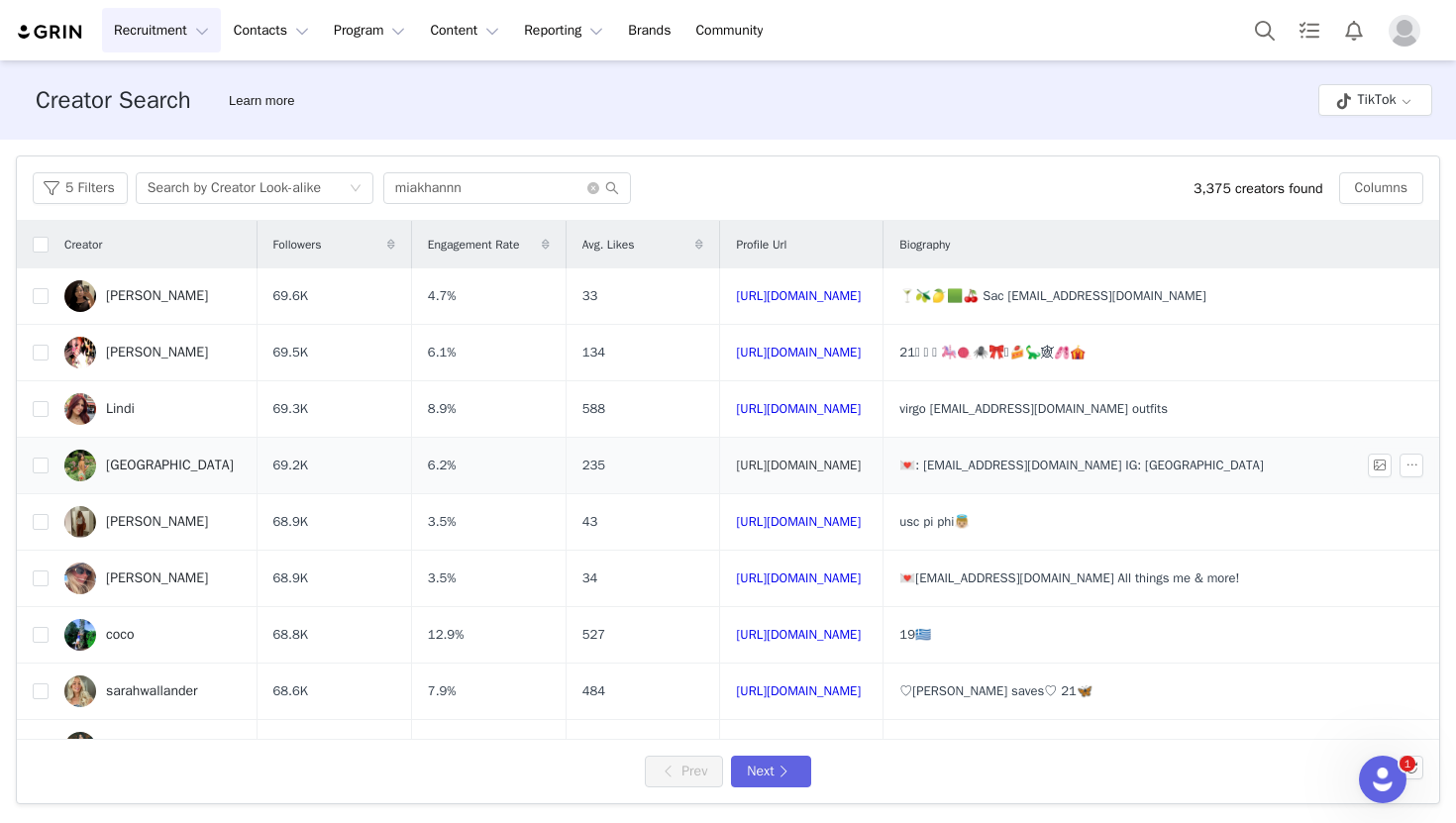 click on "https://www.tiktok.com/share/user/6814156479467013125" at bounding box center [798, 464] 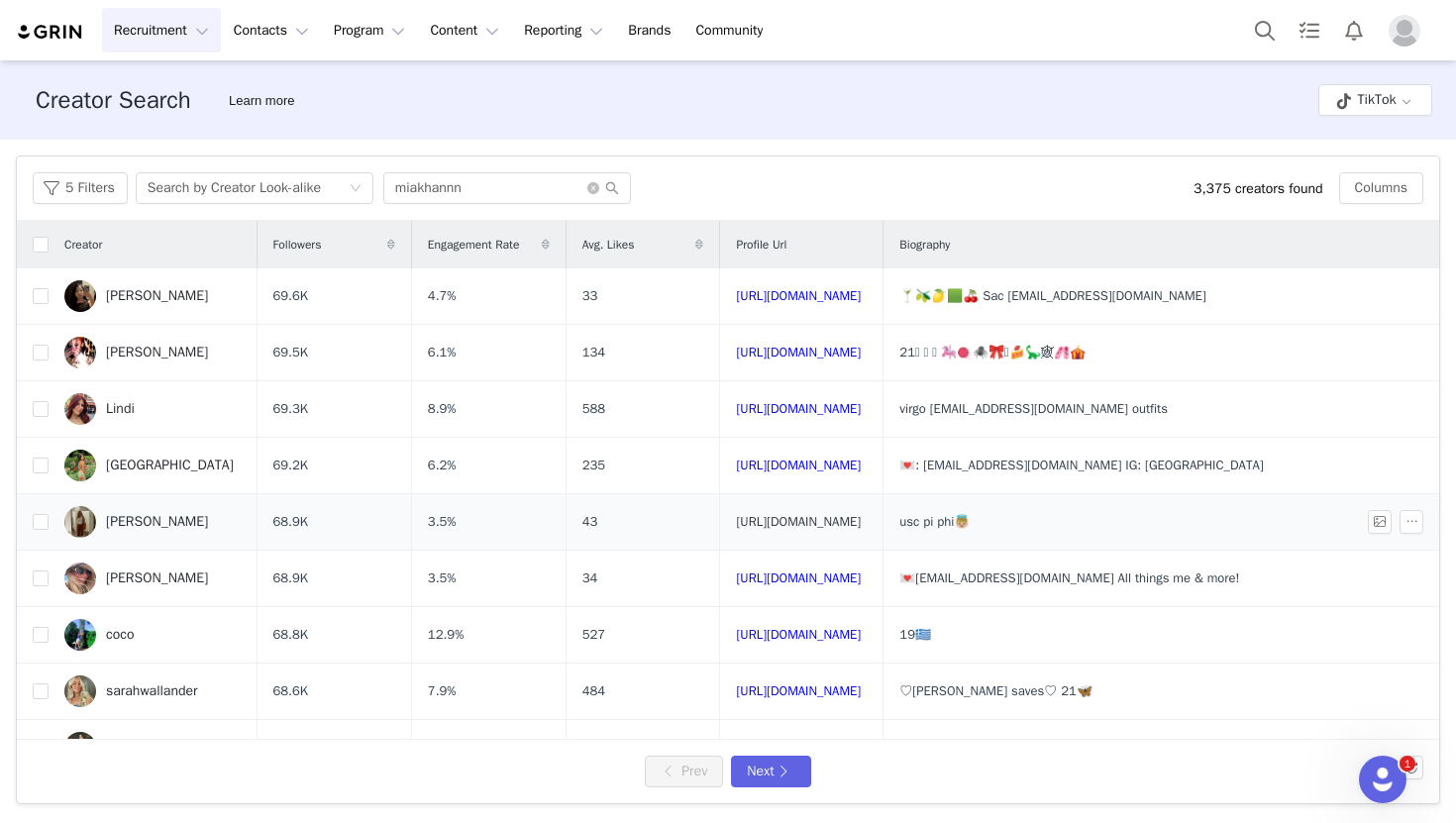 click on "https://www.tiktok.com/share/user/6636227880056635398" at bounding box center (798, 521) 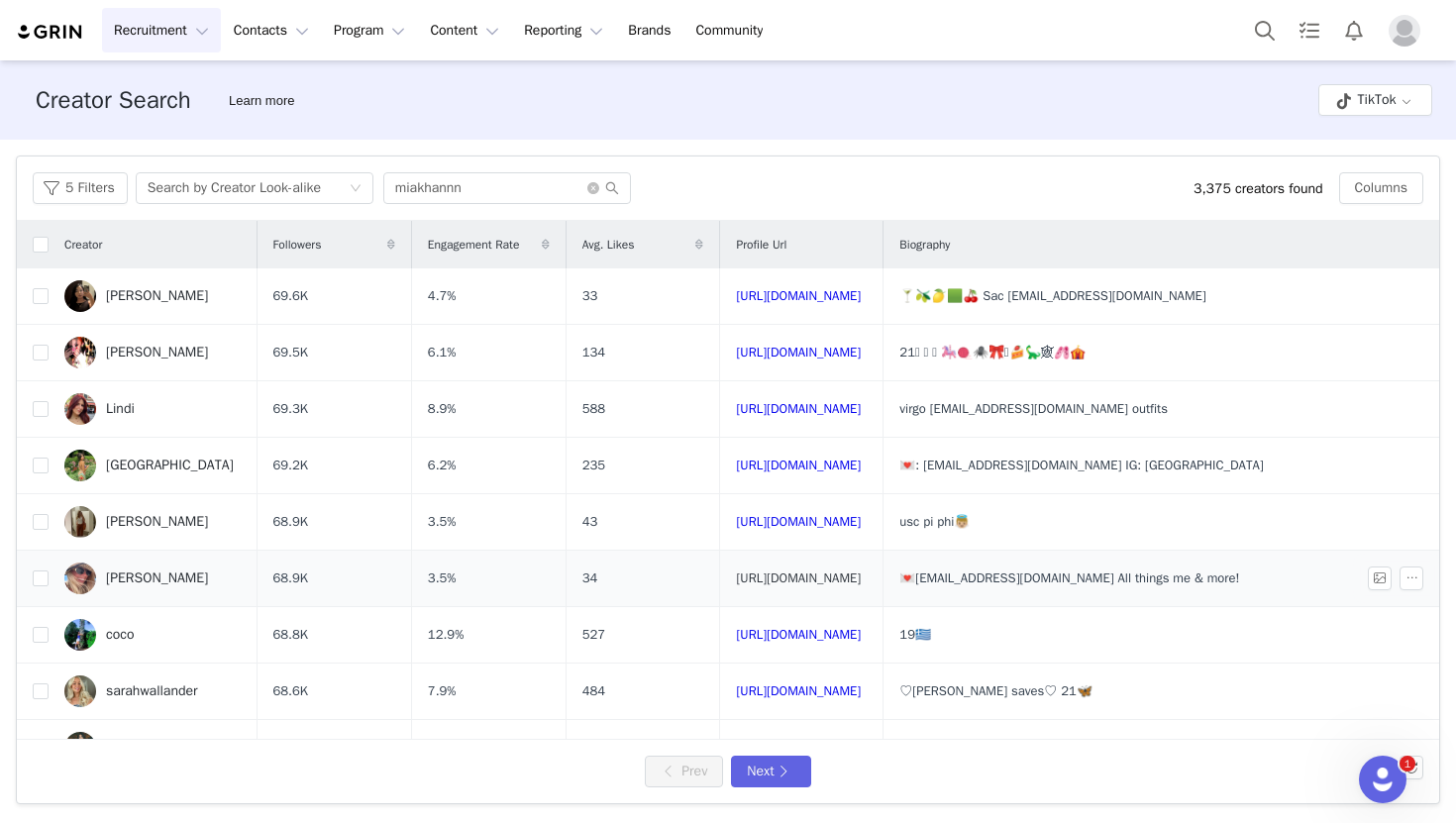 click on "https://www.tiktok.com/share/user/6684041428299891717" at bounding box center [798, 577] 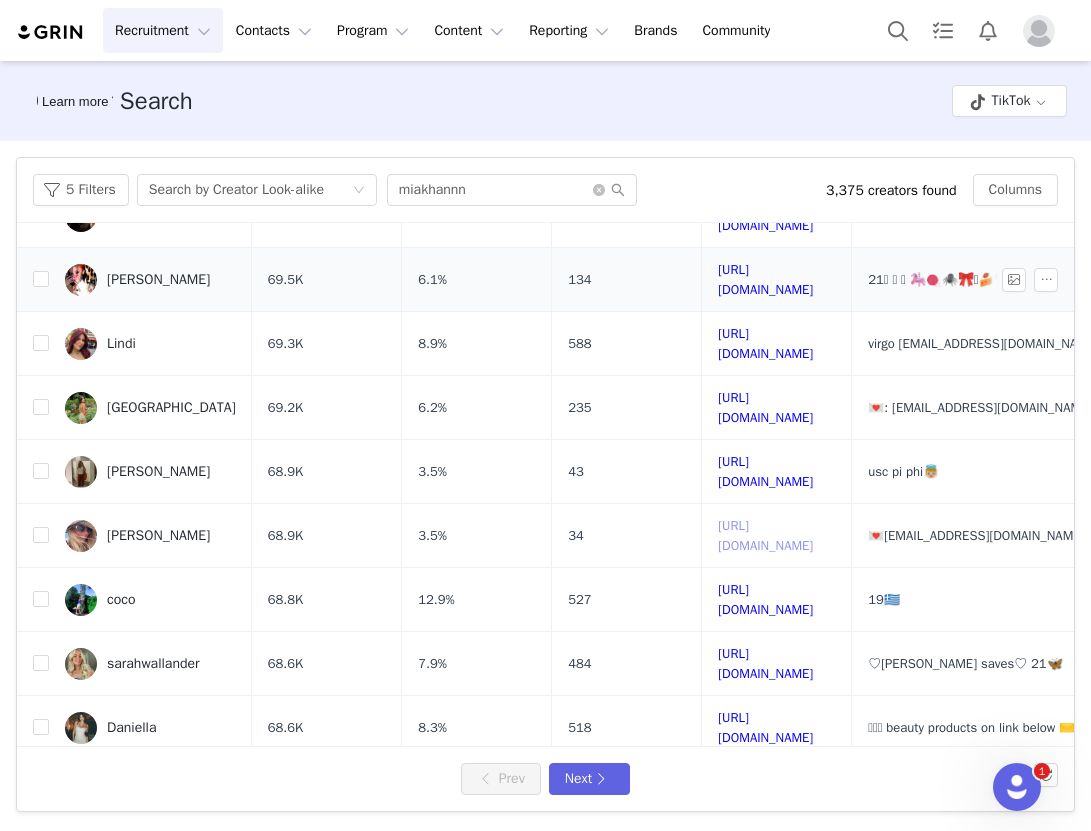 scroll, scrollTop: 158, scrollLeft: 0, axis: vertical 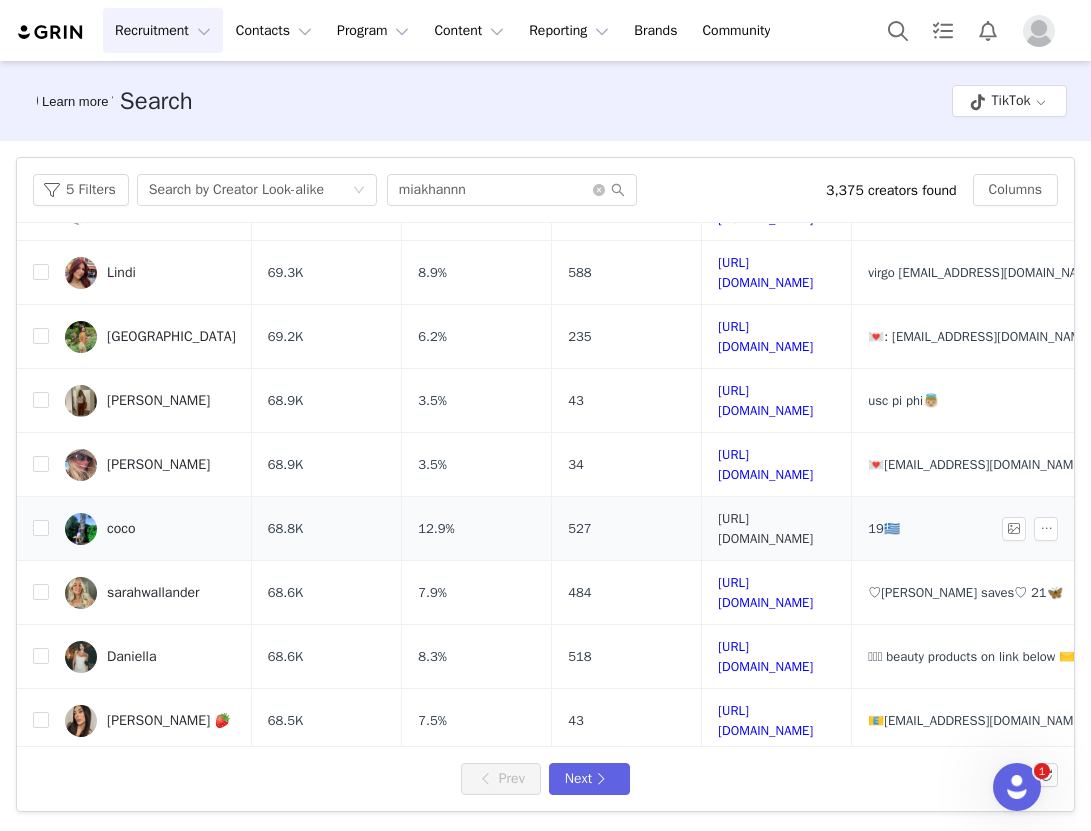 click on "https://www.tiktok.com/share/user/6984414511123170309" at bounding box center [765, 528] 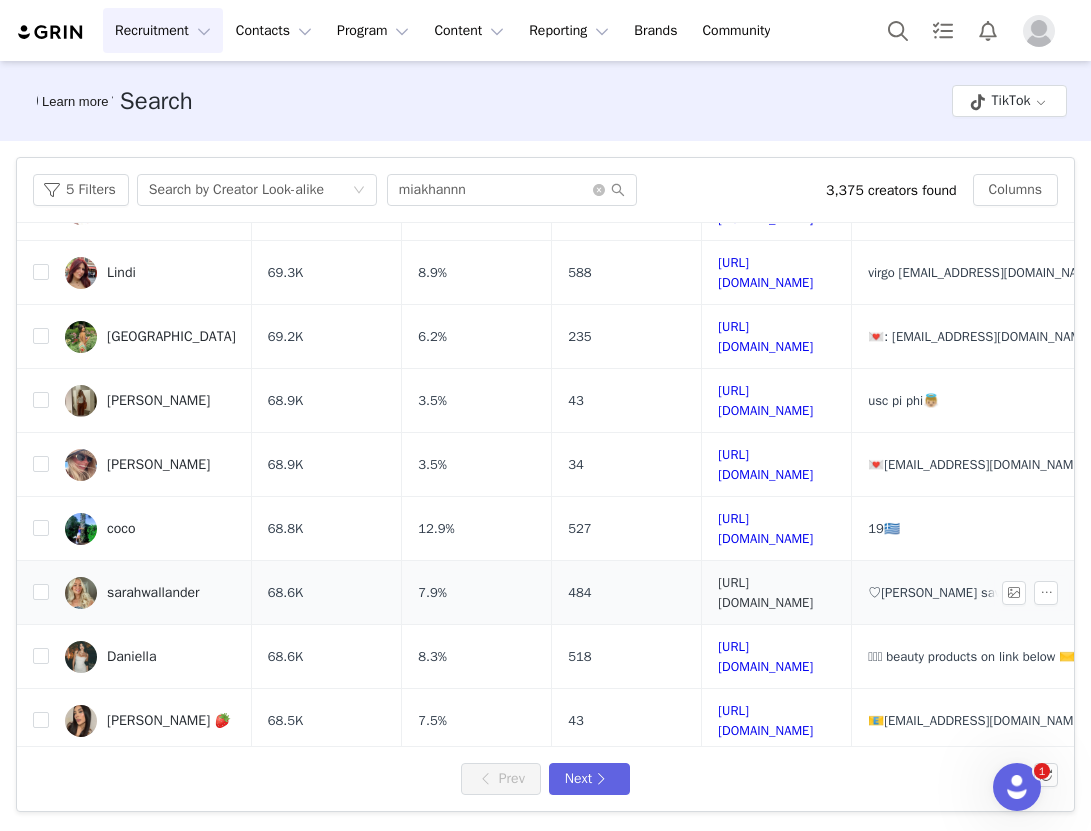 click on "https://www.tiktok.com/share/user/6800384474993050630" at bounding box center (765, 592) 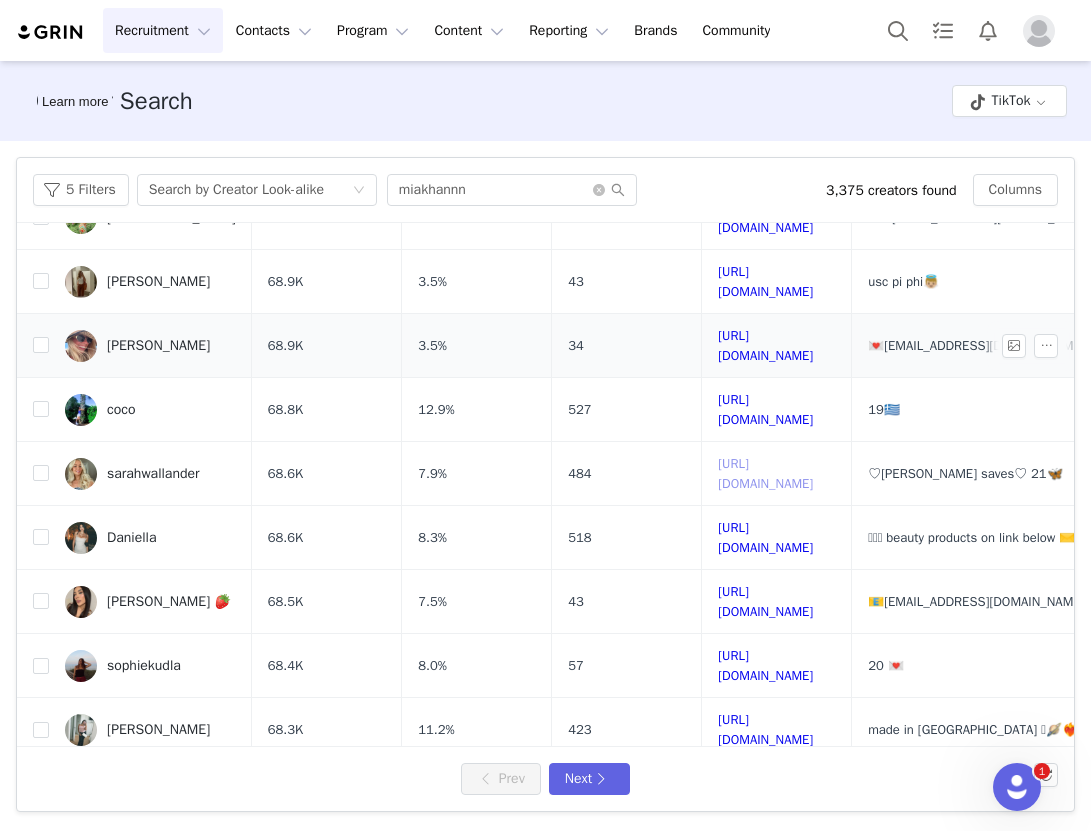scroll, scrollTop: 382, scrollLeft: 0, axis: vertical 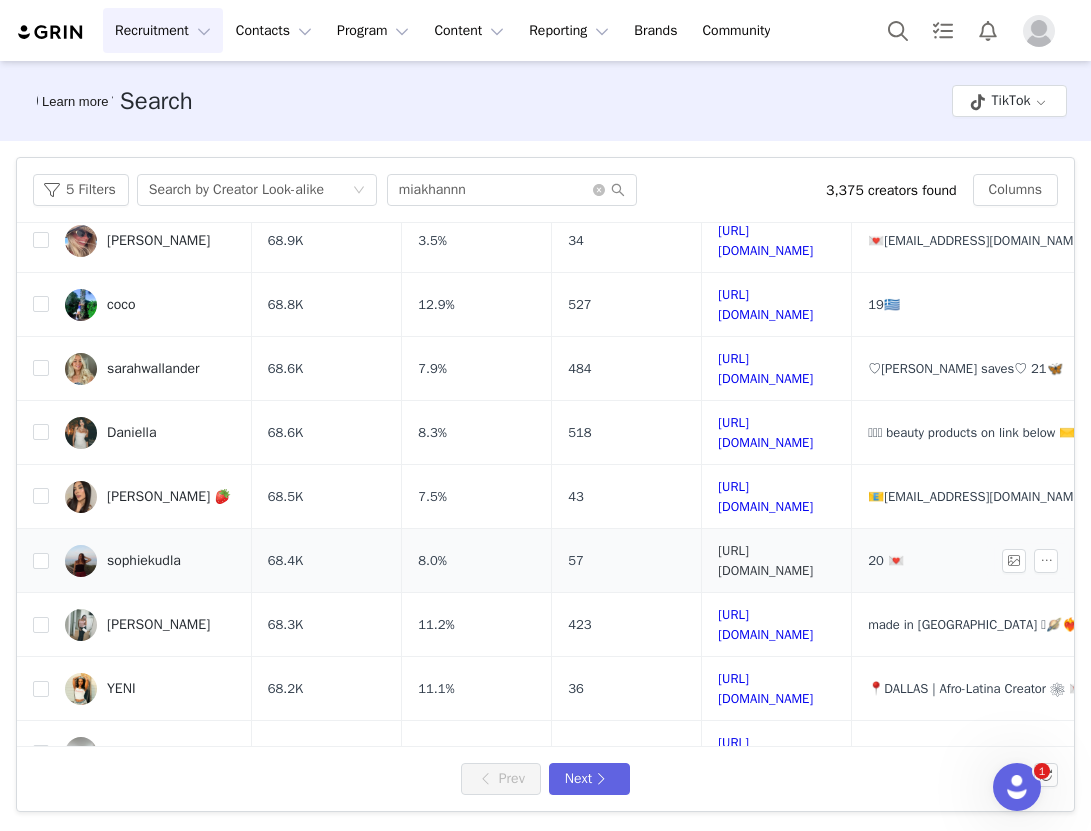 click on "https://www.tiktok.com/share/user/6797908708548019206" at bounding box center (765, 560) 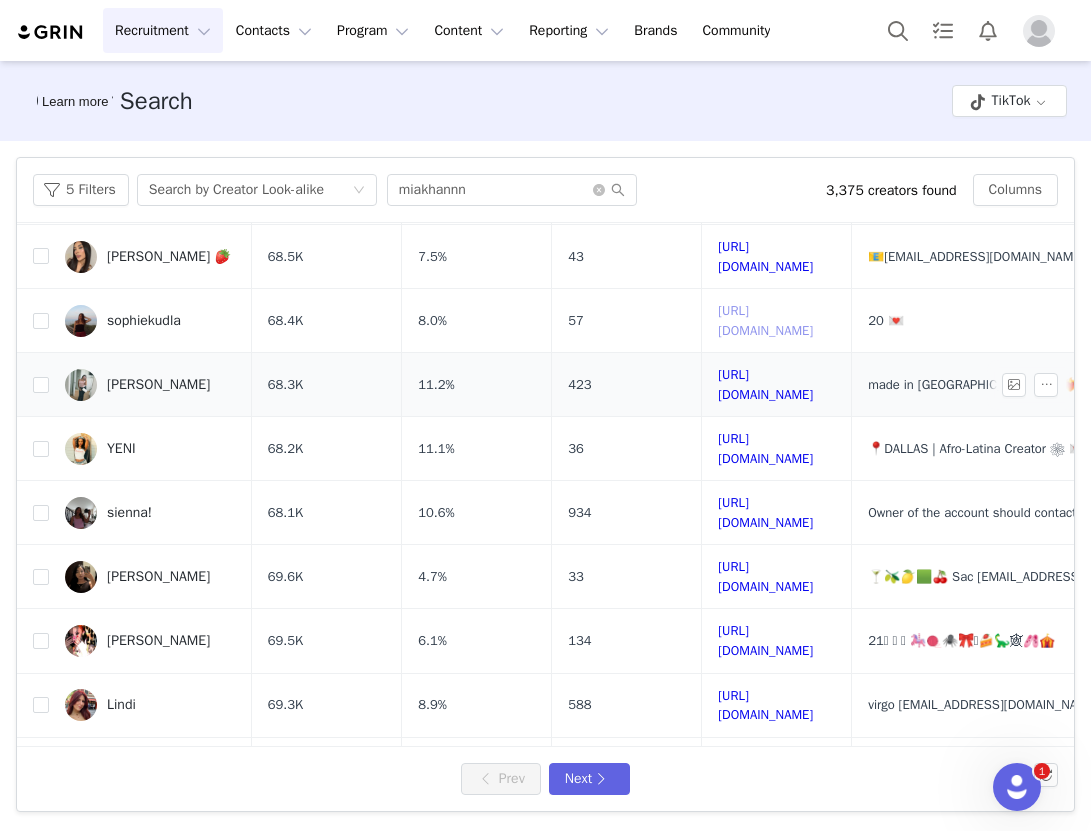 scroll, scrollTop: 664, scrollLeft: 0, axis: vertical 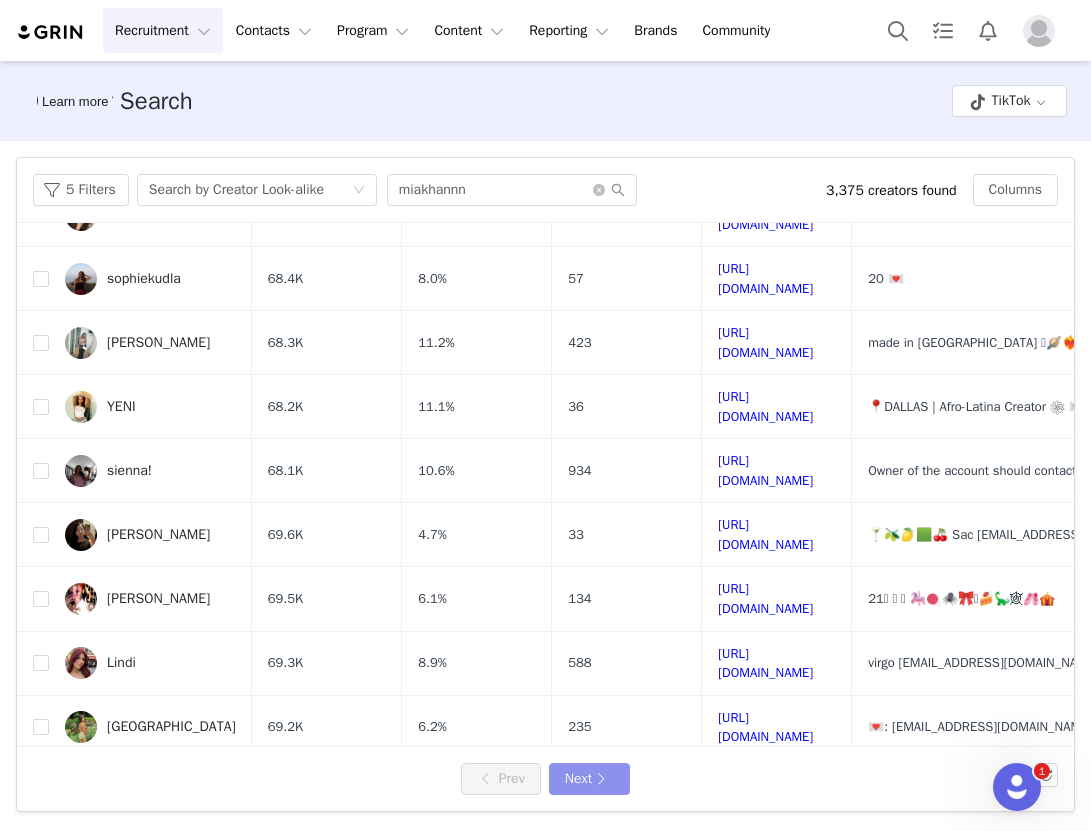 click on "Next" at bounding box center (589, 779) 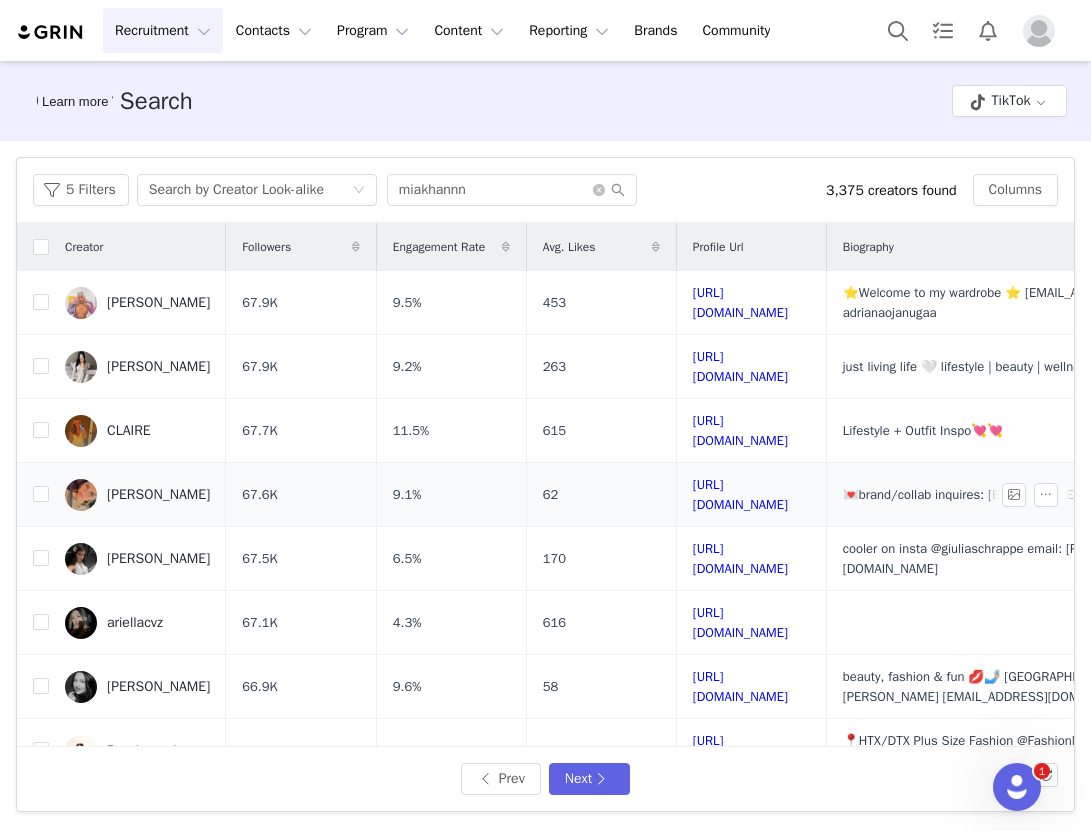 click on "https://www.tiktok.com/share/user/7414590" at bounding box center (751, 495) 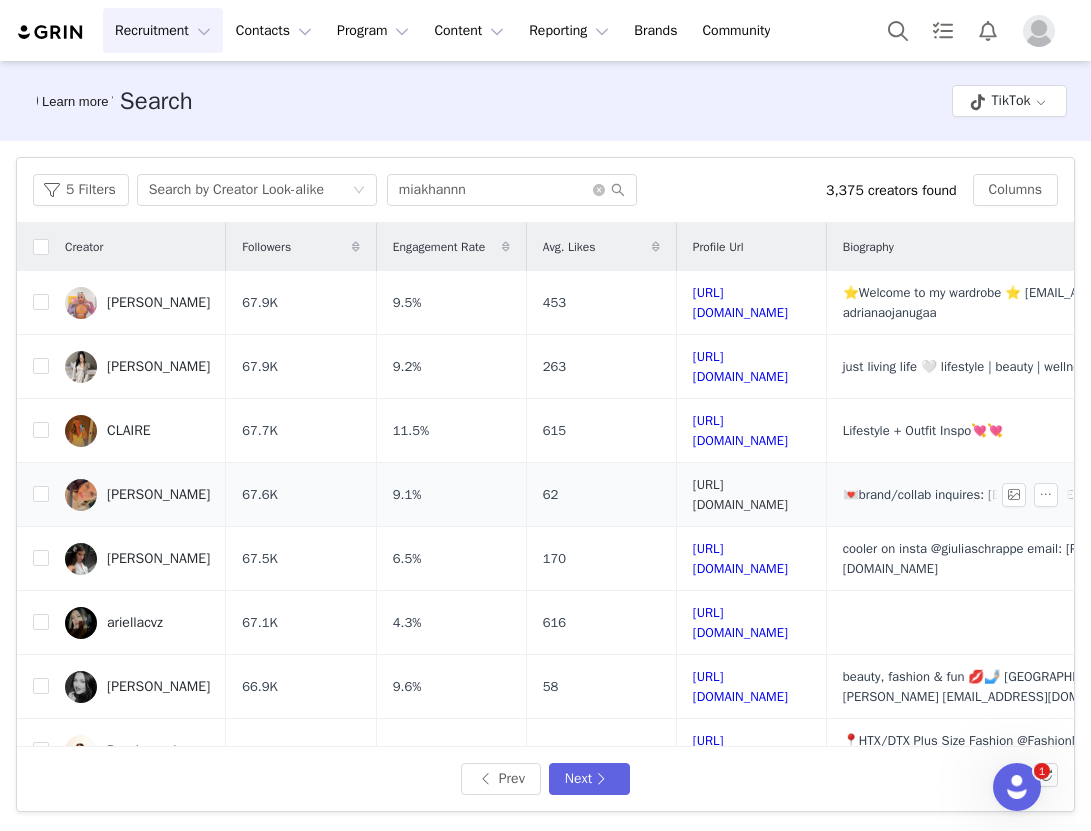 click on "https://www.tiktok.com/share/user/7414590" at bounding box center (740, 494) 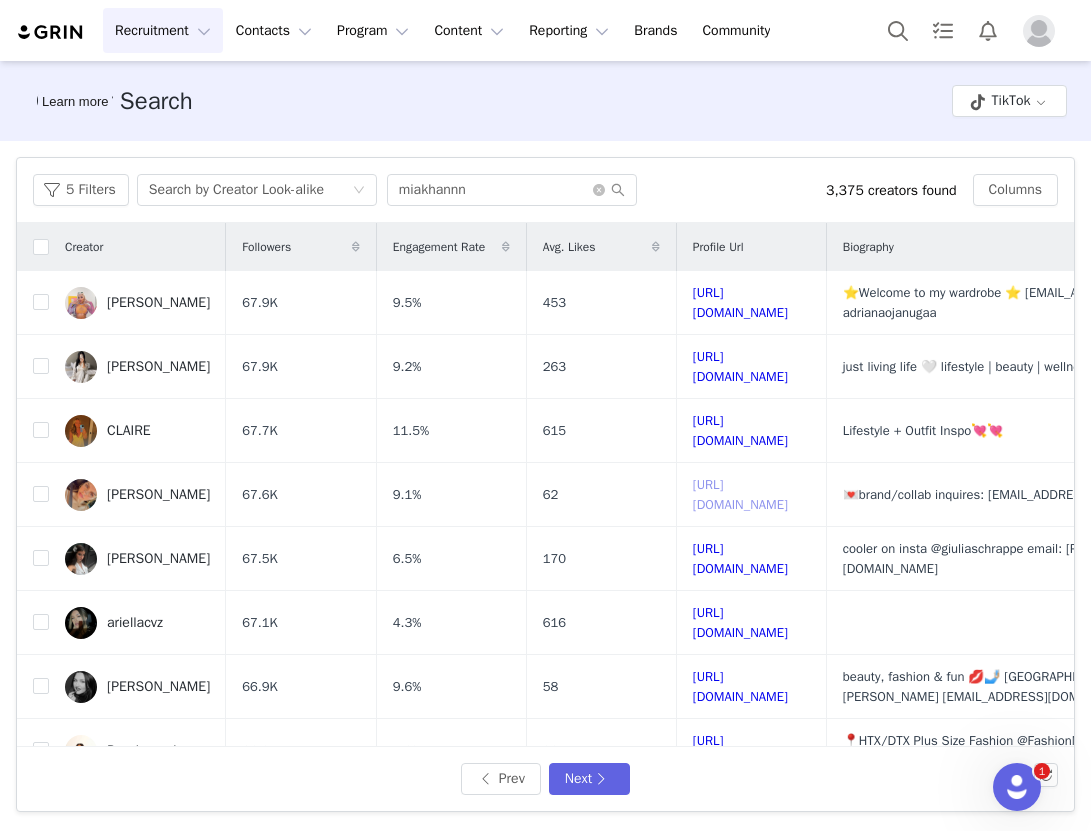 scroll, scrollTop: 182, scrollLeft: 0, axis: vertical 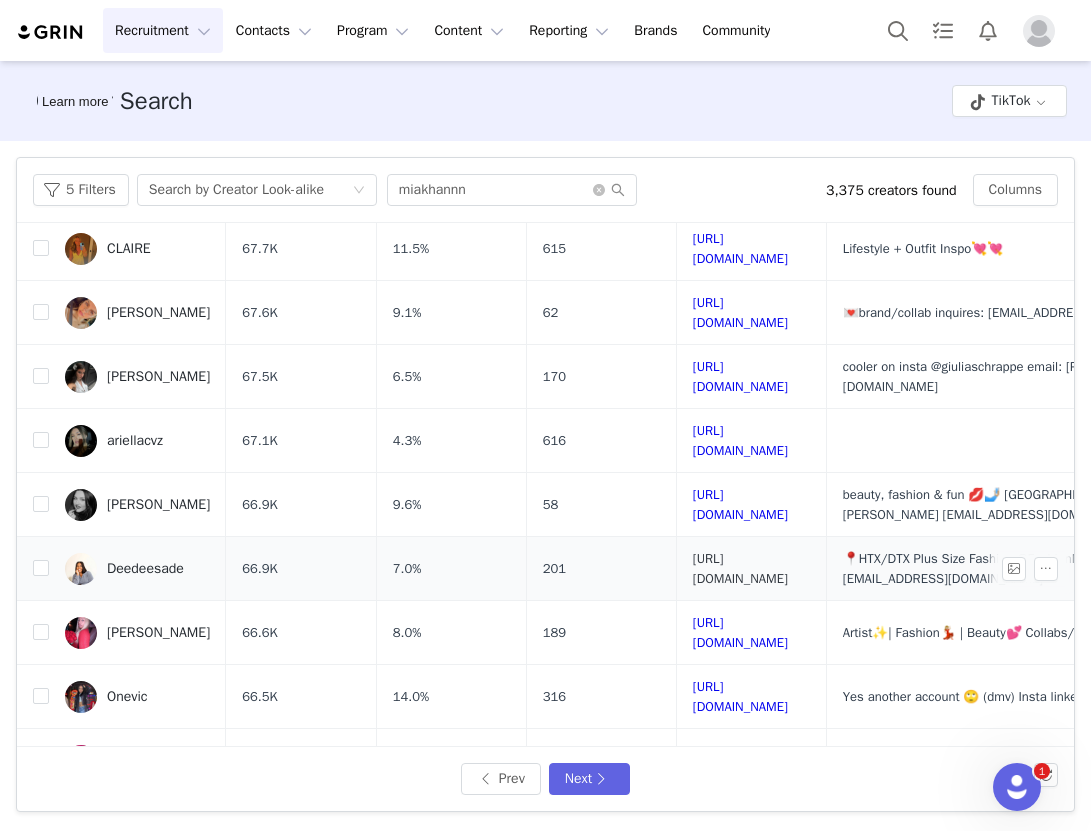 click on "https://www.tiktok.com/share/user/6875187160342971398" at bounding box center (740, 568) 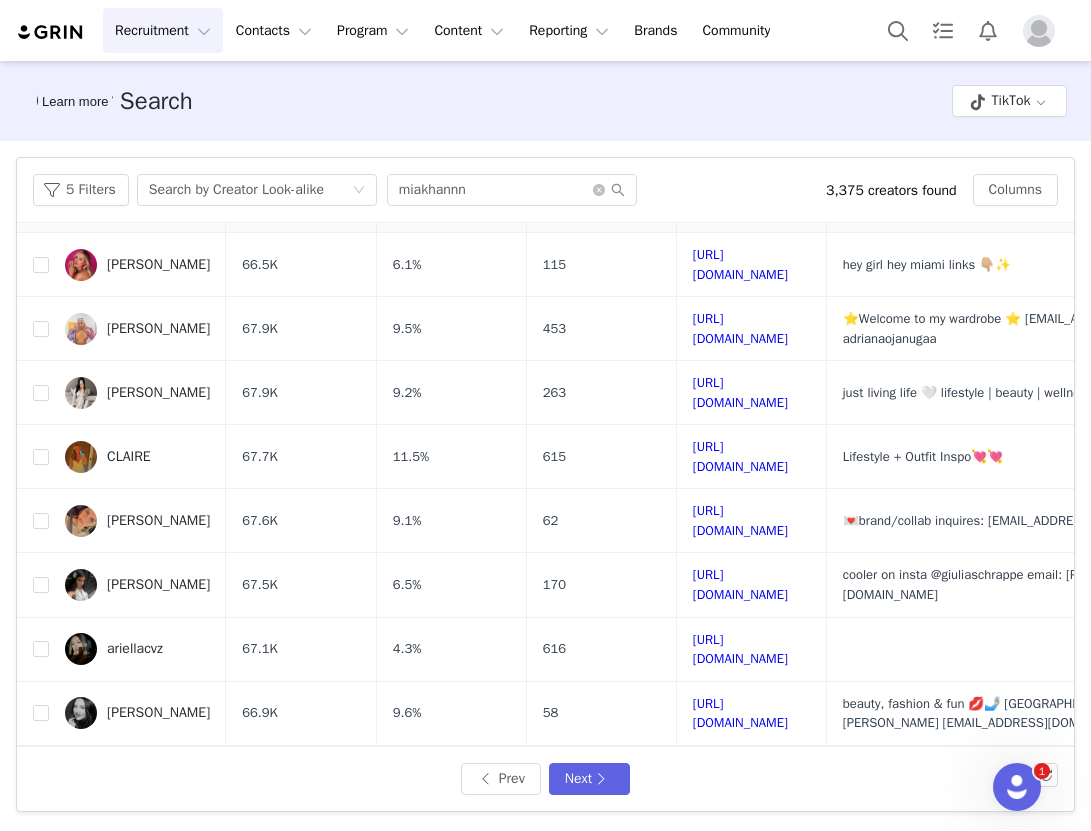 scroll, scrollTop: 677, scrollLeft: 0, axis: vertical 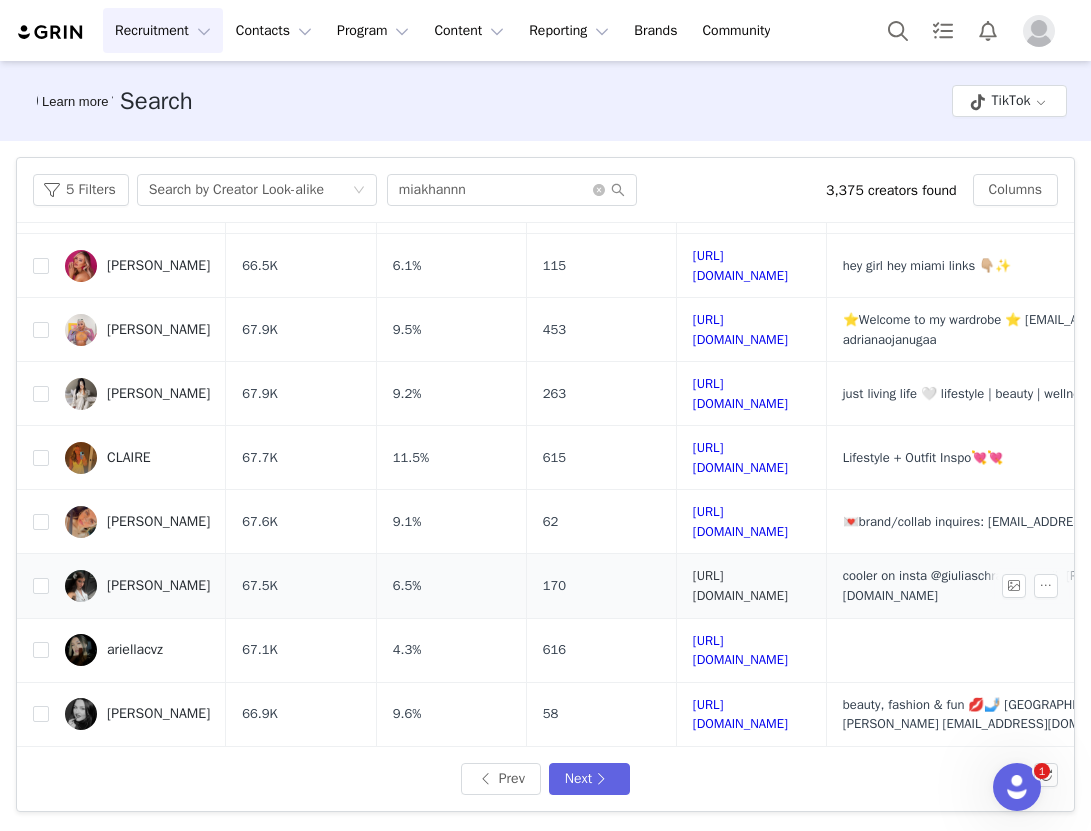 click on "https://www.tiktok.com/share/user/6721523222804857861" at bounding box center (740, 585) 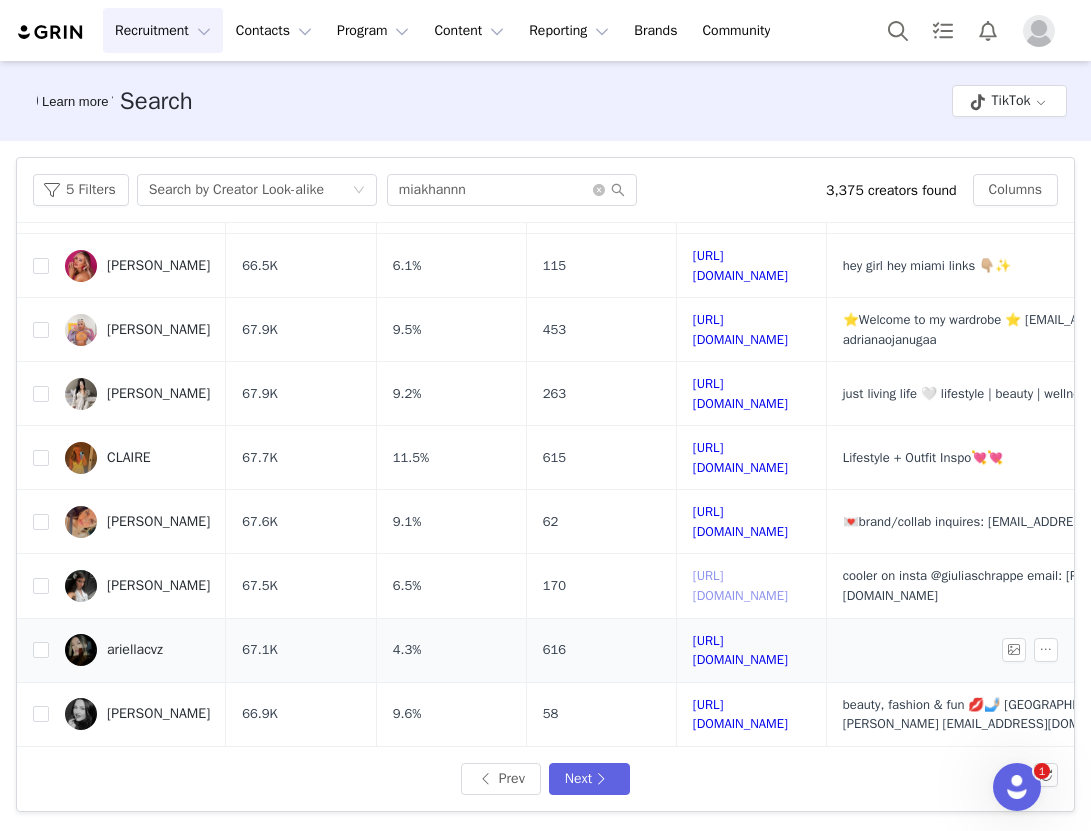 scroll, scrollTop: 678, scrollLeft: 0, axis: vertical 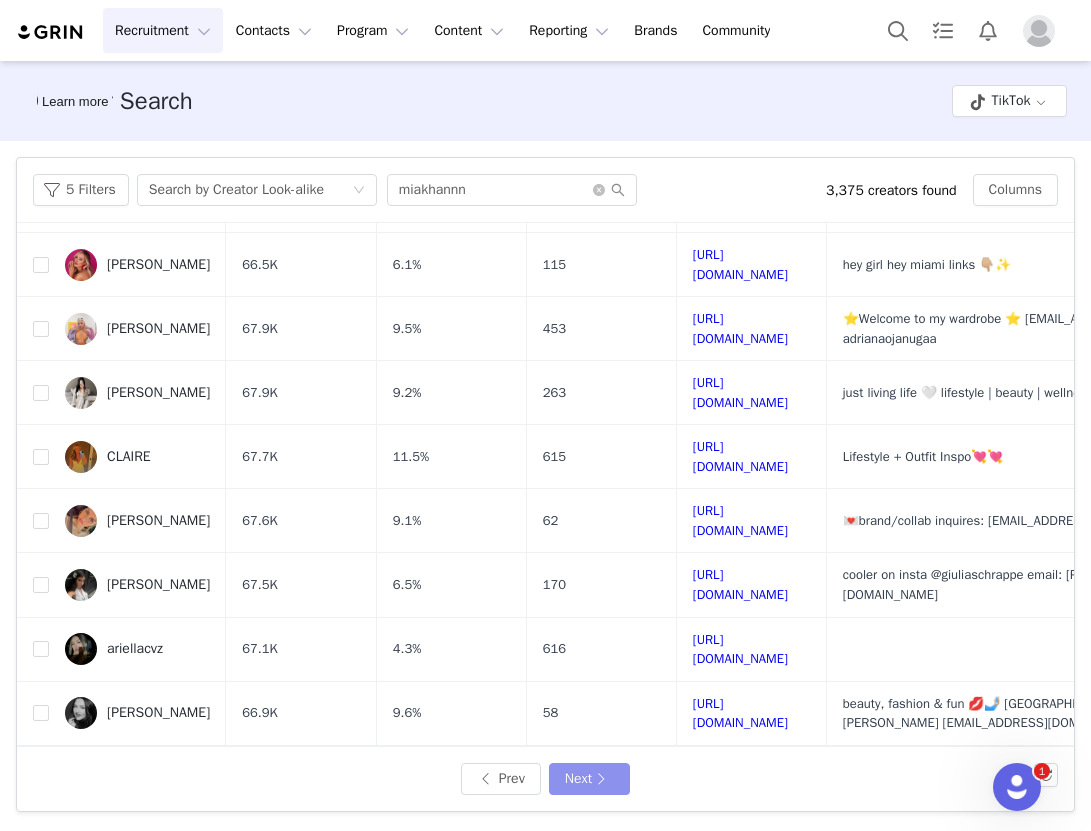 click on "Next" at bounding box center (589, 779) 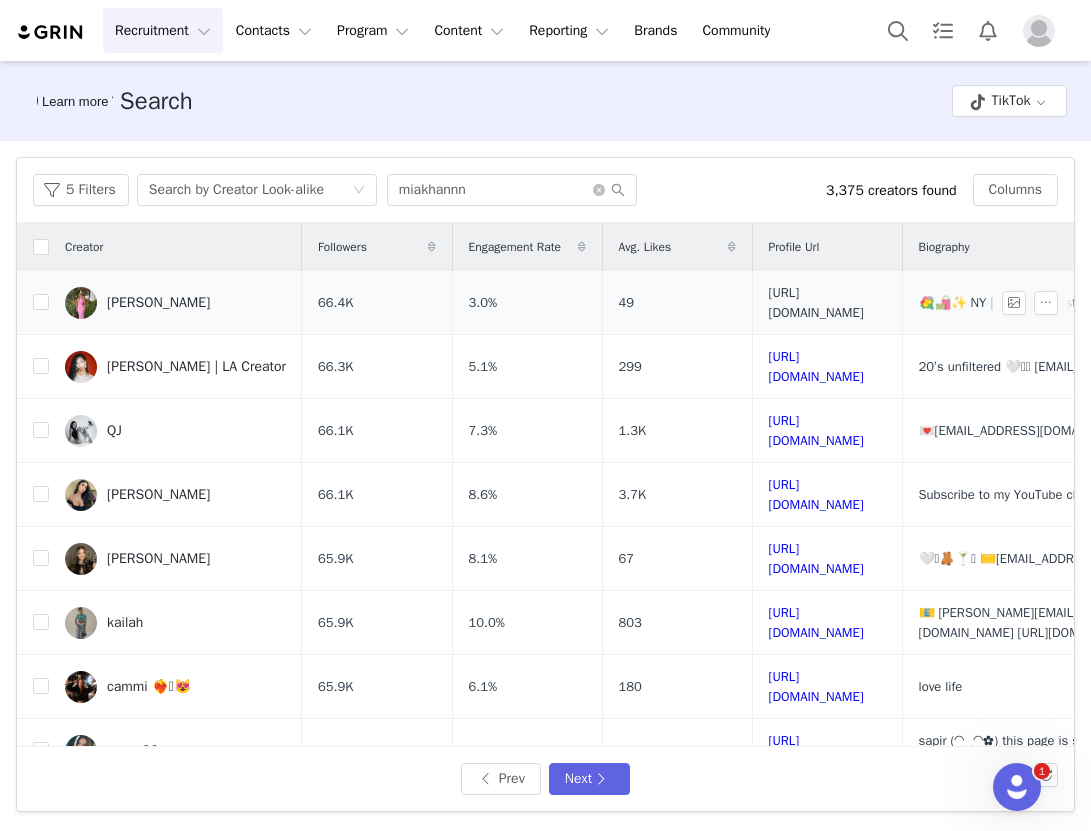 click on "https://www.tiktok.com/share/user/7277765" at bounding box center [816, 302] 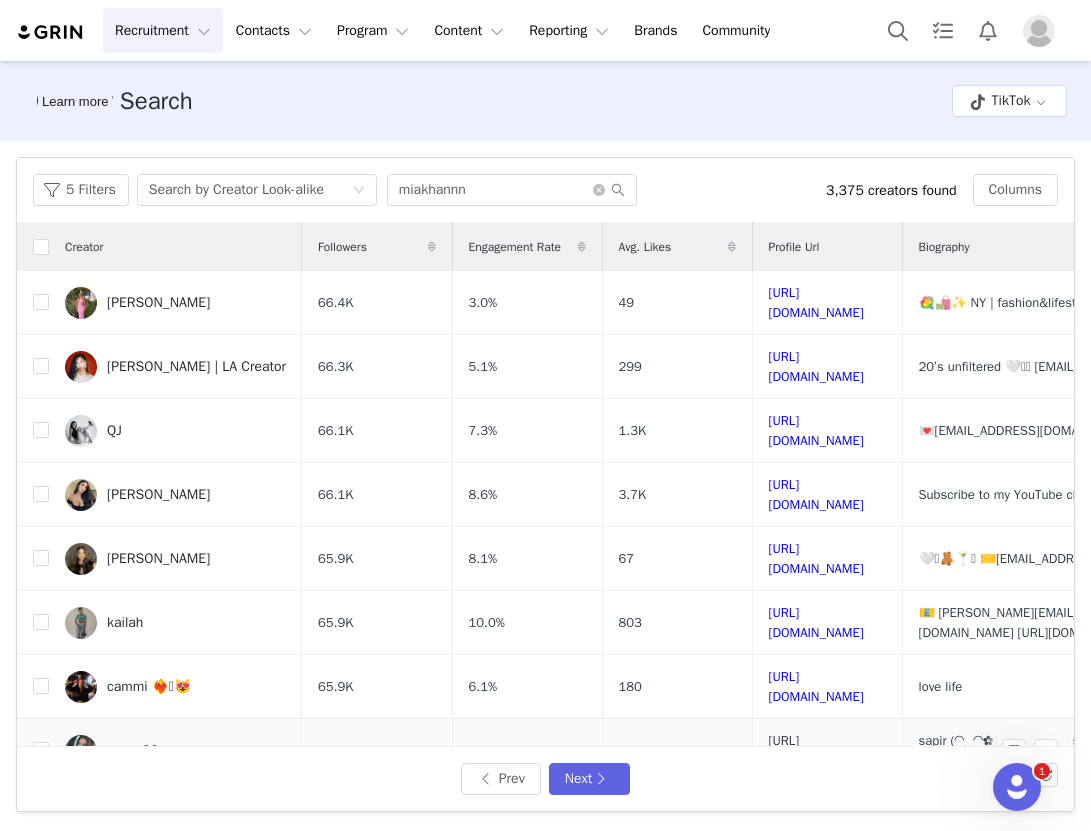 click on "https://www.tiktok.com/share/user/6942750793947497477" at bounding box center [816, 750] 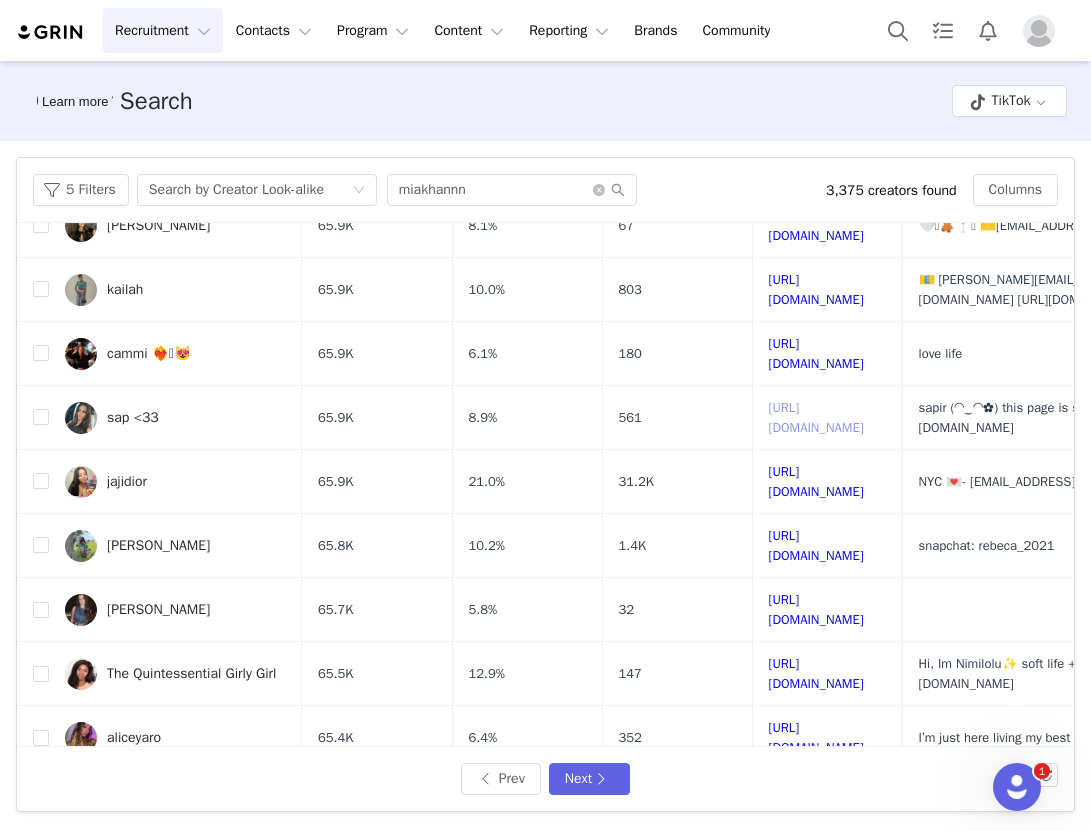 scroll, scrollTop: 330, scrollLeft: 0, axis: vertical 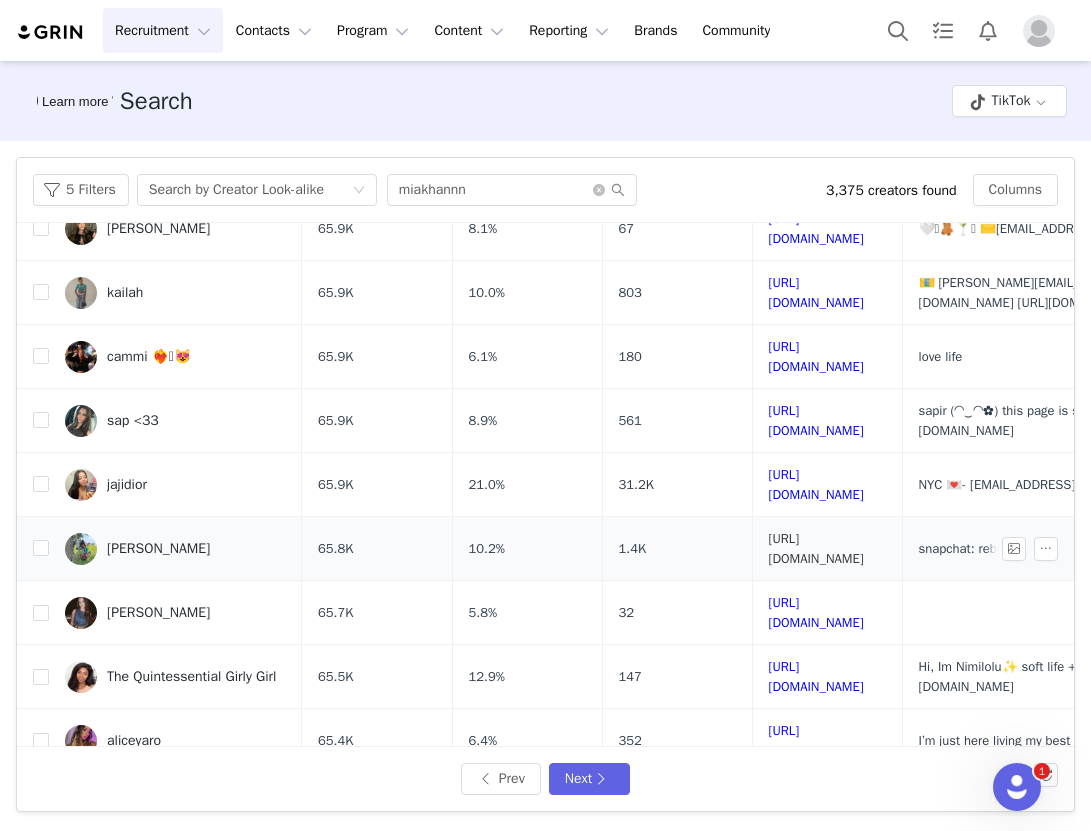 click on "https://www.tiktok.com/share/user/6670670722338635782" at bounding box center [816, 548] 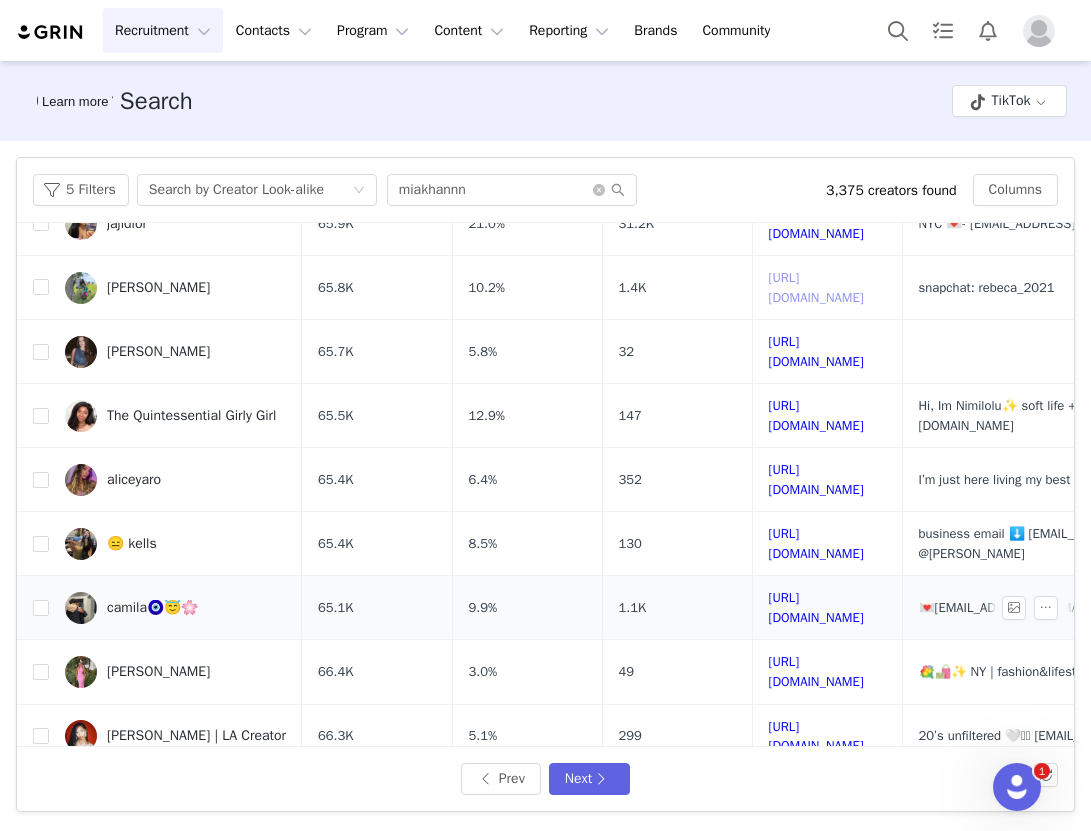scroll, scrollTop: 664, scrollLeft: 0, axis: vertical 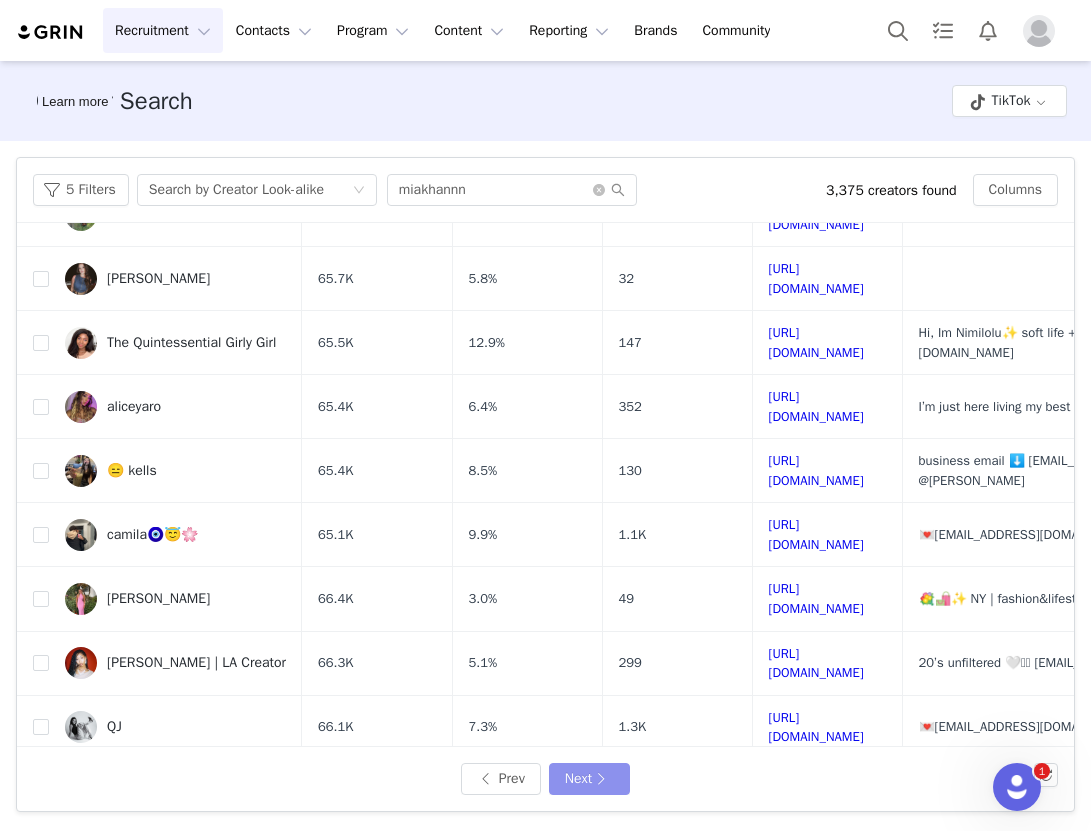 click on "Next" at bounding box center (589, 779) 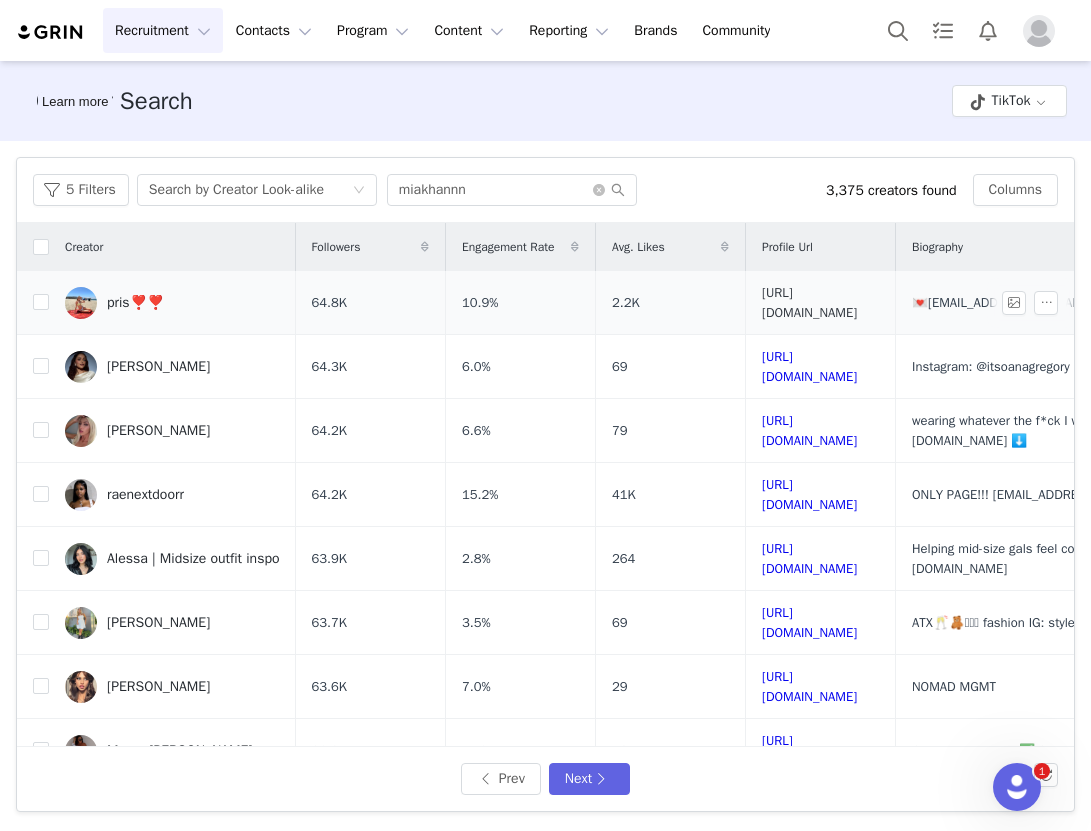 click on "https://www.tiktok.com/share/user/7055115170674607151" at bounding box center [809, 302] 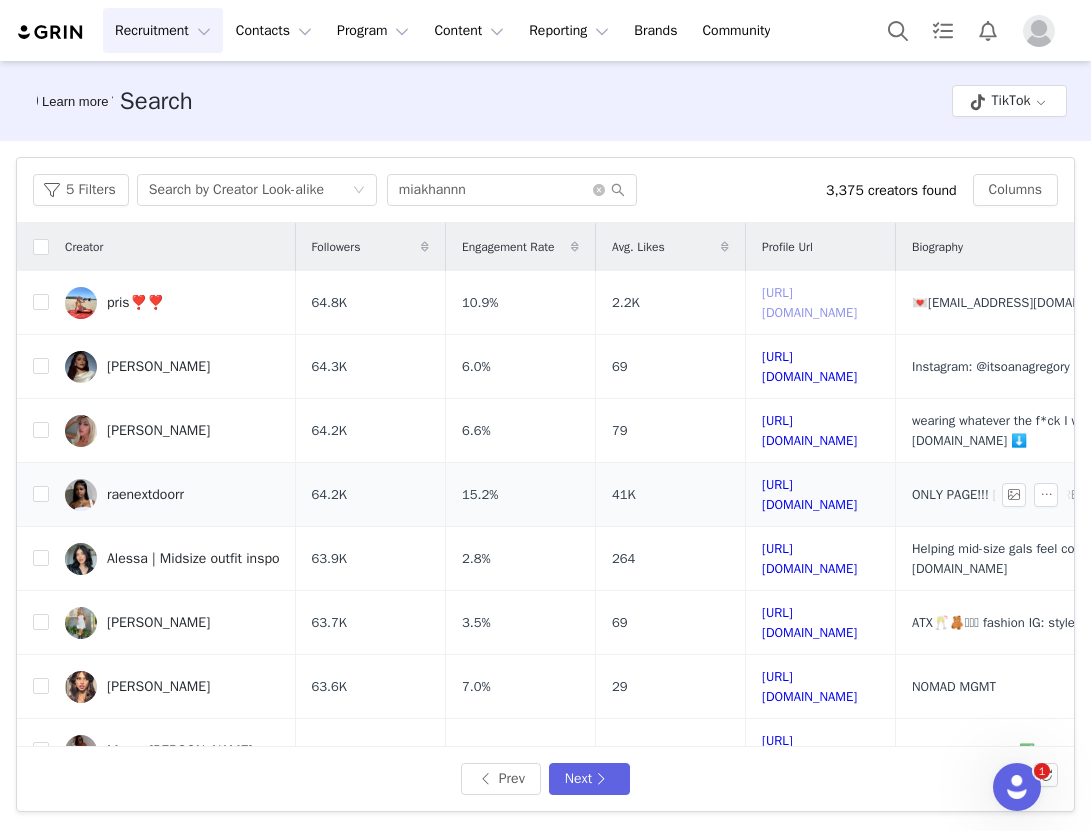 scroll, scrollTop: 164, scrollLeft: 0, axis: vertical 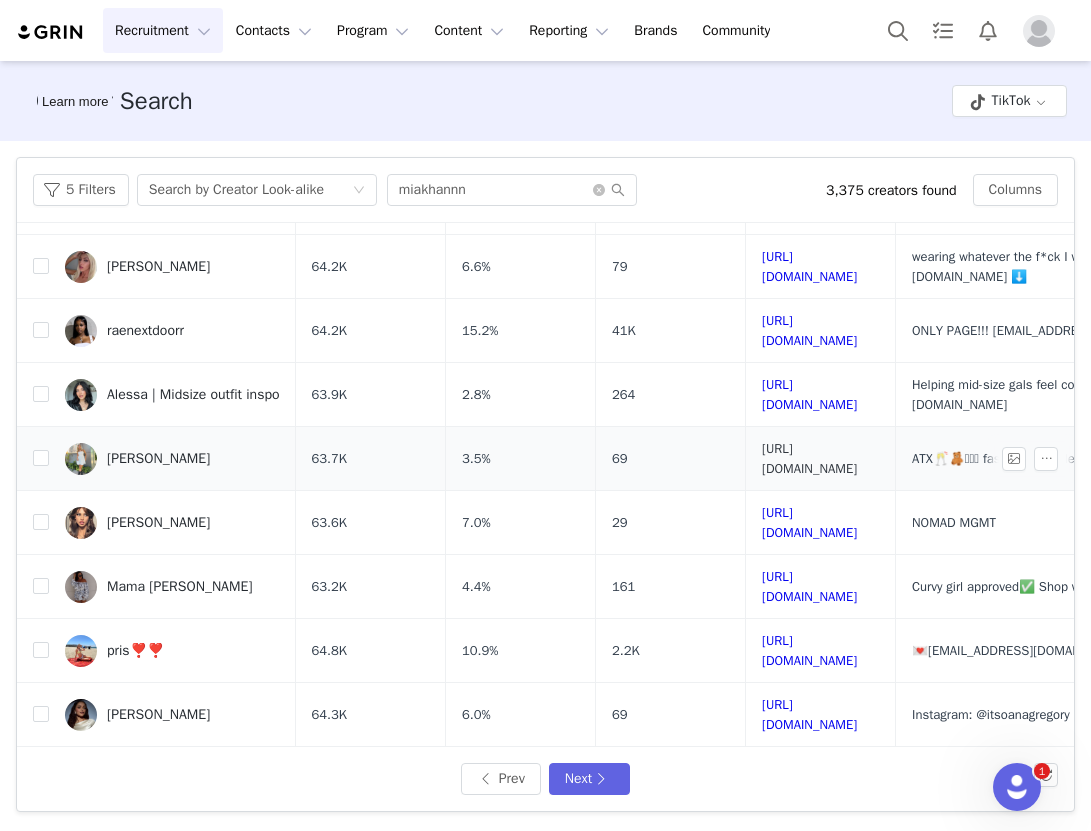click on "https://www.tiktok.com/share/user/6737462530190853126" at bounding box center [809, 458] 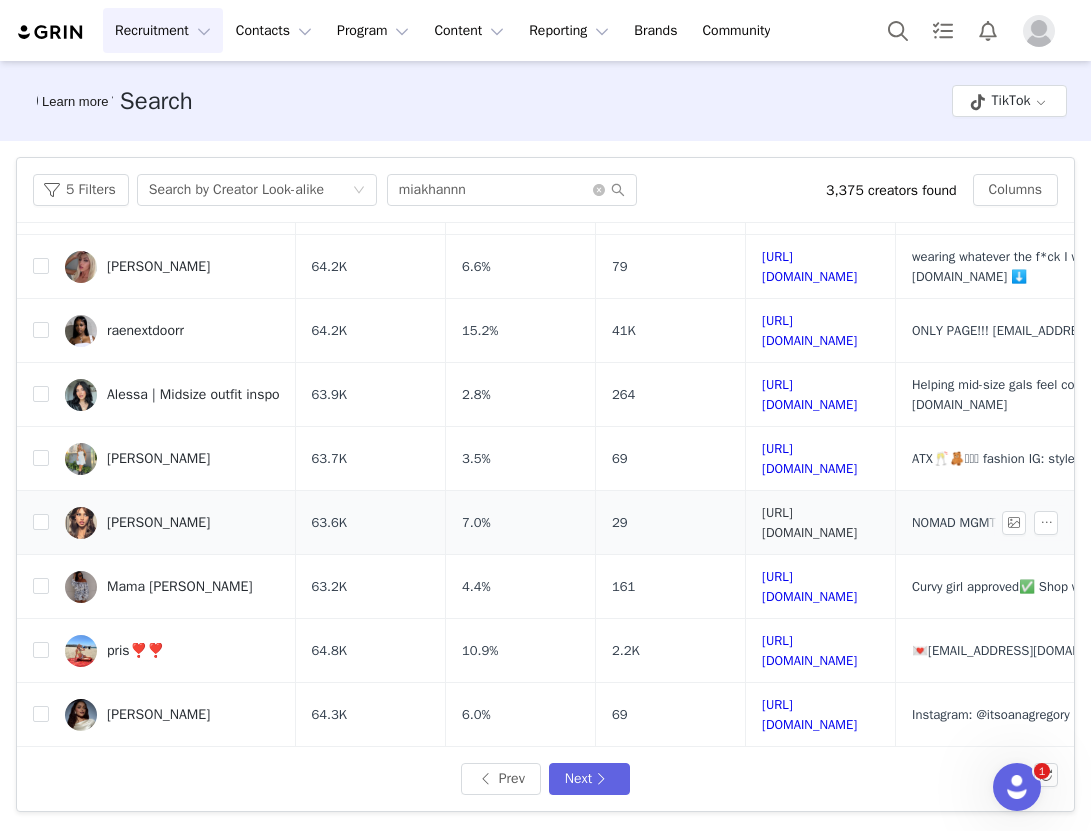 click on "https://www.tiktok.com/share/user/6725053771037164550" at bounding box center [809, 522] 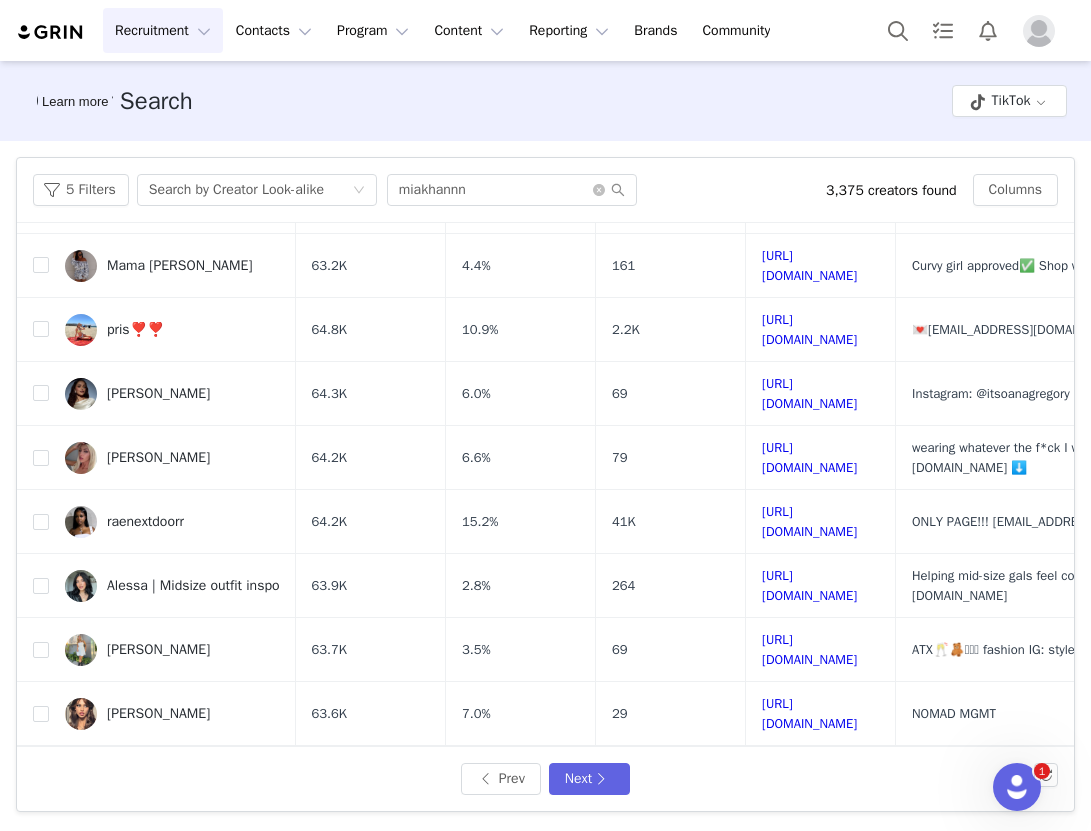 scroll, scrollTop: 664, scrollLeft: 0, axis: vertical 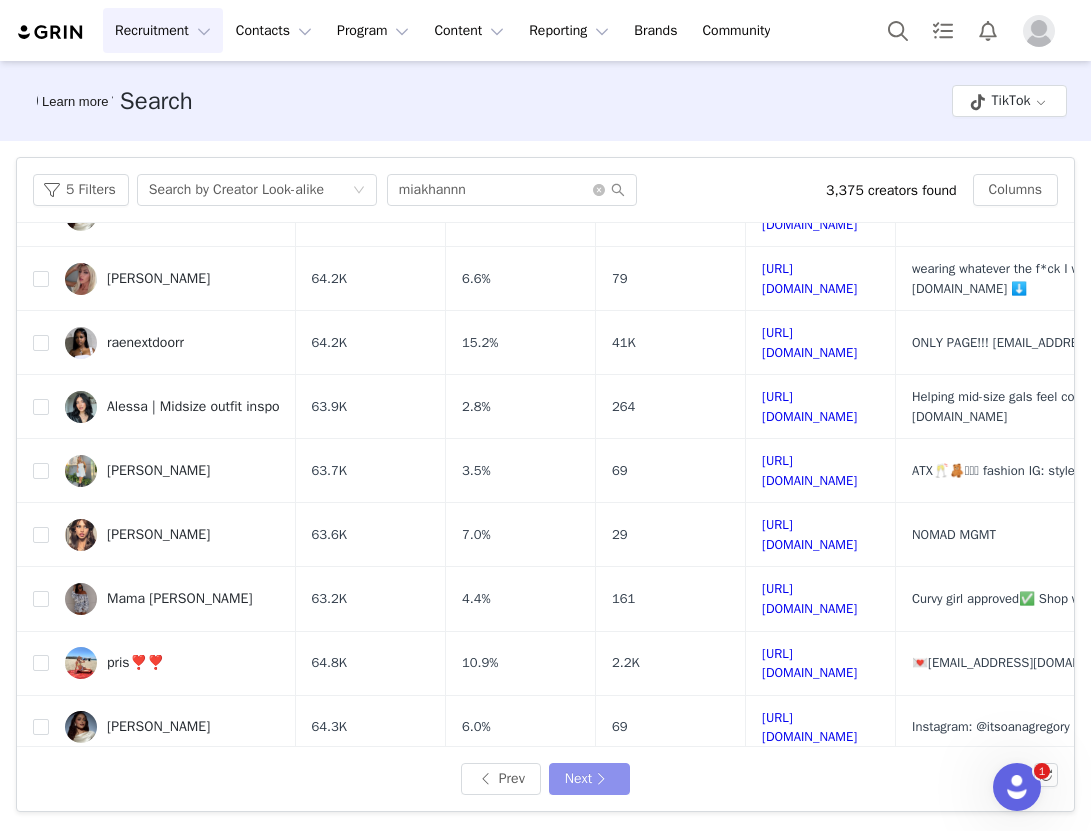 click on "Next" at bounding box center [589, 779] 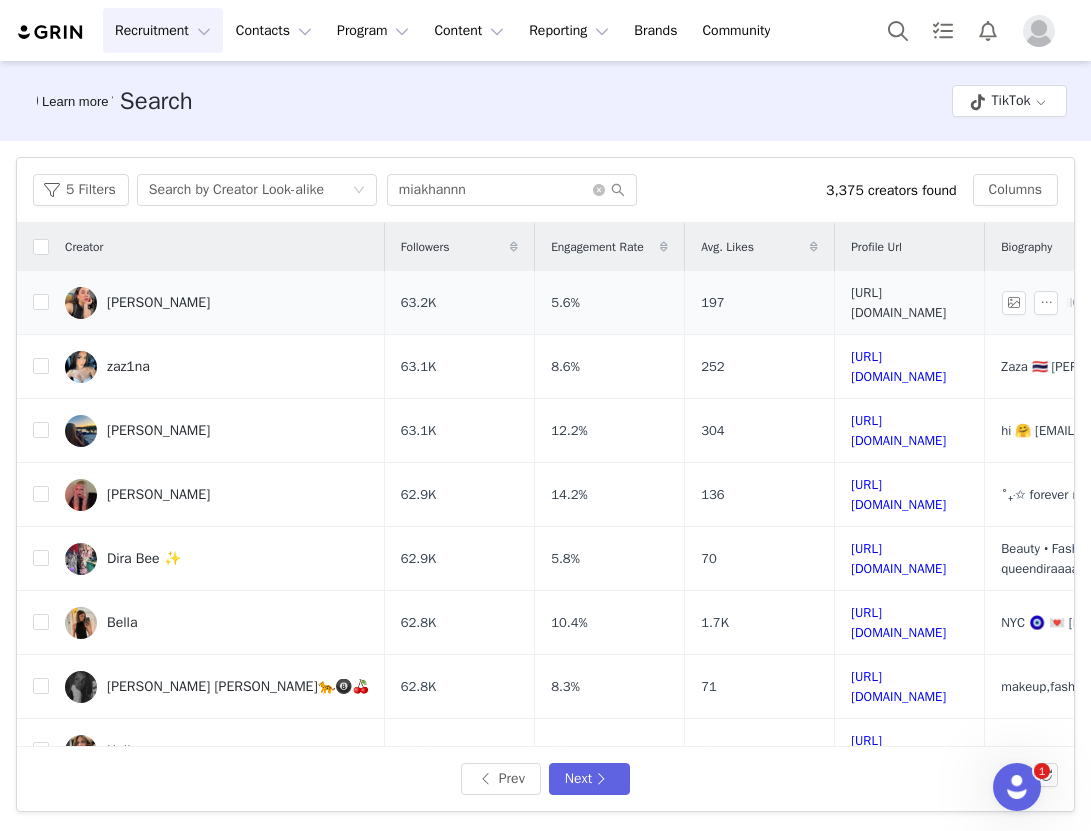 click on "https://www.tiktok.com/share/user/6816748001034880005" at bounding box center (898, 302) 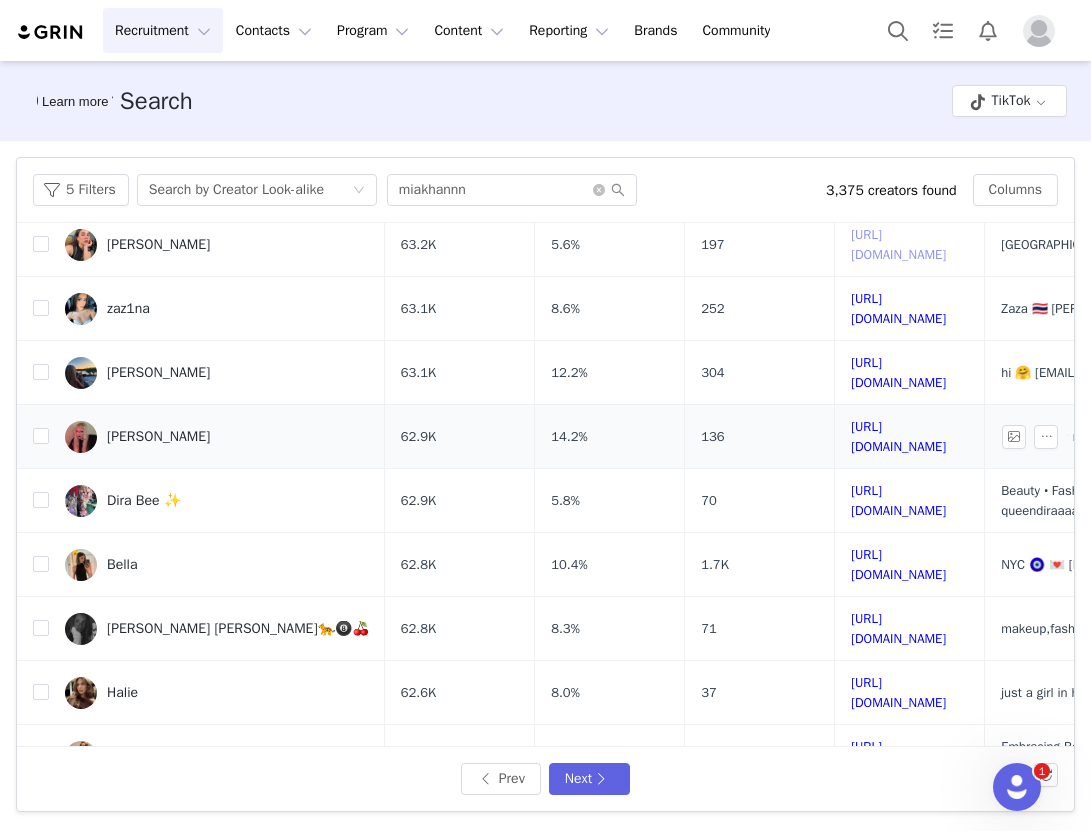 scroll, scrollTop: 68, scrollLeft: 0, axis: vertical 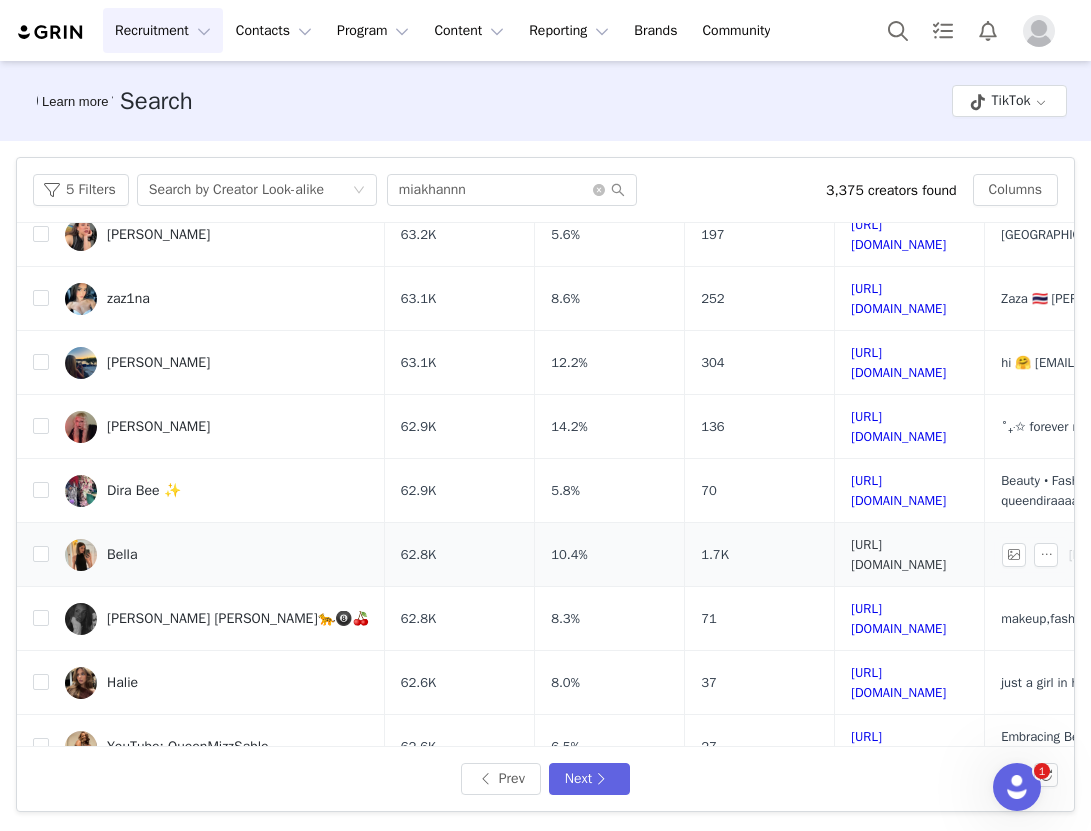 click on "https://www.tiktok.com/share/user/6873514574517355525" at bounding box center [898, 554] 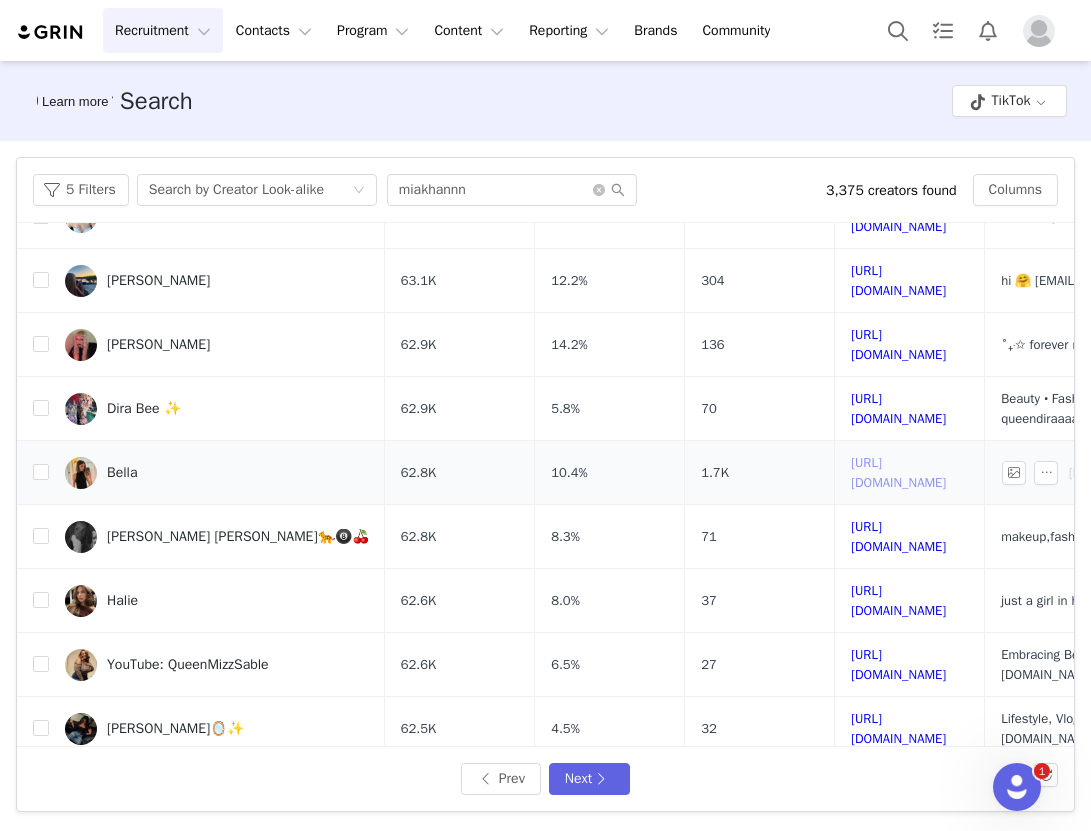 scroll, scrollTop: 154, scrollLeft: 0, axis: vertical 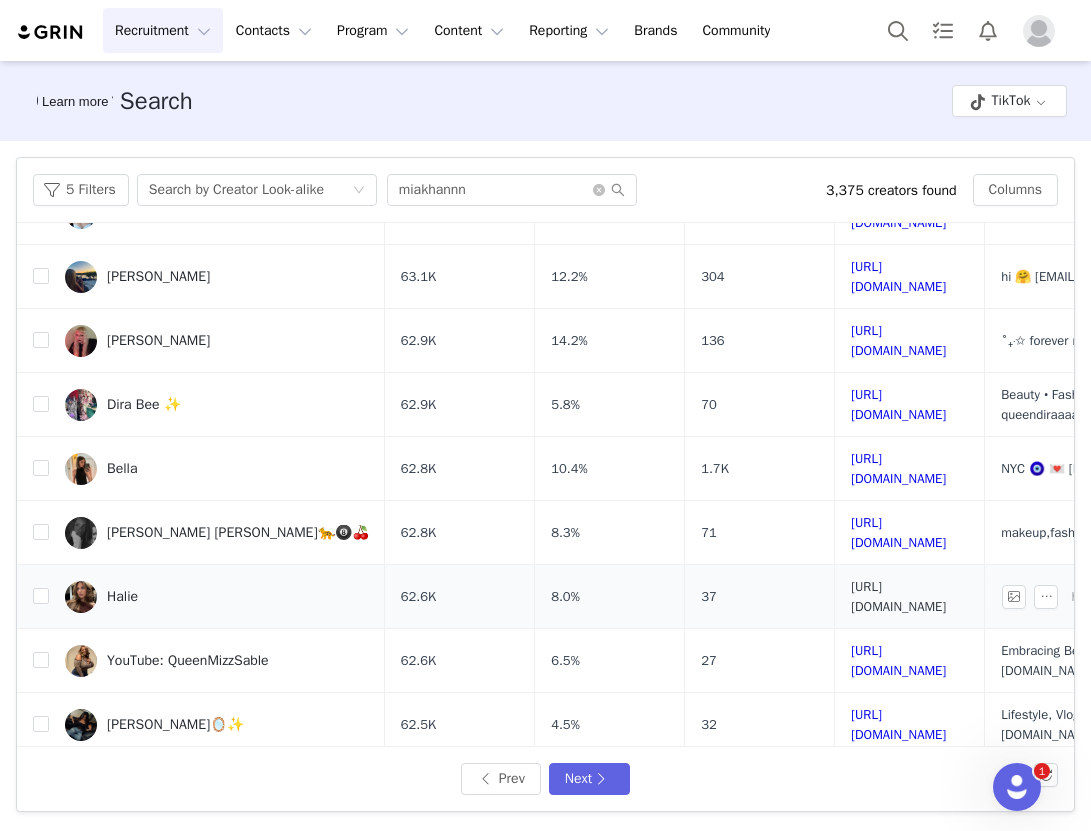 click on "https://www.tiktok.com/share/user/6734744625992549381" at bounding box center (898, 596) 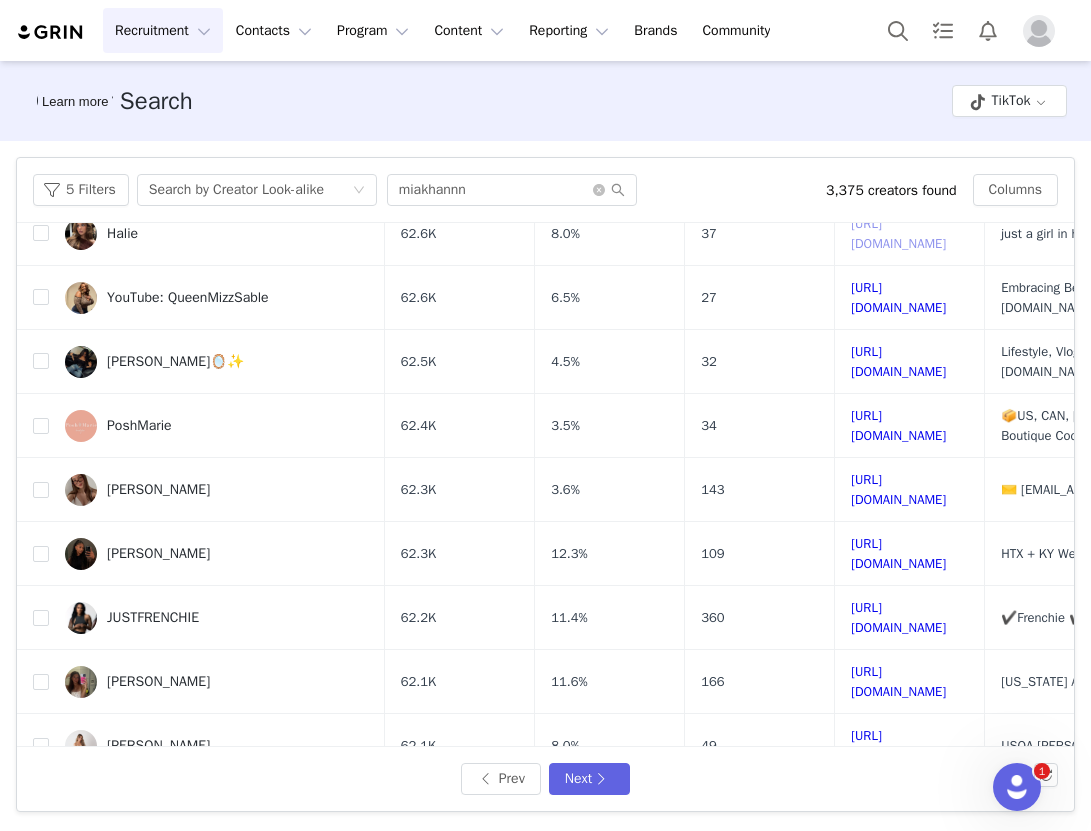 scroll, scrollTop: 668, scrollLeft: 0, axis: vertical 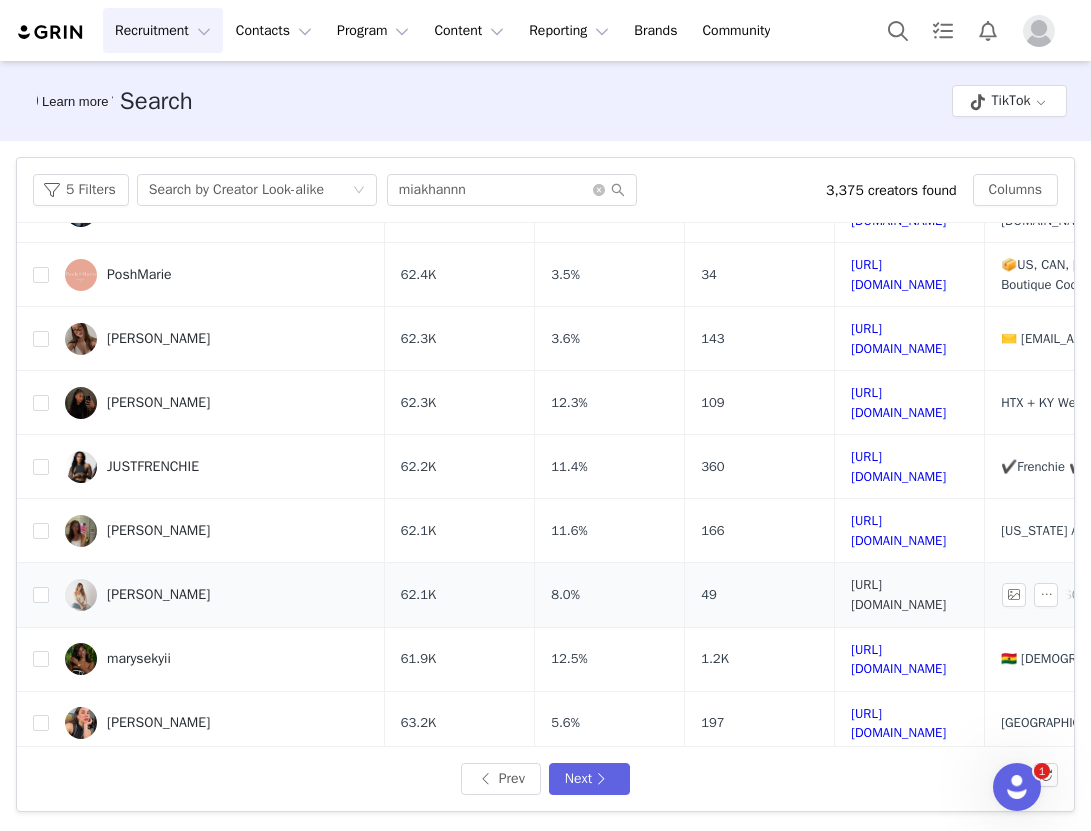 click on "https://www.tiktok.com/share/user/6797558030777500677" at bounding box center [898, 594] 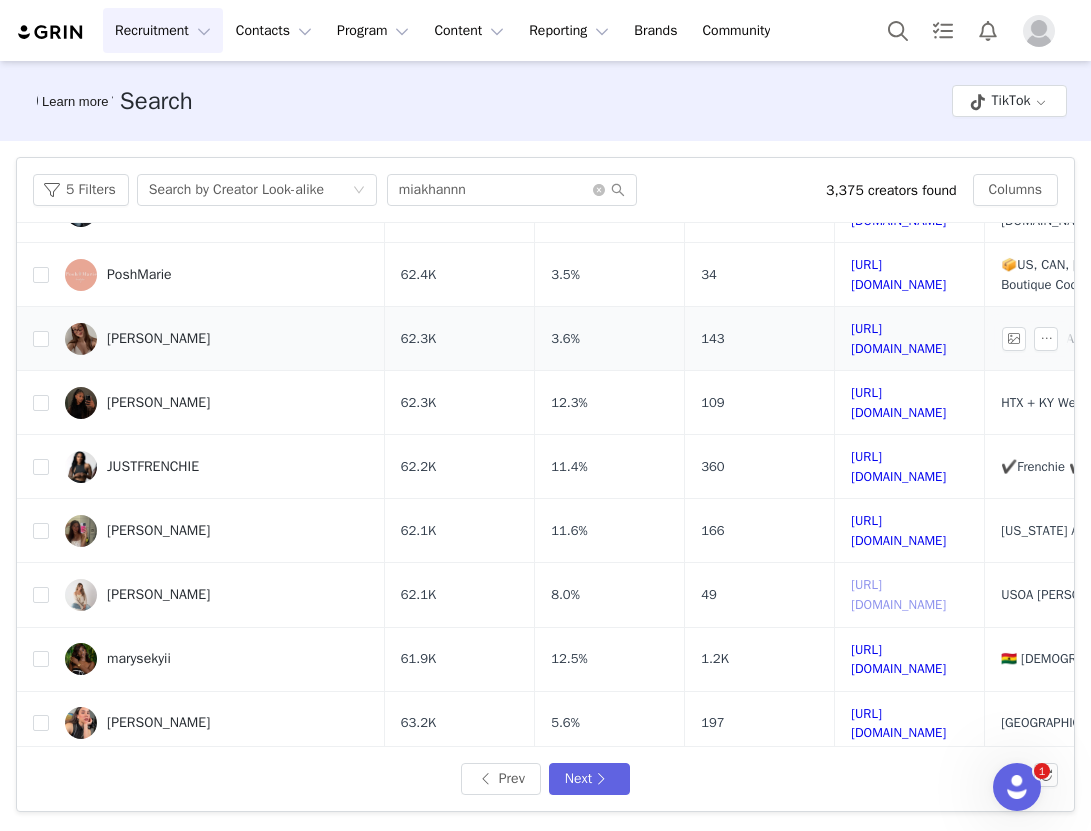scroll, scrollTop: 671, scrollLeft: 0, axis: vertical 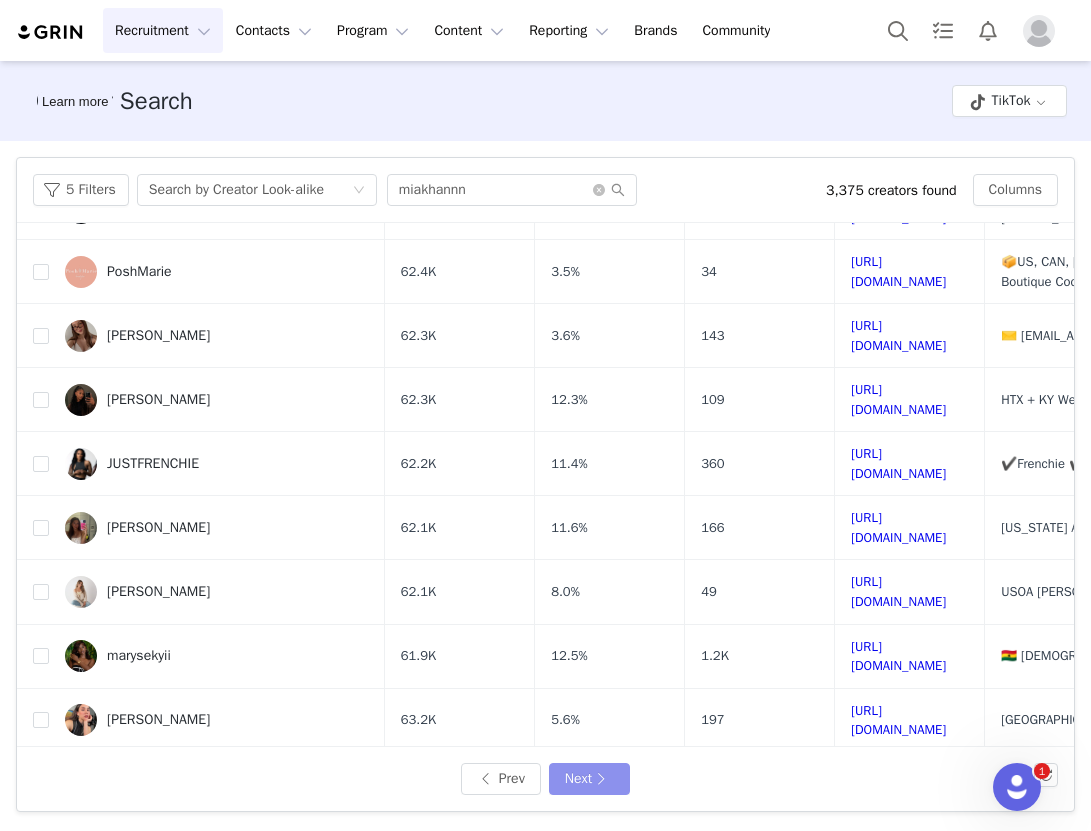 click on "Next" at bounding box center [589, 779] 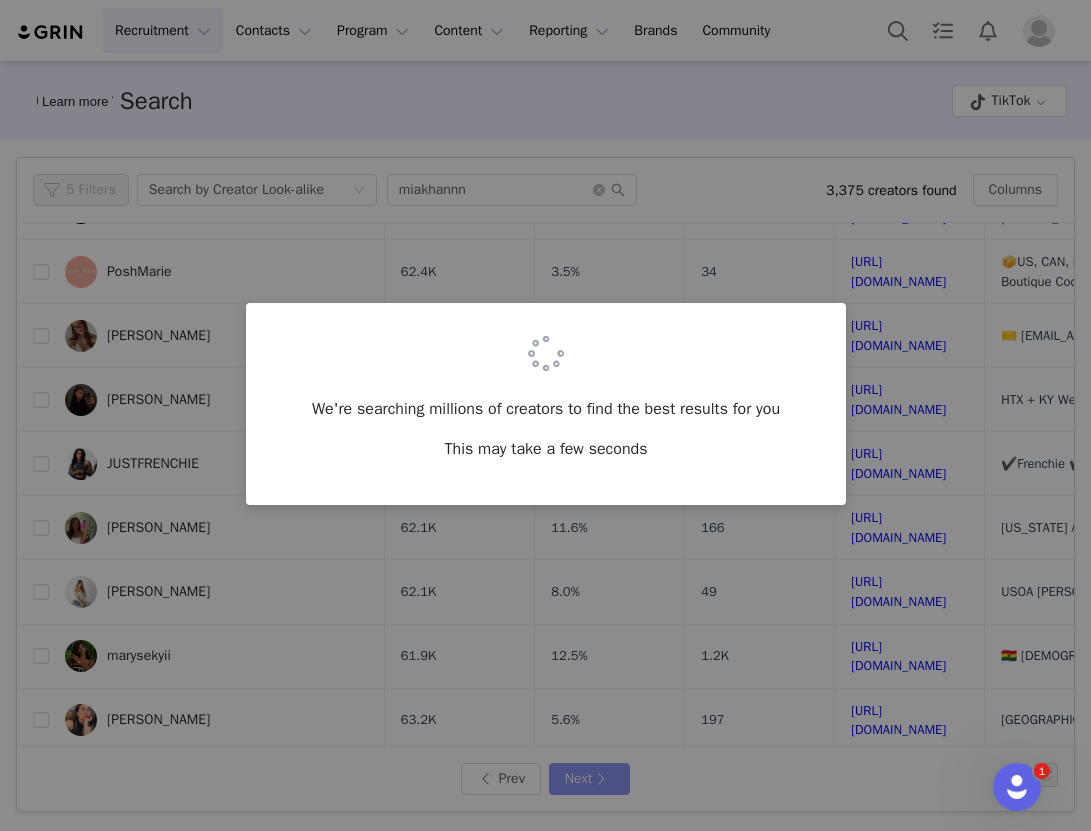 scroll, scrollTop: 0, scrollLeft: 0, axis: both 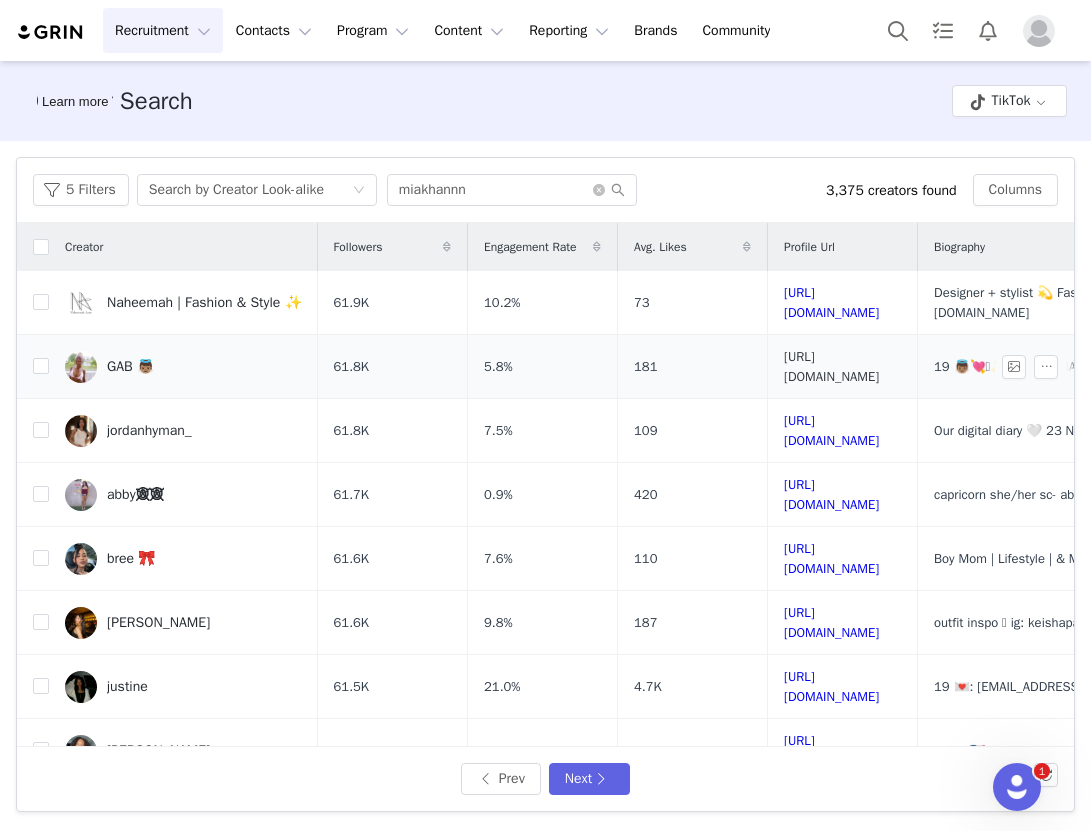 click on "https://www.tiktok.com/share/user/6730839729112253445" at bounding box center [831, 366] 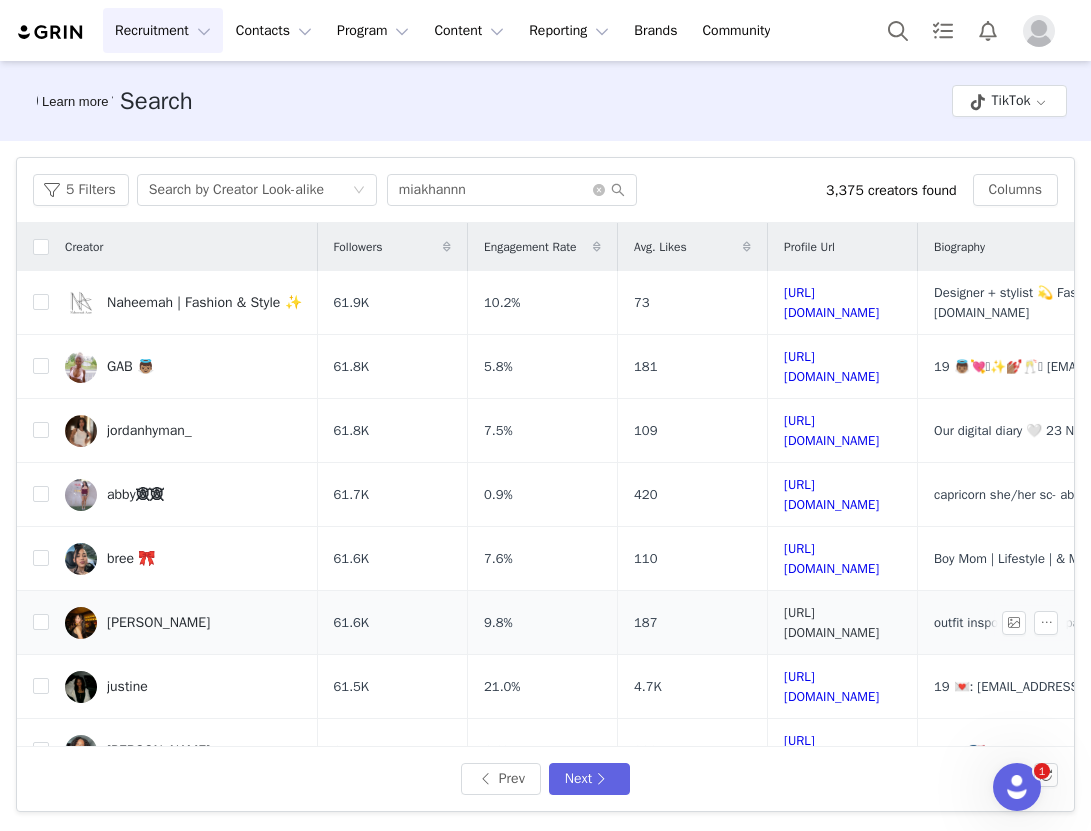 click on "https://www.tiktok.com/share/user/7135457073425089579" at bounding box center [831, 622] 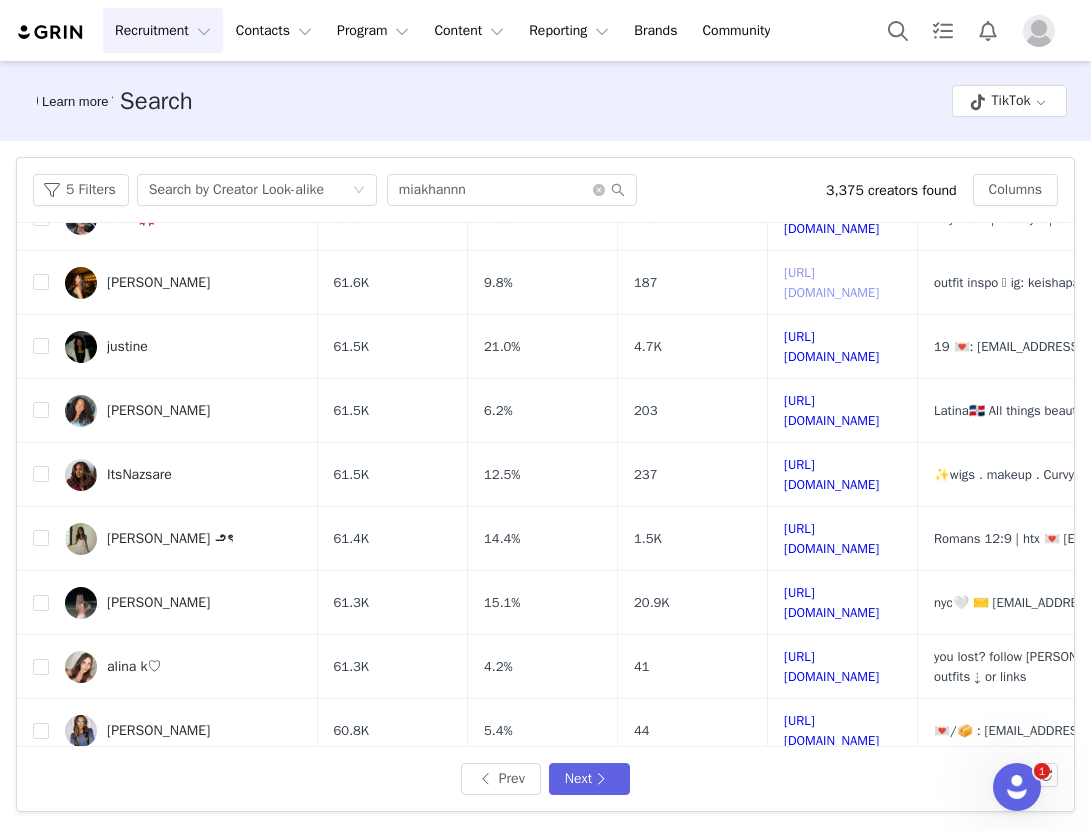 scroll, scrollTop: 341, scrollLeft: 0, axis: vertical 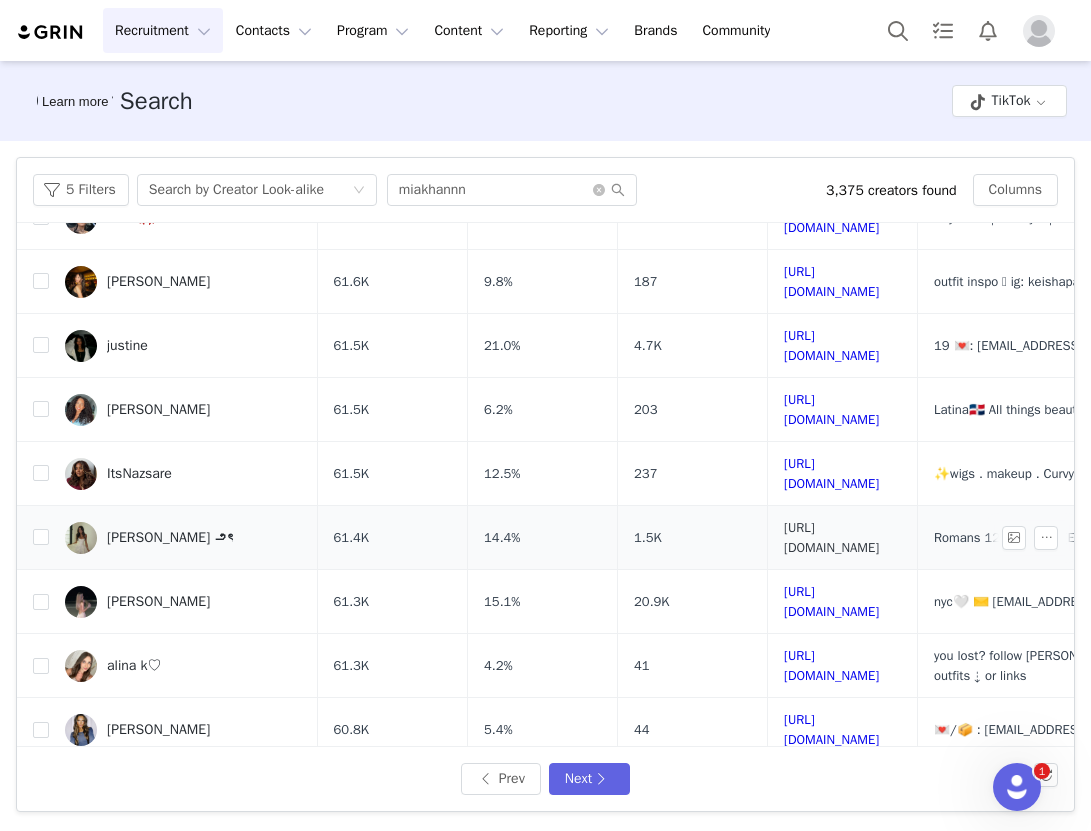 click on "https://www.tiktok.com/share/user/6861356614037914629" at bounding box center [831, 537] 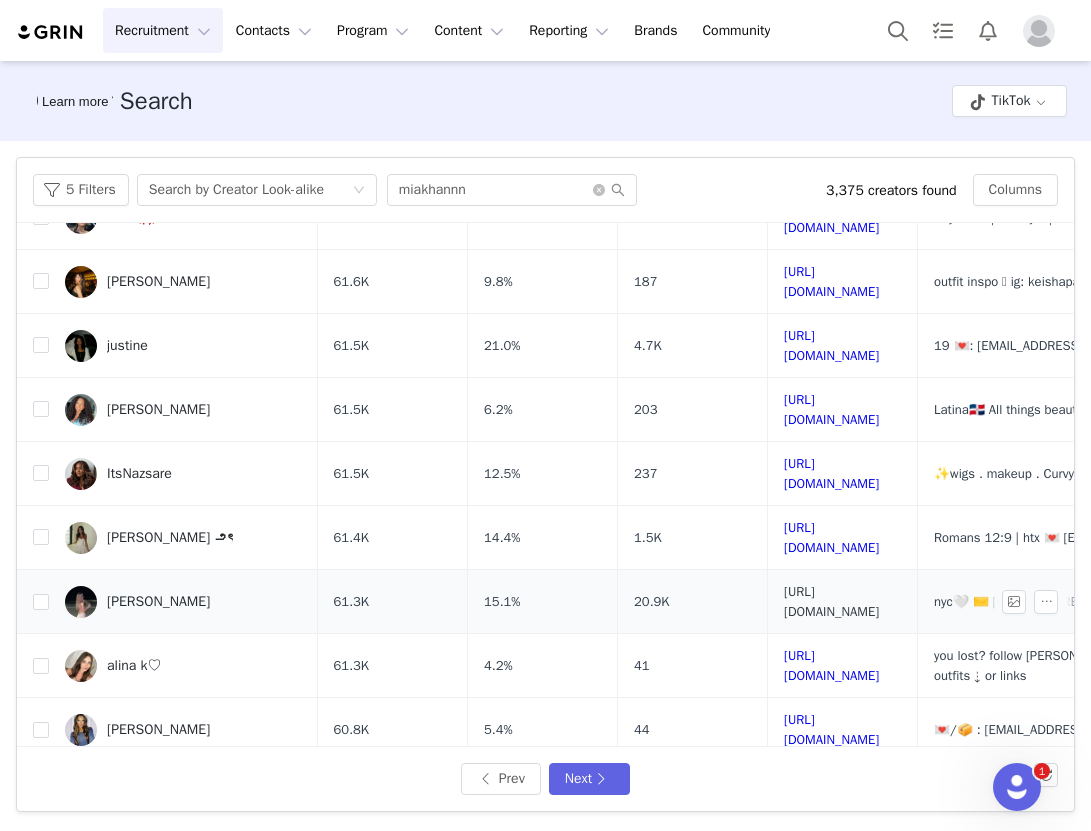 click on "https://www.tiktok.com/share/user/6864959867092157445" at bounding box center (831, 601) 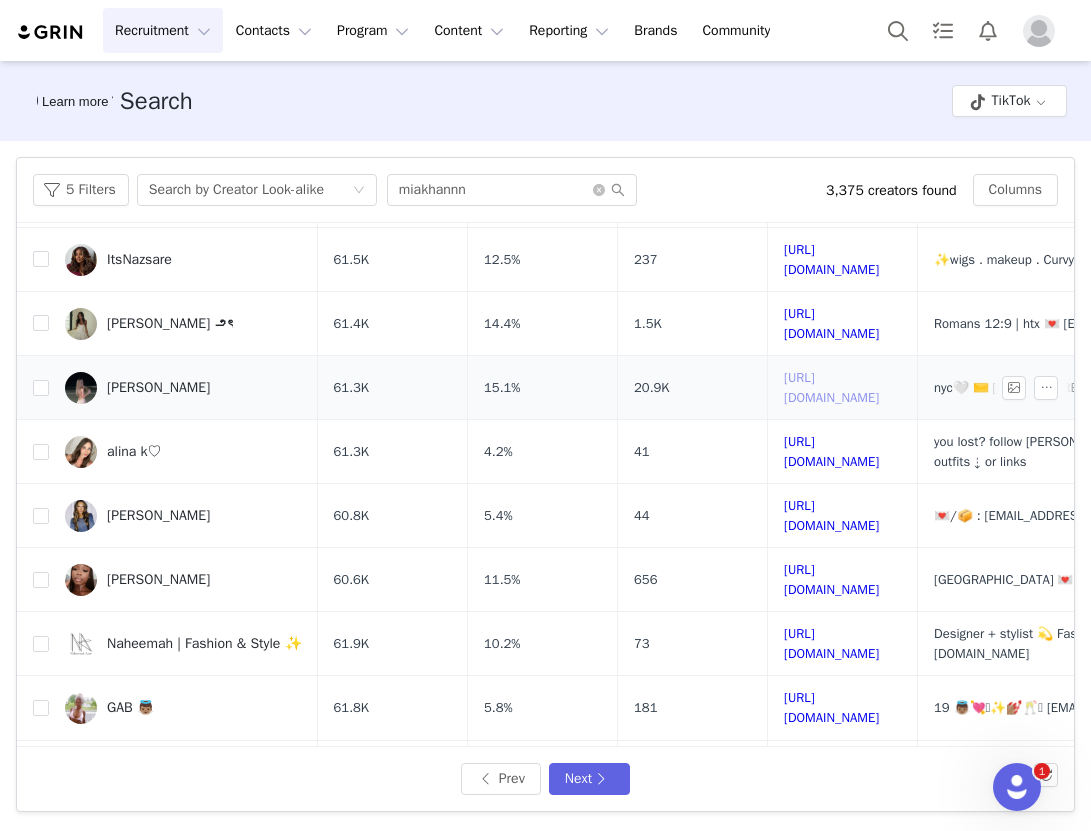 scroll, scrollTop: 587, scrollLeft: 0, axis: vertical 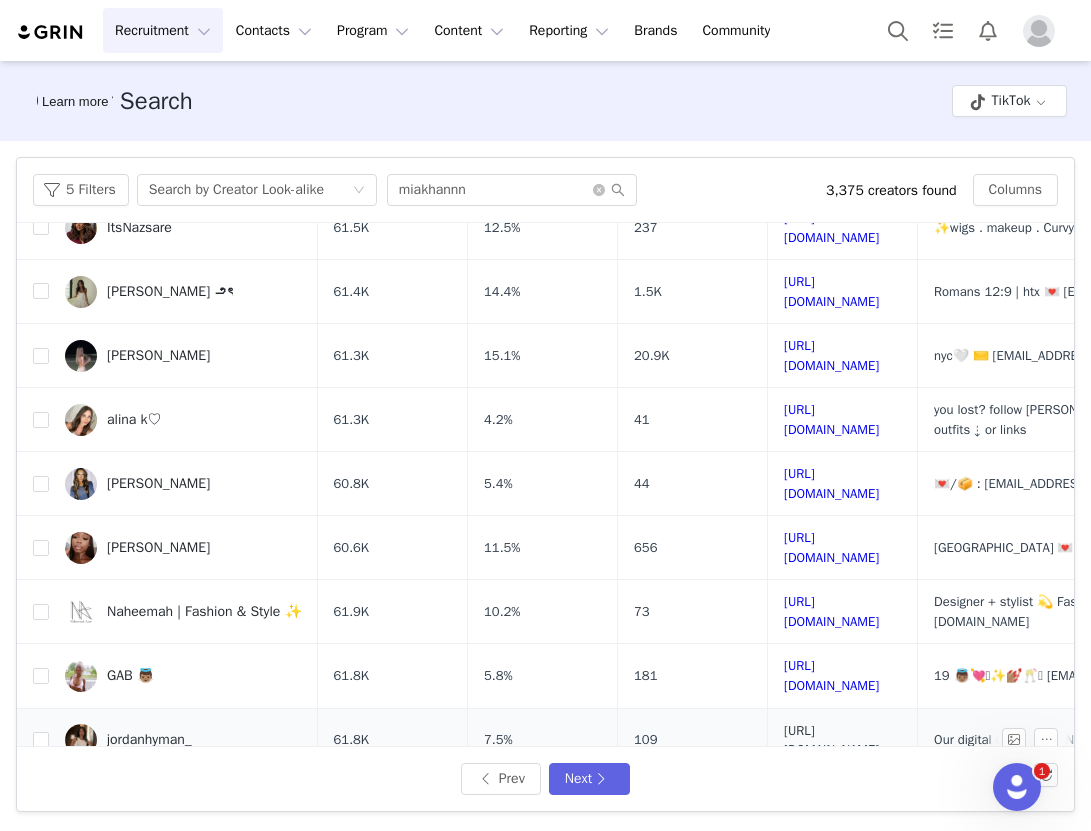 click on "https://www.tiktok.com/share/user/6808584523413373957" at bounding box center (831, 740) 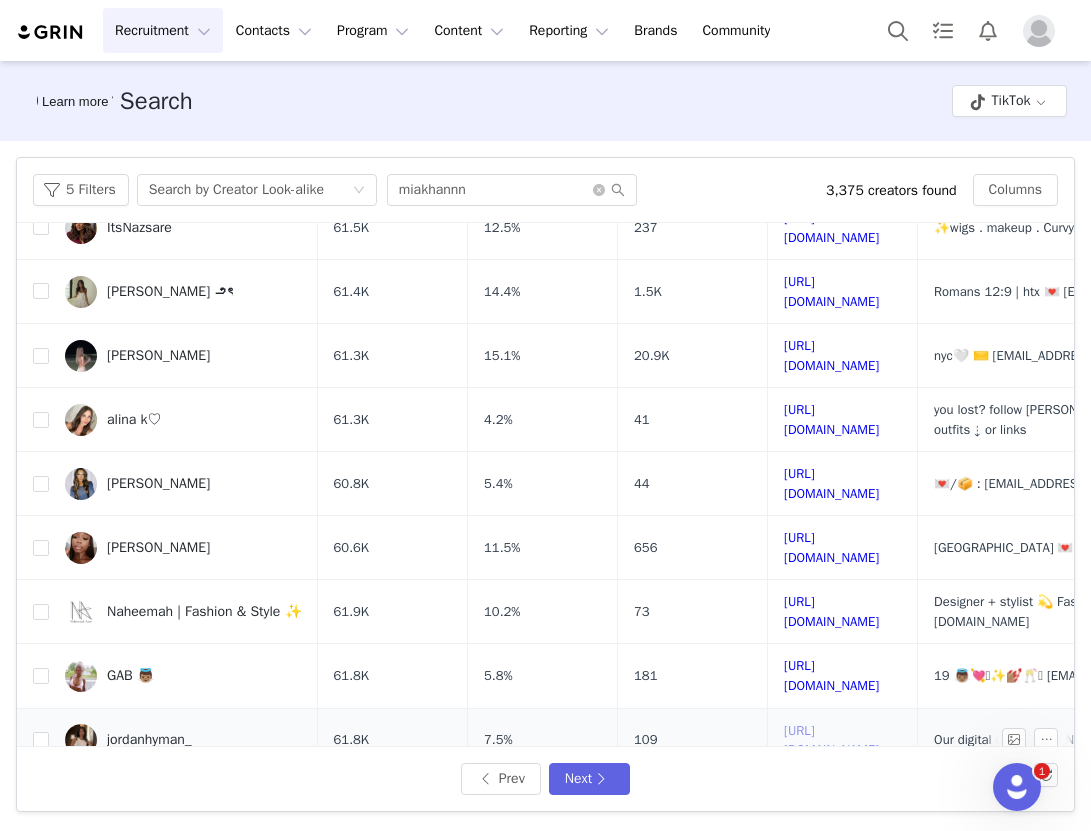 scroll, scrollTop: 664, scrollLeft: 0, axis: vertical 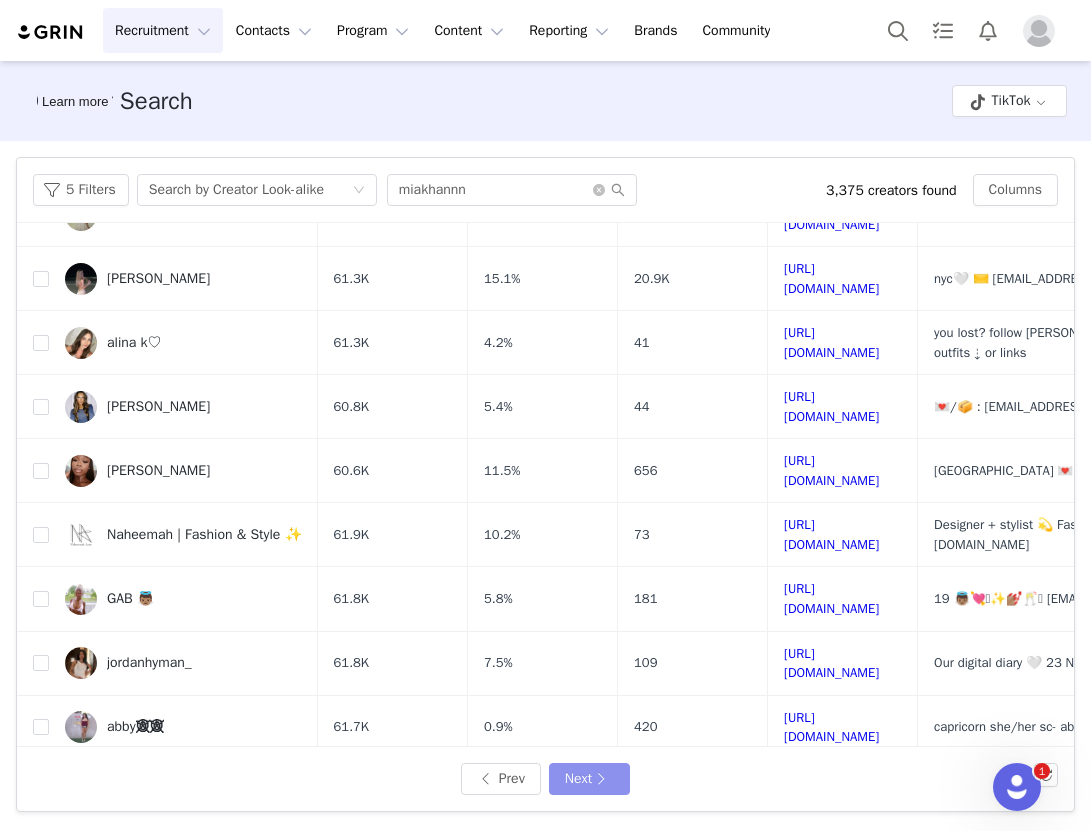 click on "Next" at bounding box center (589, 779) 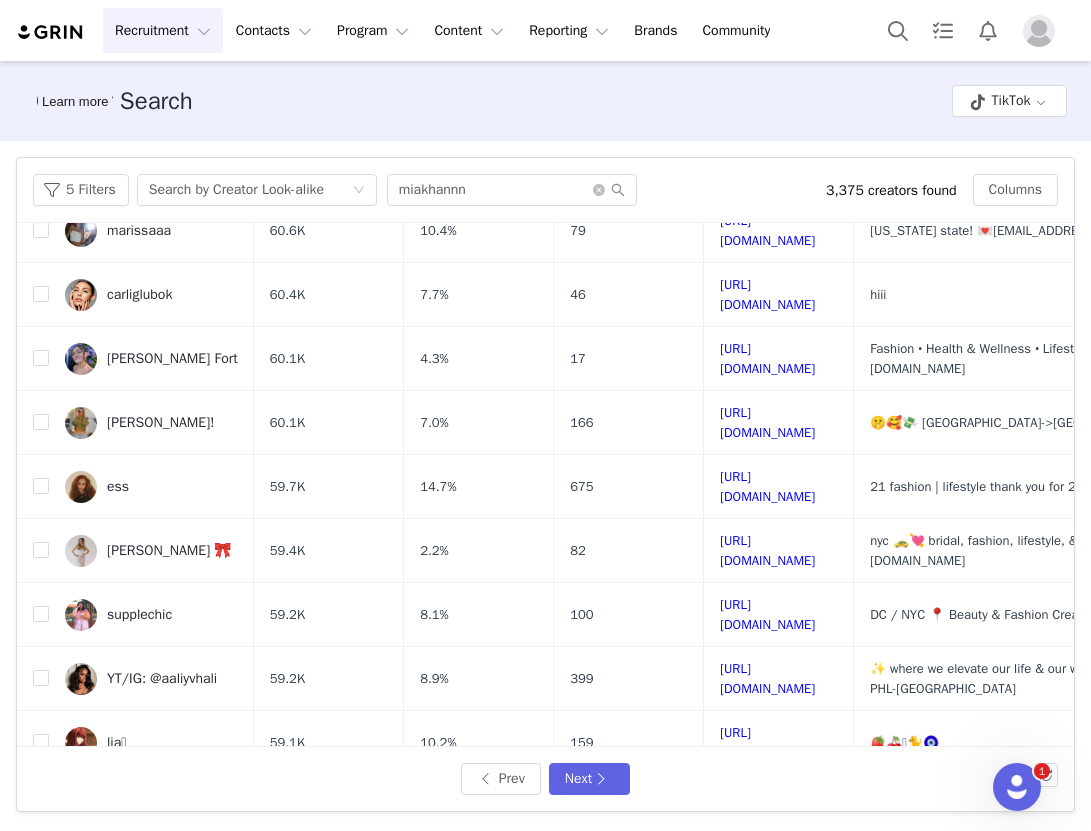 scroll, scrollTop: 138, scrollLeft: 0, axis: vertical 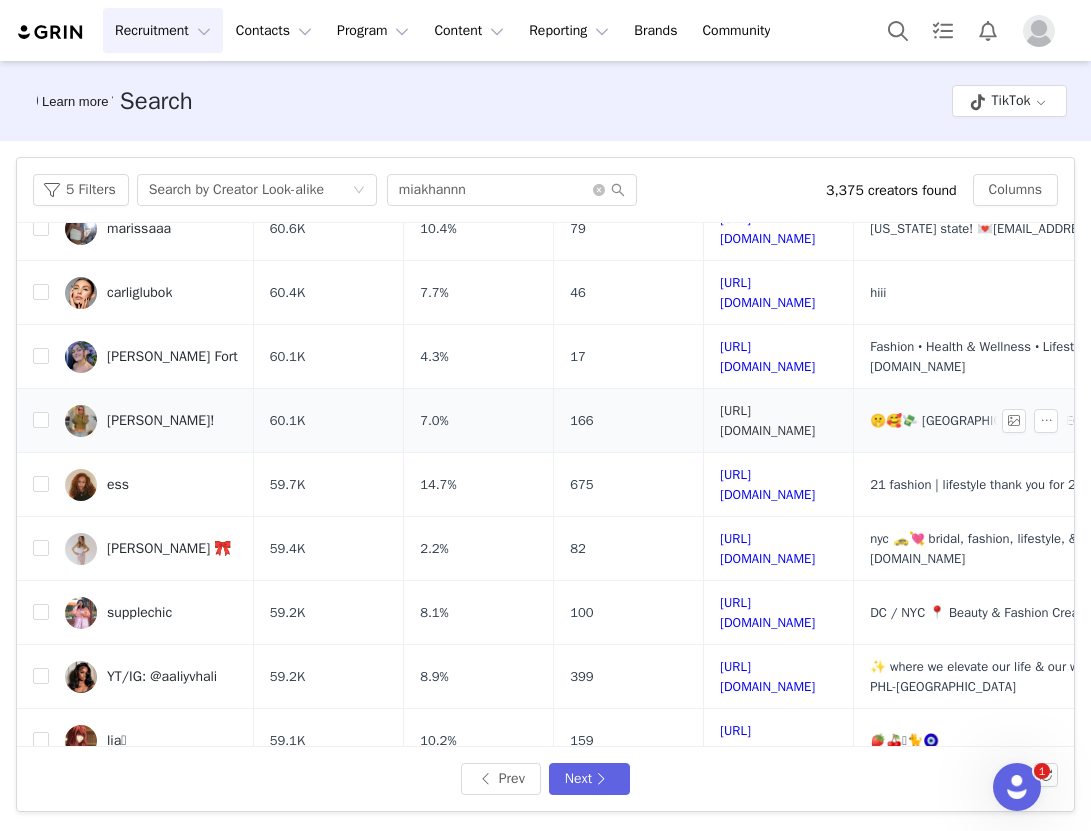 click on "https://www.tiktok.com/share/user/6618313060250812421" at bounding box center [767, 420] 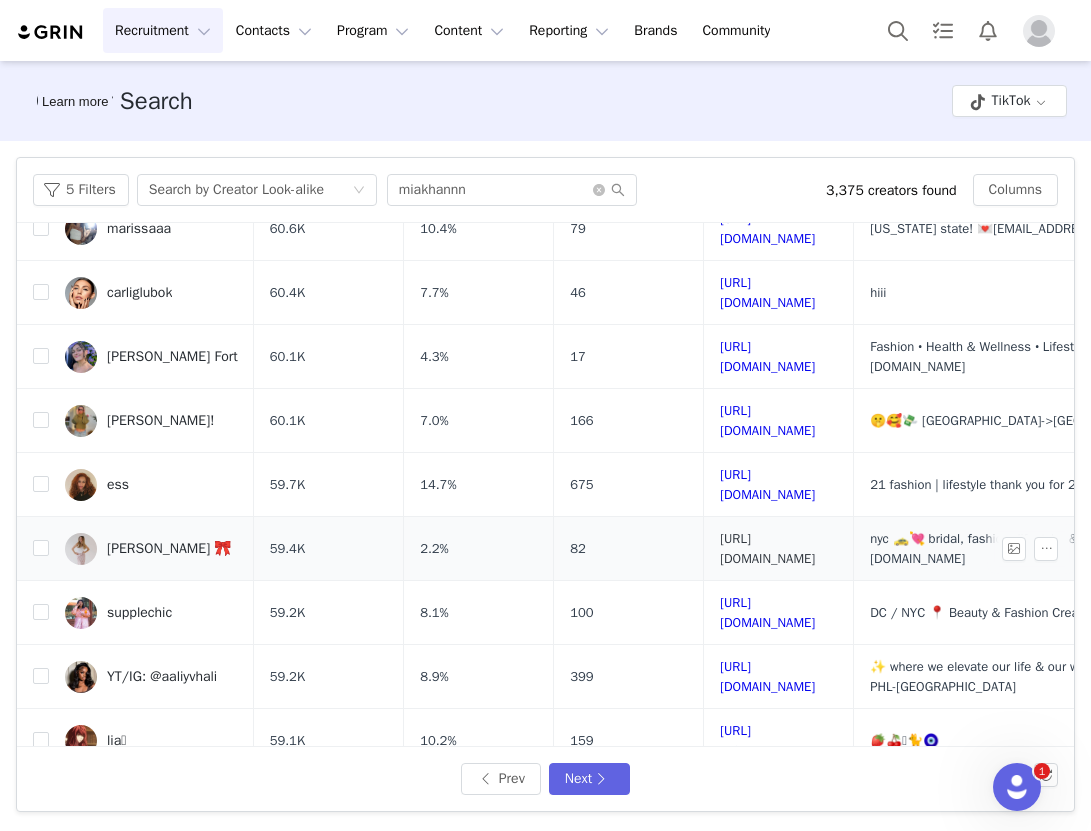 click on "https://www.tiktok.com/share/user/6909126284405457925" at bounding box center [767, 548] 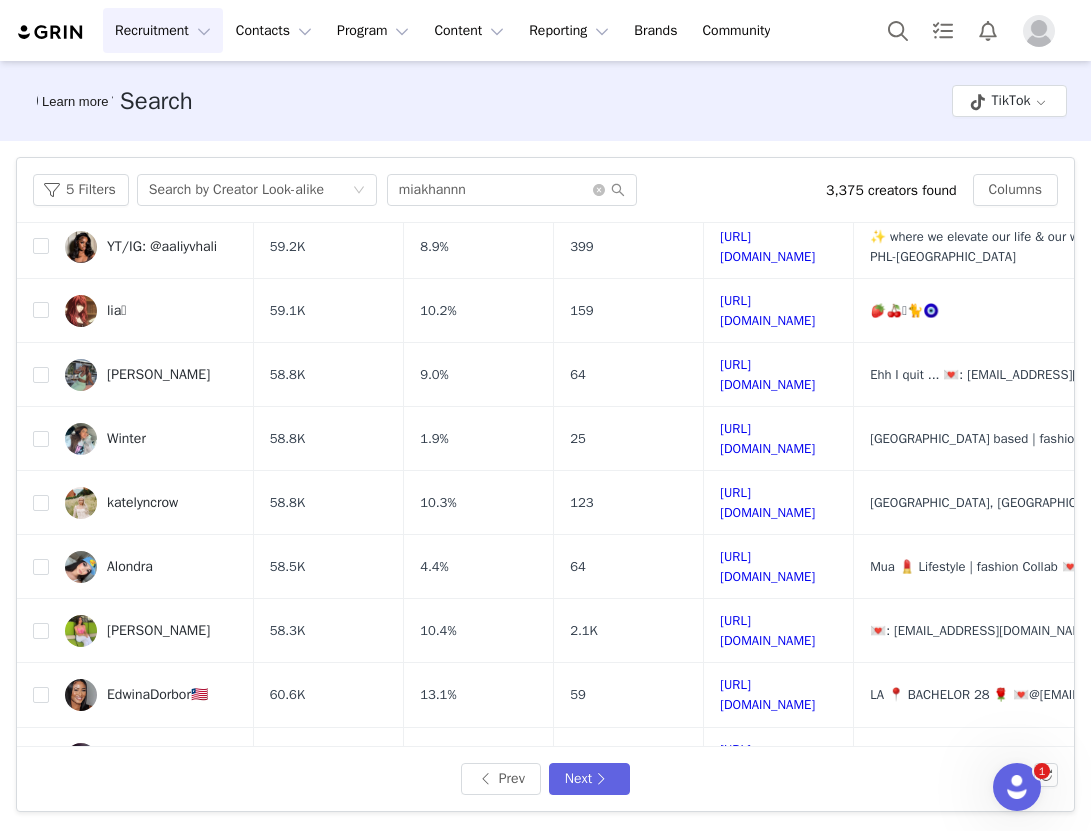 scroll, scrollTop: 566, scrollLeft: 0, axis: vertical 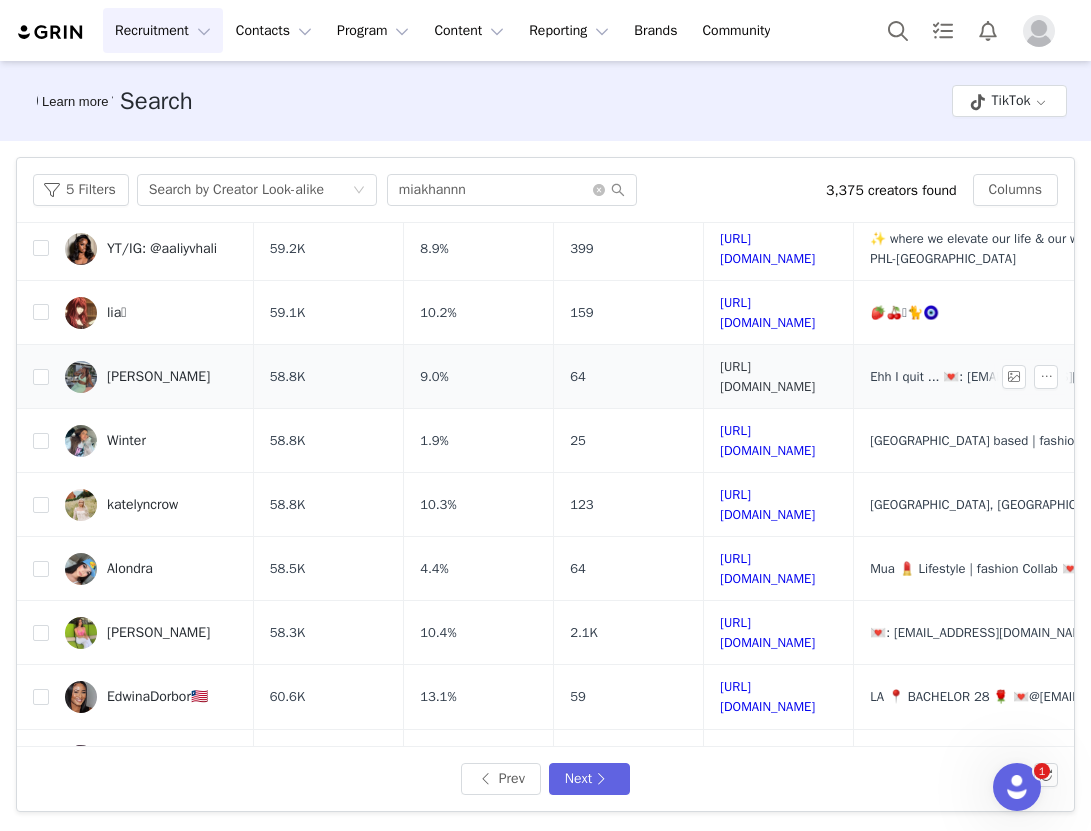 click on "https://www.tiktok.com/share/user/6677128764903130113" at bounding box center (767, 376) 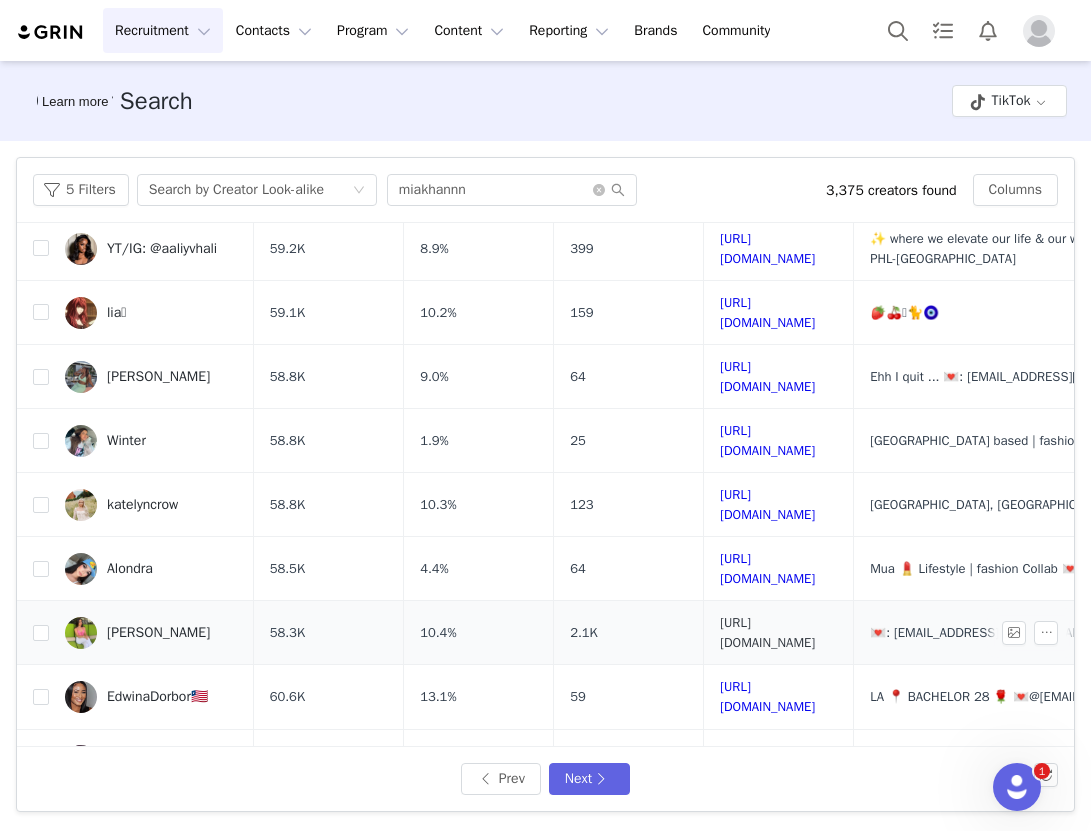 click on "https://www.tiktok.com/share/user/7028760412498871302" at bounding box center [767, 632] 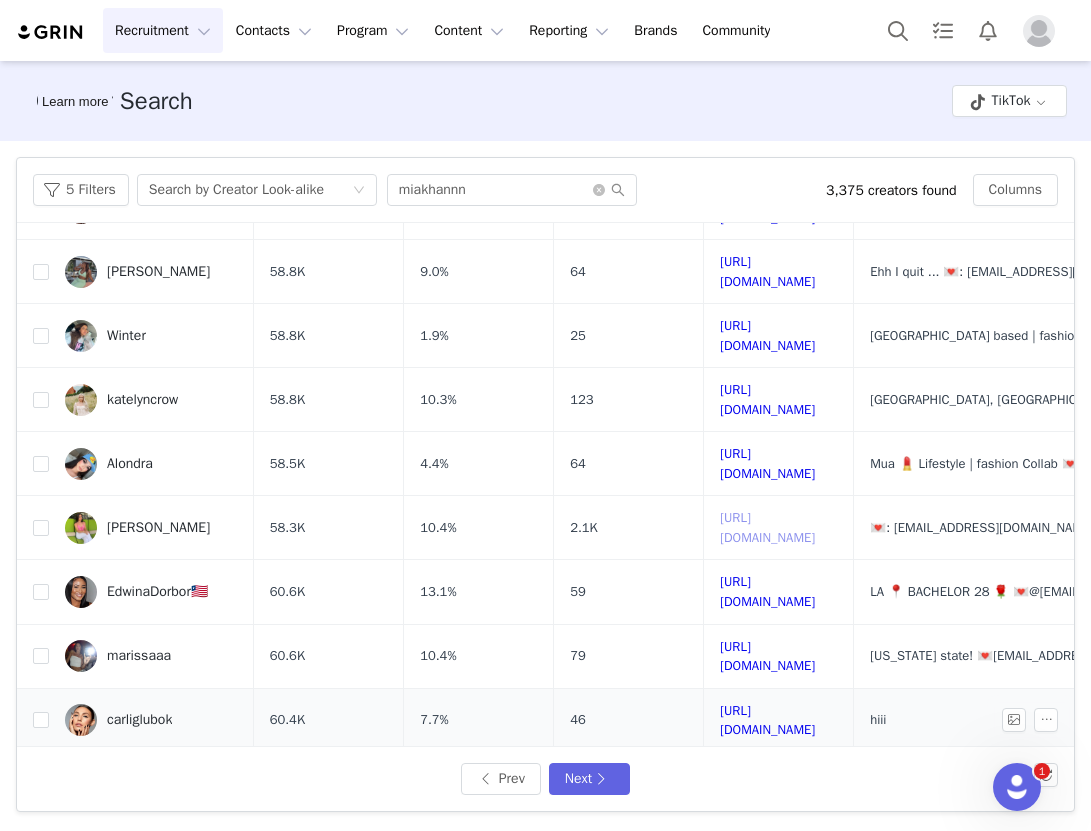 scroll, scrollTop: 670, scrollLeft: 0, axis: vertical 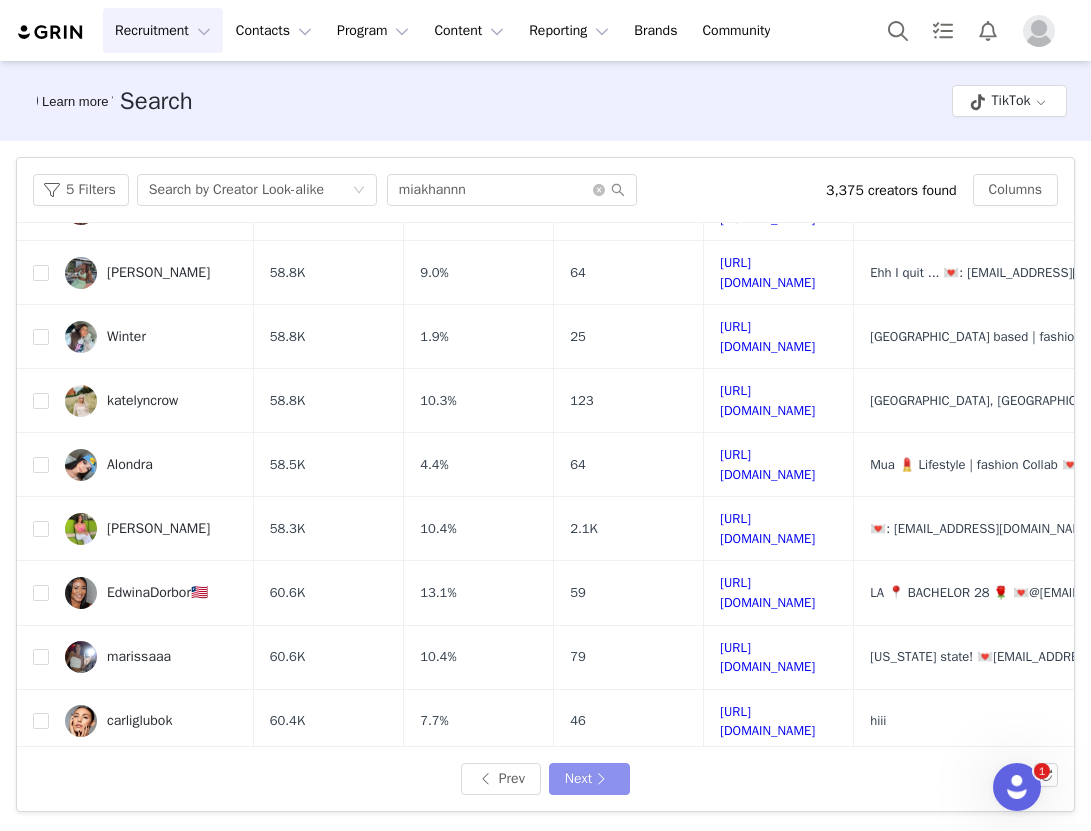 click on "Next" at bounding box center [589, 779] 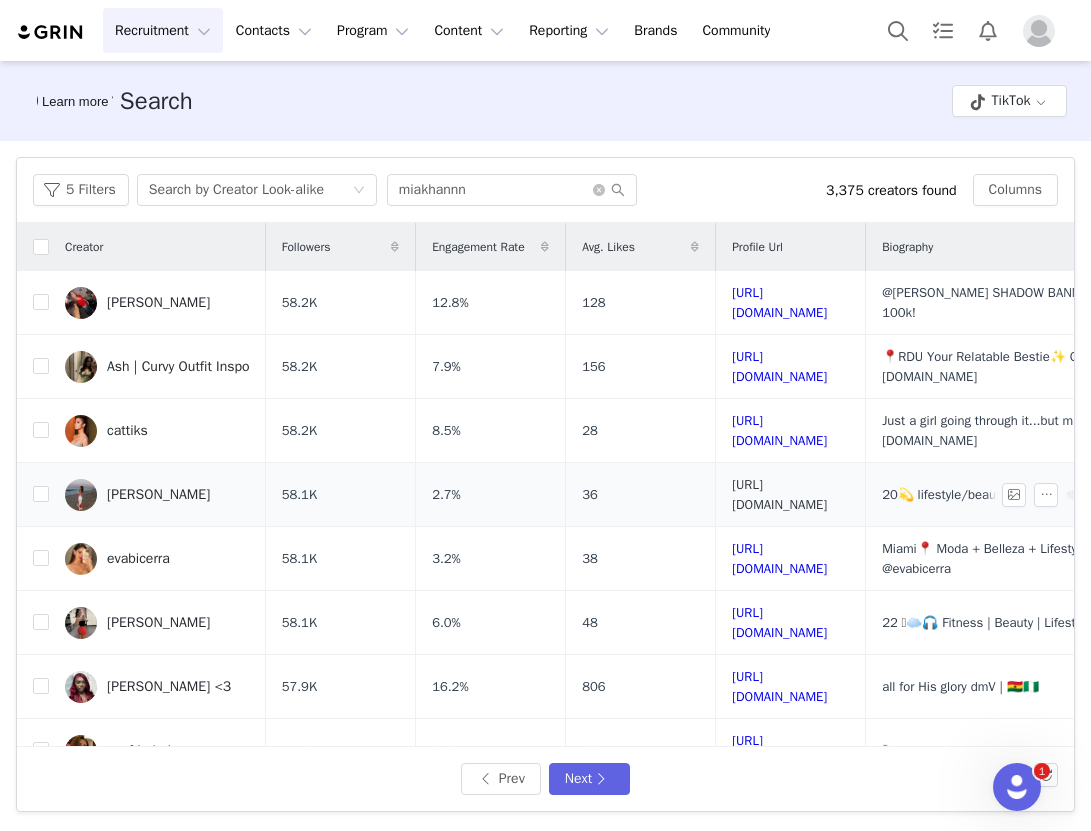 click on "https://www.tiktok.com/share/user/6643971422938513413" at bounding box center (779, 494) 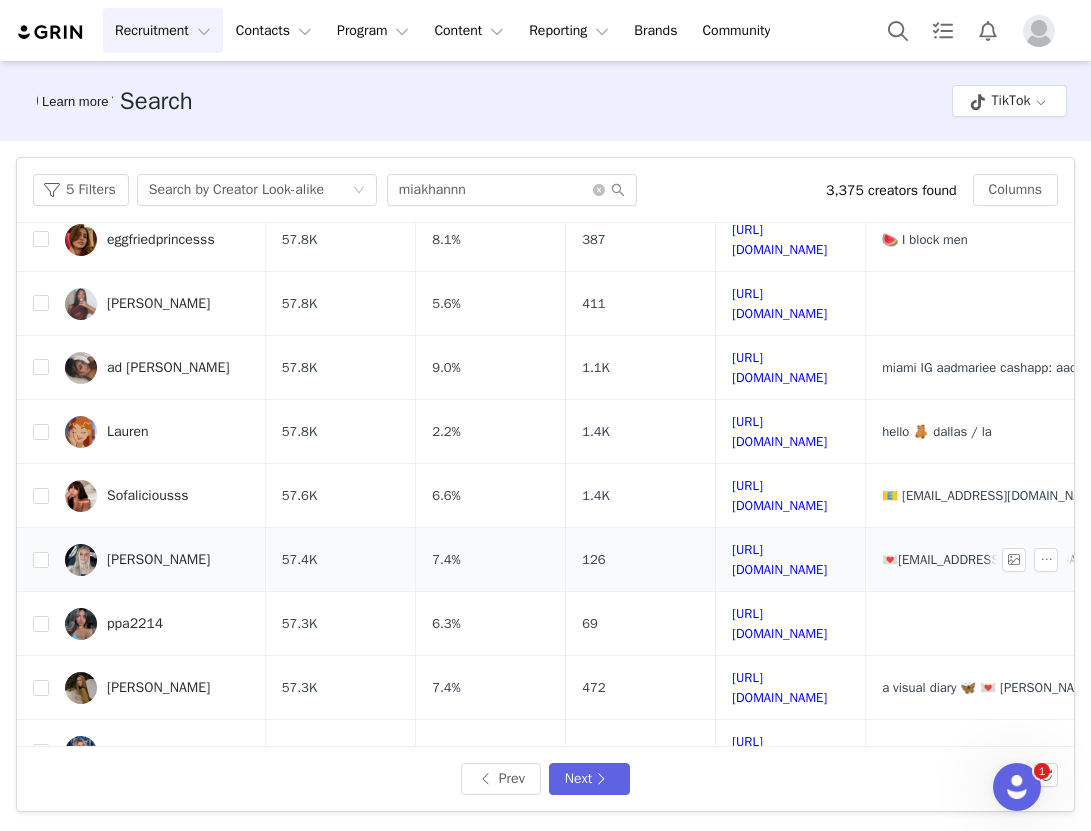 scroll, scrollTop: 509, scrollLeft: 0, axis: vertical 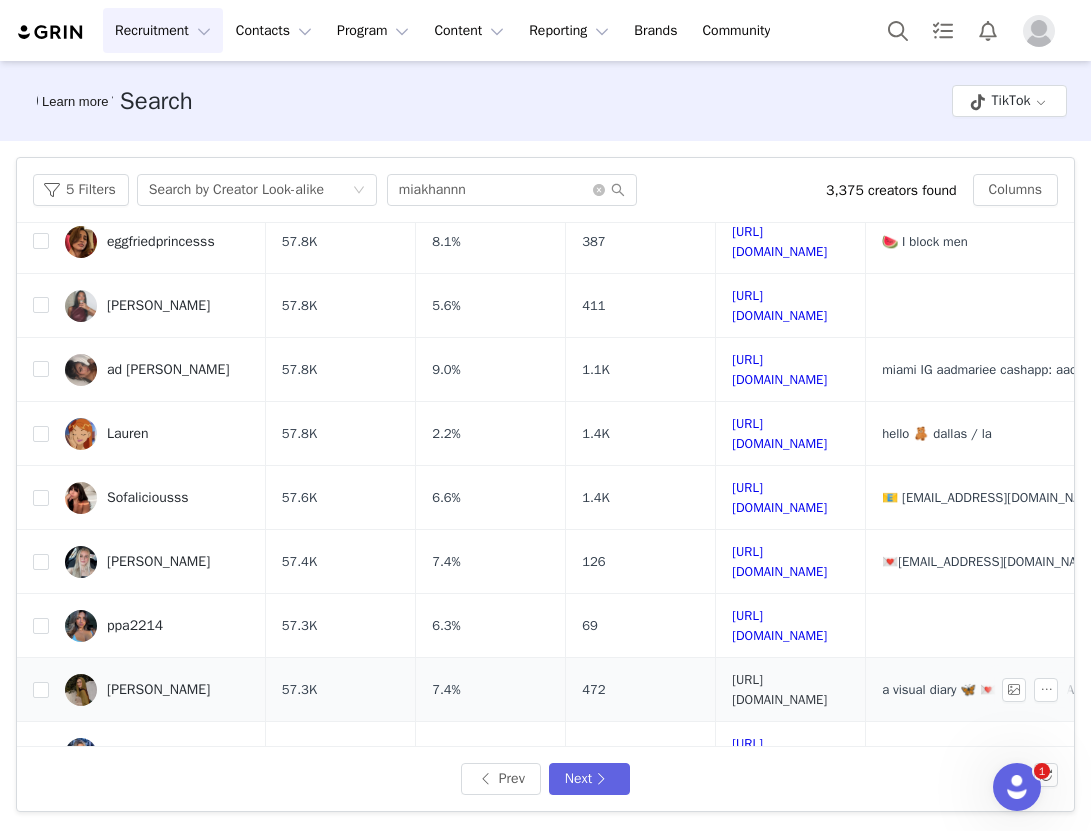 click on "https://www.tiktok.com/share/user/6794086278311052294" at bounding box center (779, 689) 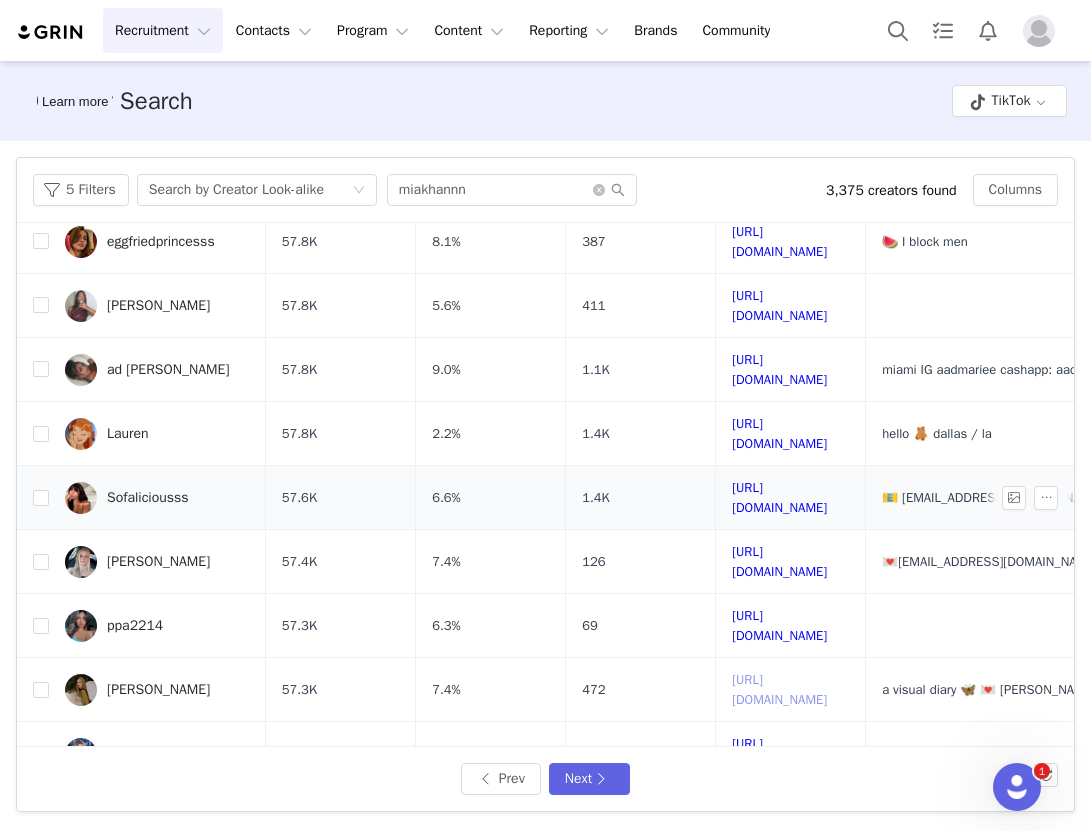 scroll, scrollTop: 692, scrollLeft: 0, axis: vertical 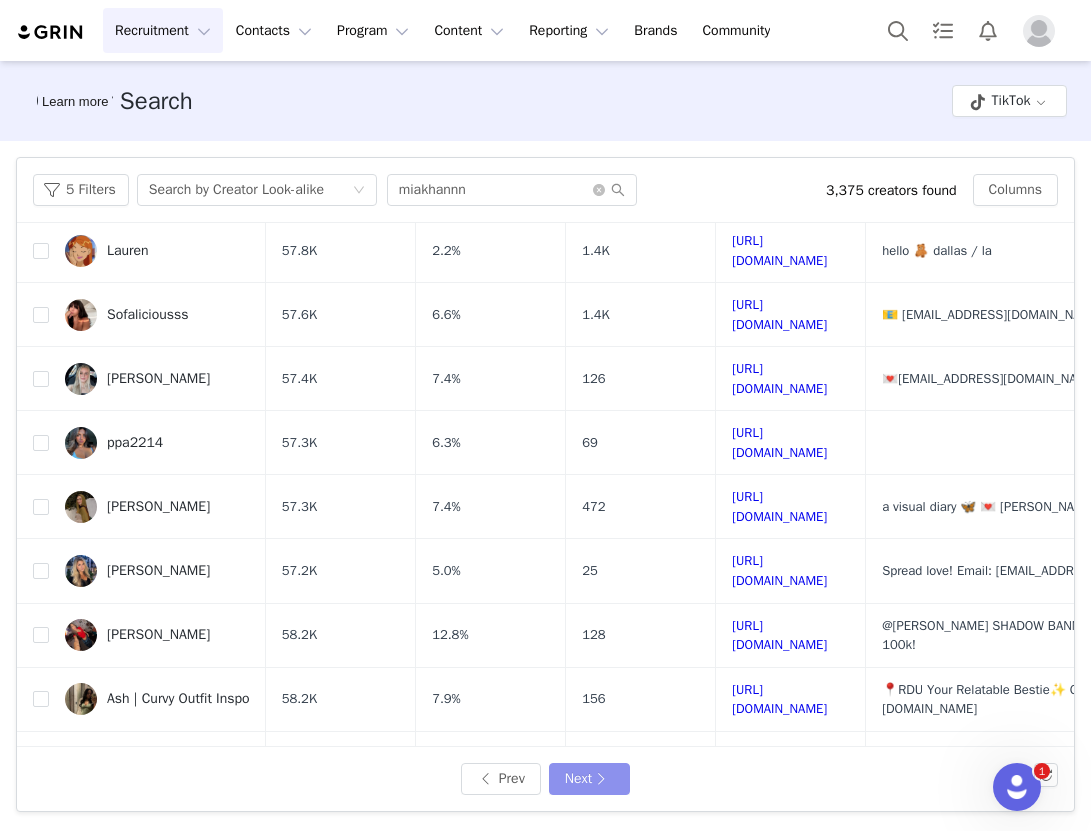click on "Next" at bounding box center [589, 779] 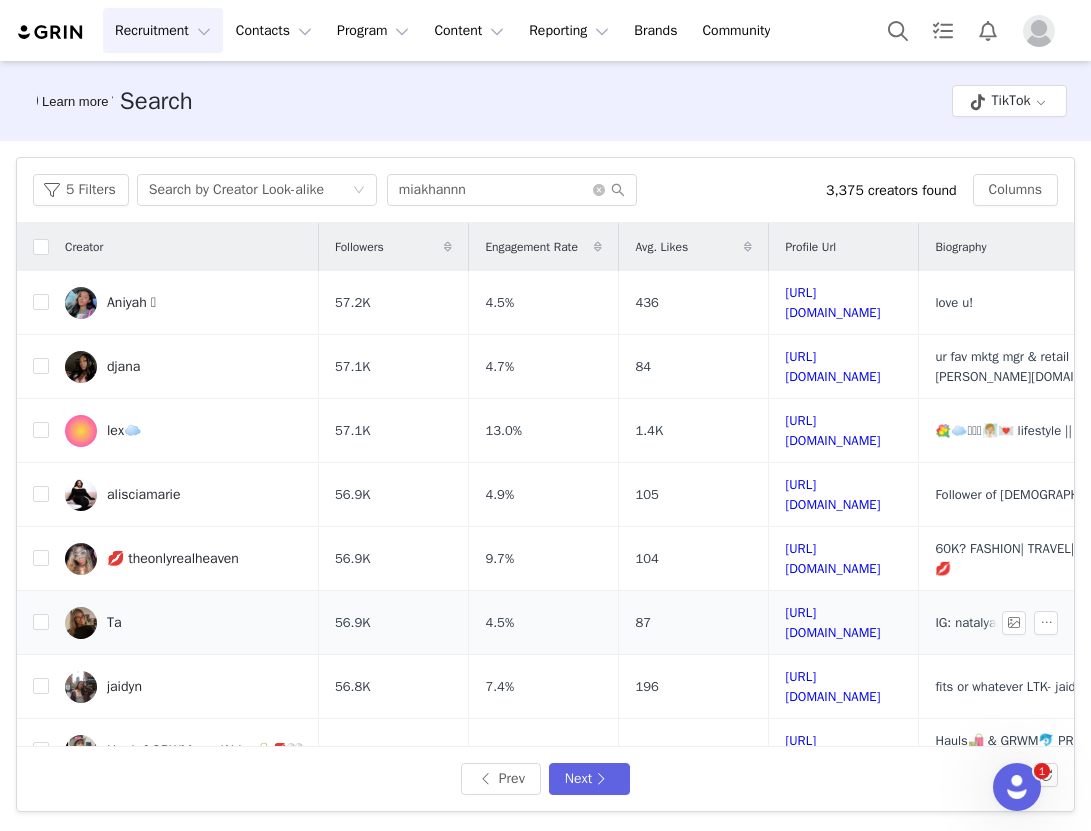 scroll, scrollTop: 131, scrollLeft: 0, axis: vertical 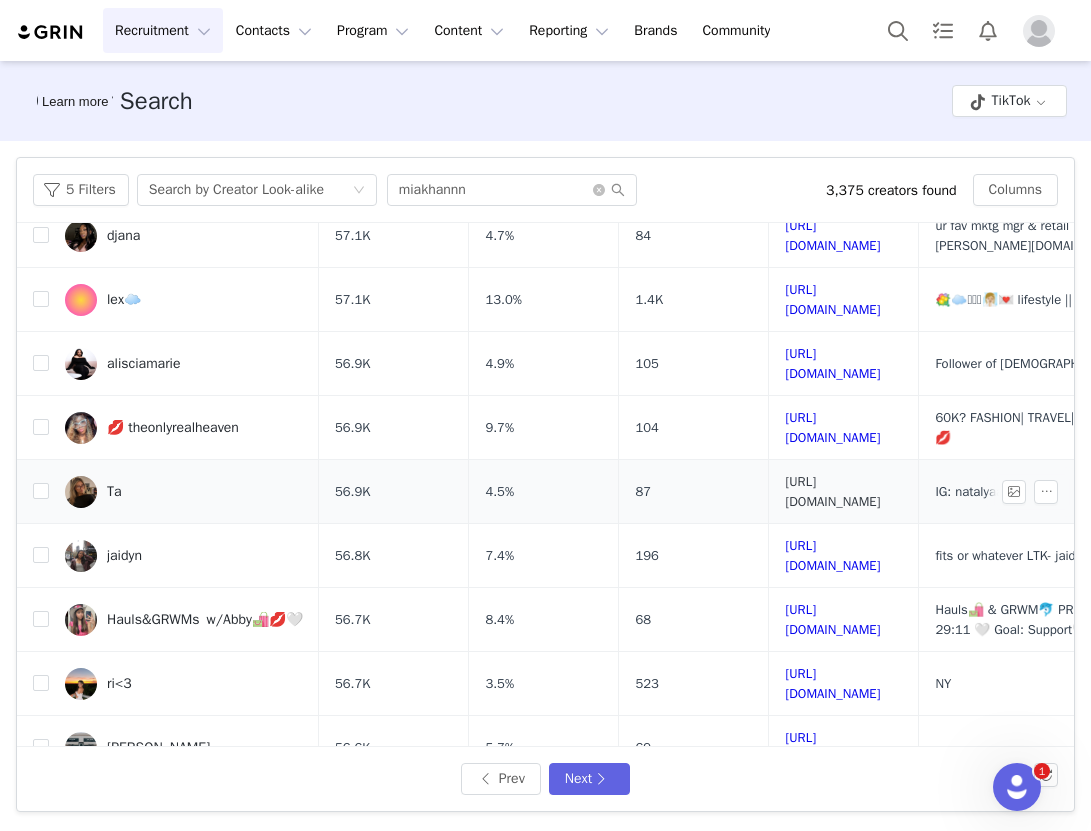 click on "https://www.tiktok.com/share/user/6630399394234335238" at bounding box center (832, 491) 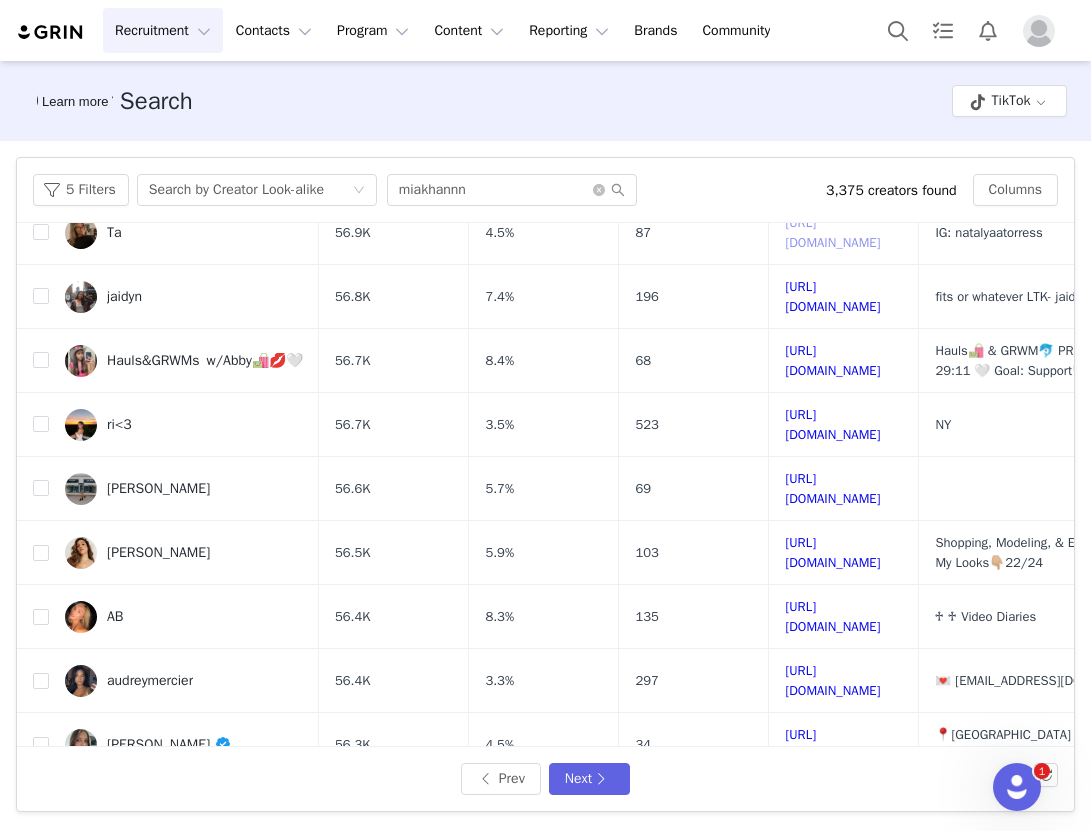 scroll, scrollTop: 423, scrollLeft: 0, axis: vertical 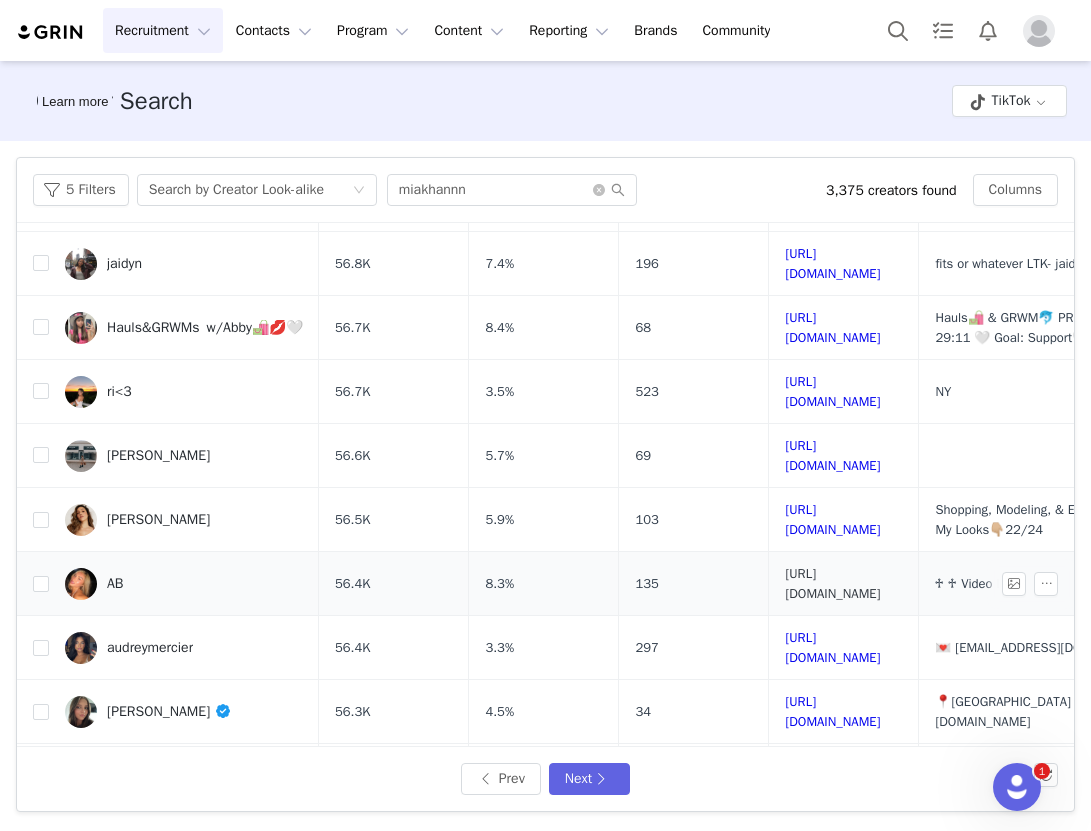 click on "https://www.tiktok.com/share/user/6817252782237516806" at bounding box center (832, 583) 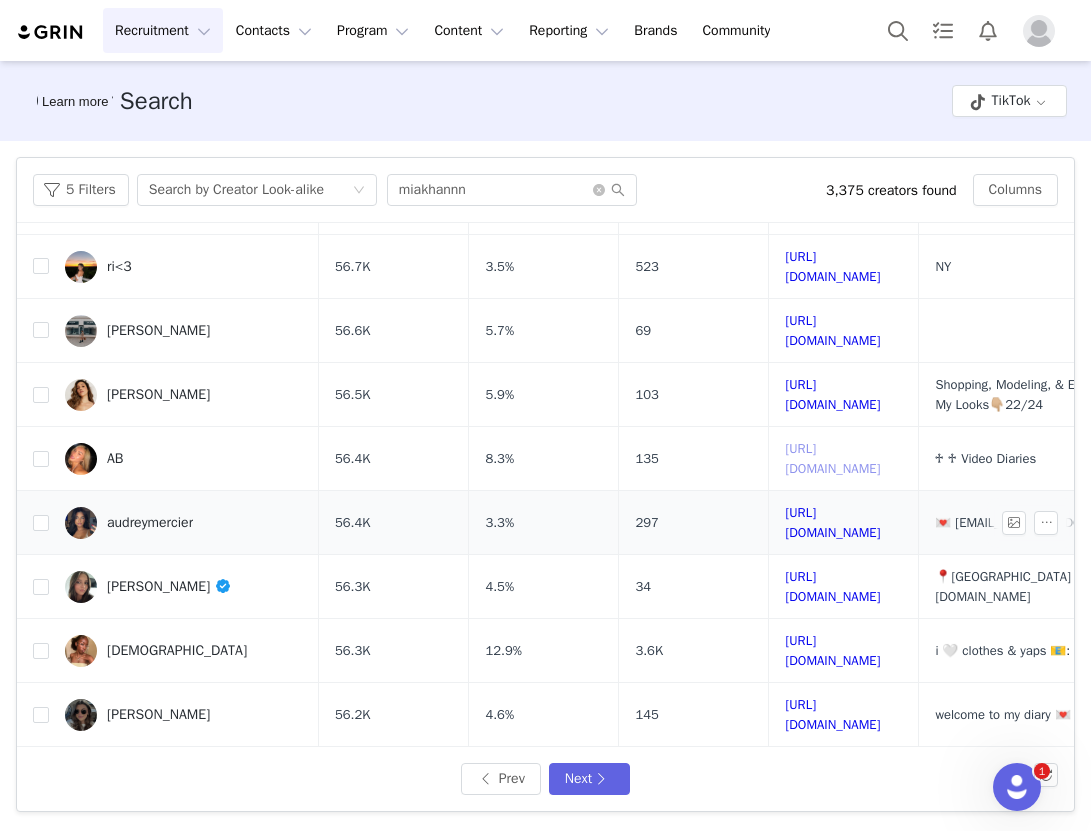 scroll, scrollTop: 546, scrollLeft: 0, axis: vertical 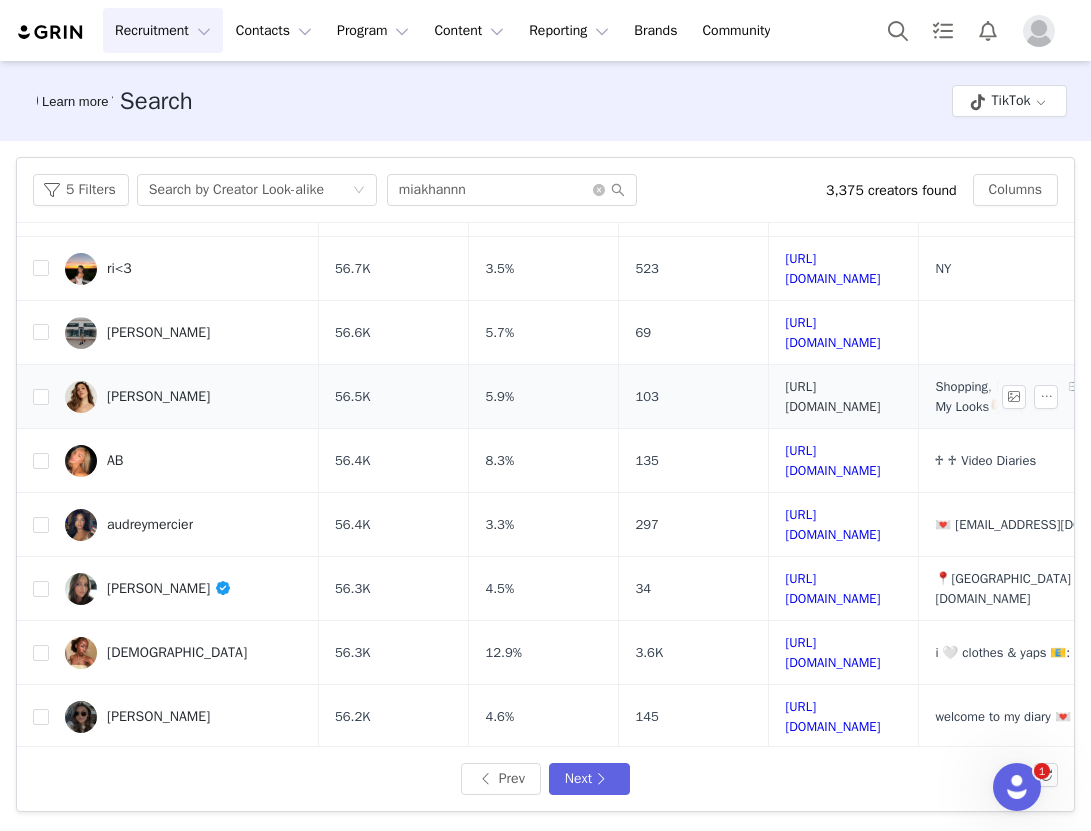 click on "https://www.tiktok.com/share/user/6750464368088286213" at bounding box center (832, 396) 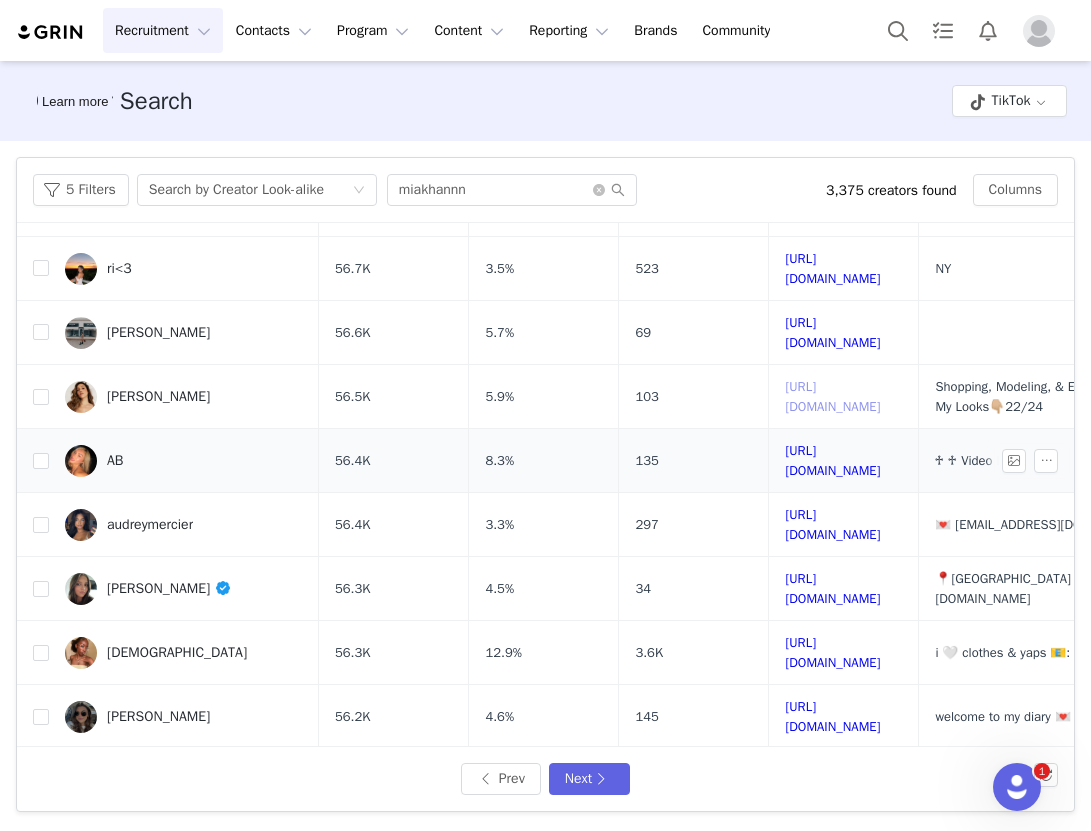 scroll, scrollTop: 678, scrollLeft: 0, axis: vertical 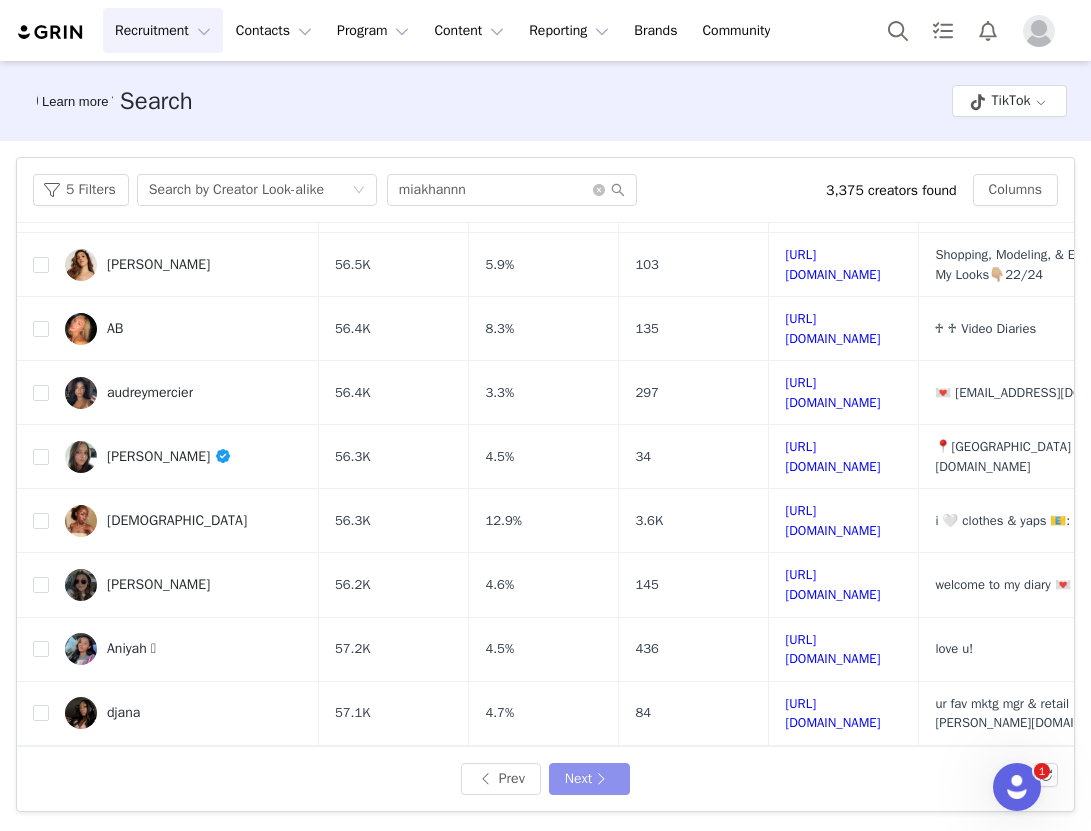 click on "Next" at bounding box center [589, 779] 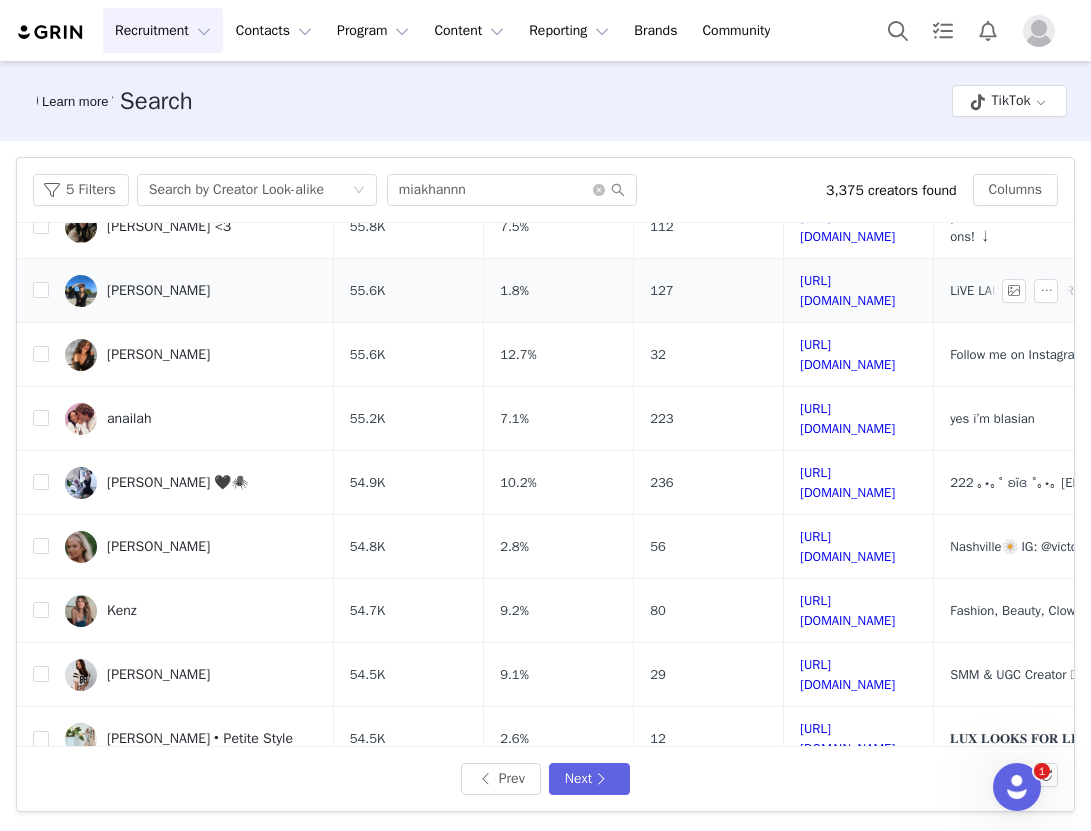 scroll, scrollTop: 203, scrollLeft: 0, axis: vertical 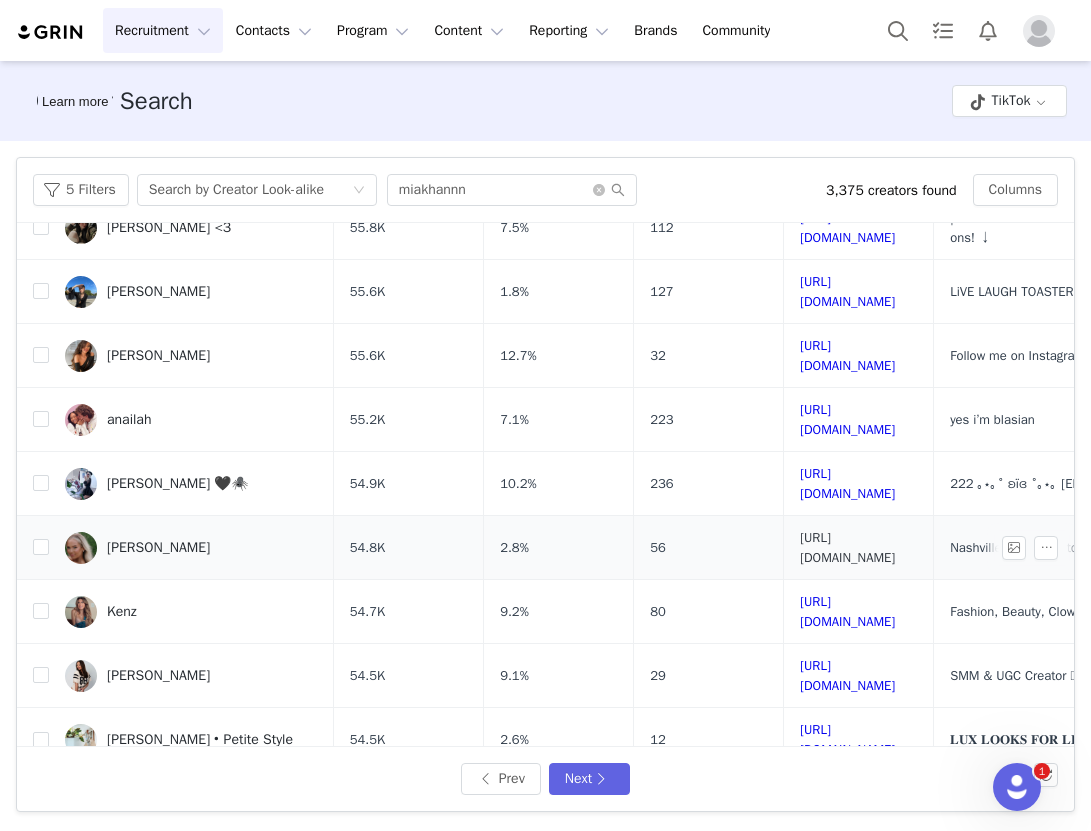 click on "https://www.tiktok.com/share/user/6733228764539634693" at bounding box center [847, 547] 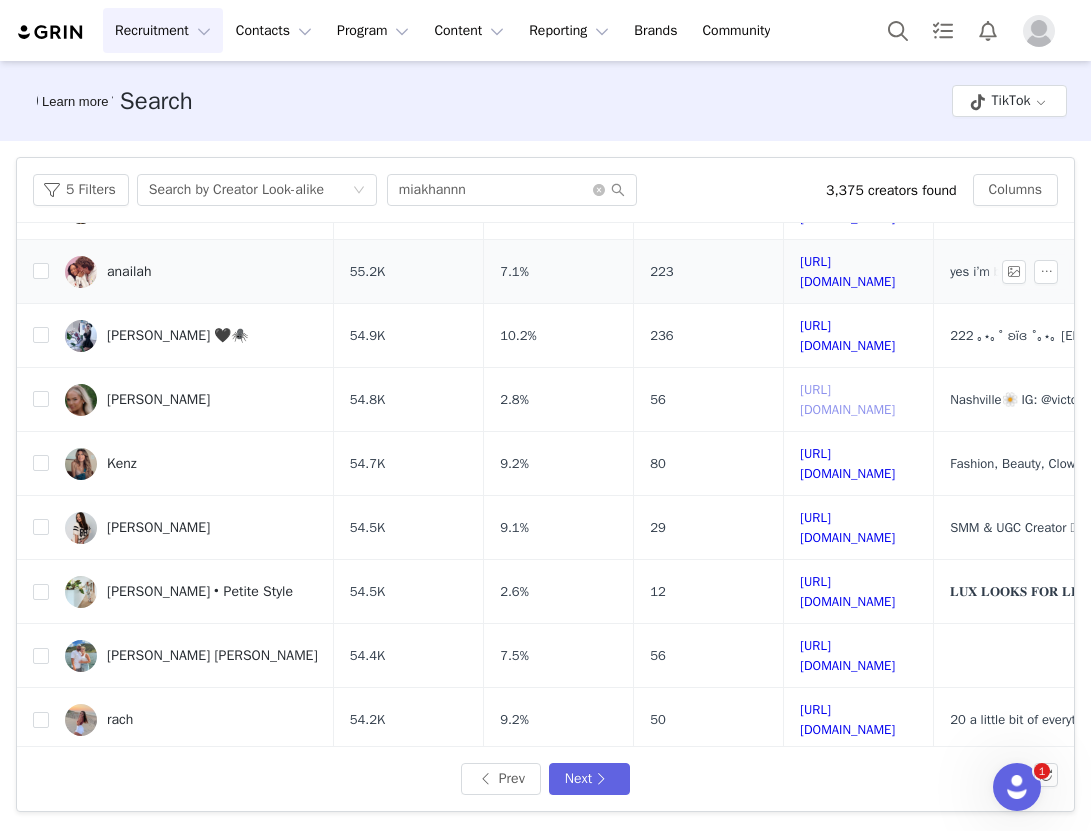 scroll, scrollTop: 367, scrollLeft: 0, axis: vertical 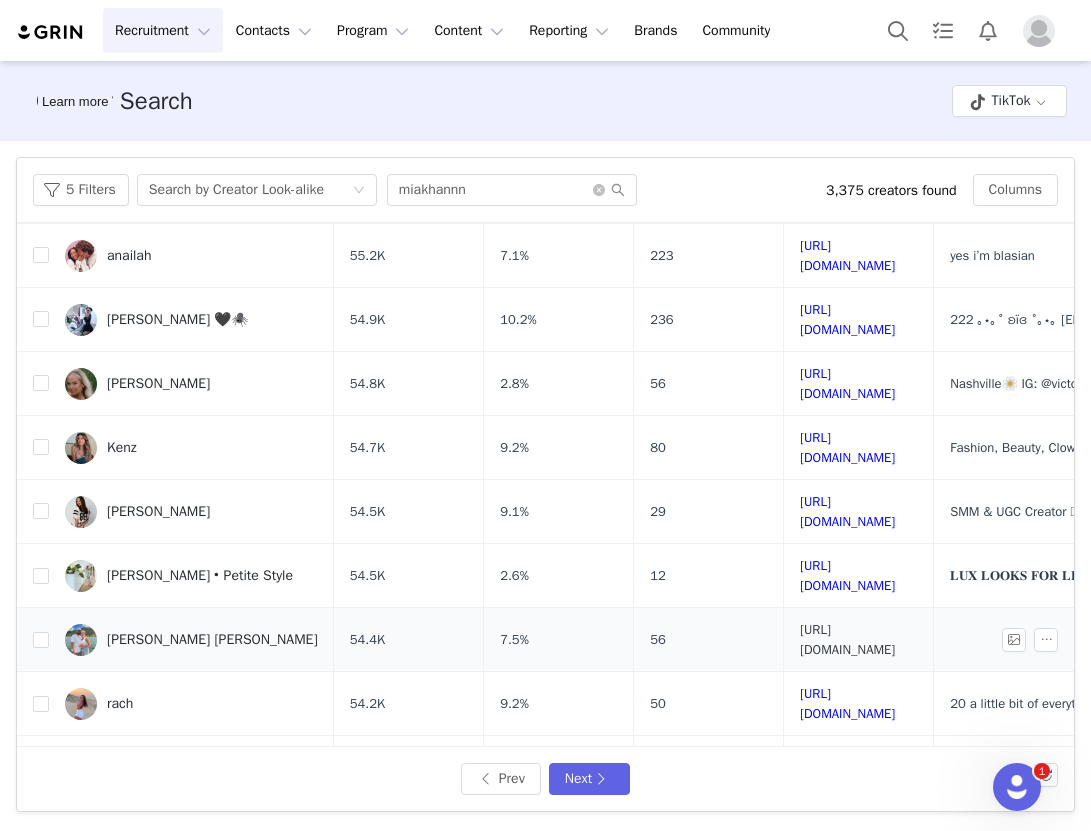 click on "https://www.tiktok.com/share/user/6805023194170262533" at bounding box center [847, 639] 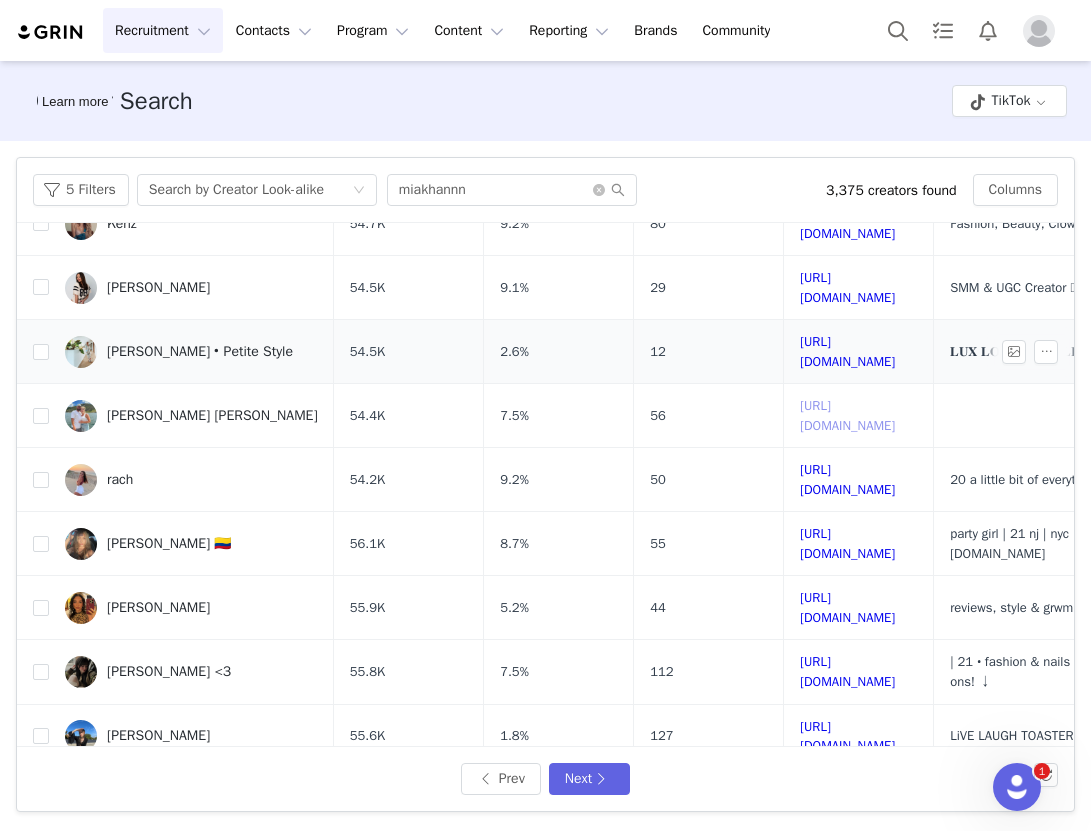 scroll, scrollTop: 590, scrollLeft: 0, axis: vertical 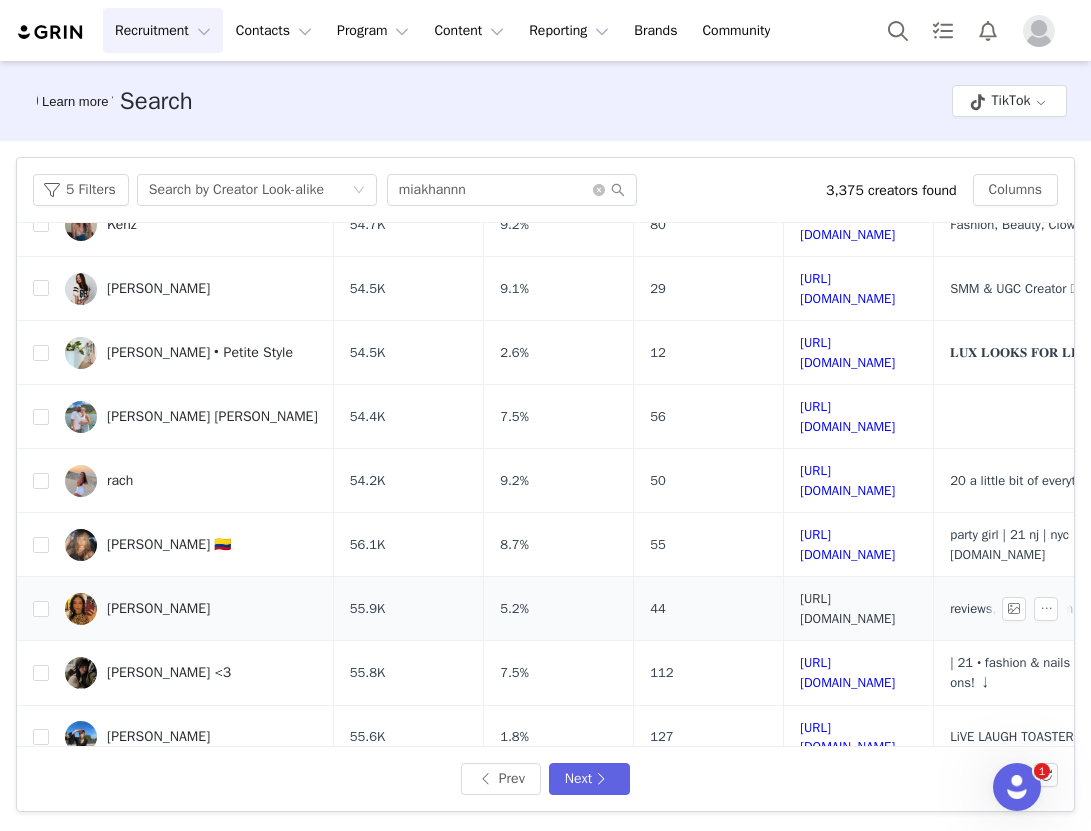 click on "https://www.tiktok.com/share/user/6926615179967038469" at bounding box center (847, 608) 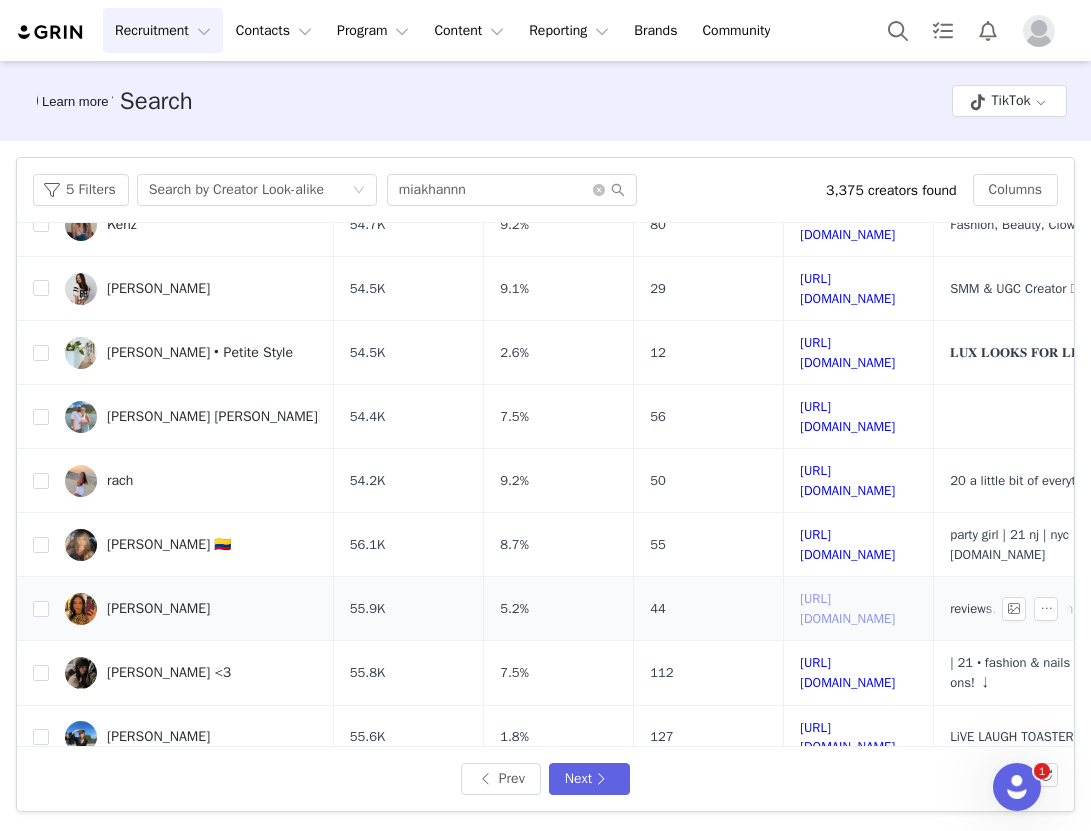 scroll, scrollTop: 664, scrollLeft: 0, axis: vertical 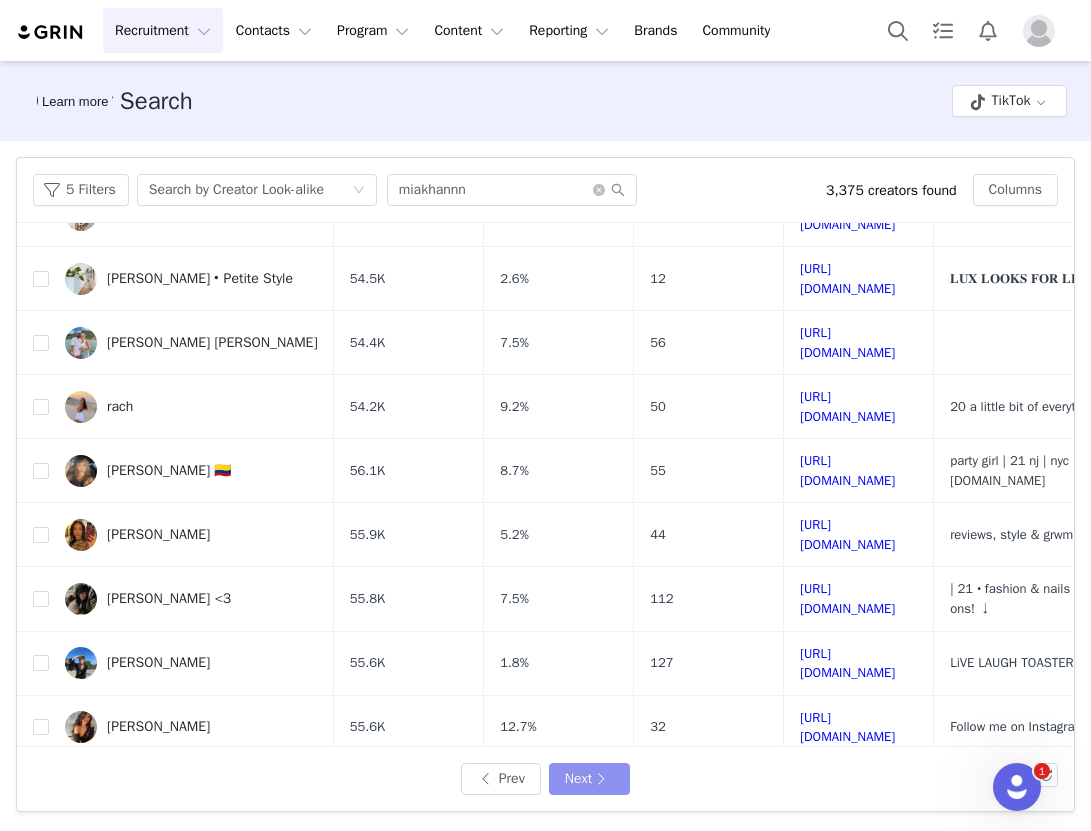 click on "Next" at bounding box center [589, 779] 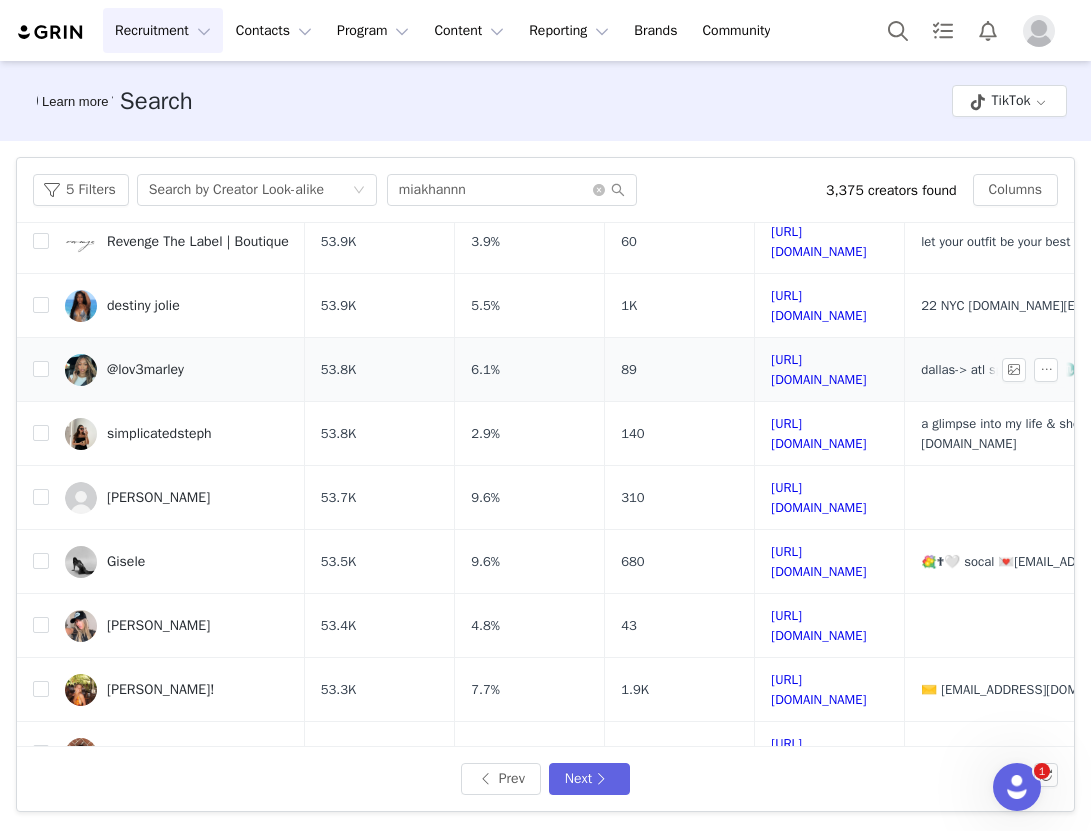 scroll, scrollTop: 157, scrollLeft: 0, axis: vertical 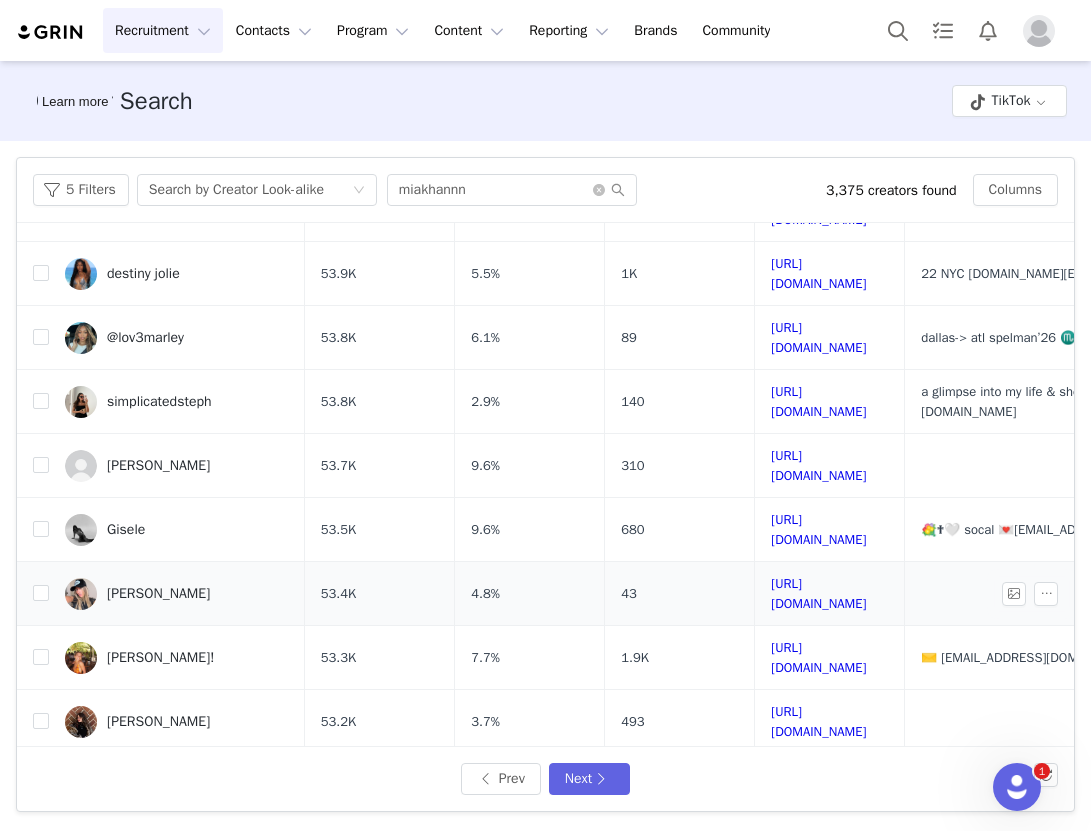 click on "https://www.tiktok.com/share/user/6678716798869652486" at bounding box center (830, 594) 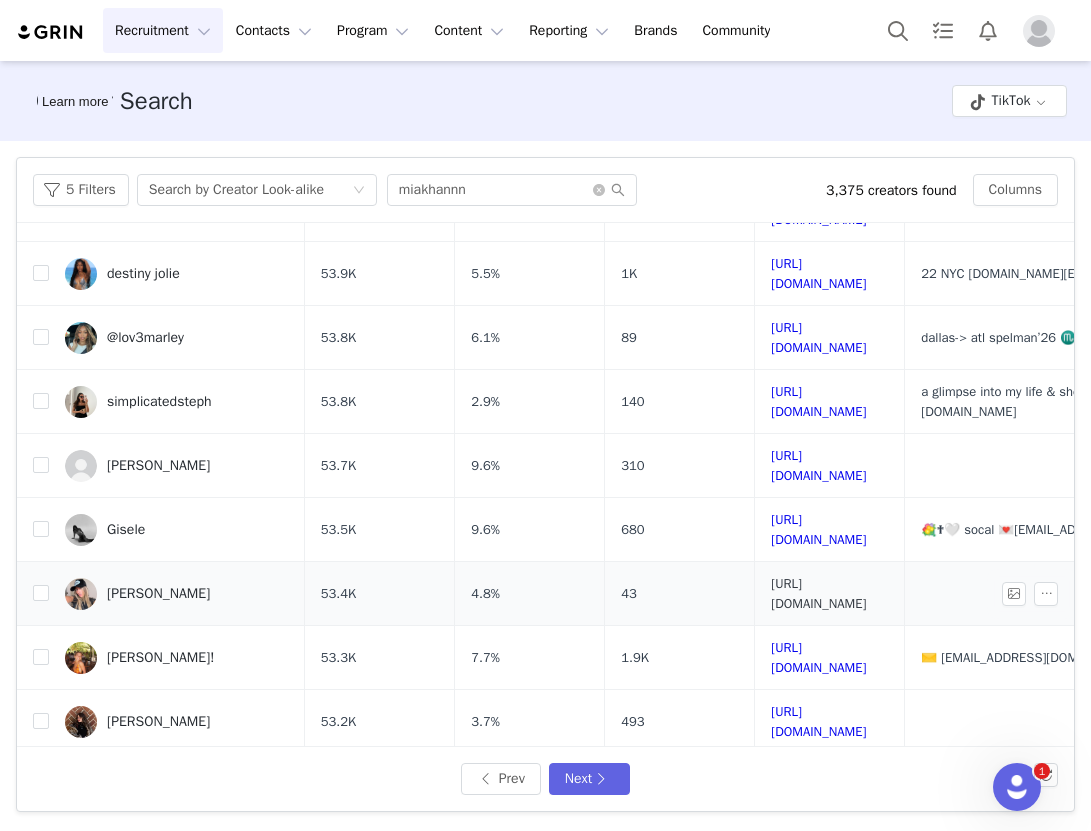 click on "https://www.tiktok.com/share/user/6678716798869652486" at bounding box center [818, 593] 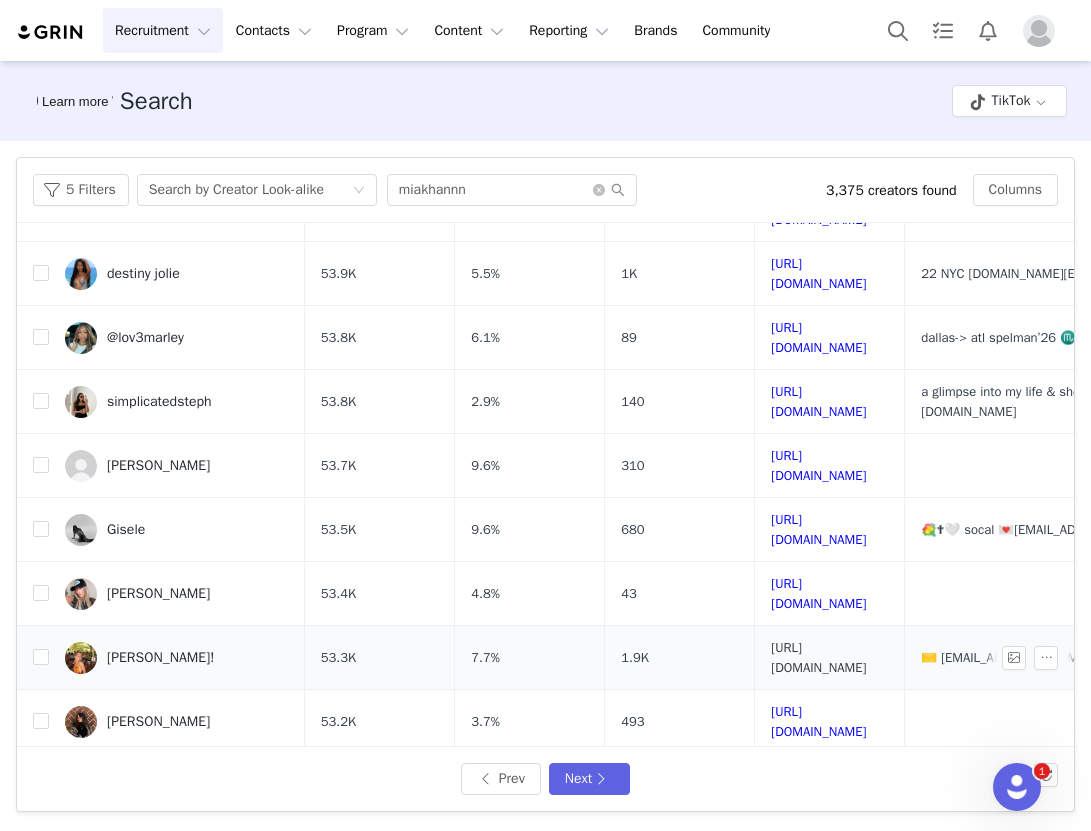 click on "https://www.tiktok.com/share/user/7198673603200959534" at bounding box center [818, 657] 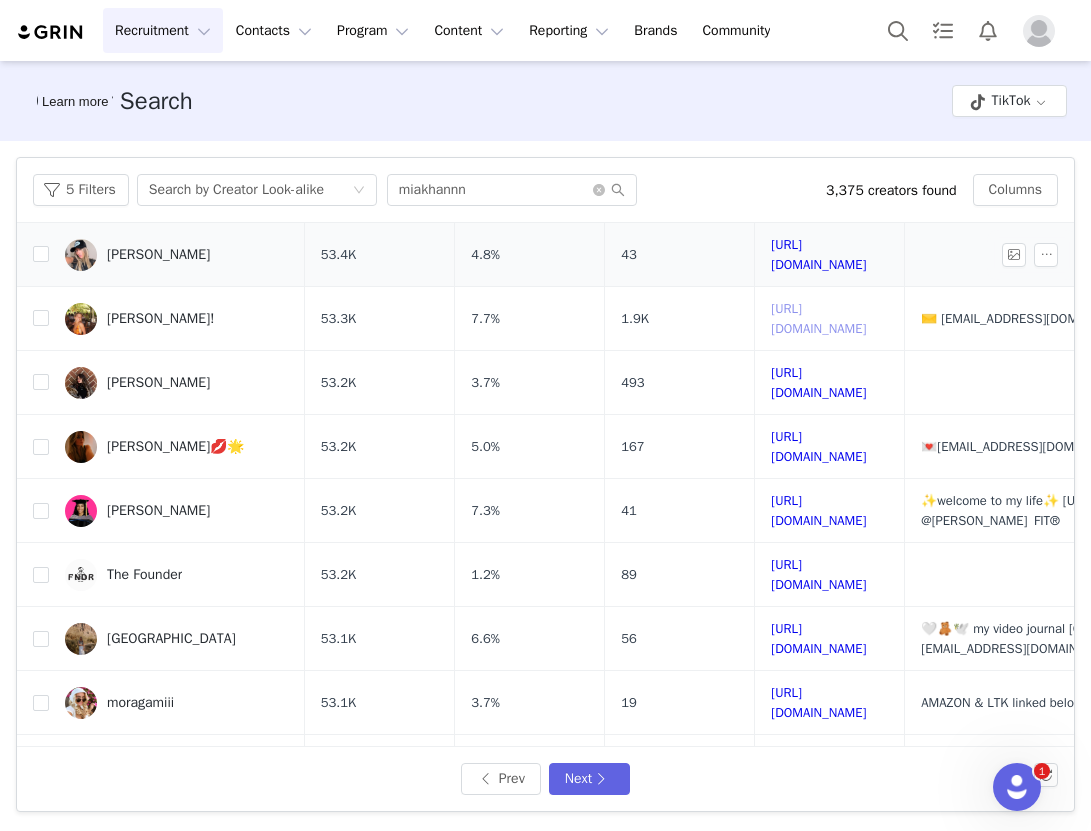 scroll, scrollTop: 492, scrollLeft: 0, axis: vertical 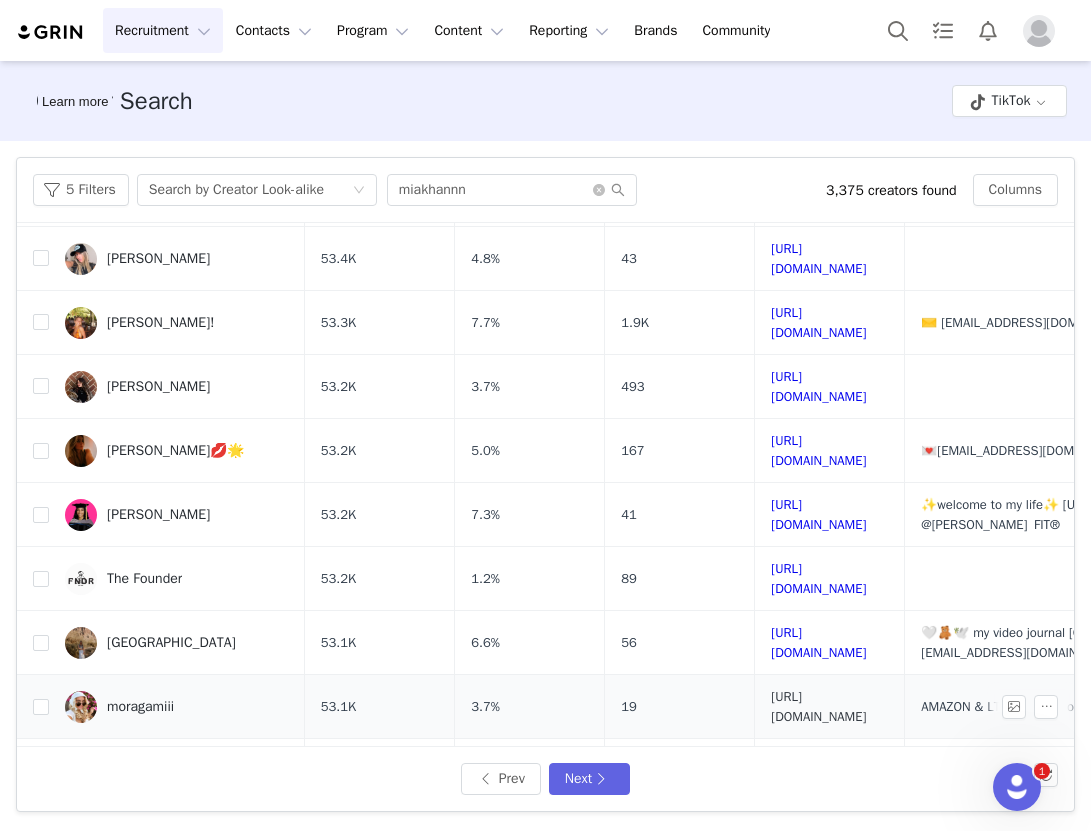 click on "https://www.tiktok.com/share/user/6653605051661582341" at bounding box center (818, 706) 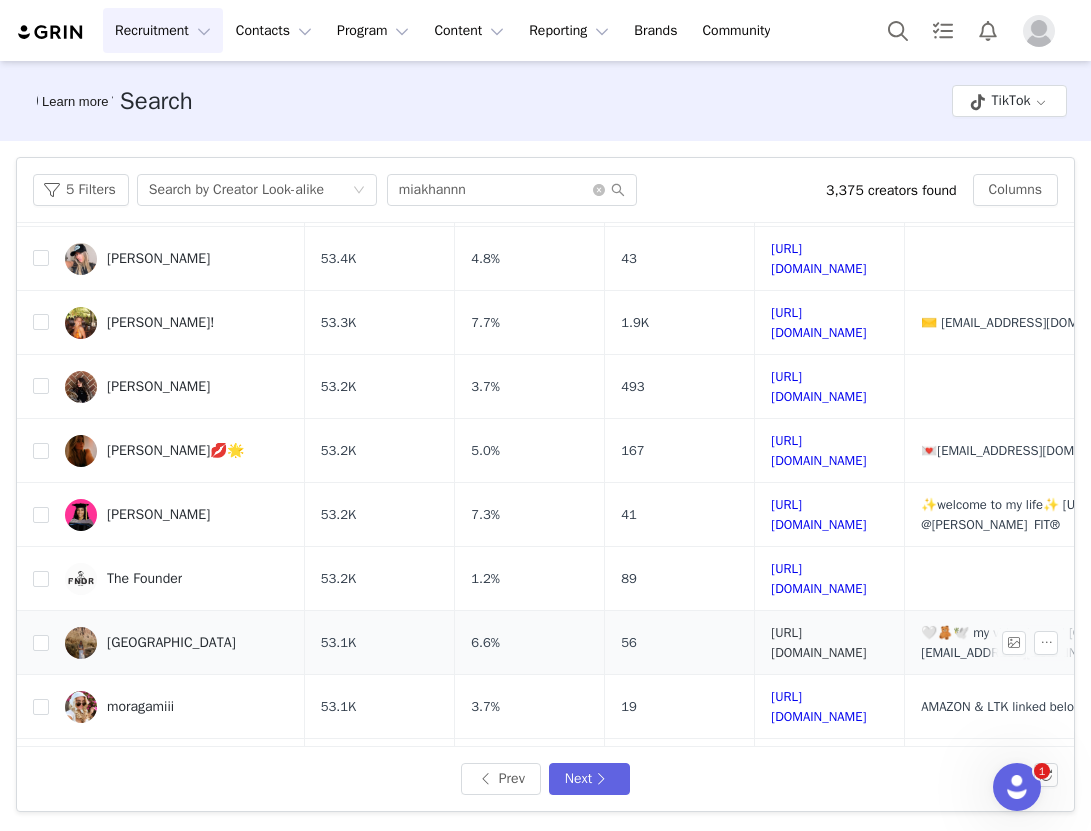 click on "https://www.tiktok.com/share/user/1594478" at bounding box center [818, 642] 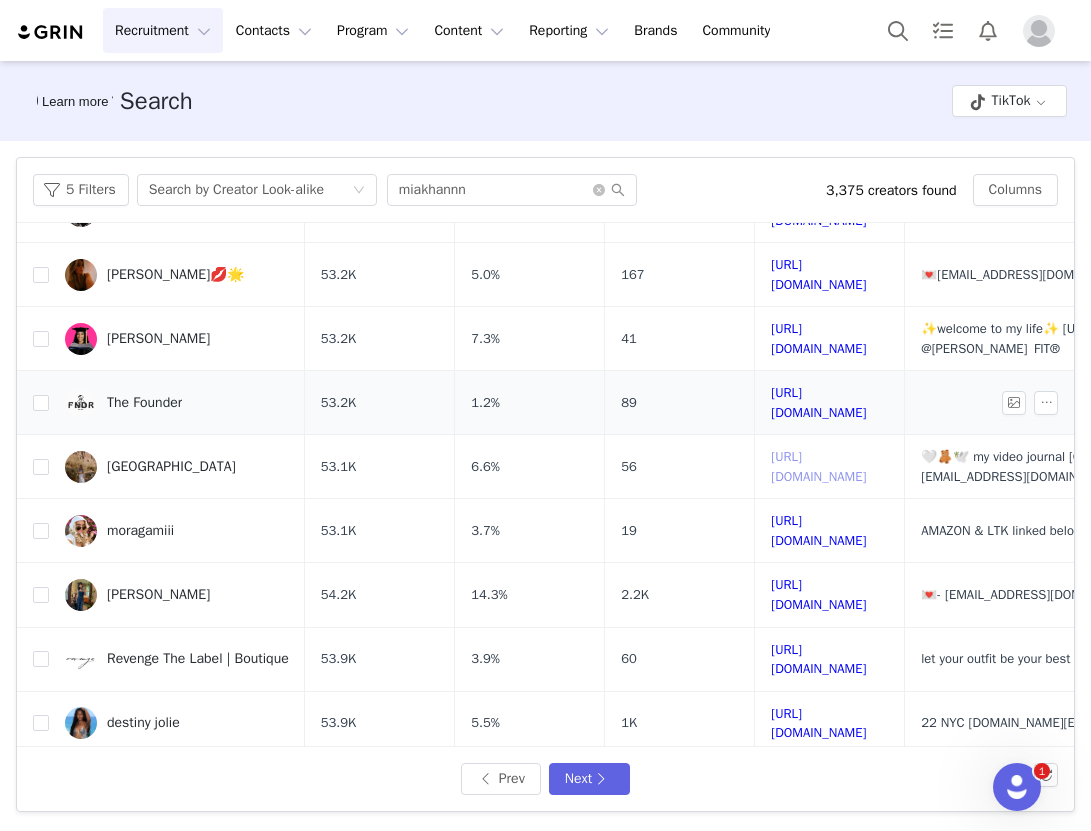 scroll, scrollTop: 671, scrollLeft: 0, axis: vertical 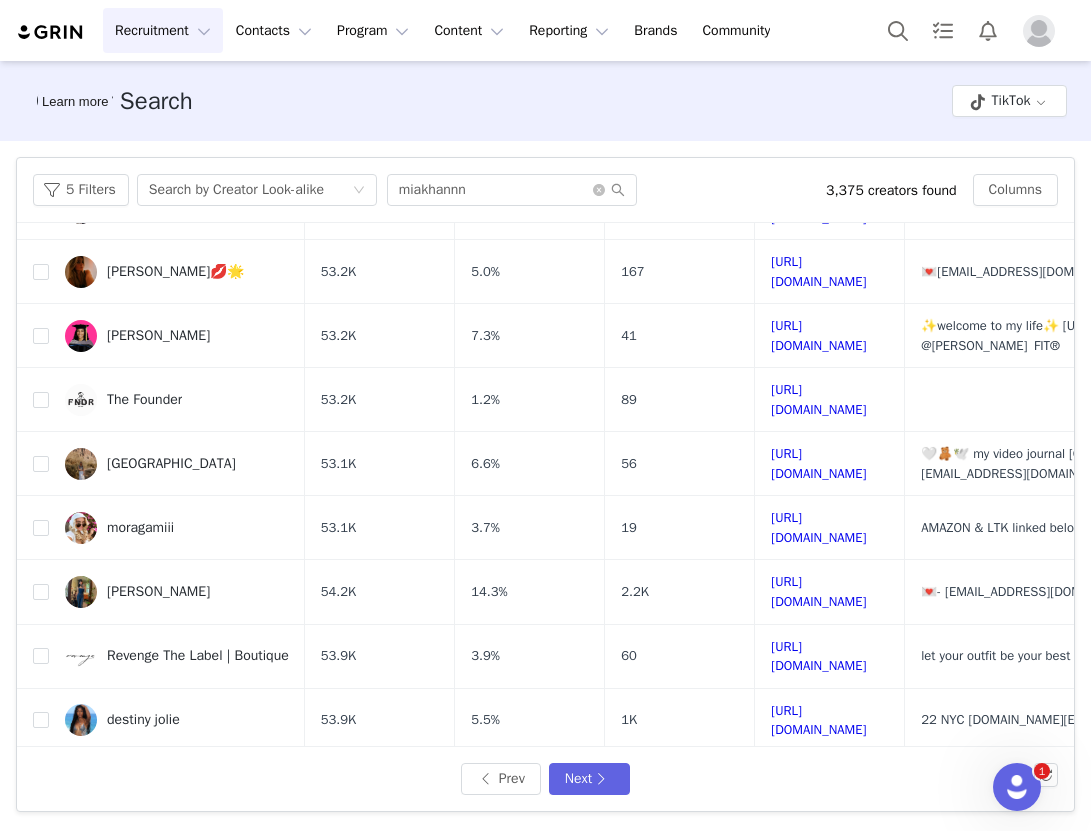 click on "Prev Next" at bounding box center [545, 779] 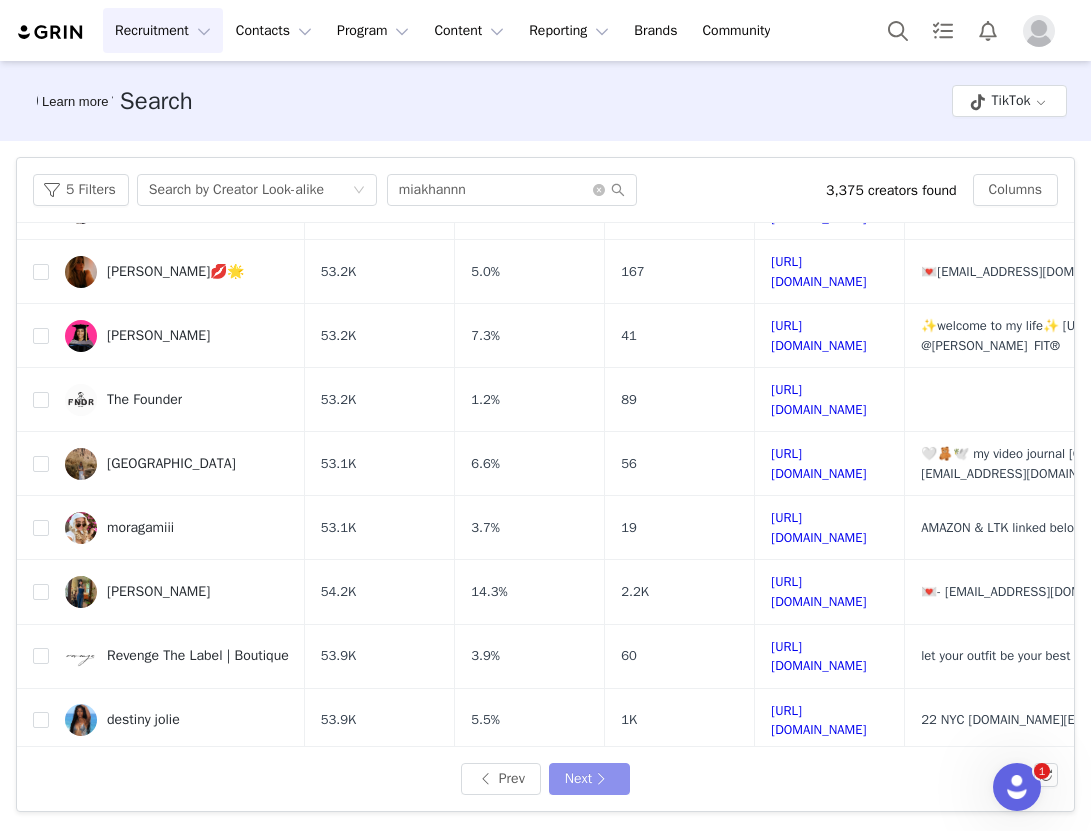 click on "Next" at bounding box center (589, 779) 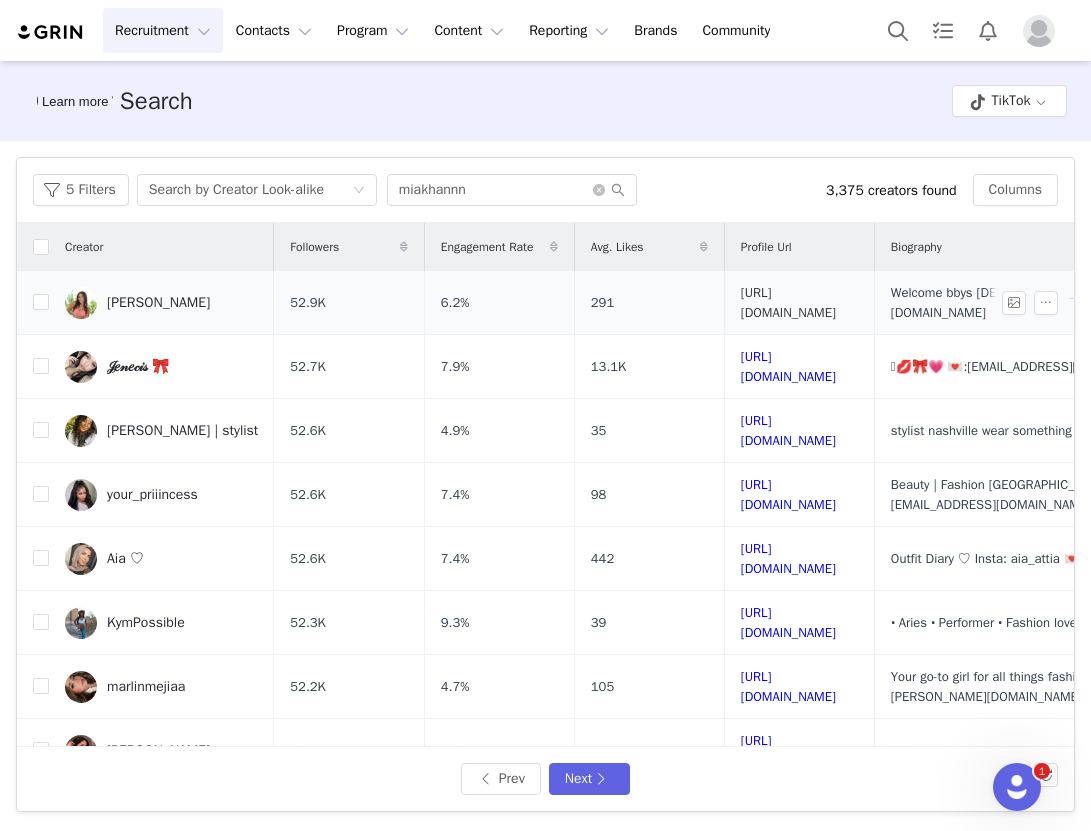 click on "https://www.tiktok.com/share/user/6666504770856091653" at bounding box center (788, 302) 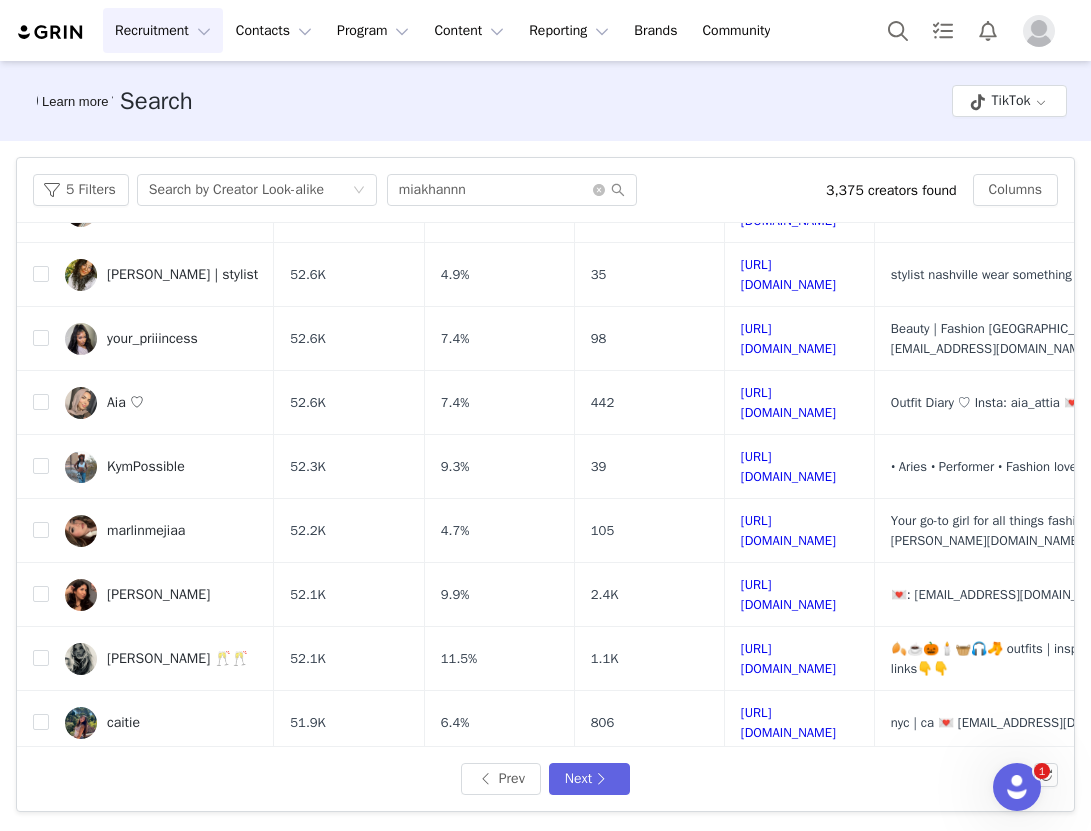 scroll, scrollTop: 184, scrollLeft: 0, axis: vertical 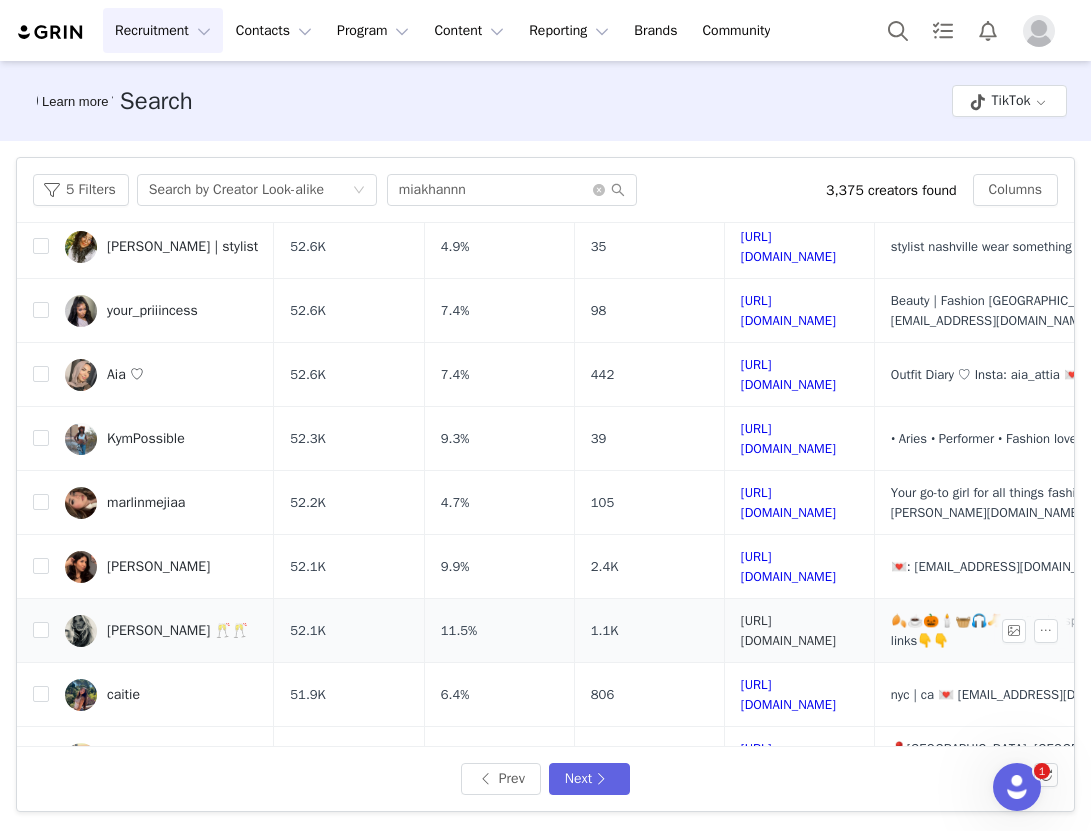 click on "https://www.tiktok.com/share/user/7007383976768668678" at bounding box center (788, 630) 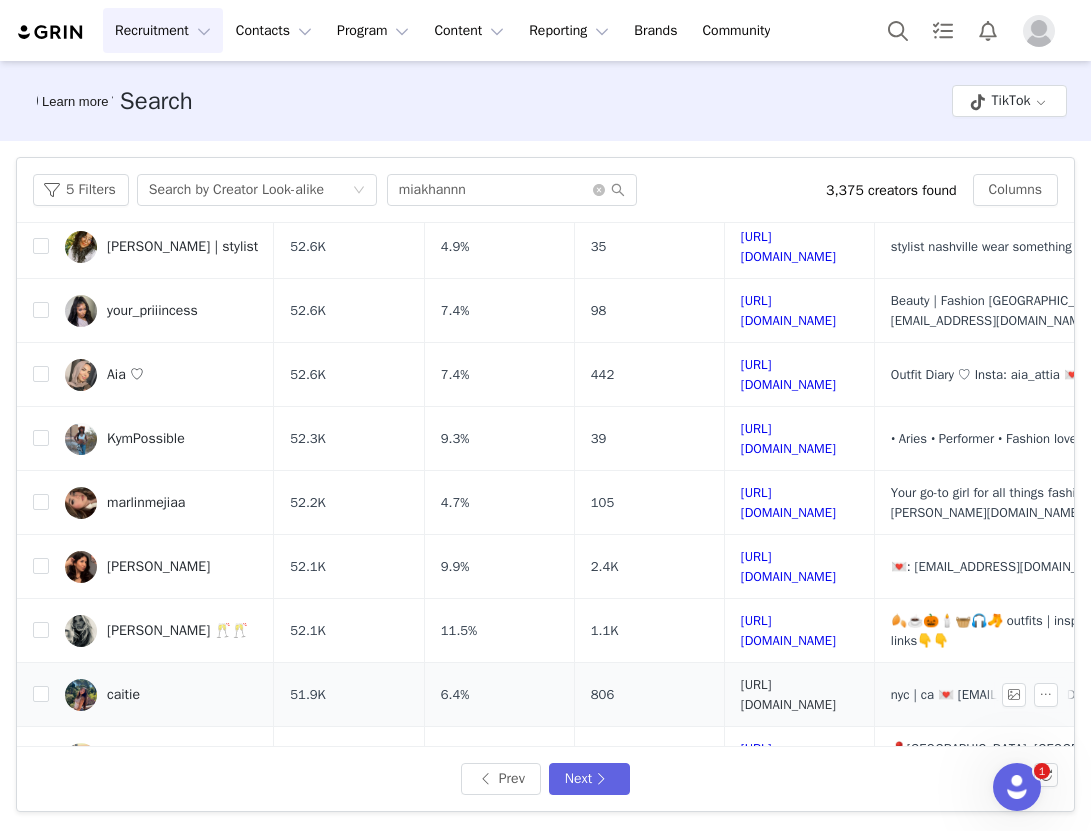 click on "https://www.tiktok.com/share/user/6776887356441691141" at bounding box center (788, 694) 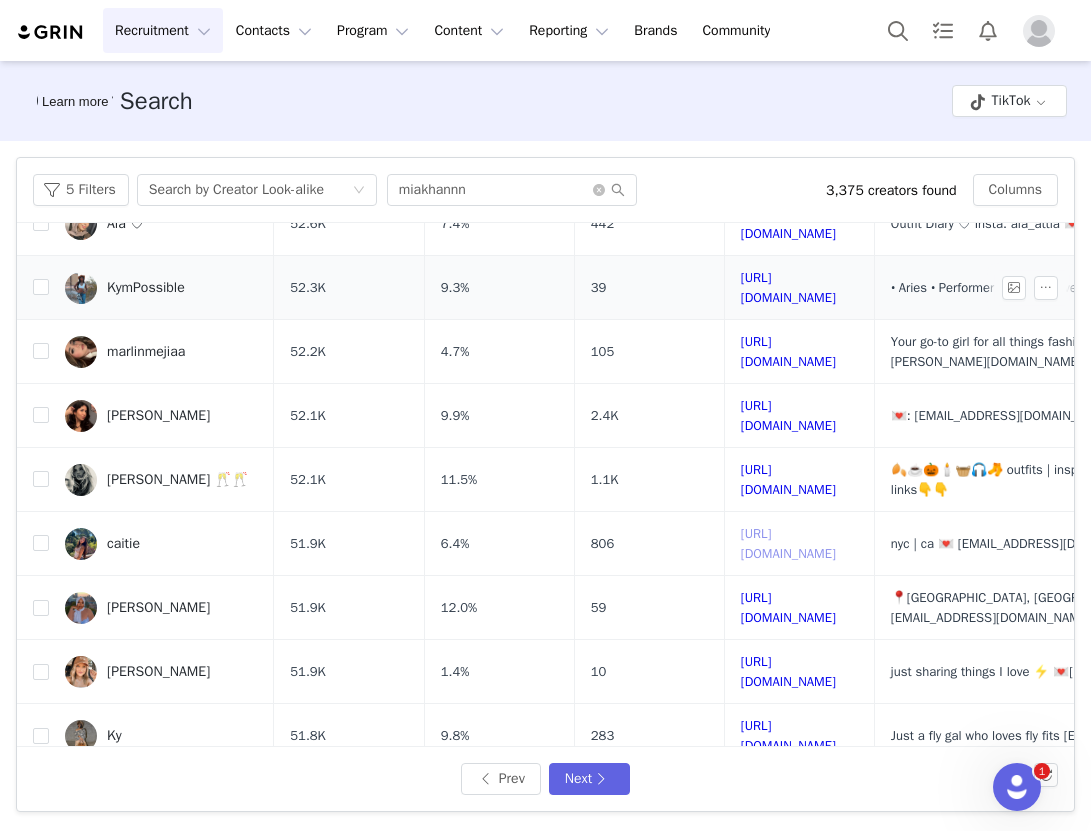 scroll, scrollTop: 353, scrollLeft: 0, axis: vertical 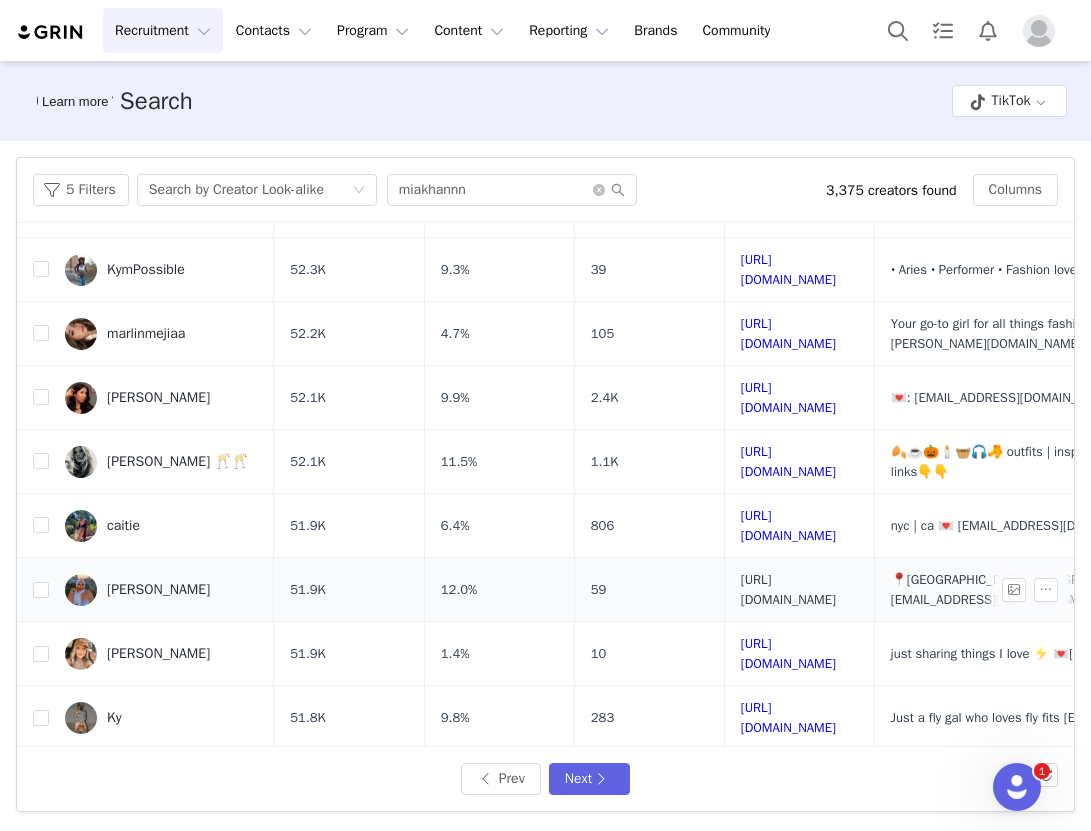 click on "https://www.tiktok.com/share/user/6801715954717721605" at bounding box center (788, 589) 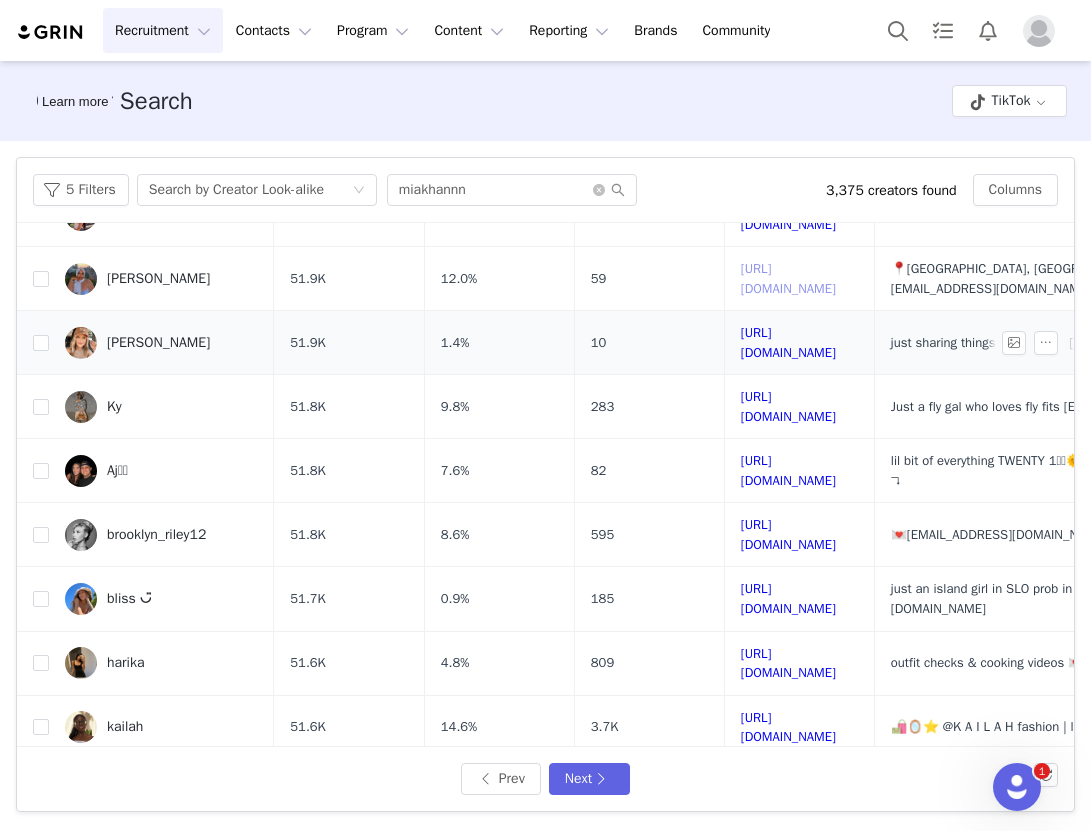 scroll, scrollTop: 663, scrollLeft: 0, axis: vertical 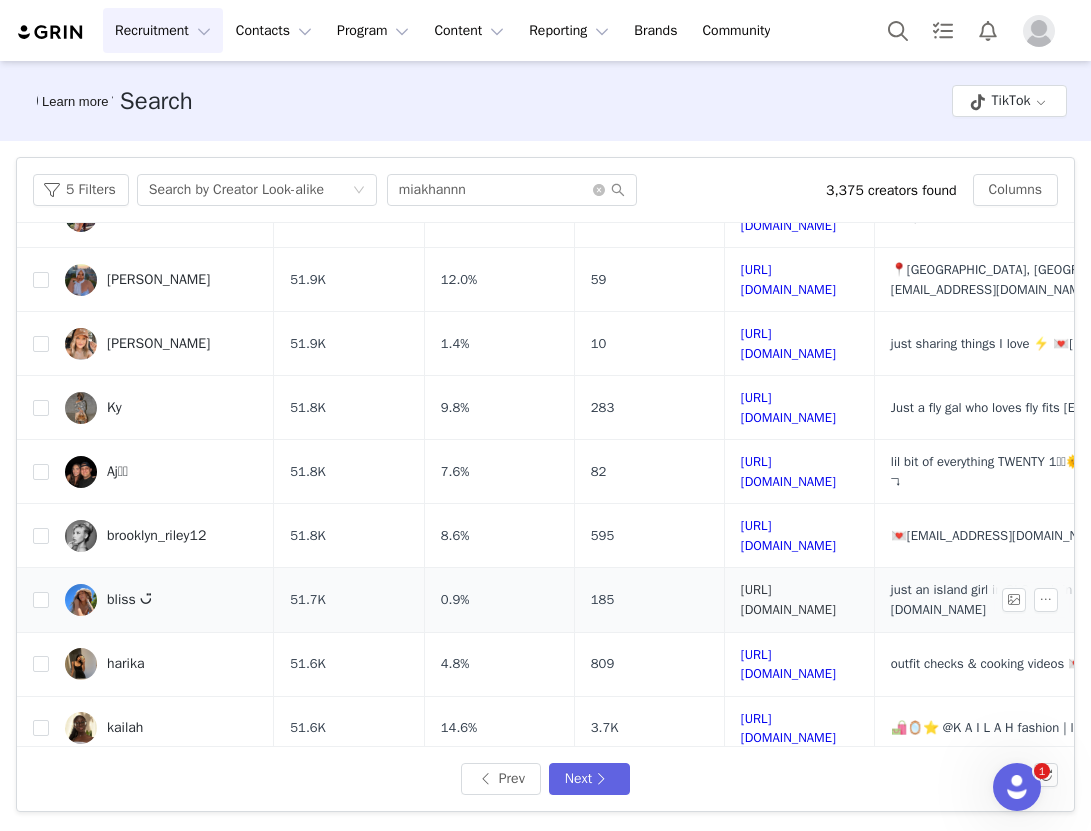 click on "https://www.tiktok.com/share/user/6814128664440751110" at bounding box center [788, 599] 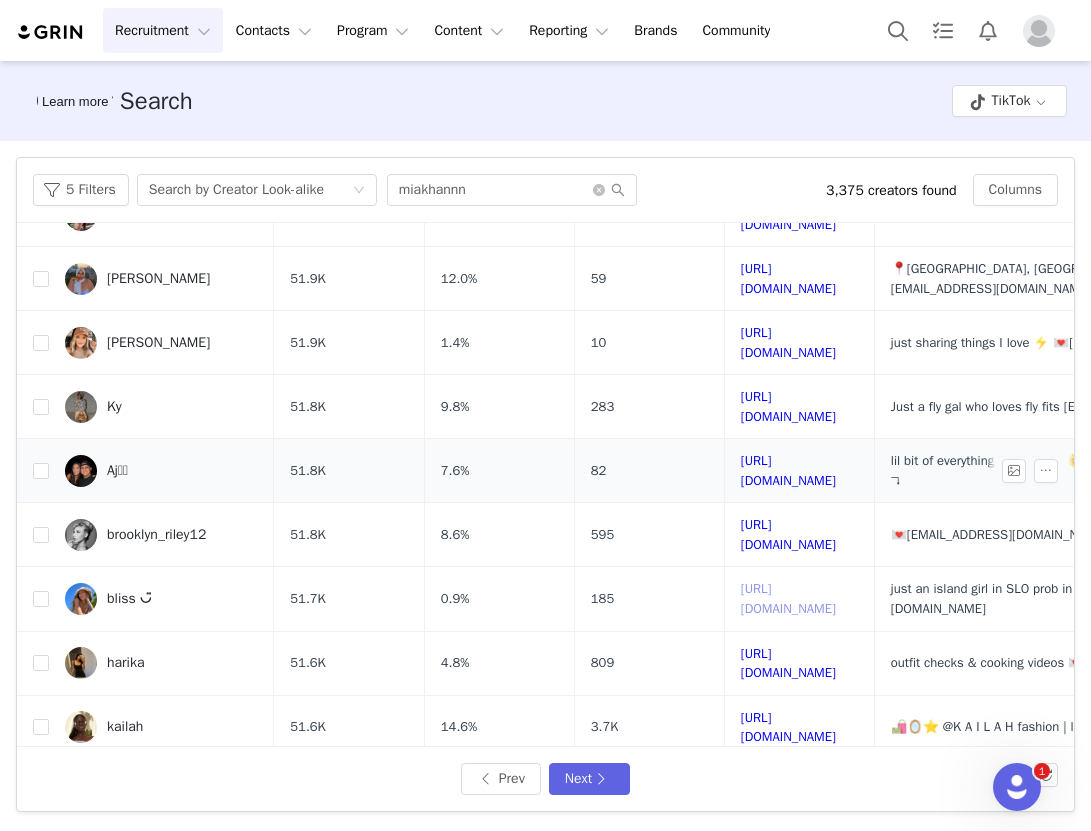 scroll, scrollTop: 661, scrollLeft: 0, axis: vertical 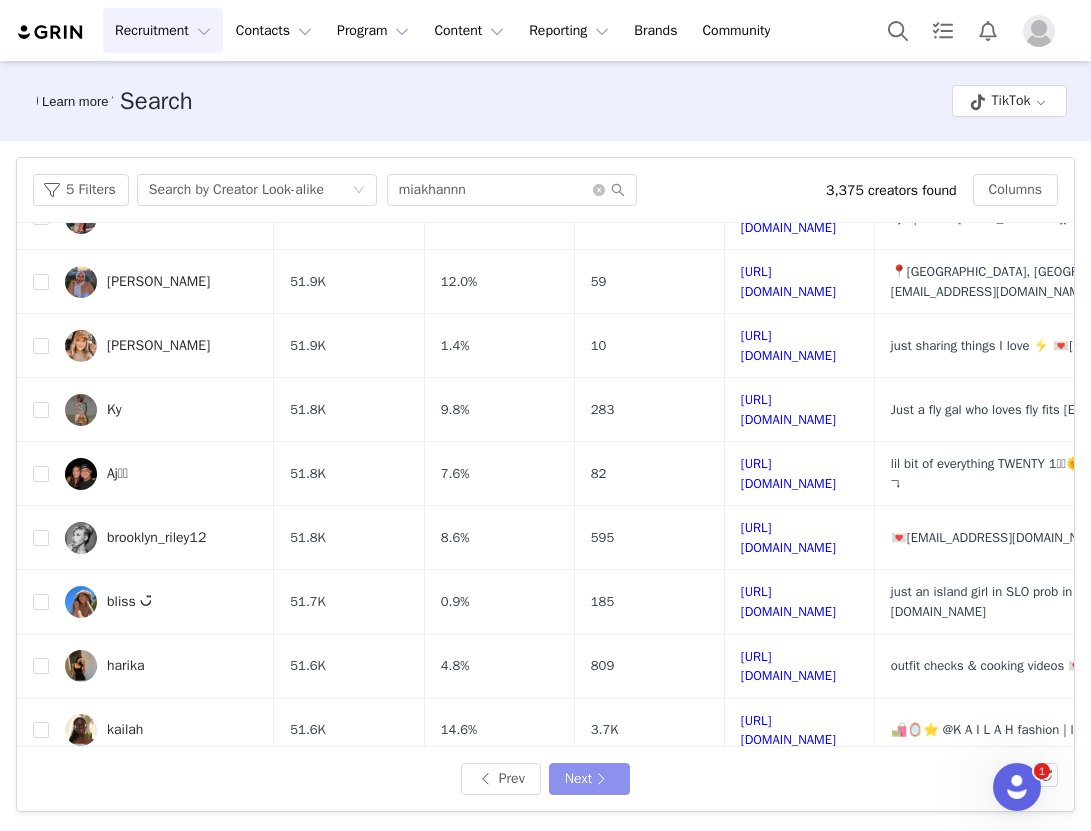 click on "Next" at bounding box center (589, 779) 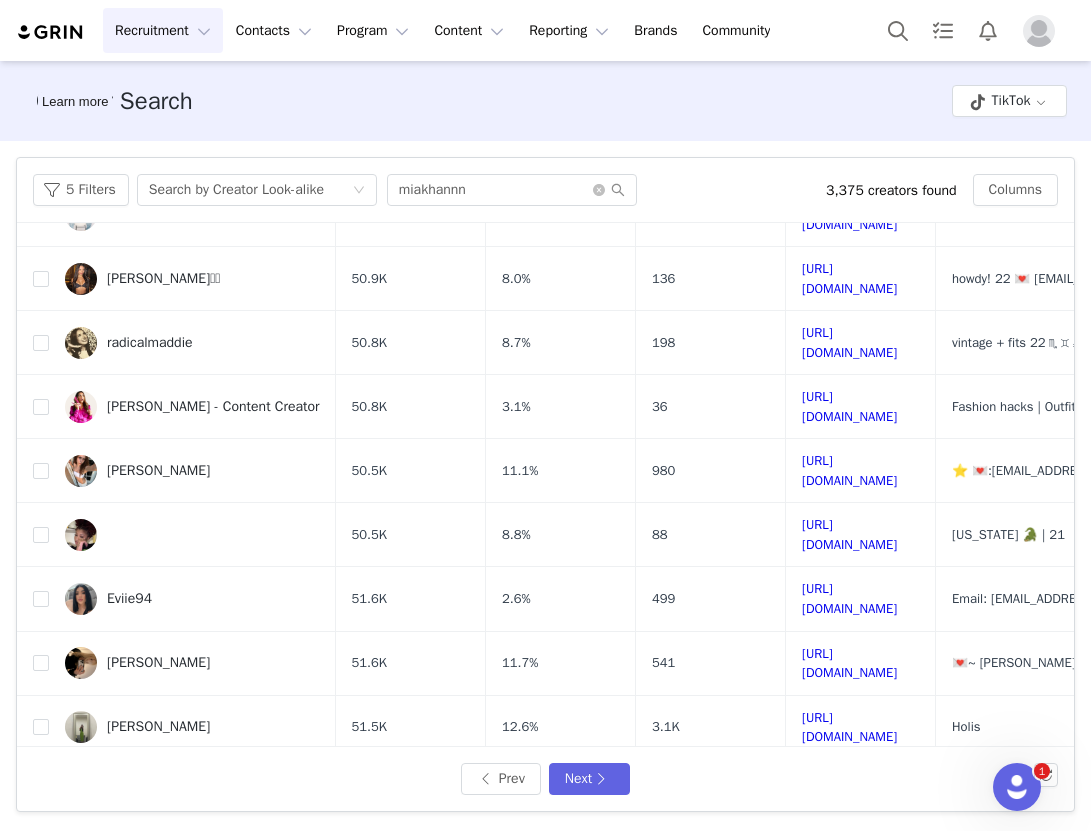 scroll, scrollTop: 448, scrollLeft: 0, axis: vertical 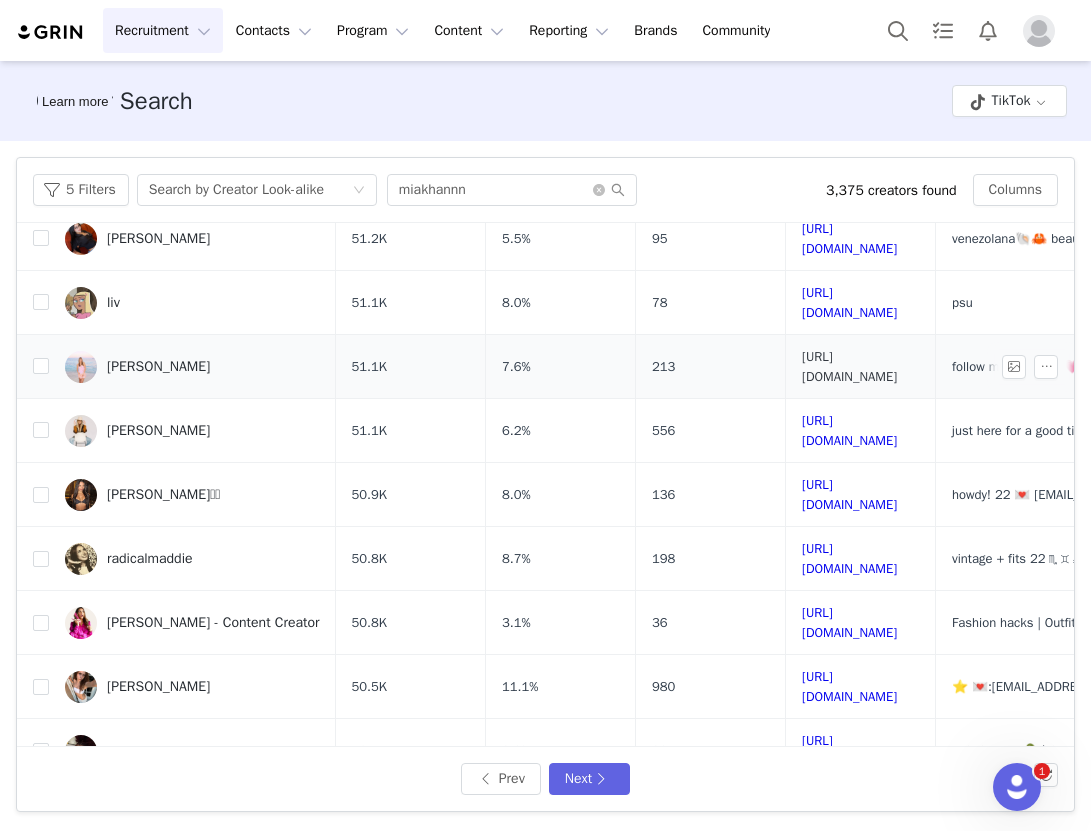 click on "https://www.tiktok.com/share/user/6648305330383437829" at bounding box center [849, 366] 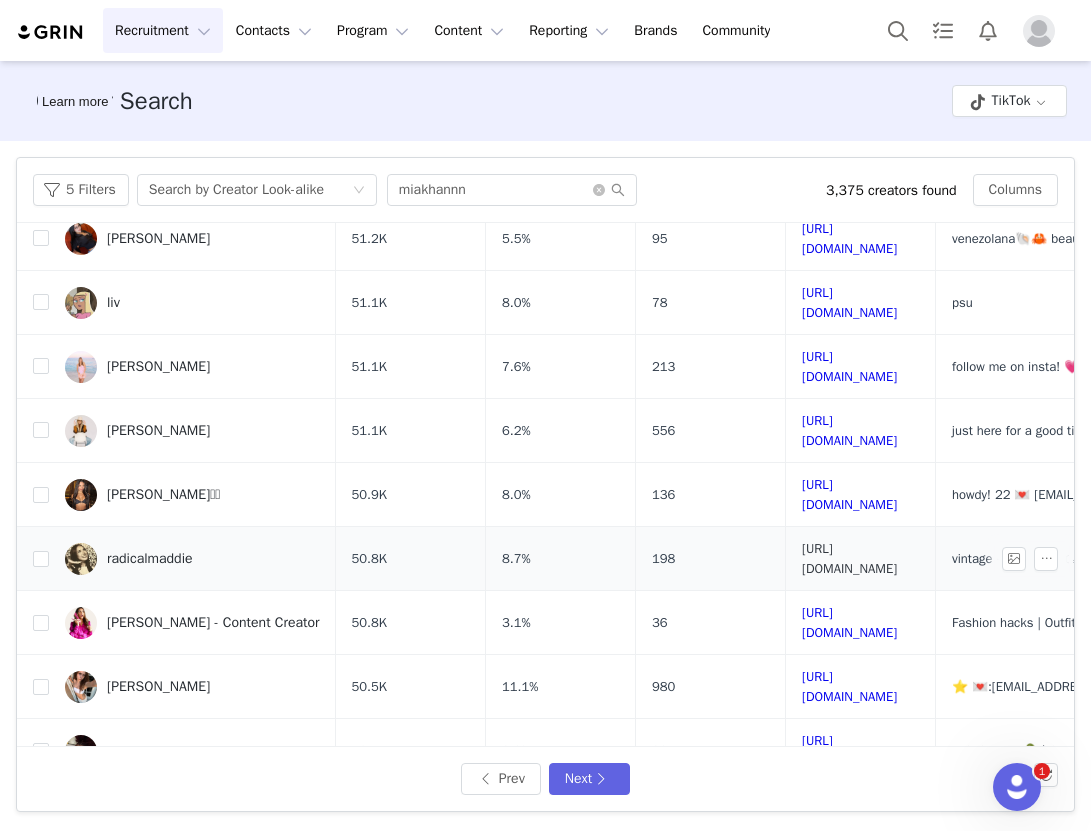 click on "https://www.tiktok.com/share/user/6636042163241959430" at bounding box center (849, 558) 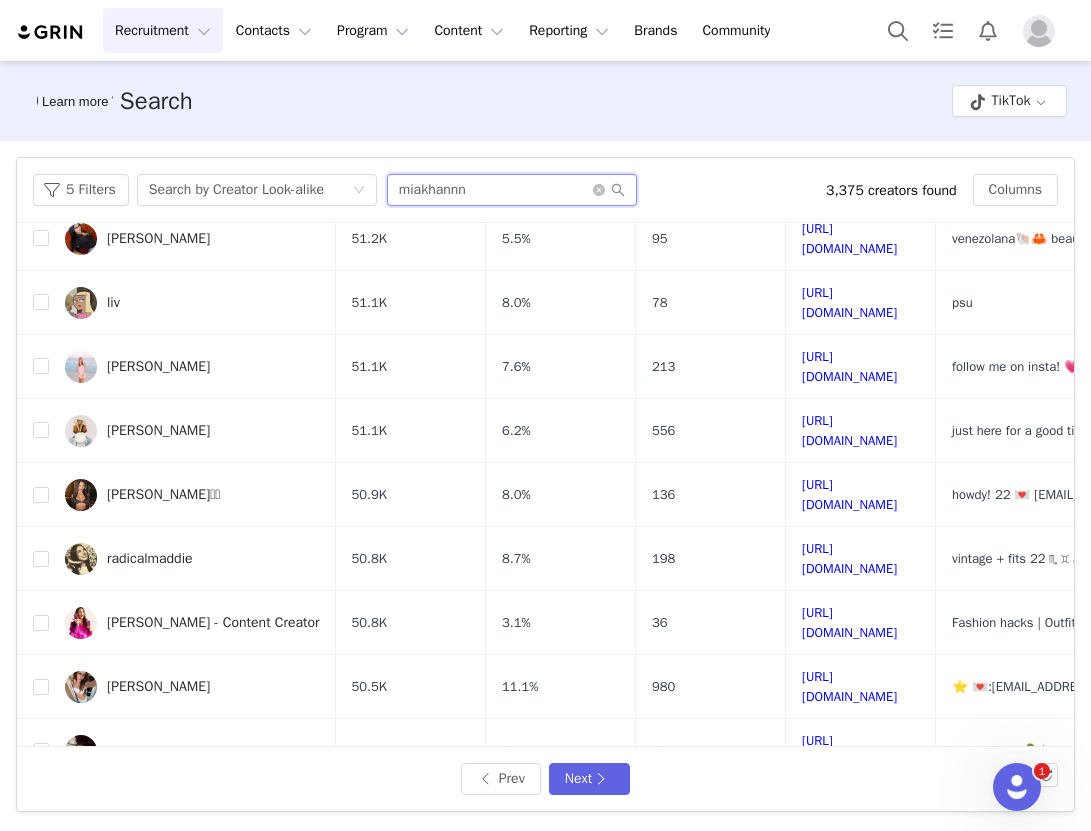 click on "miakhannn" at bounding box center (512, 190) 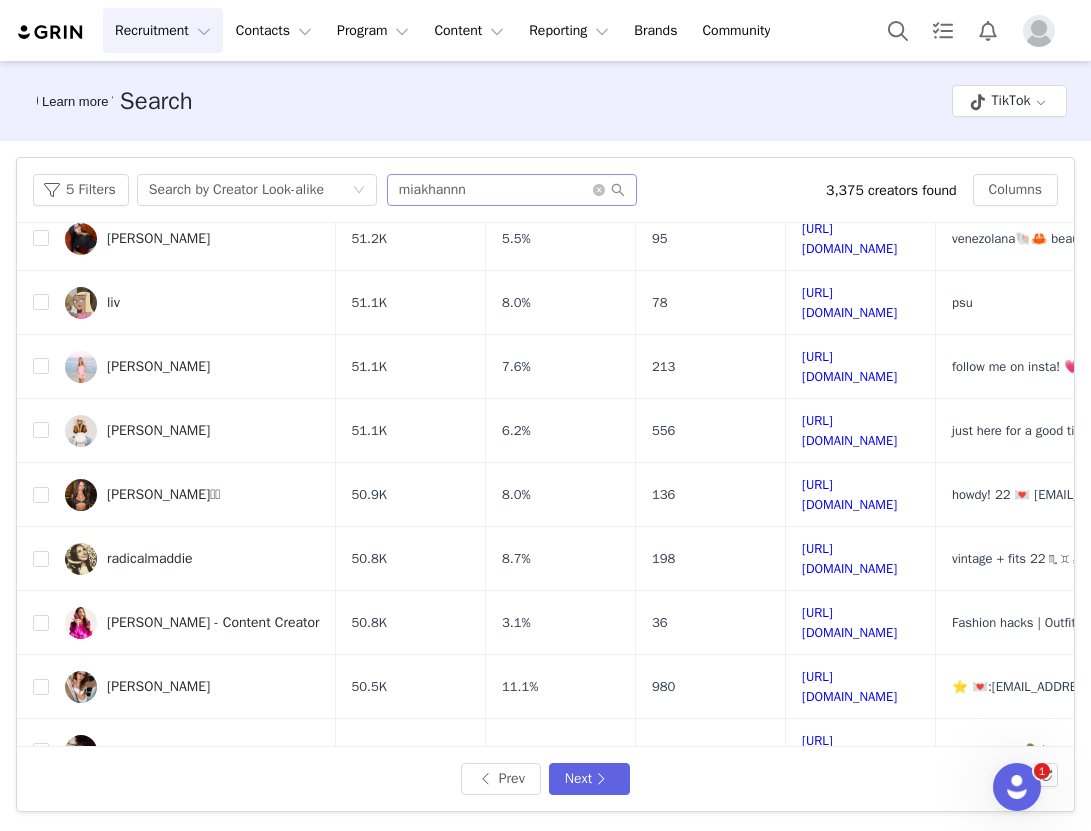 click at bounding box center (609, 190) 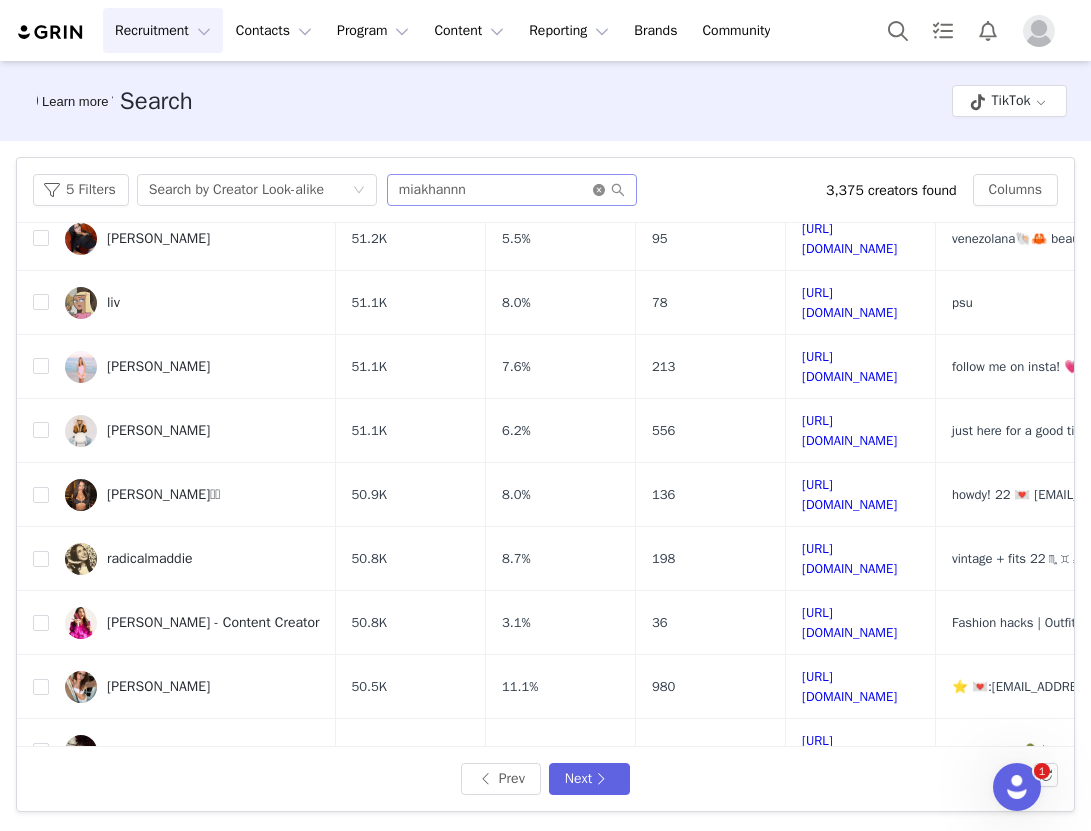 click 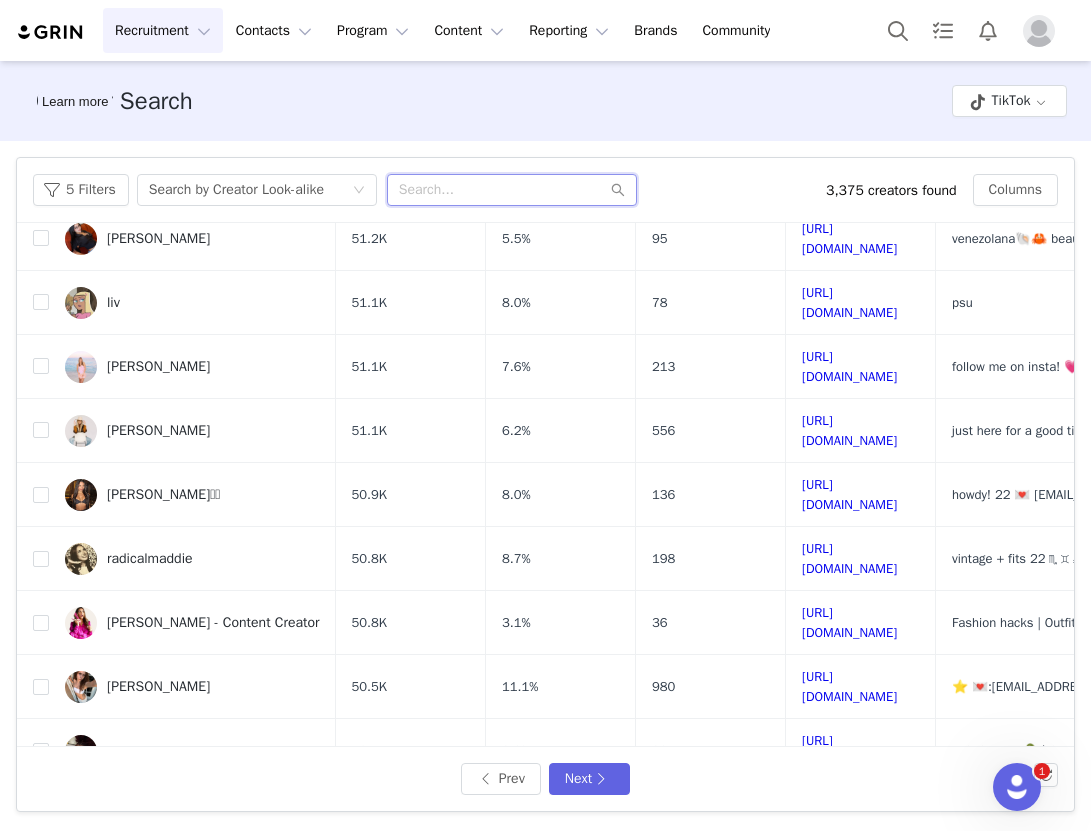 click at bounding box center [512, 190] 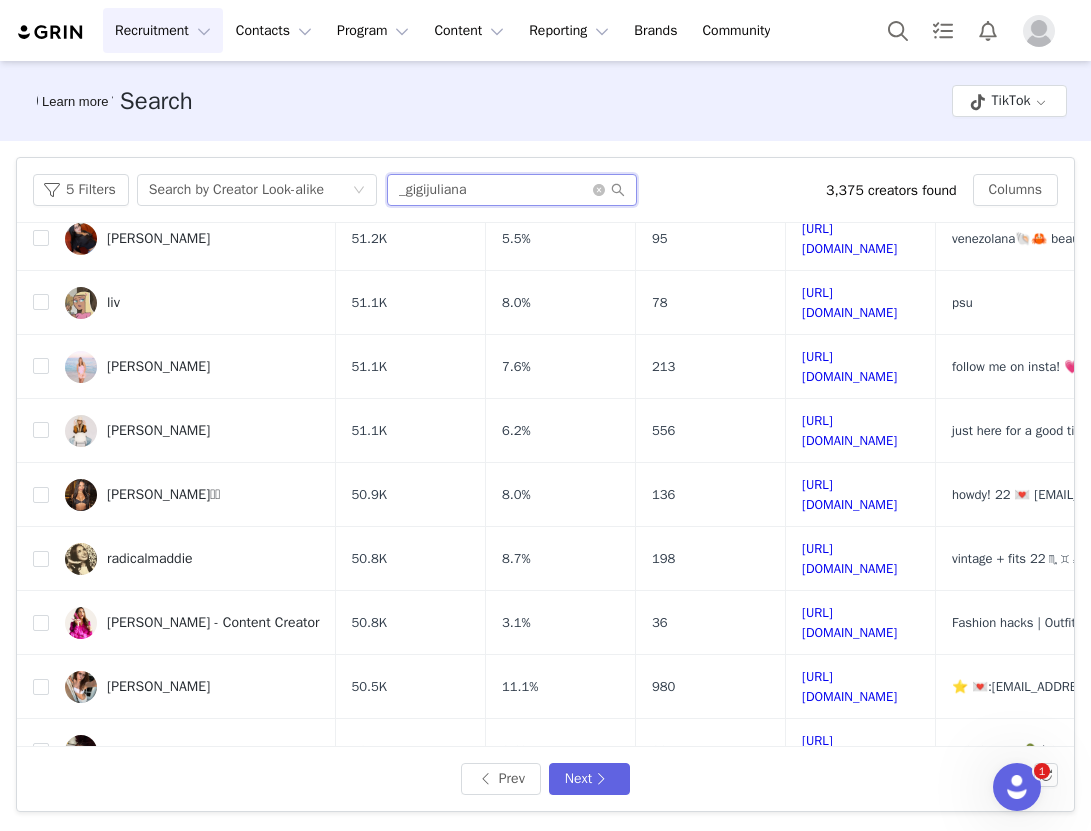 type on "_gigijuliana" 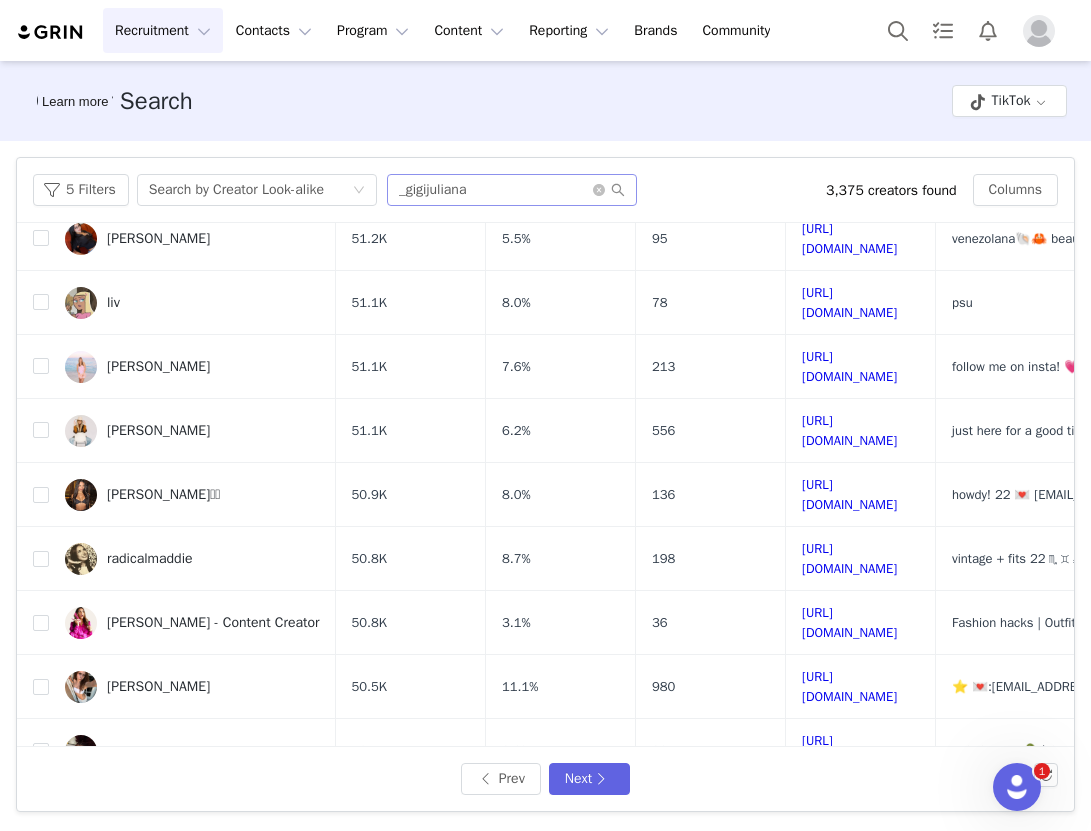 scroll, scrollTop: 0, scrollLeft: 0, axis: both 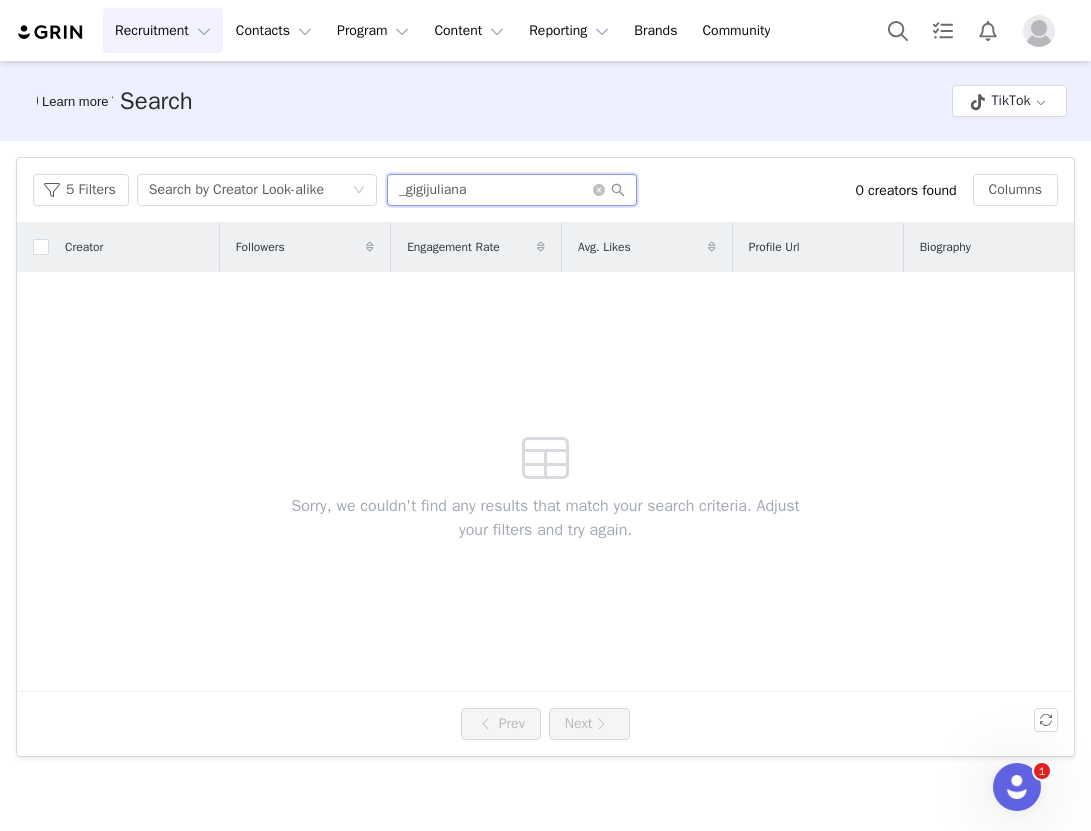 click on "_gigijuliana" at bounding box center (512, 190) 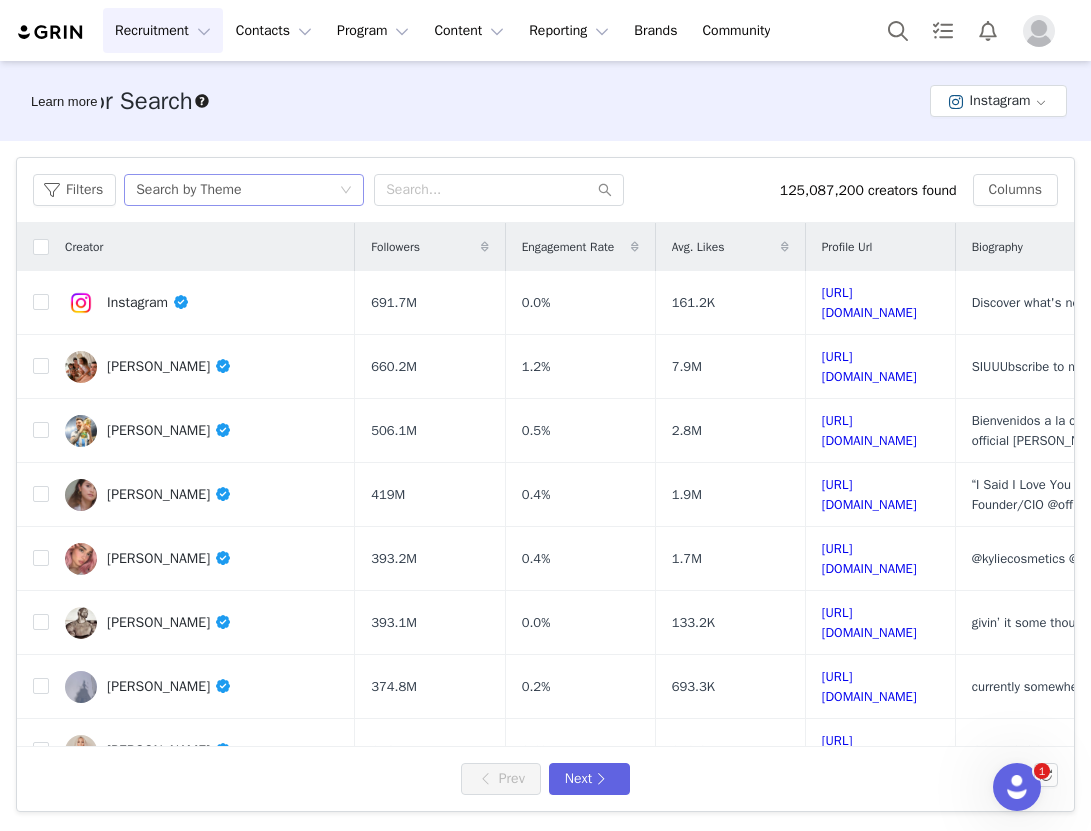 click on "Search by Theme" at bounding box center (237, 190) 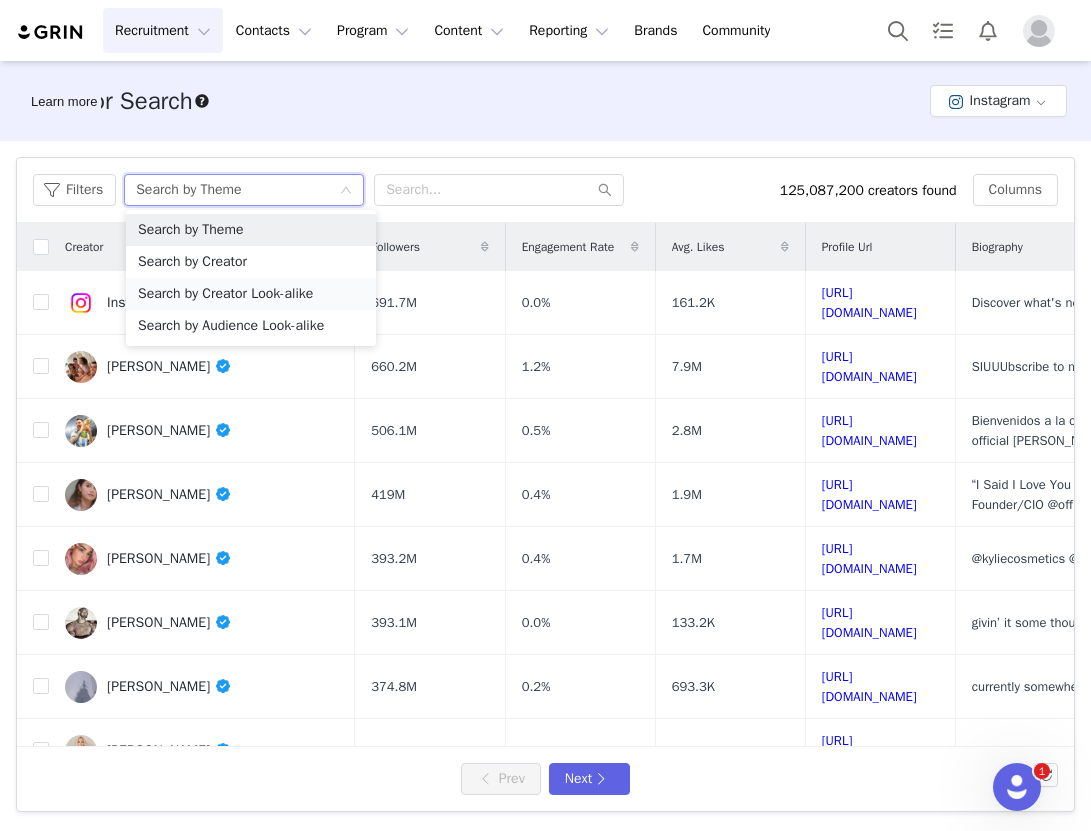 click on "Search by Creator Look-alike" at bounding box center [251, 294] 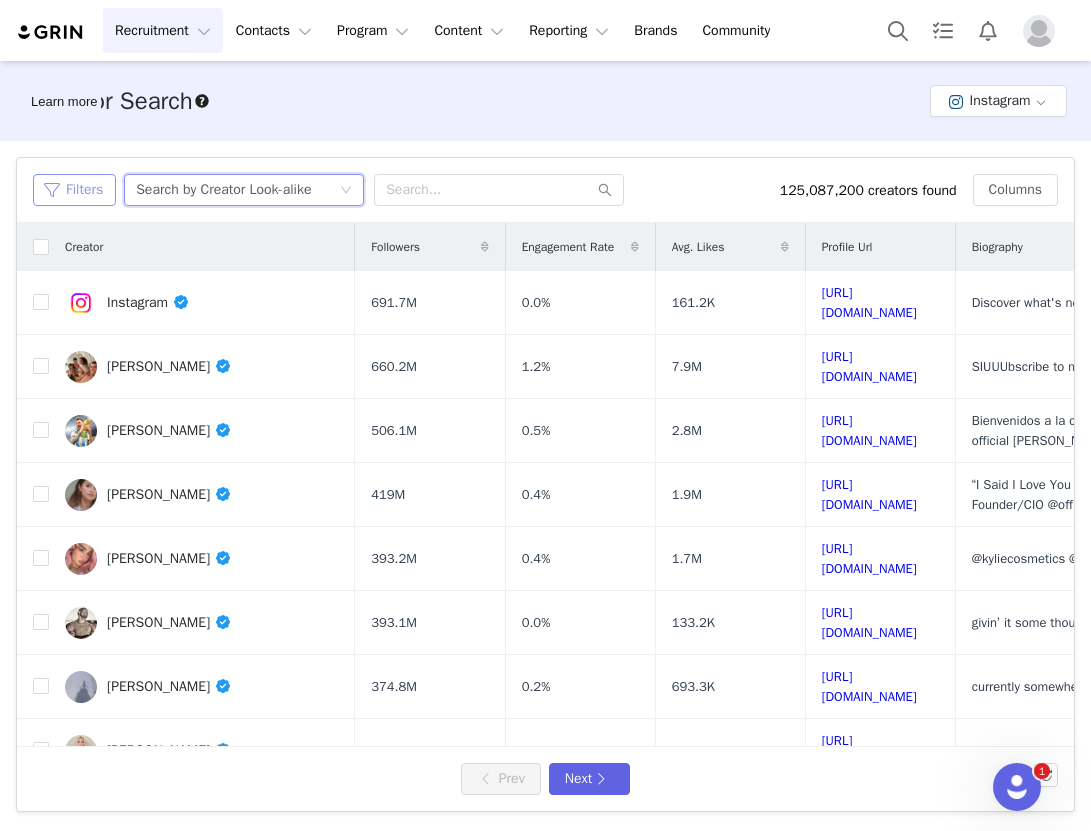 click on "Filters" at bounding box center (74, 190) 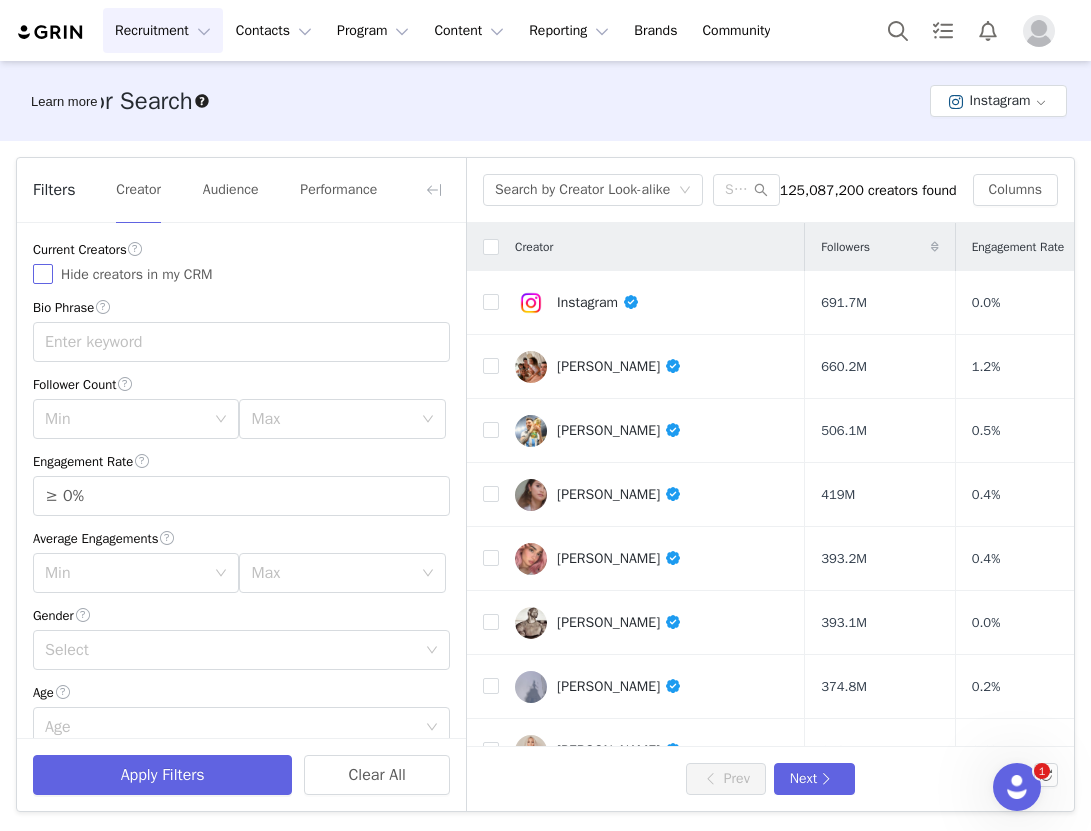 click on "Hide creators in my CRM" at bounding box center [43, 274] 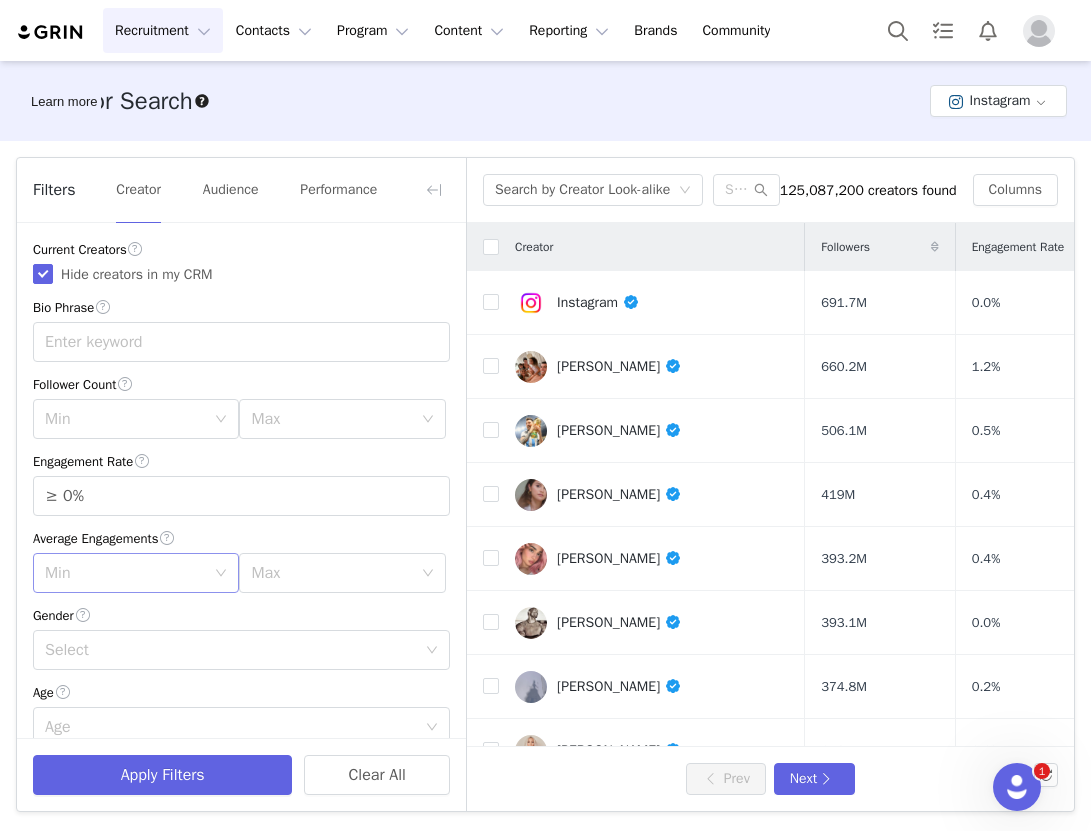 scroll, scrollTop: 28, scrollLeft: 0, axis: vertical 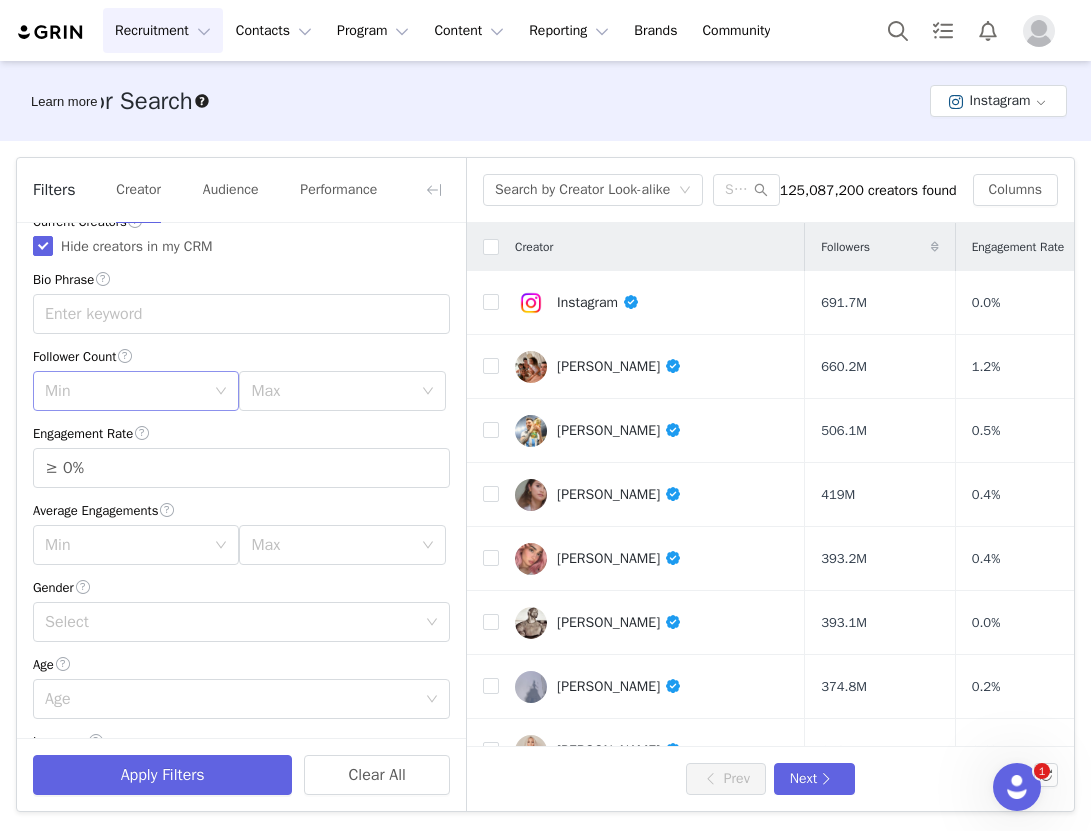 click on "Min" at bounding box center [125, 391] 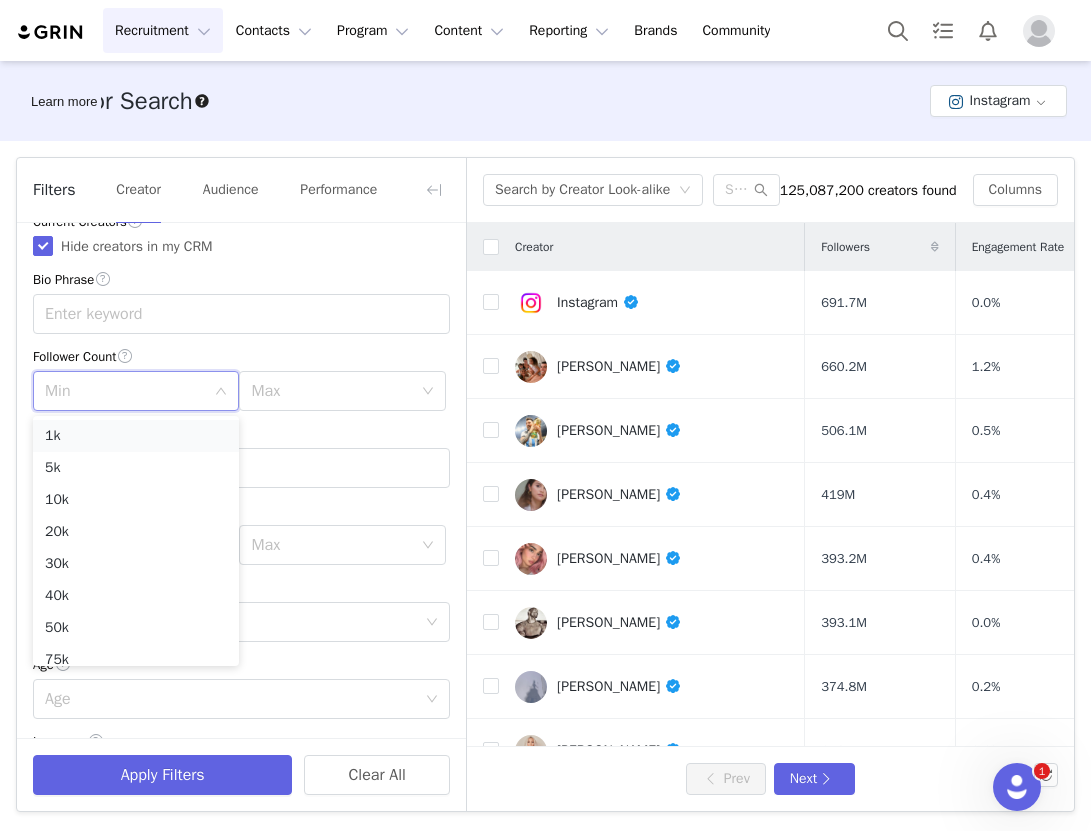 scroll, scrollTop: 25, scrollLeft: 0, axis: vertical 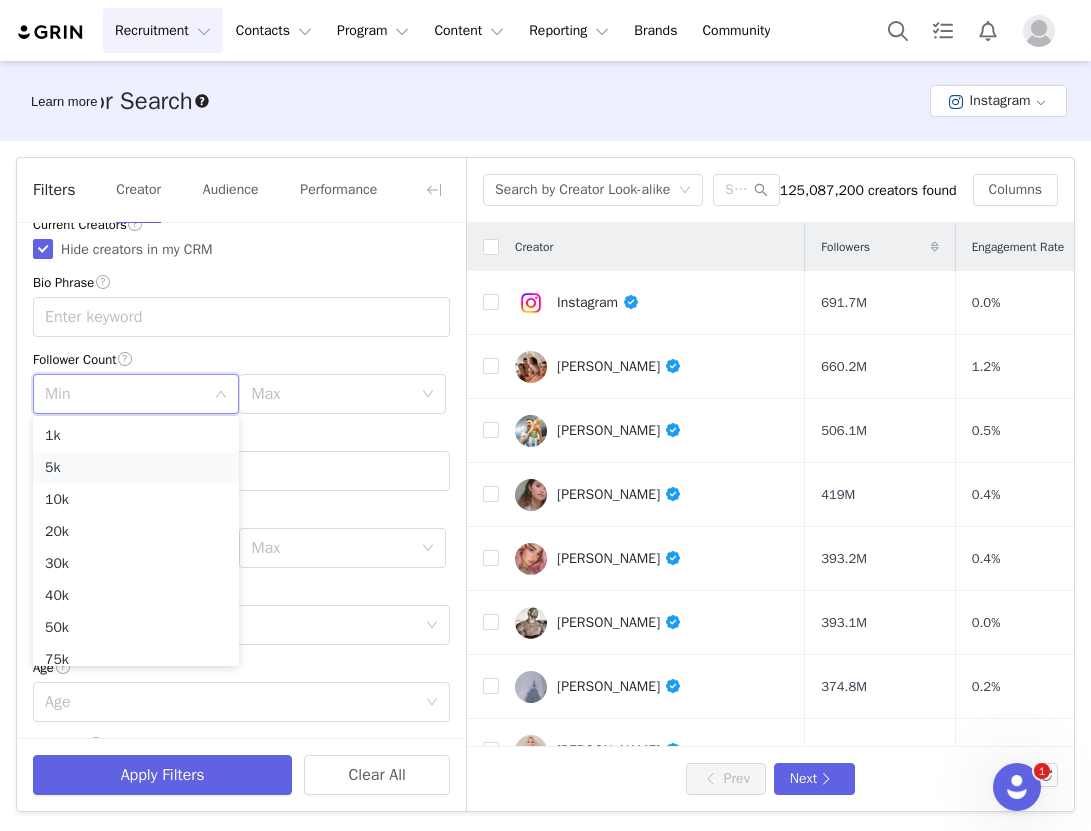 click on "5k" at bounding box center [136, 468] 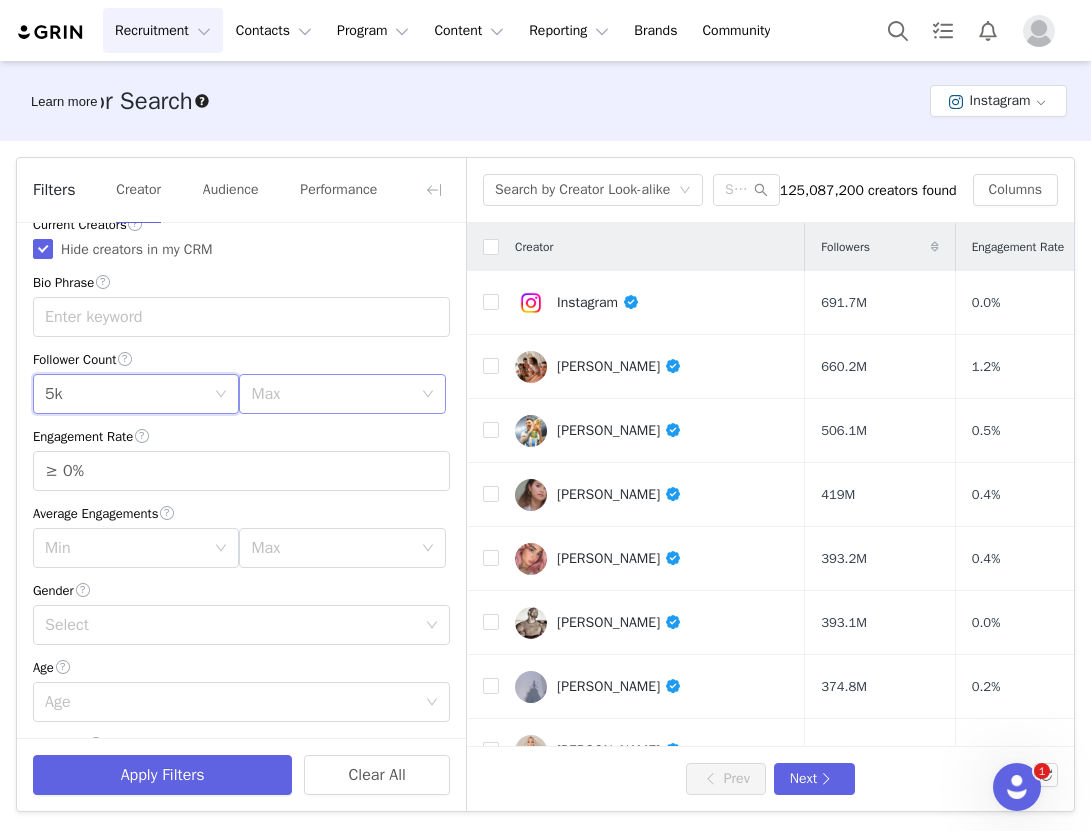 click on "Max" at bounding box center (331, 394) 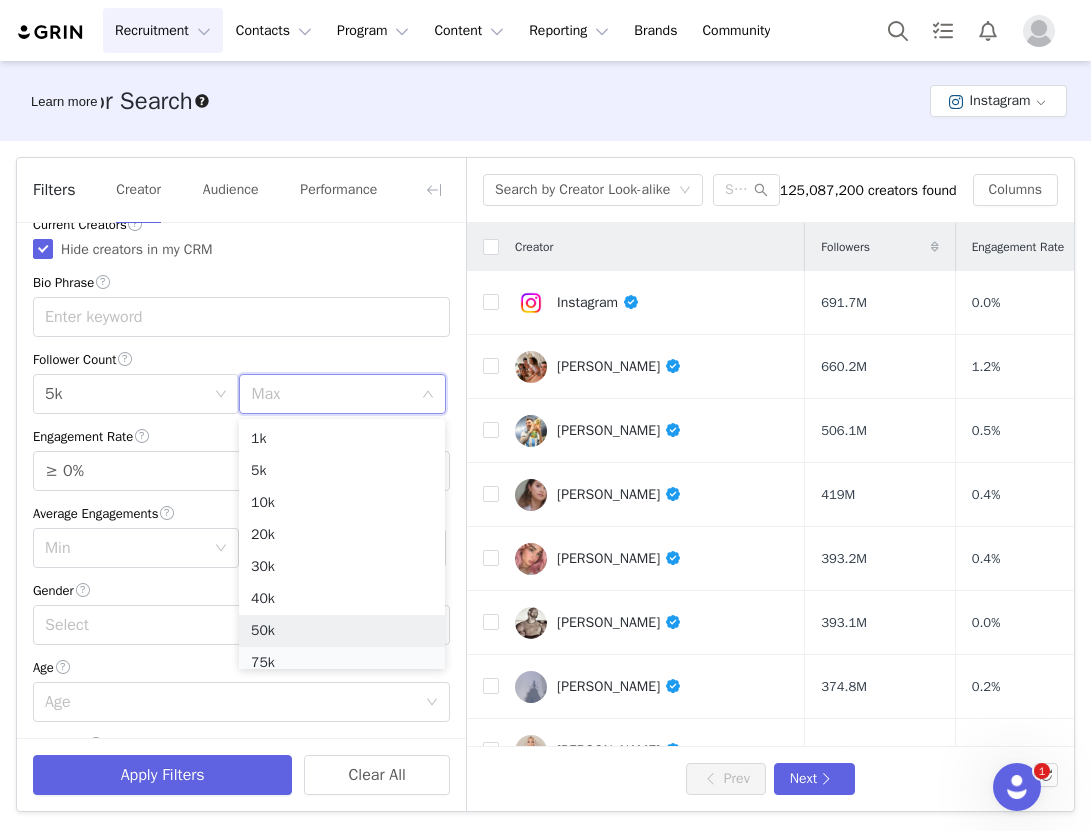 scroll, scrollTop: 10, scrollLeft: 0, axis: vertical 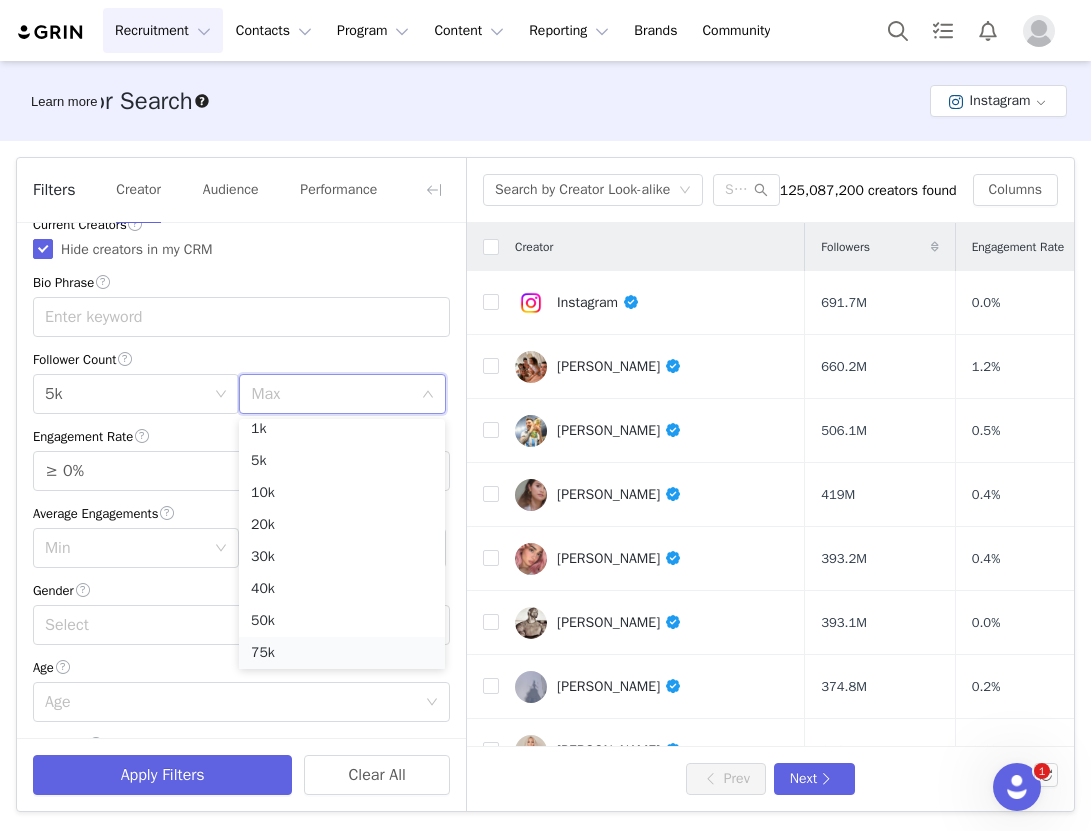 click on "75k" at bounding box center (342, 653) 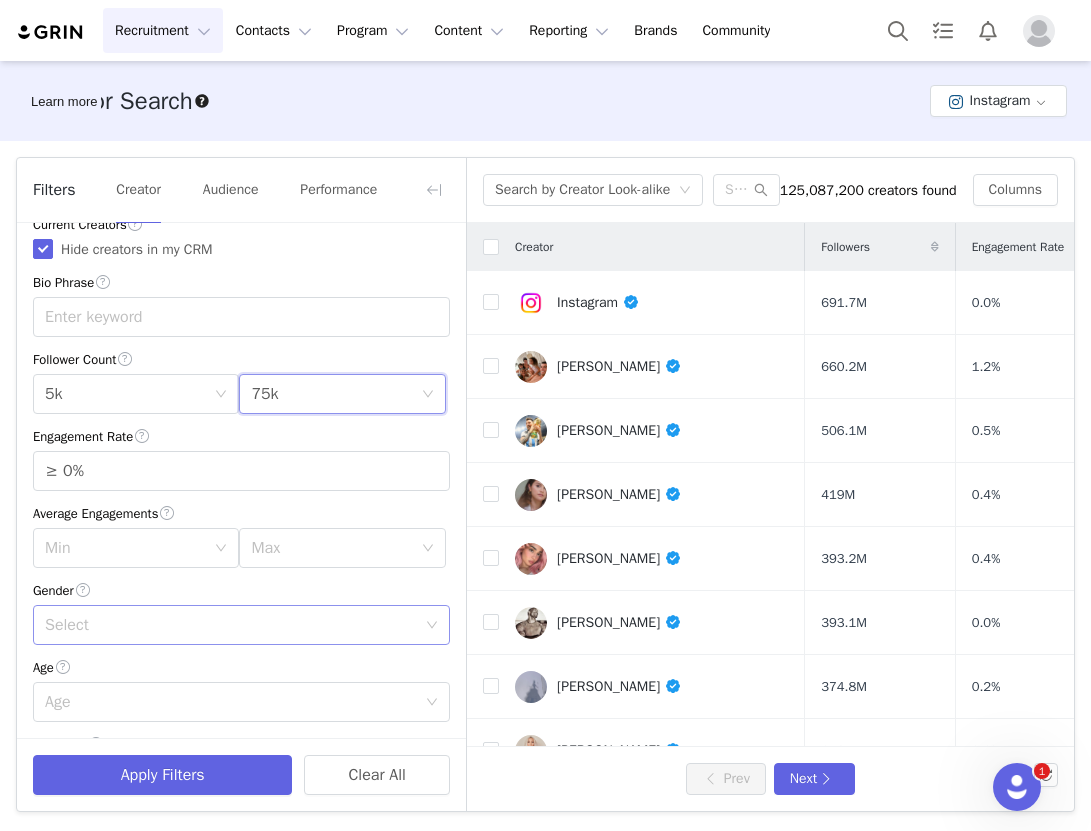 click on "Select" at bounding box center [230, 625] 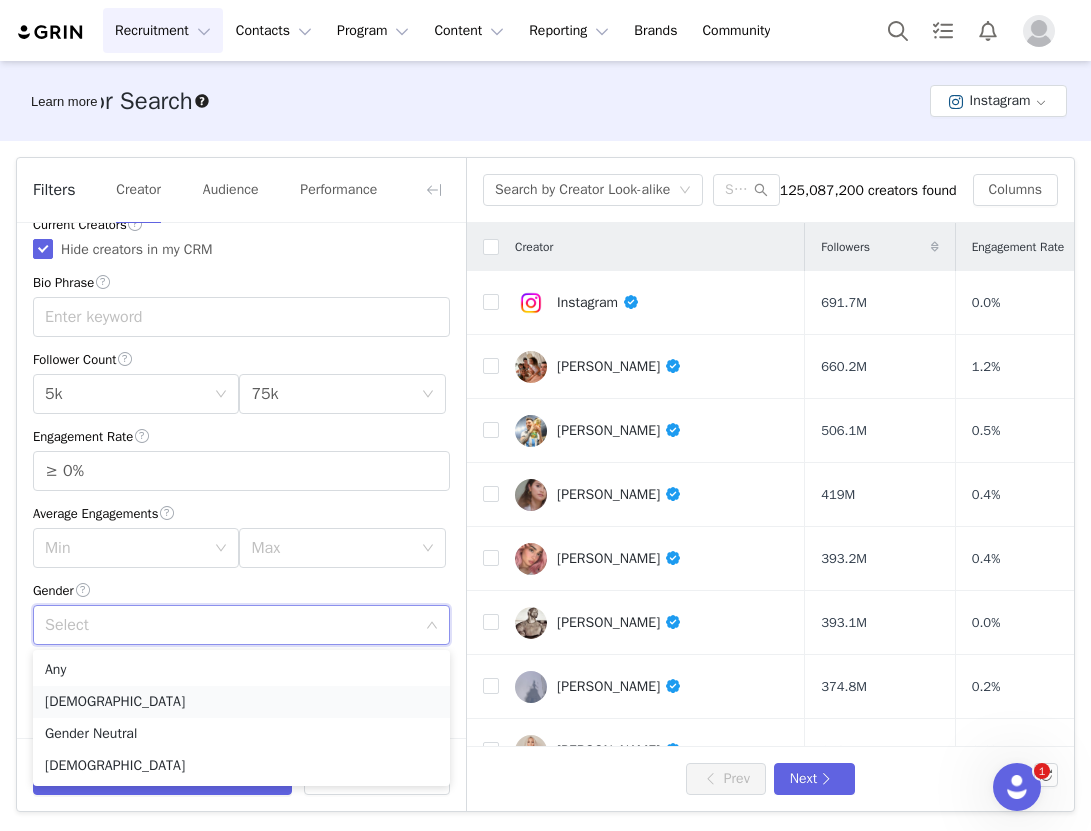 click on "Female" at bounding box center [241, 702] 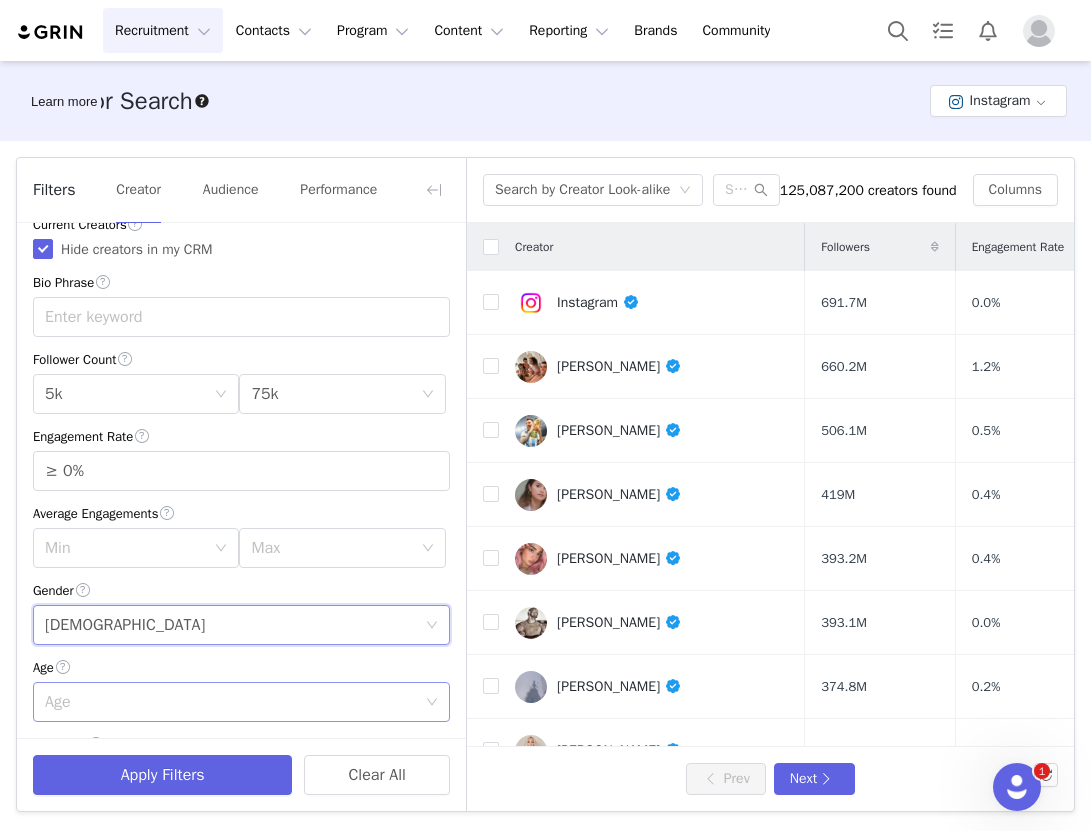 click on "Age" at bounding box center [230, 702] 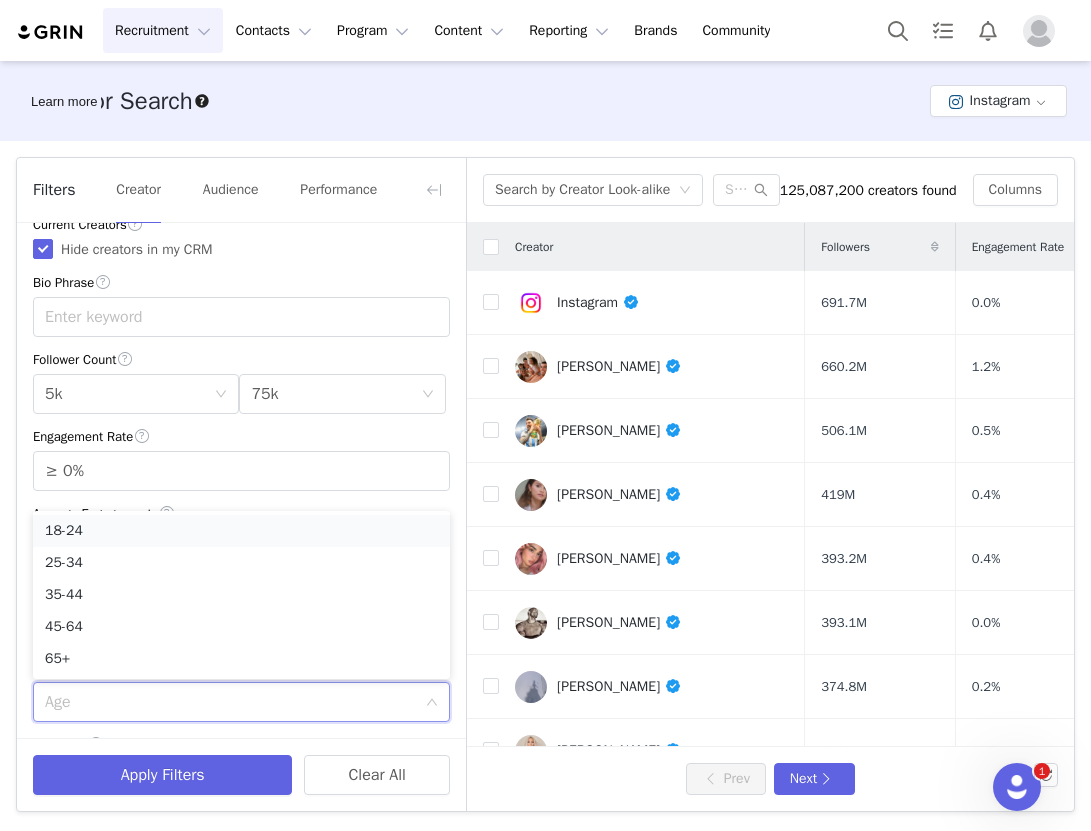 click on "18-24" at bounding box center [241, 531] 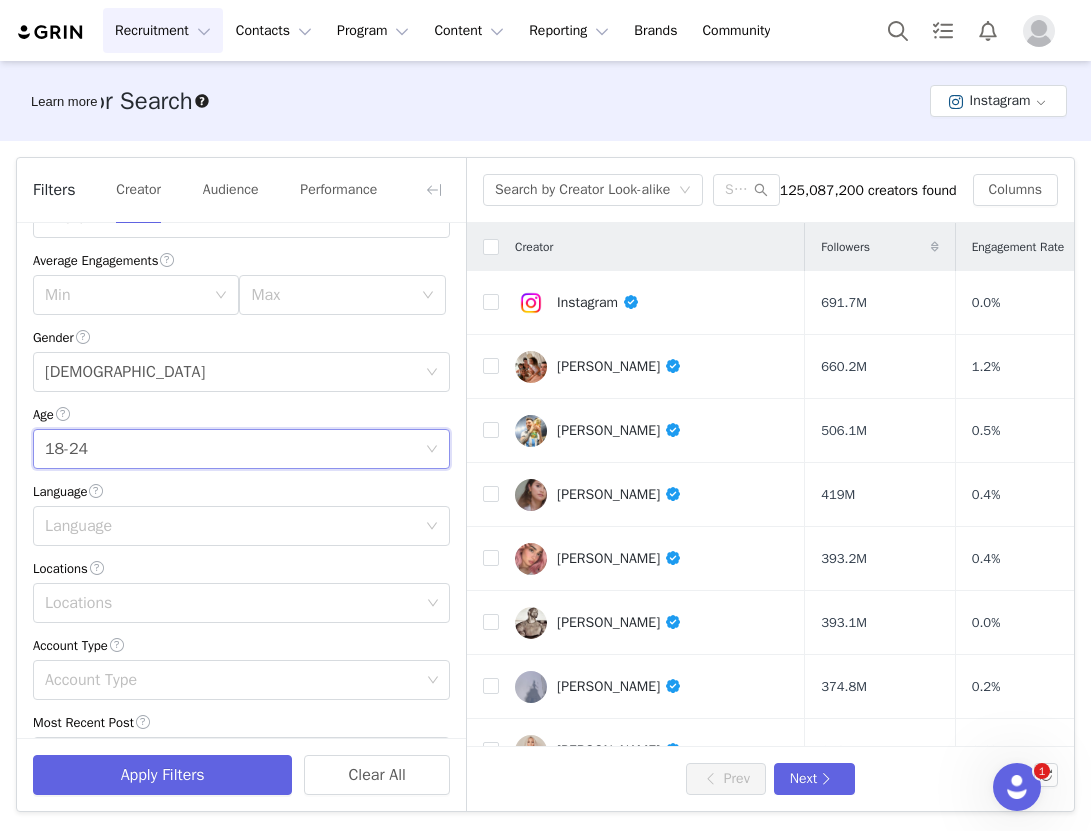 scroll, scrollTop: 287, scrollLeft: 0, axis: vertical 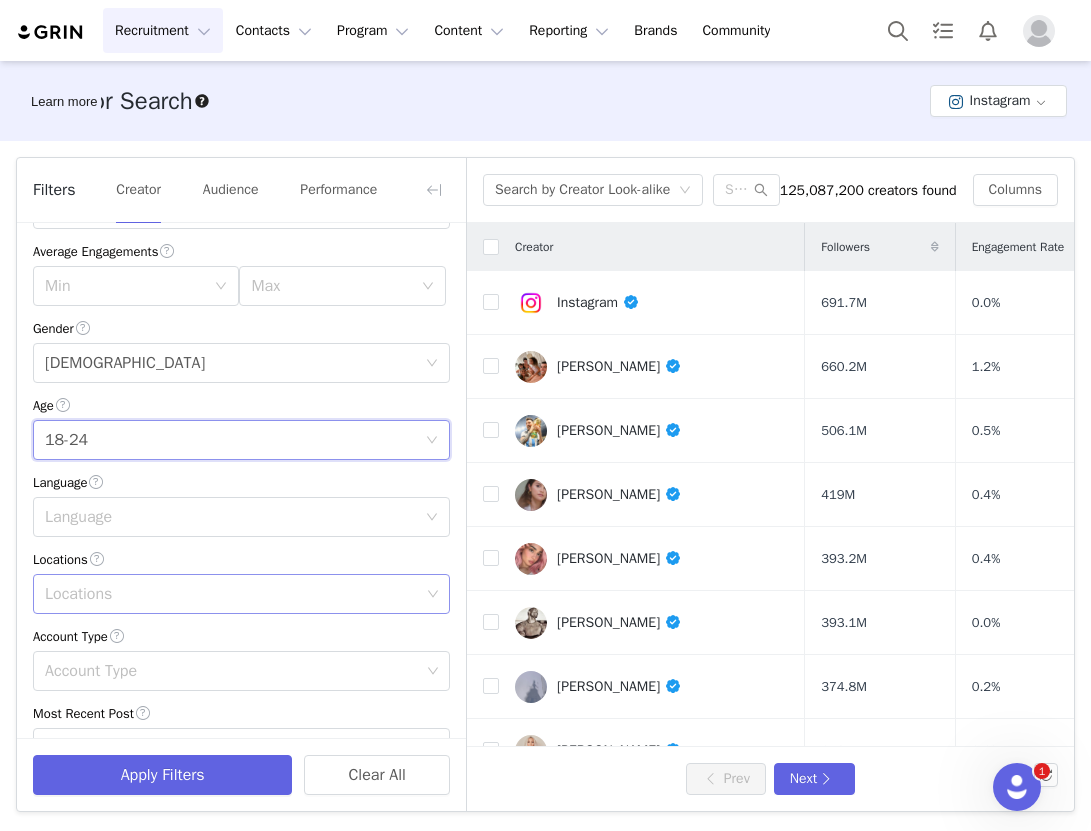 click on "Locations" at bounding box center [232, 594] 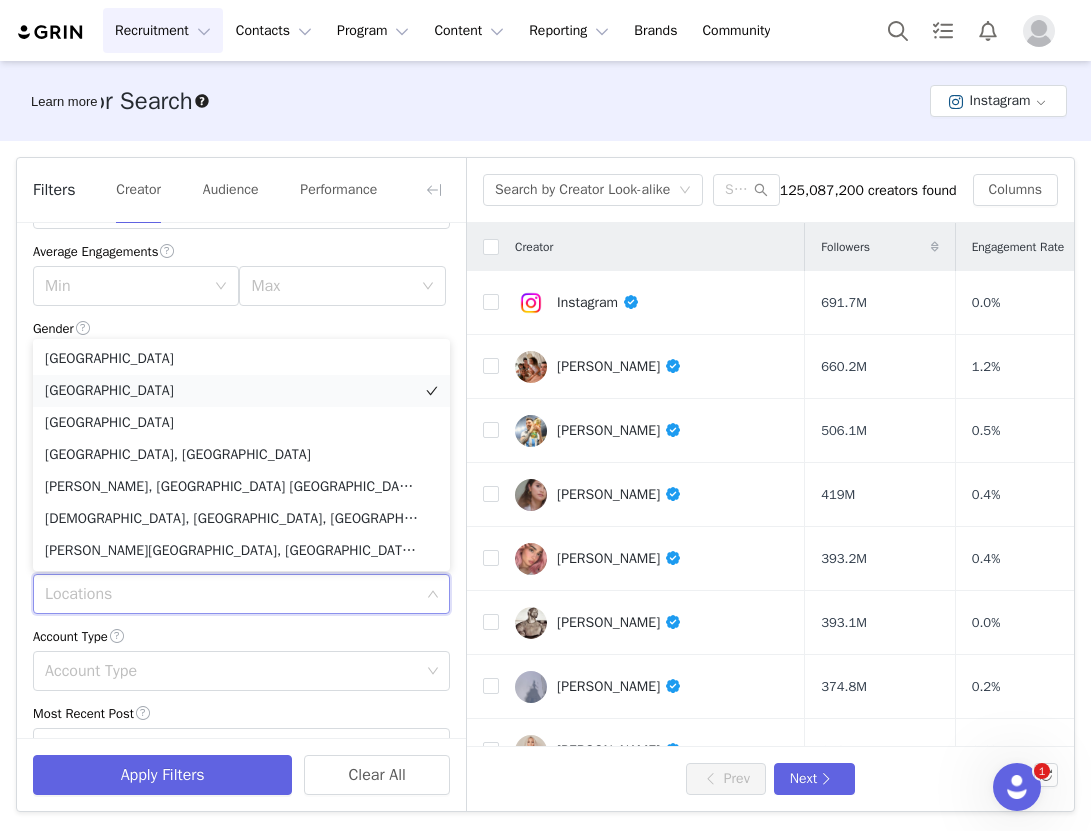 click on "[GEOGRAPHIC_DATA]" at bounding box center [241, 391] 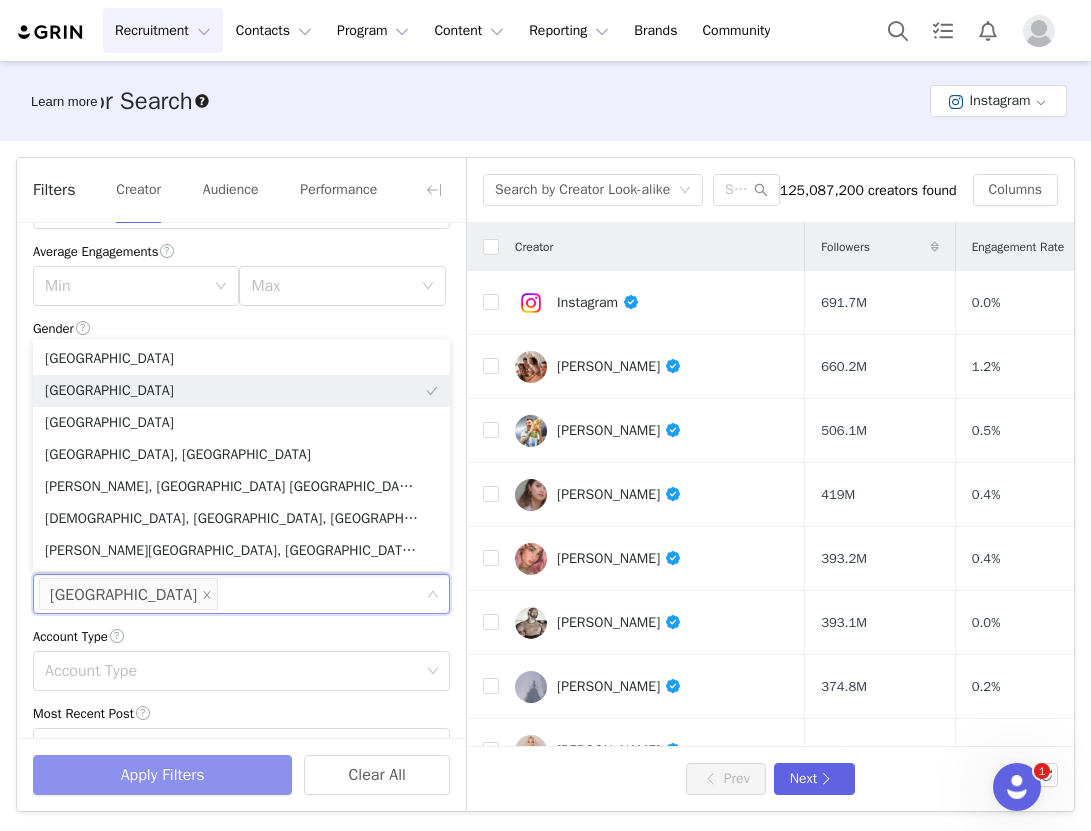 click on "Apply Filters" at bounding box center (162, 775) 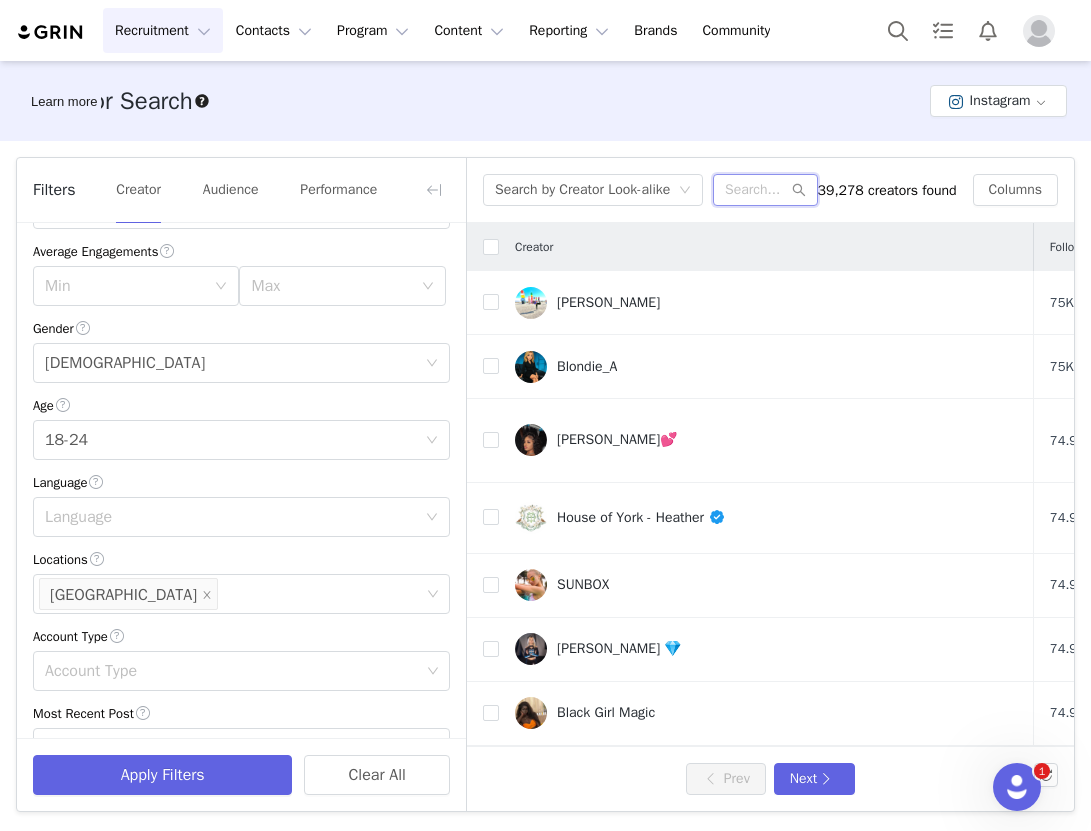 click at bounding box center (765, 190) 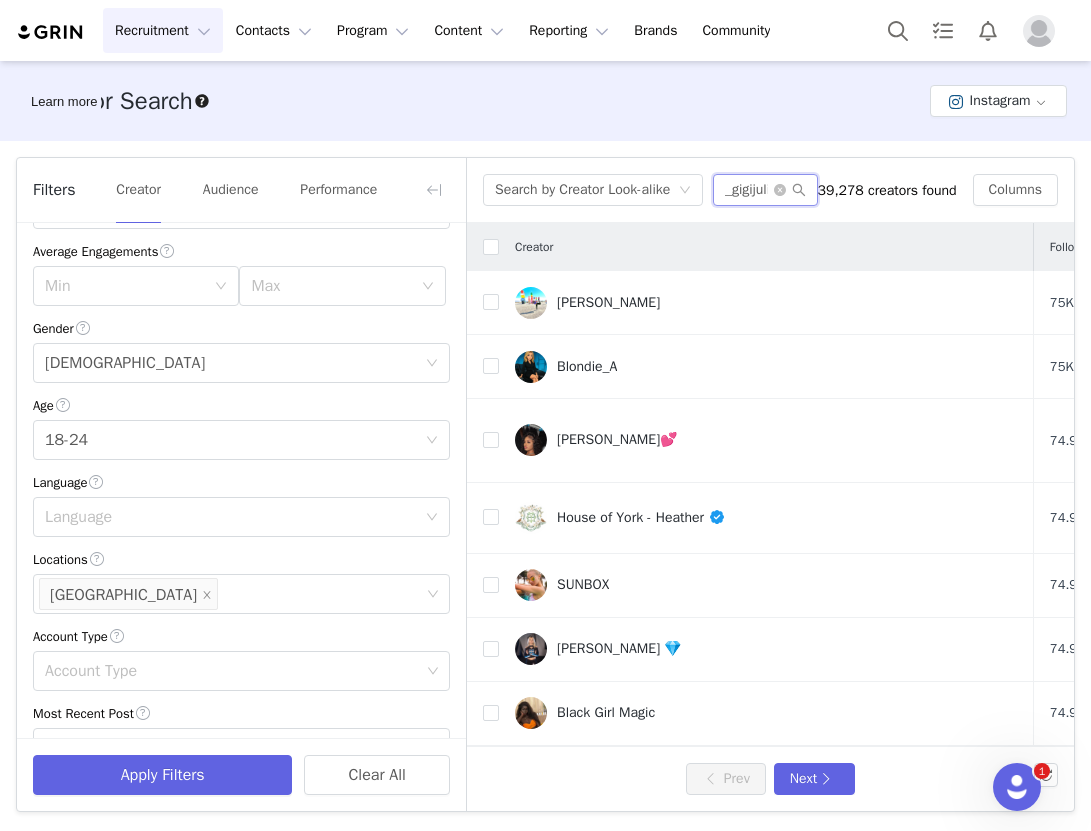 scroll, scrollTop: 0, scrollLeft: 34, axis: horizontal 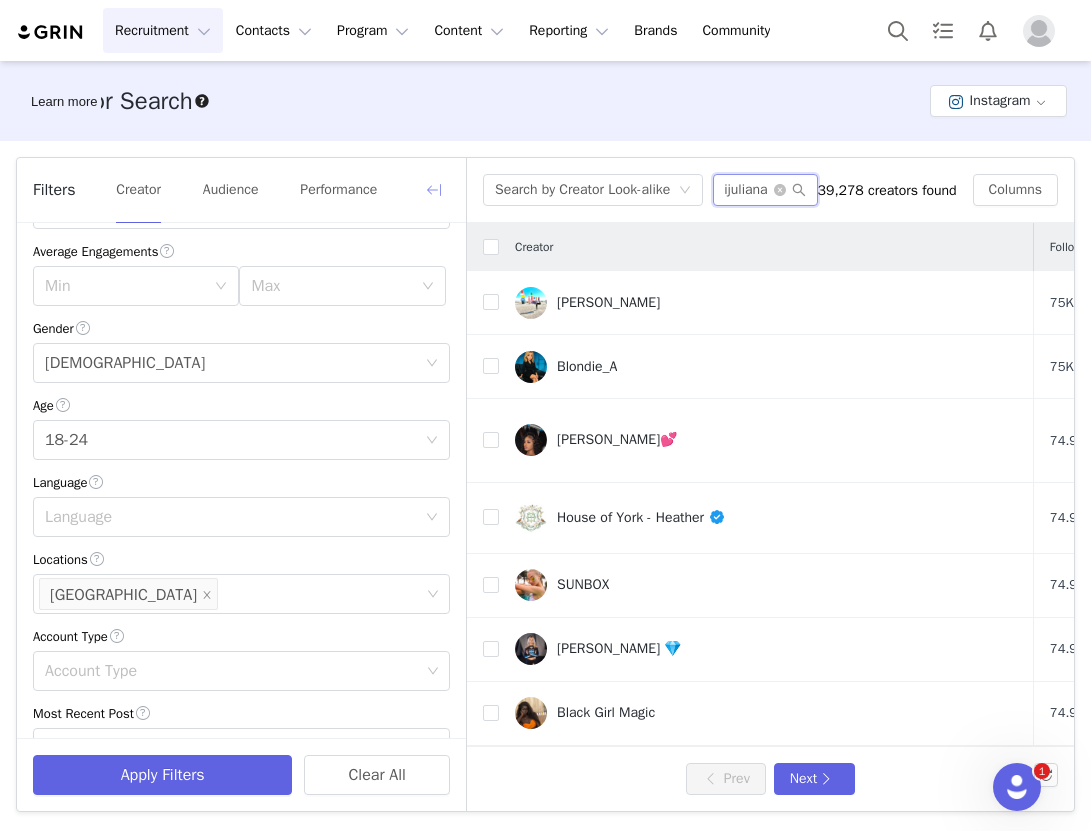 type on "_gigijuliana" 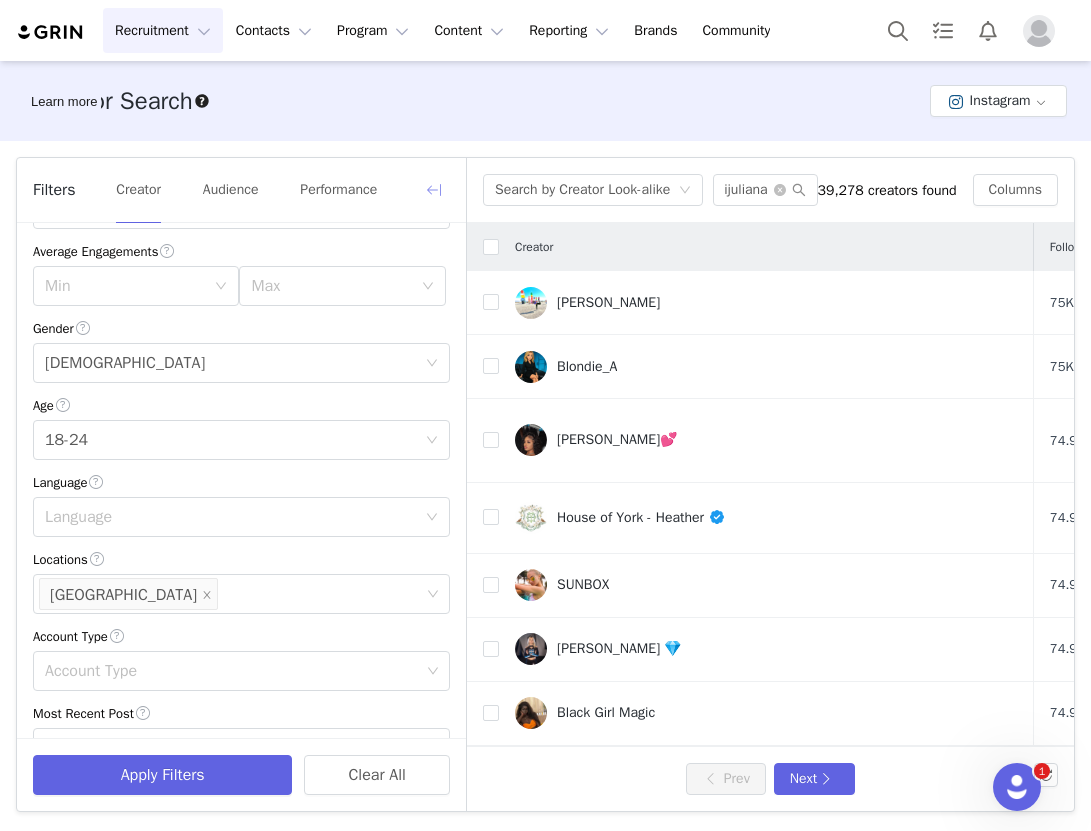 click at bounding box center (434, 190) 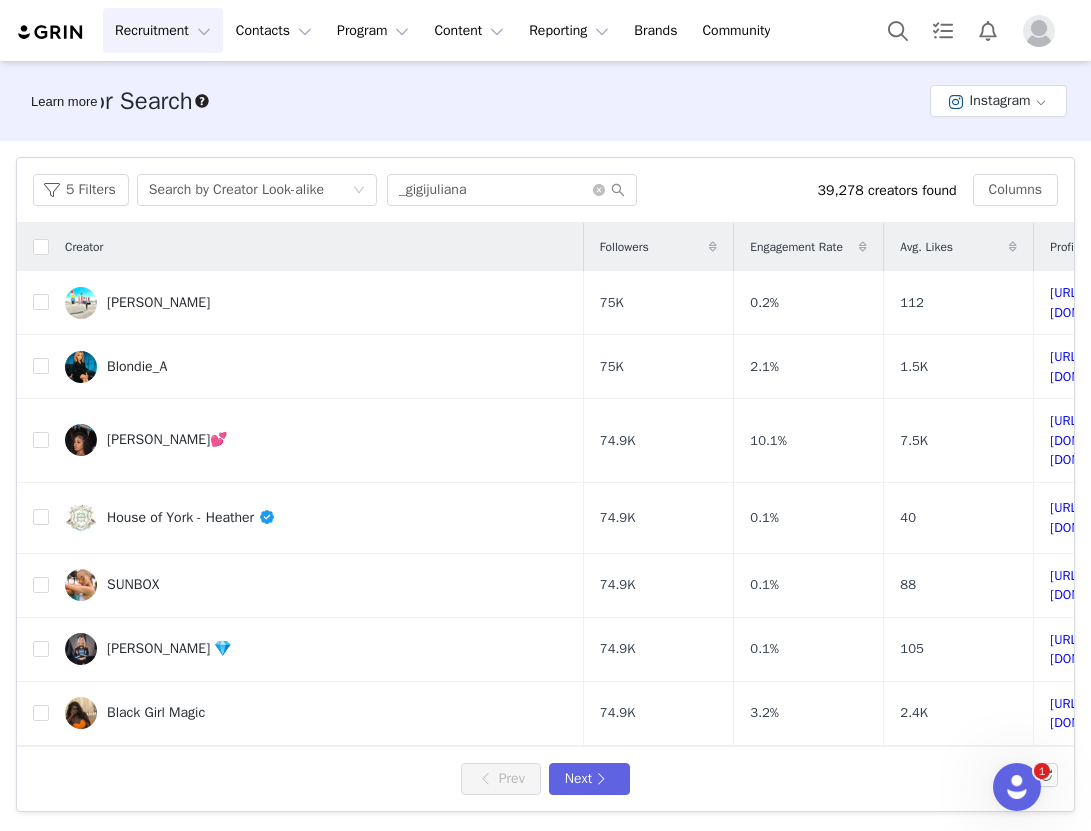 scroll, scrollTop: 686, scrollLeft: 0, axis: vertical 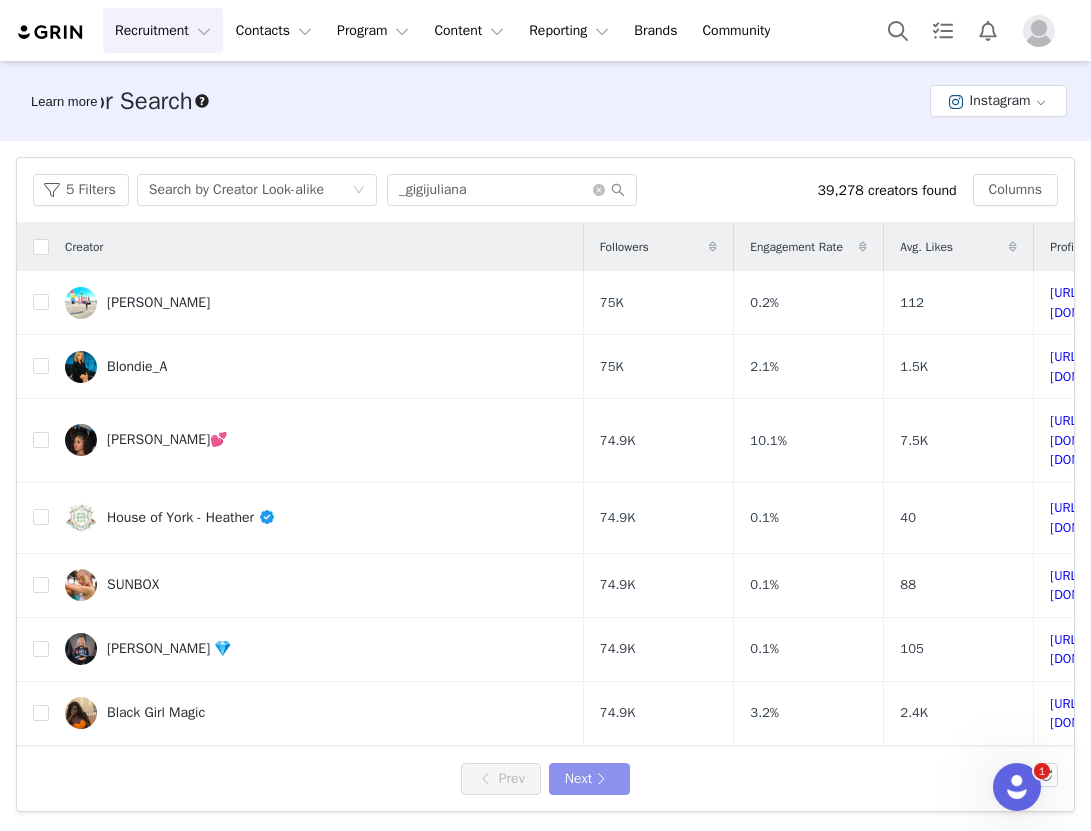 click on "Next" at bounding box center [589, 779] 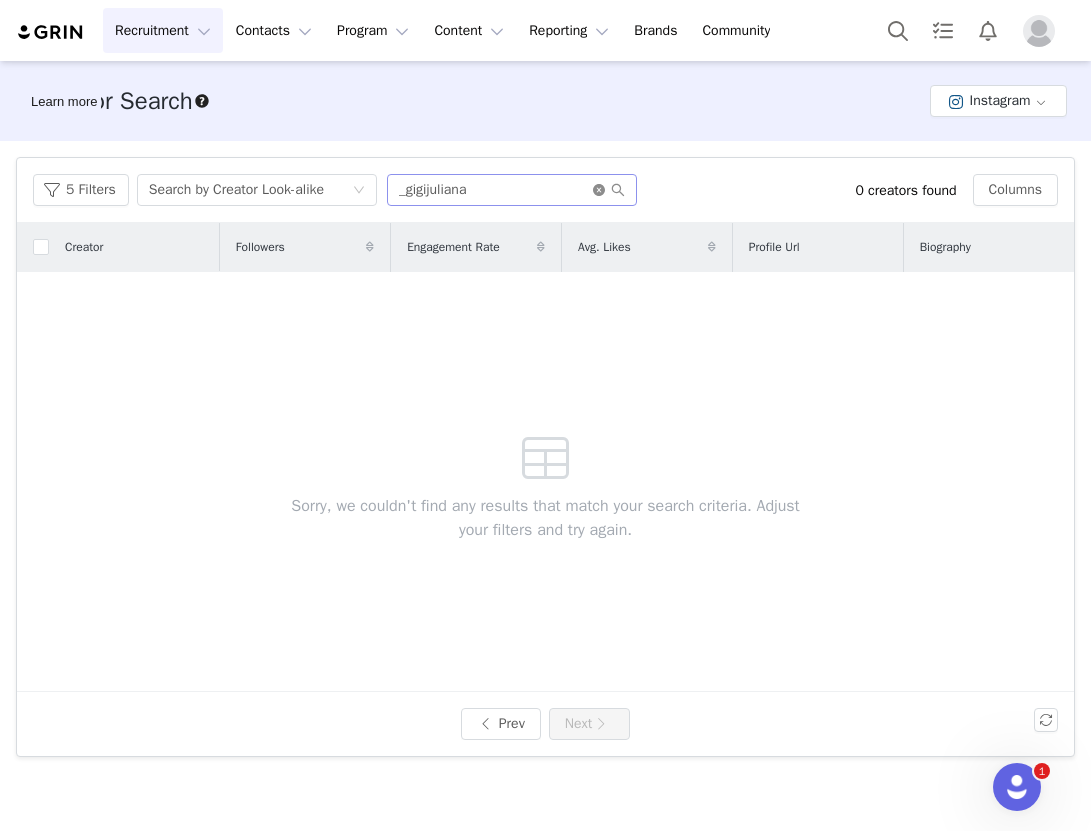 click 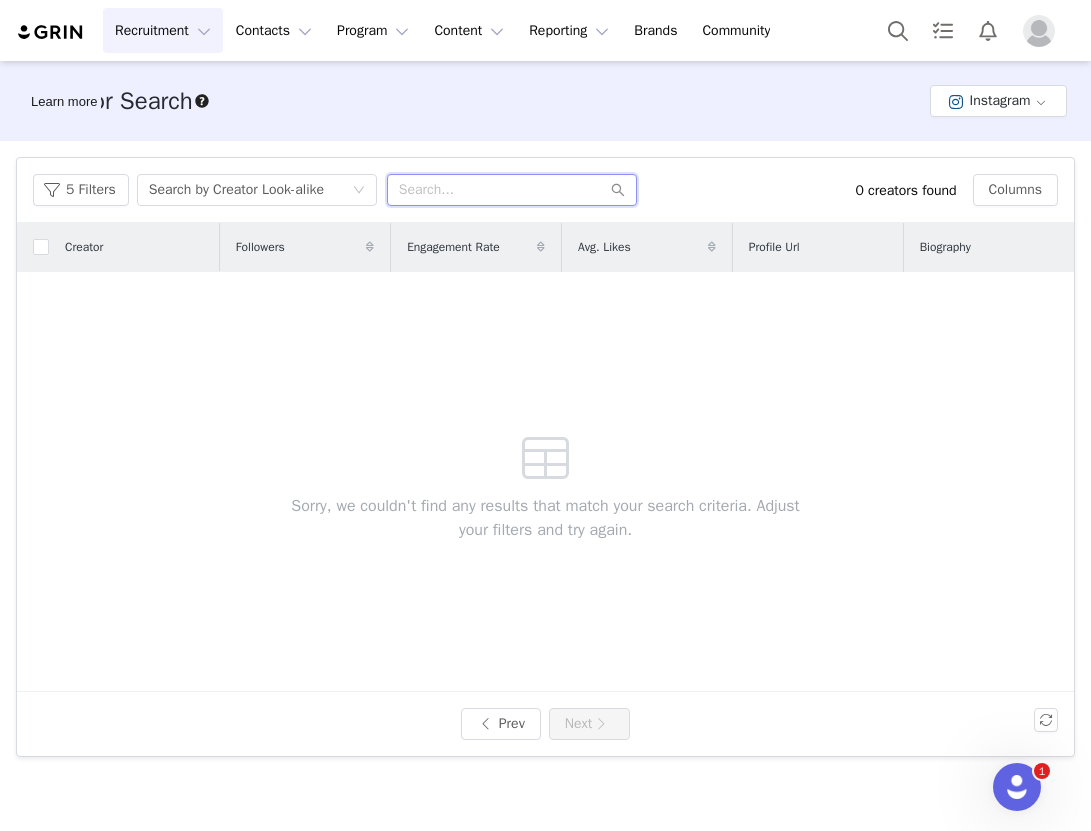 click at bounding box center (512, 190) 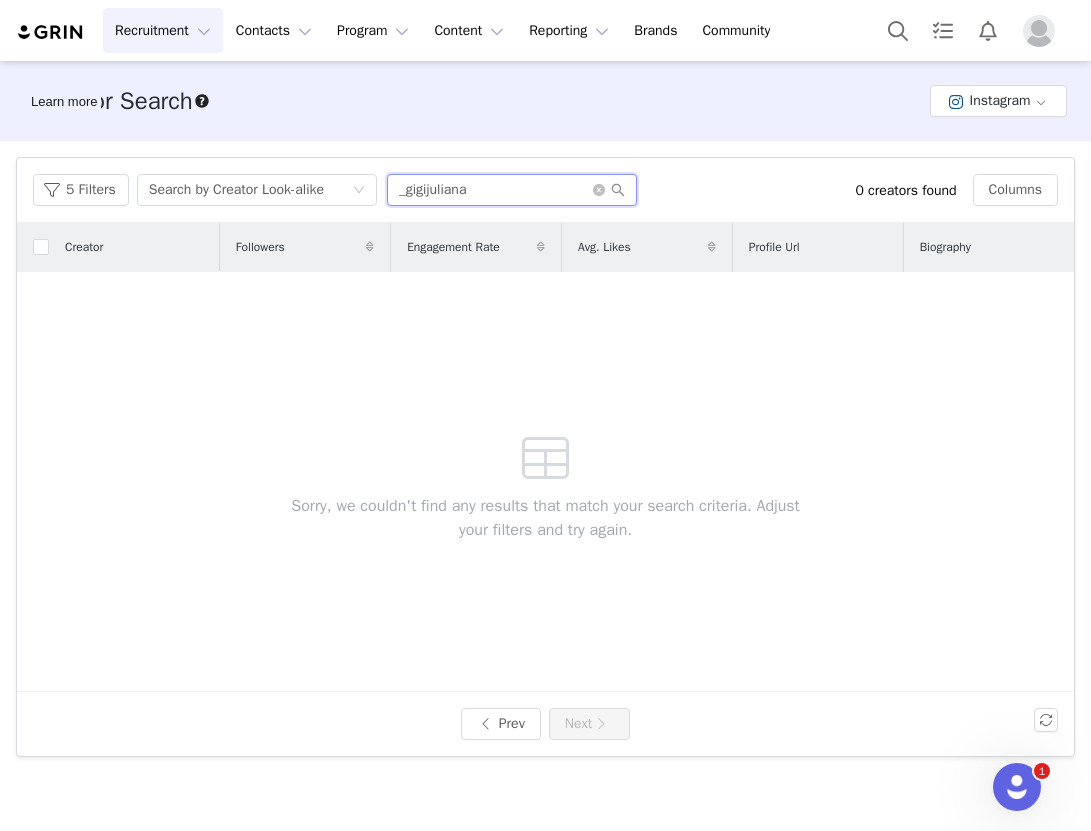 type on "_gigijuliana" 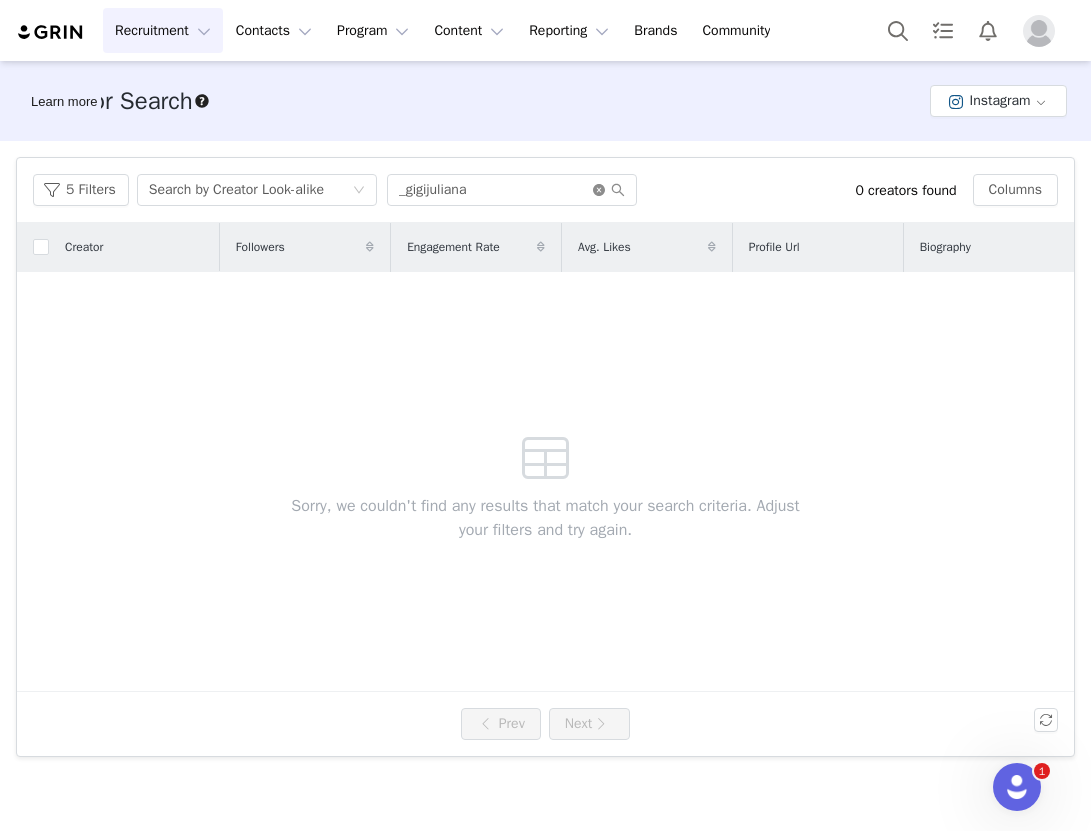 click 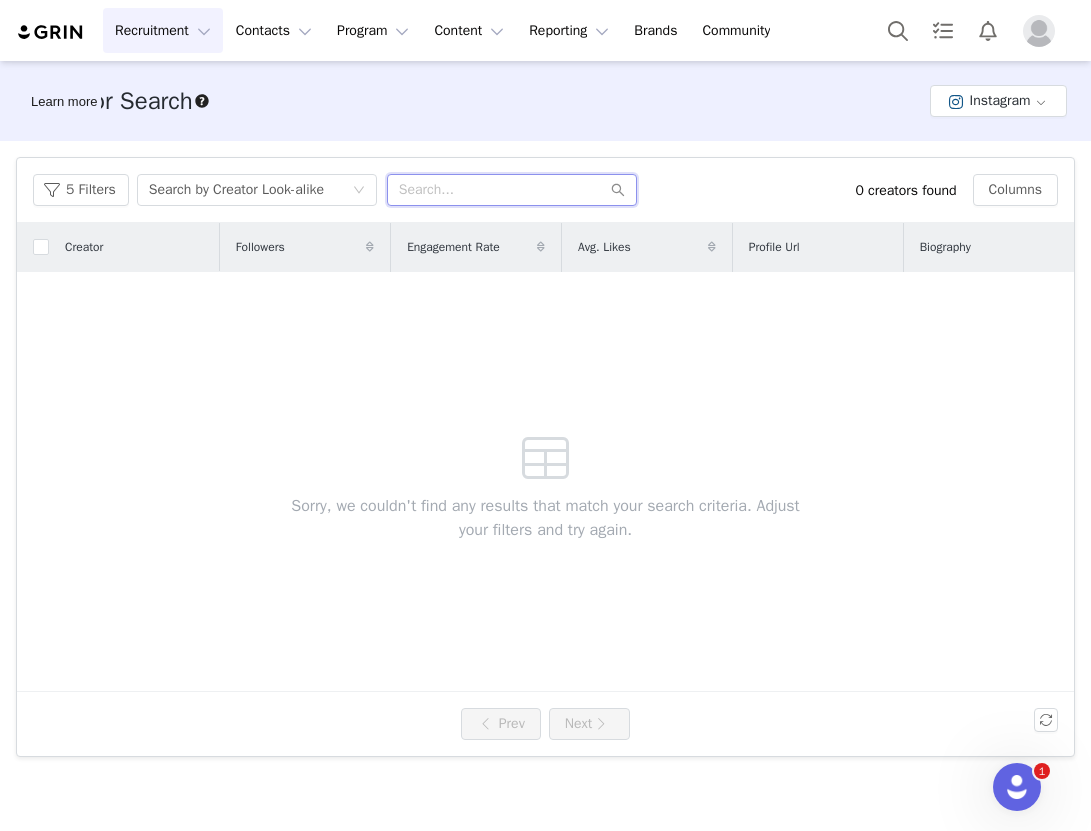 click at bounding box center [512, 190] 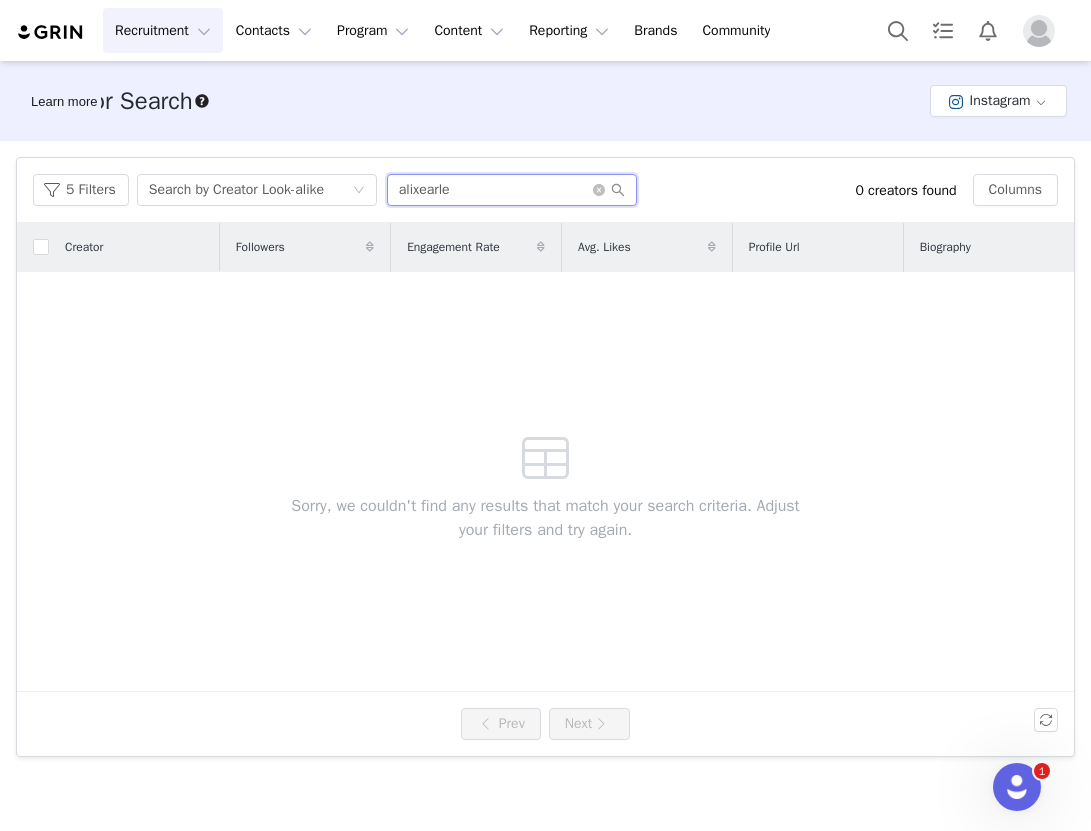 type on "alixearle" 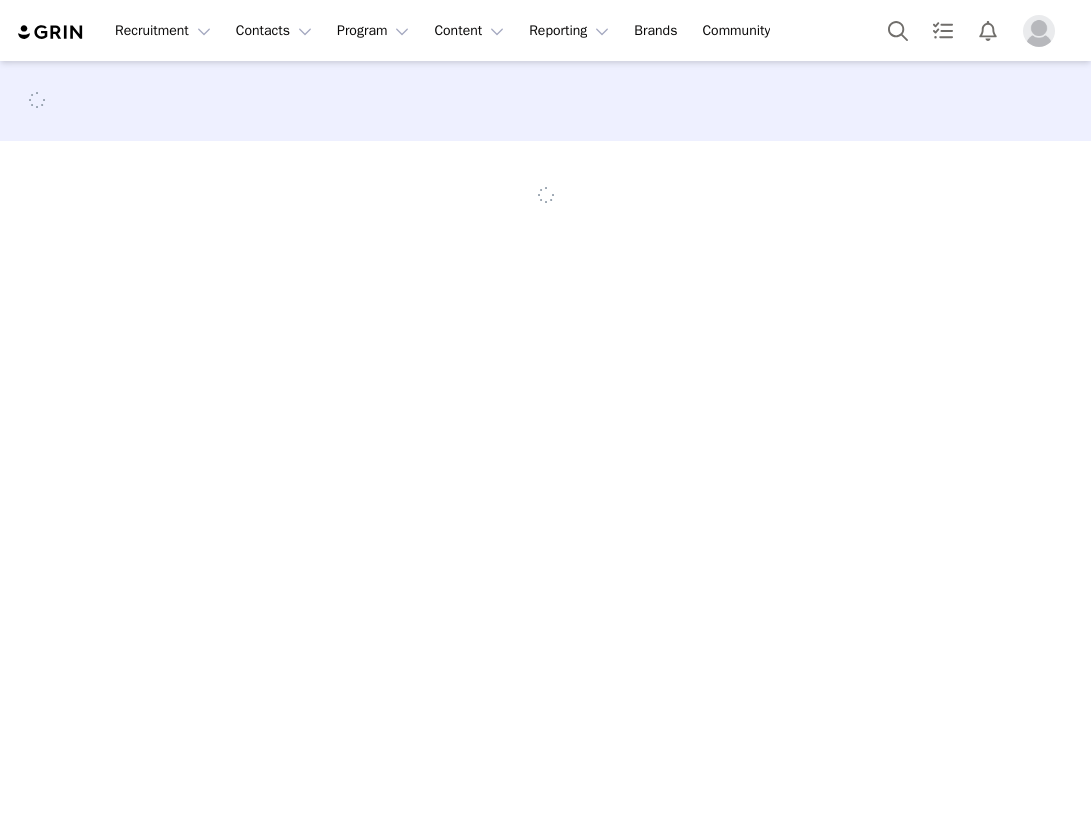 scroll, scrollTop: 0, scrollLeft: 0, axis: both 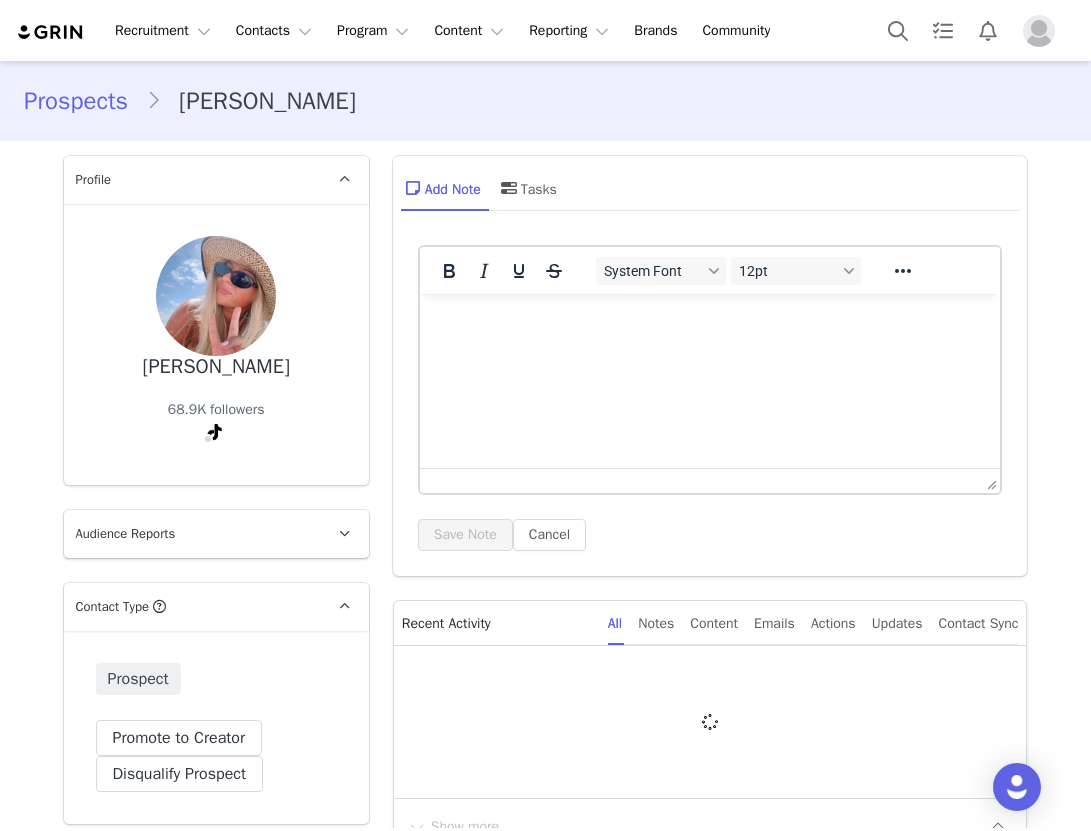 type on "+1 ([GEOGRAPHIC_DATA])" 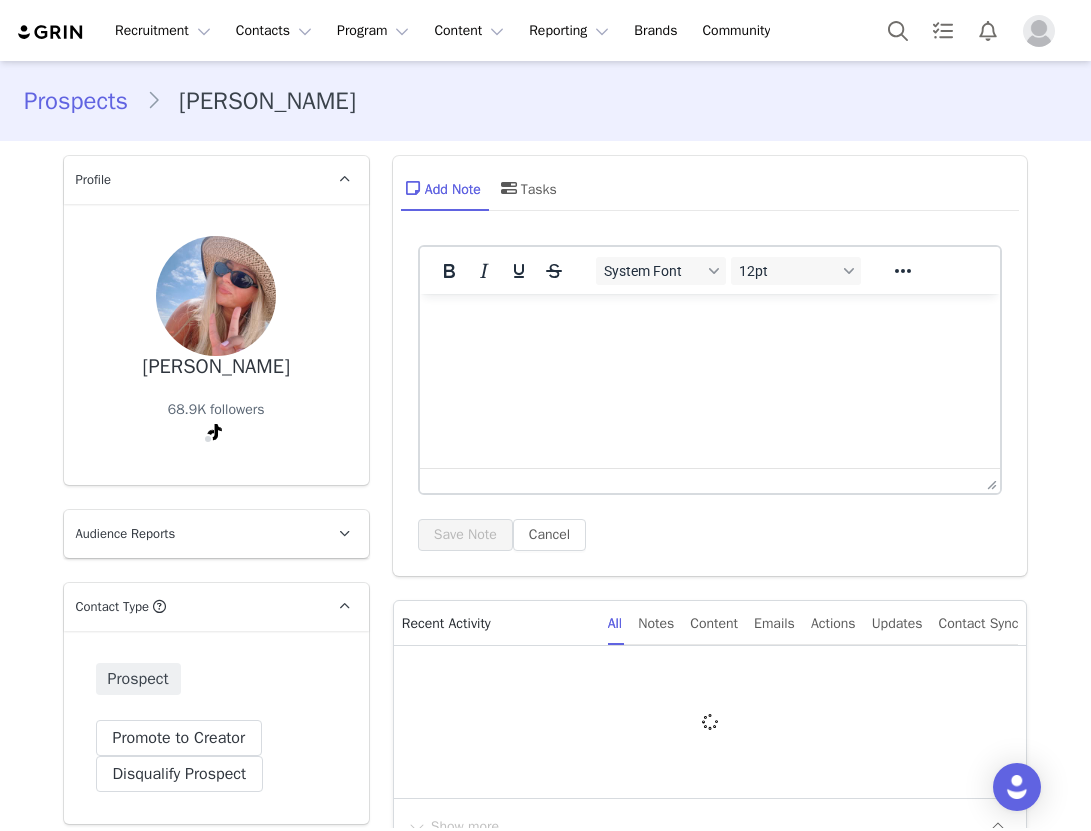 scroll, scrollTop: 0, scrollLeft: 0, axis: both 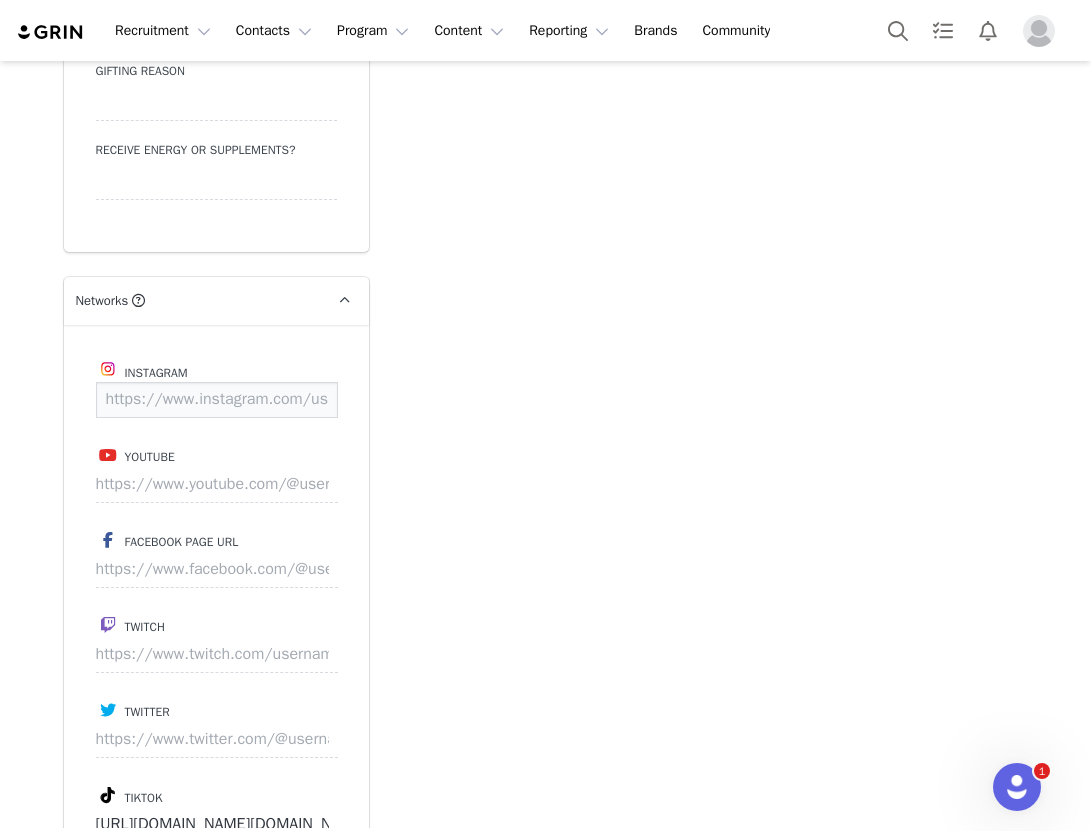 click at bounding box center (217, 400) 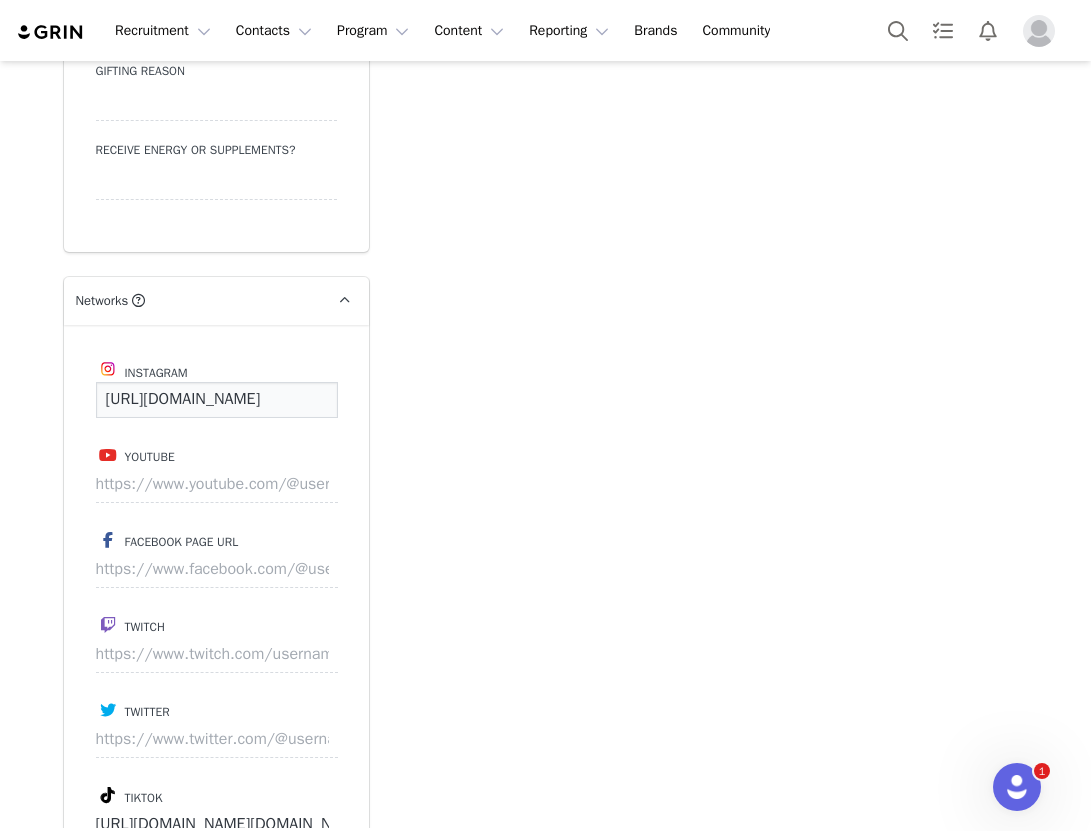 scroll, scrollTop: 0, scrollLeft: 152, axis: horizontal 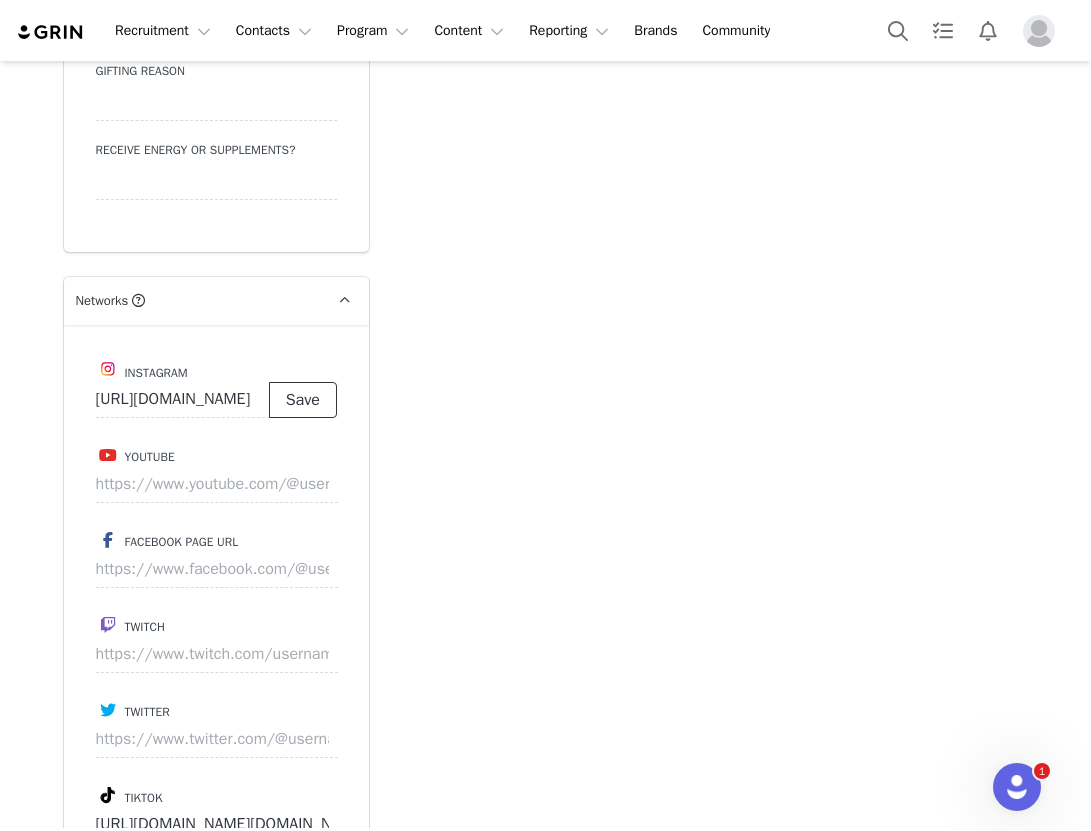 click on "Save" at bounding box center (303, 400) 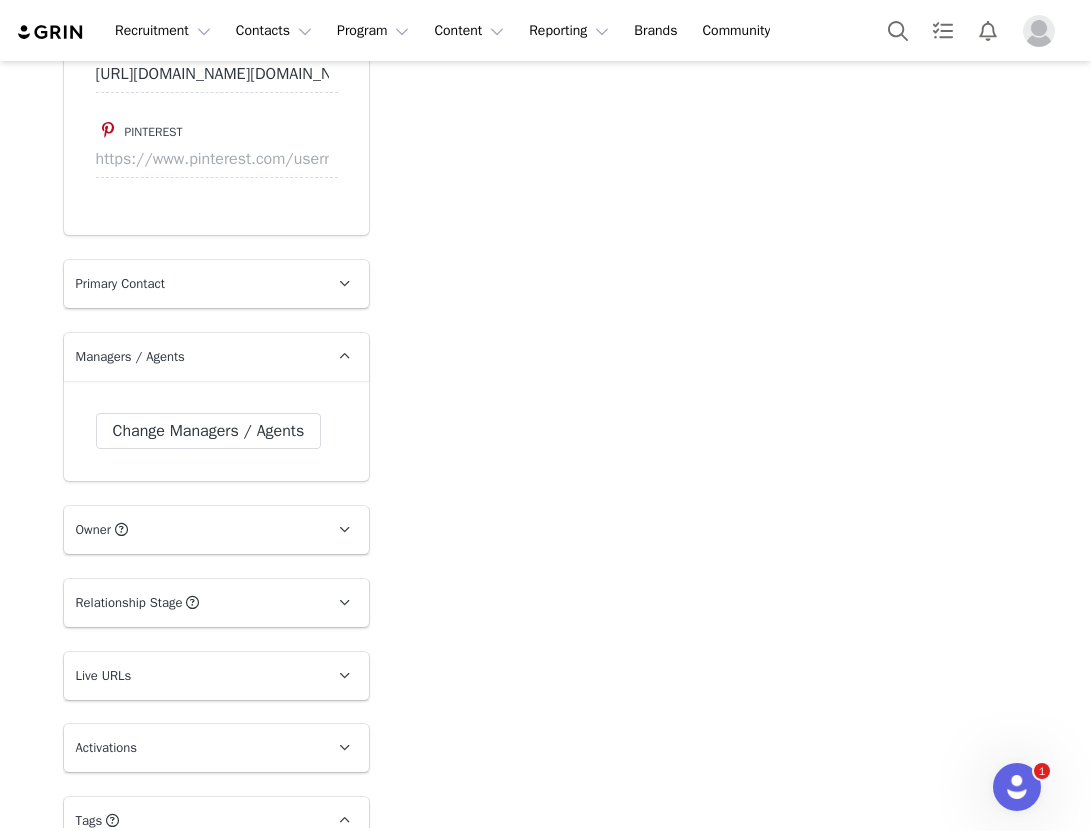 scroll, scrollTop: 3305, scrollLeft: 0, axis: vertical 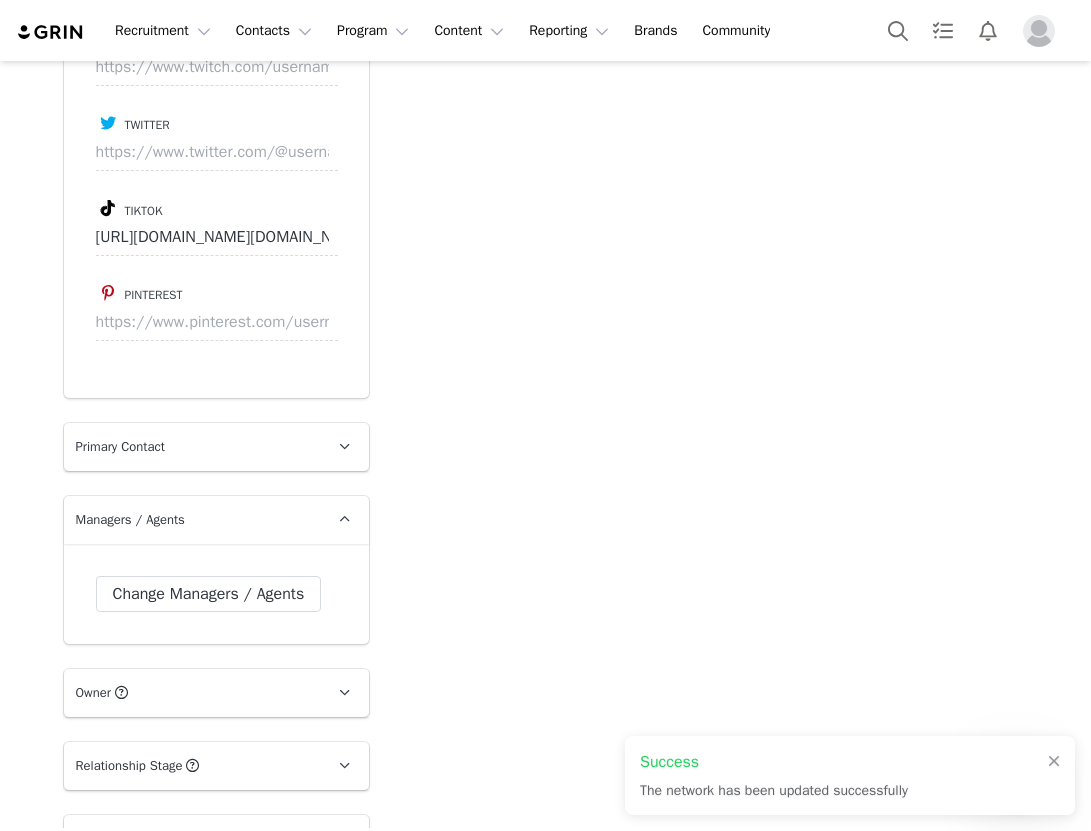 type on "[URL][DOMAIN_NAME]" 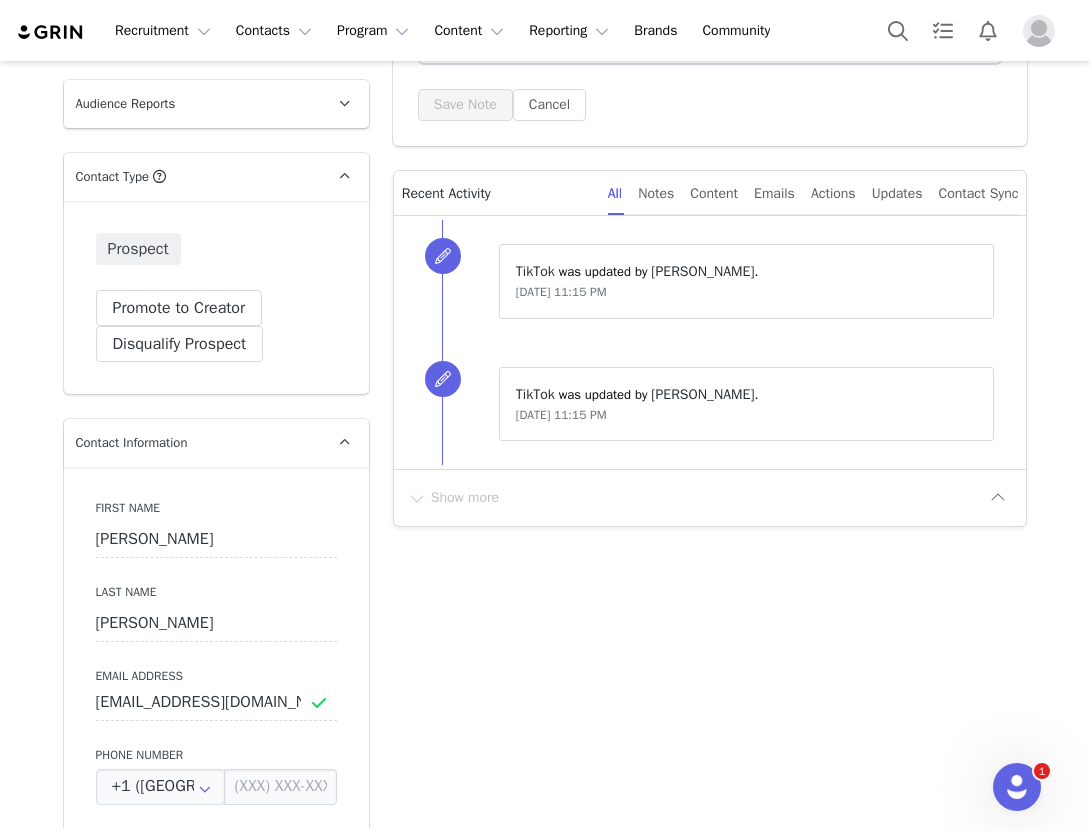 scroll, scrollTop: 0, scrollLeft: 0, axis: both 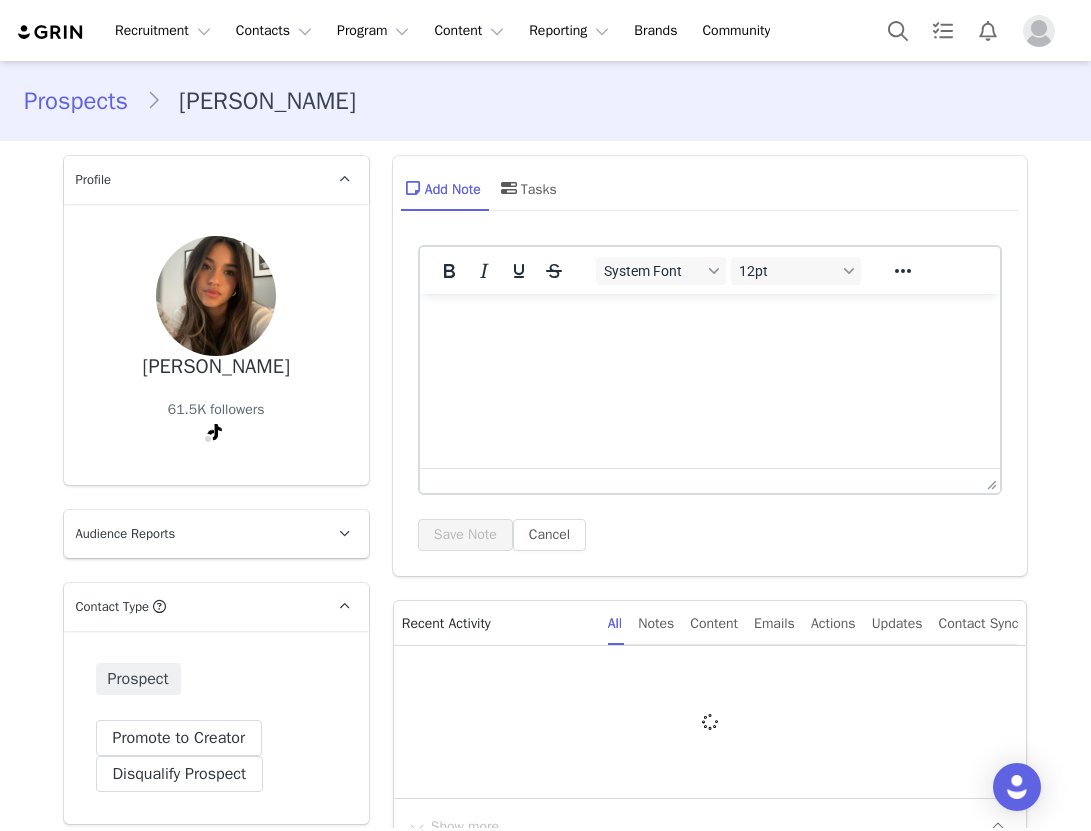 type on "+1 ([GEOGRAPHIC_DATA])" 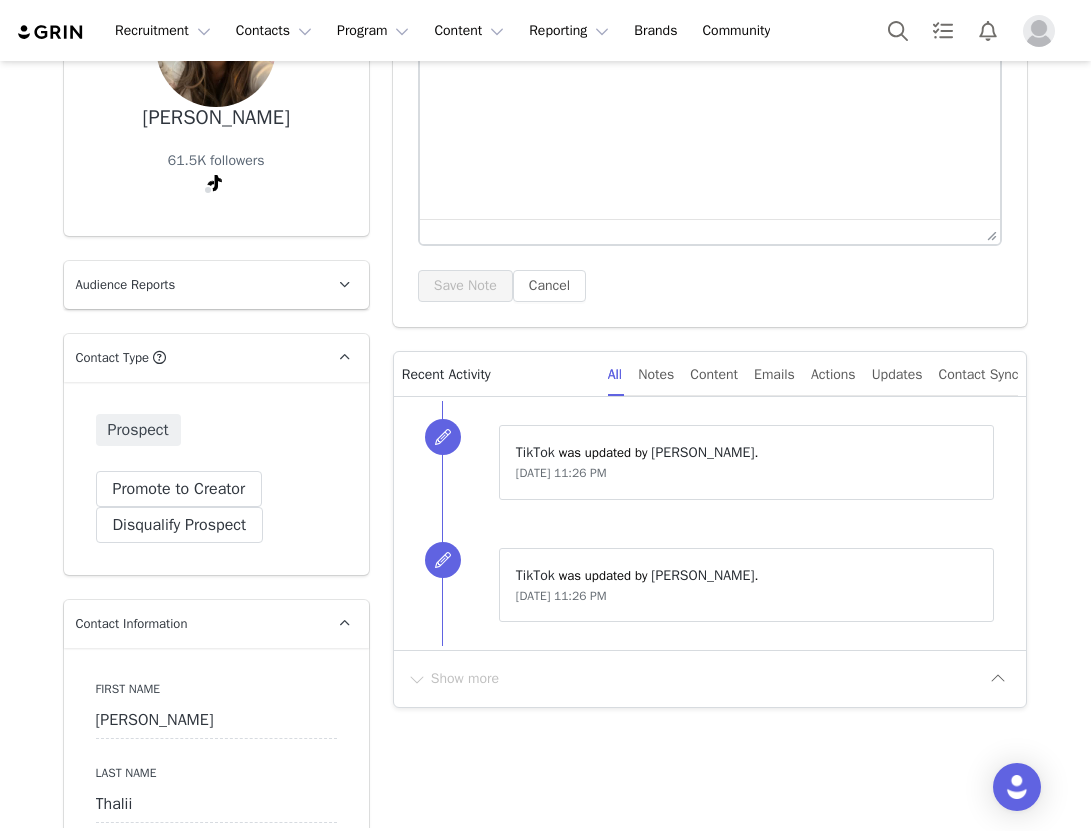 scroll, scrollTop: 383, scrollLeft: 0, axis: vertical 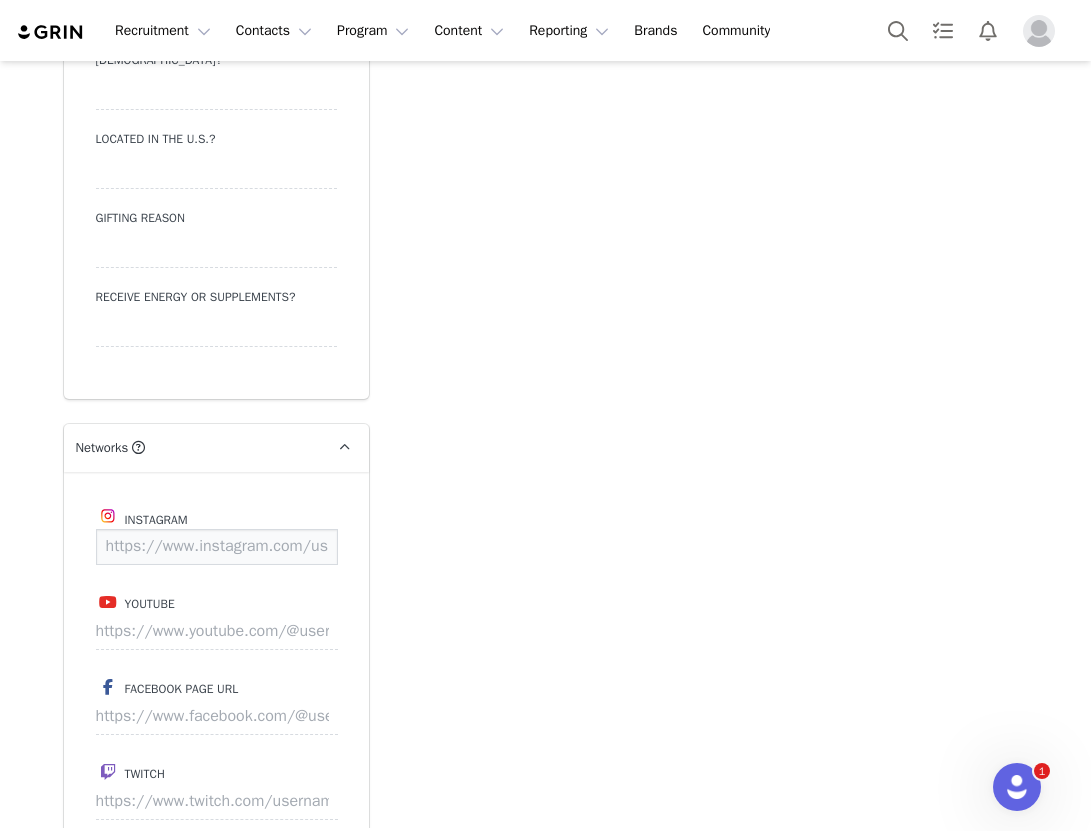 click at bounding box center (217, 547) 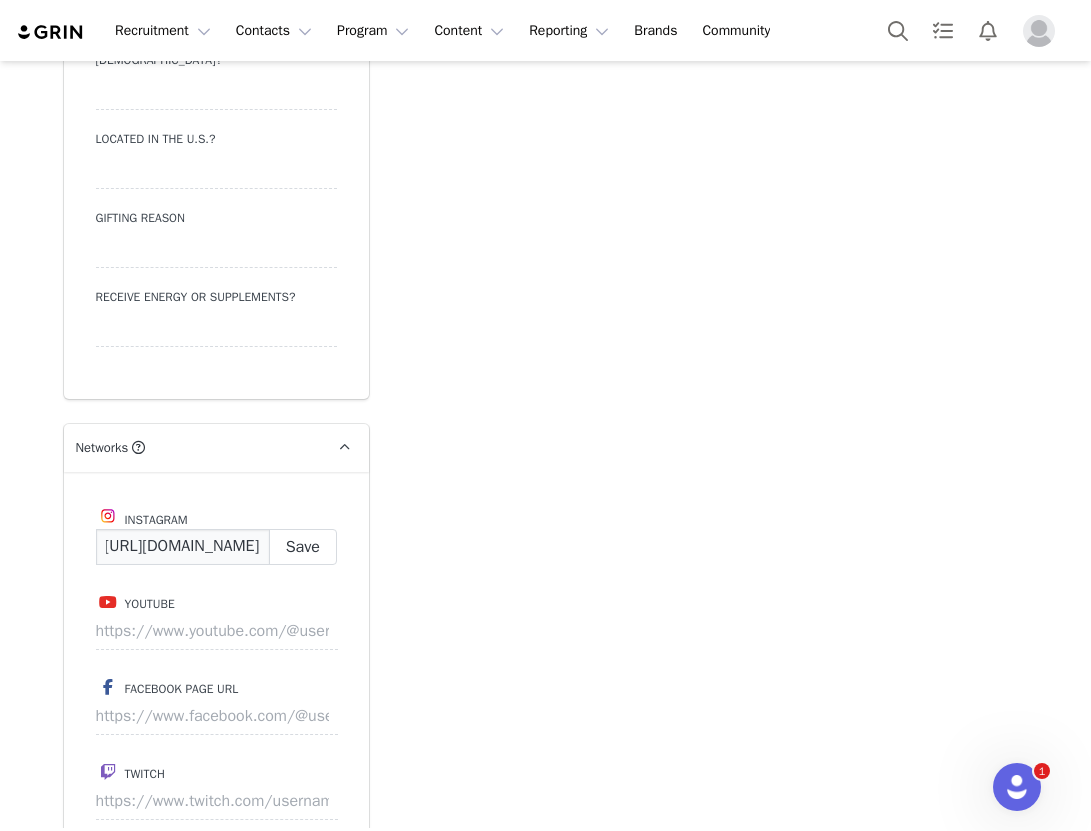 scroll, scrollTop: 0, scrollLeft: 139, axis: horizontal 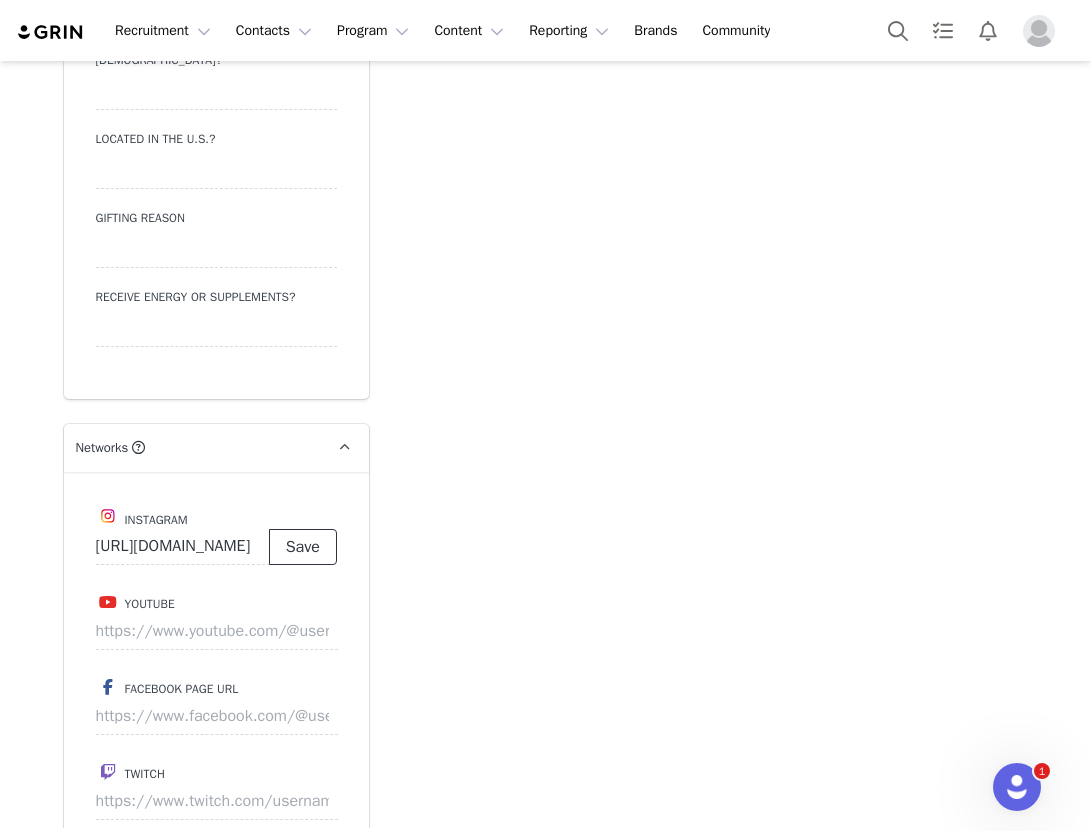 click on "Save" at bounding box center [303, 547] 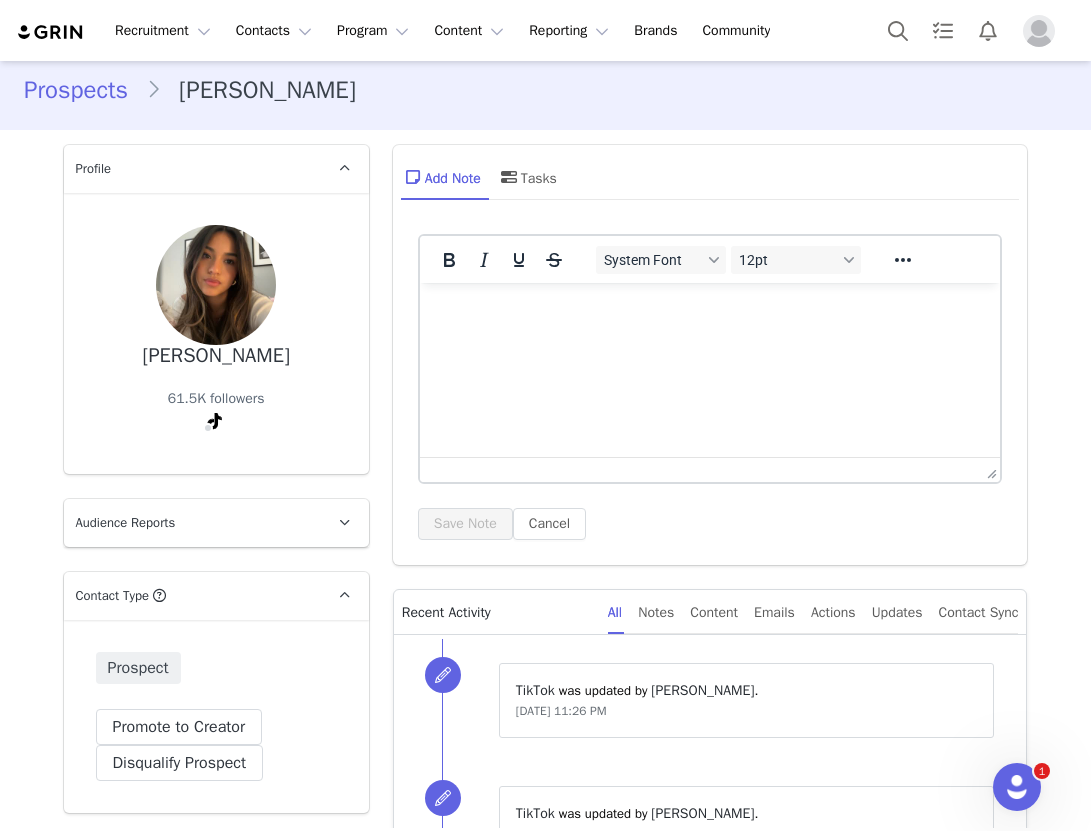 scroll, scrollTop: 0, scrollLeft: 0, axis: both 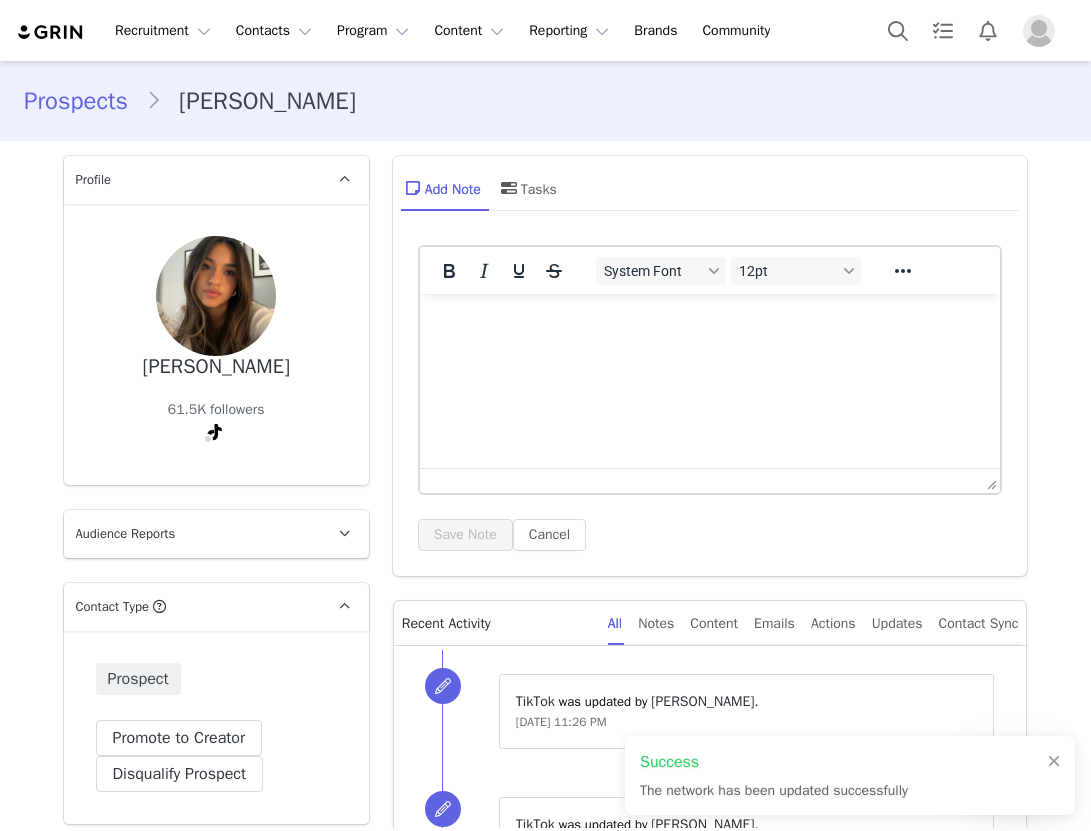type on "https://www.instagram.com/lucianathalii" 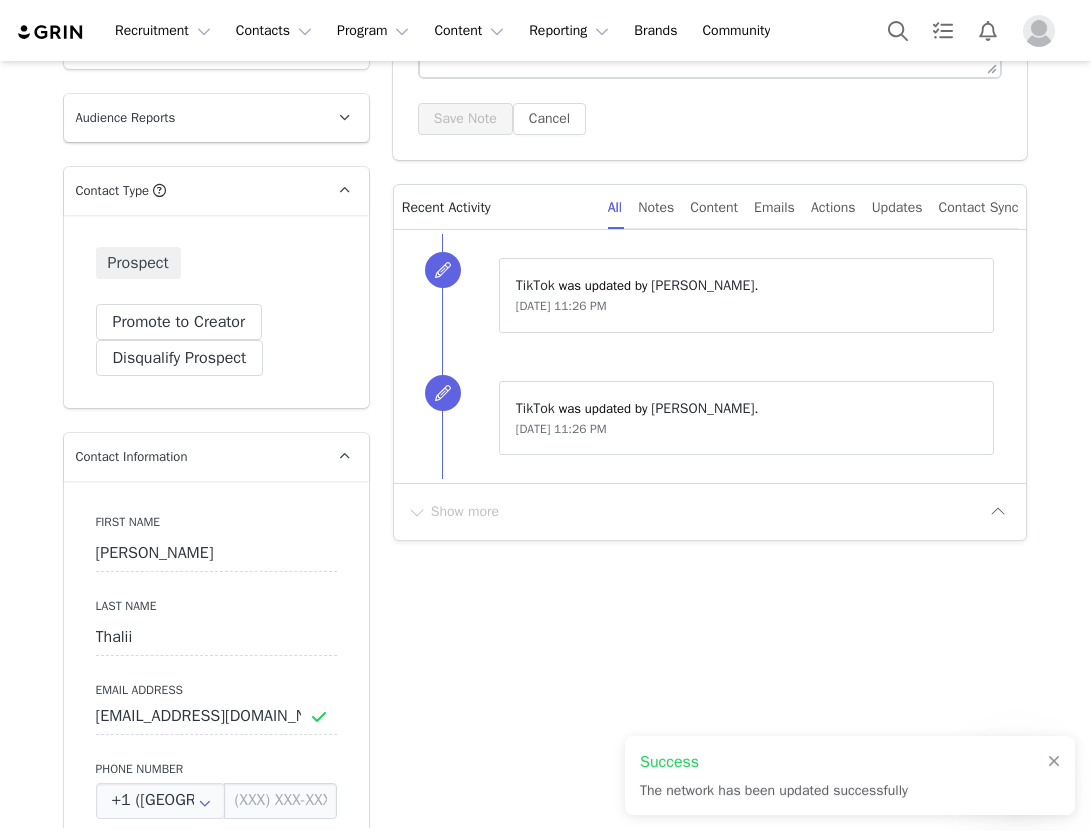 scroll, scrollTop: 579, scrollLeft: 0, axis: vertical 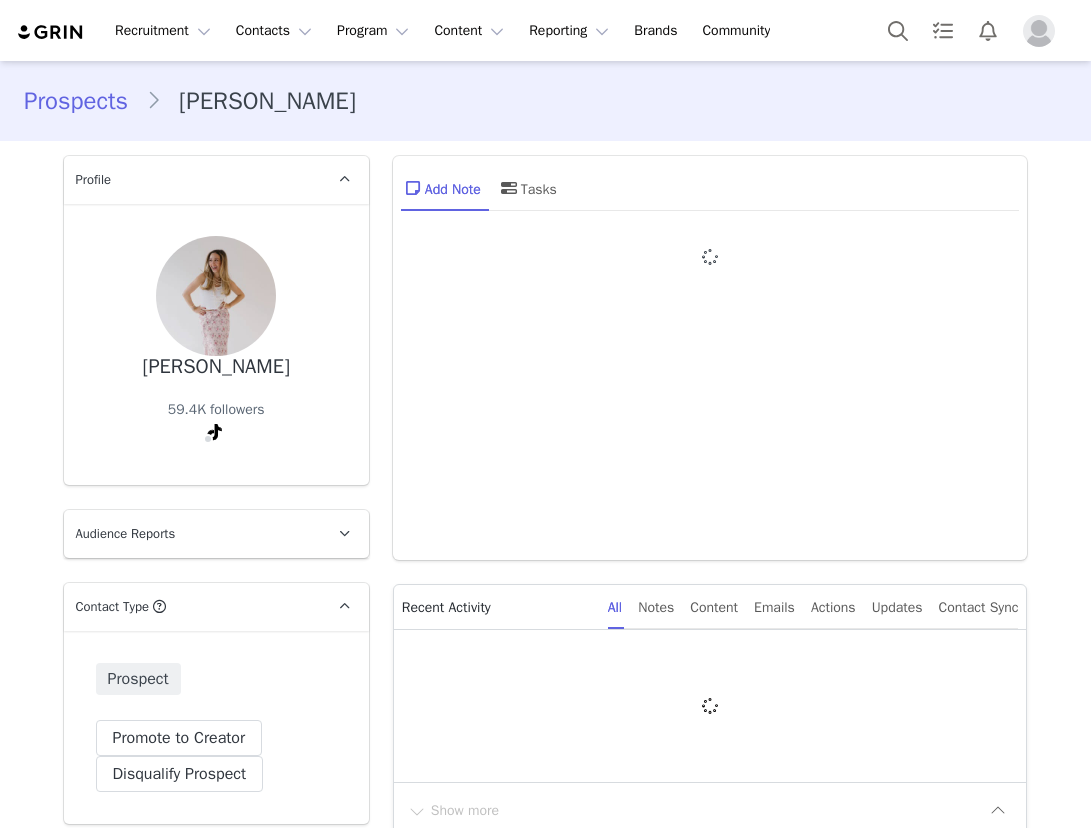 type on "+1 ([GEOGRAPHIC_DATA])" 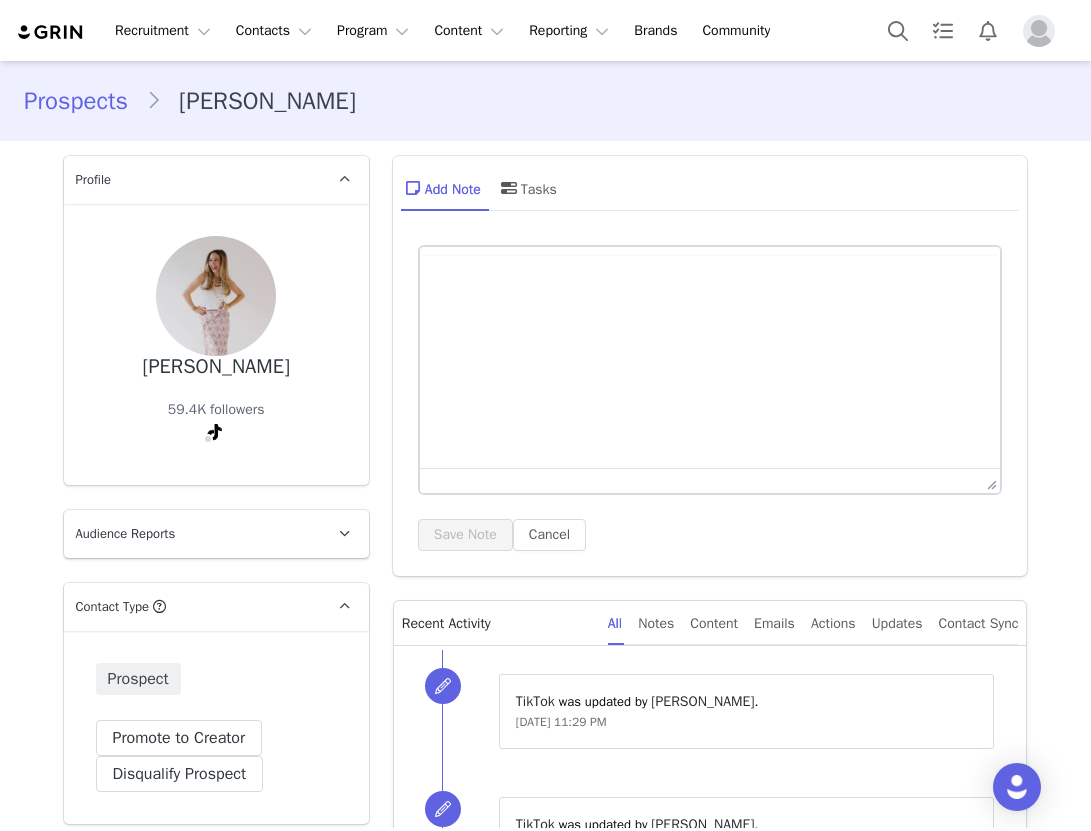 scroll, scrollTop: 0, scrollLeft: 0, axis: both 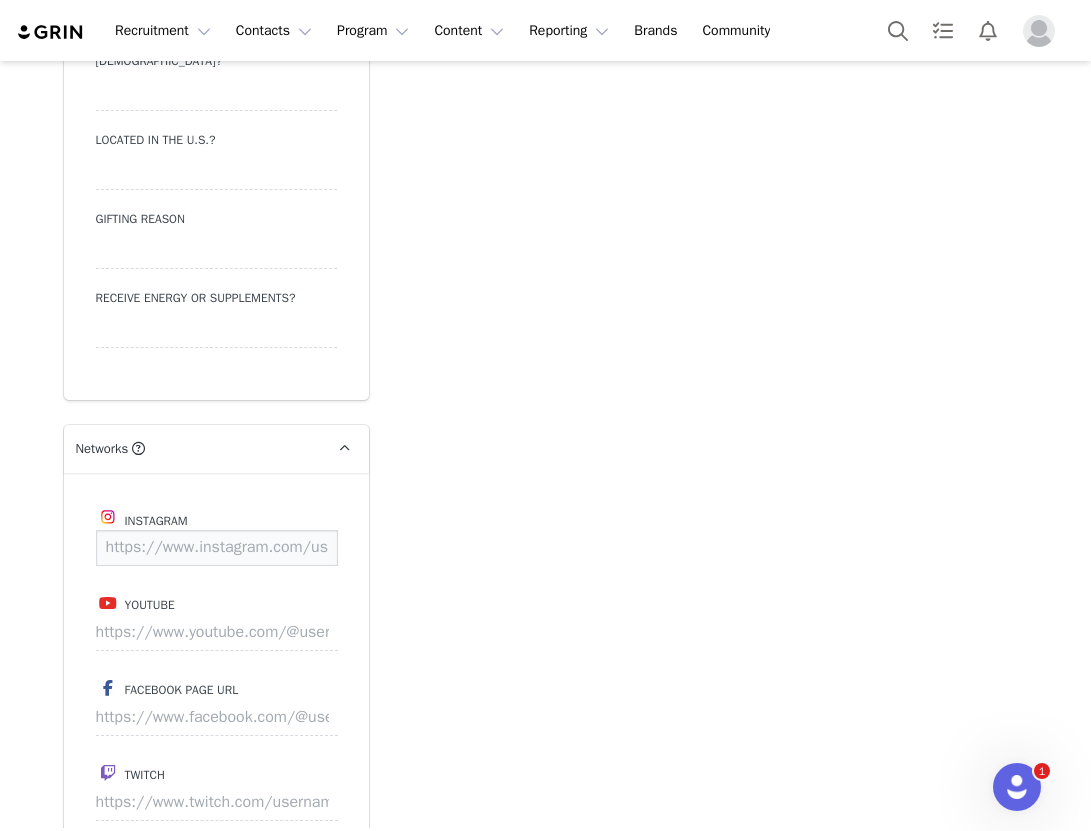 click at bounding box center (217, 548) 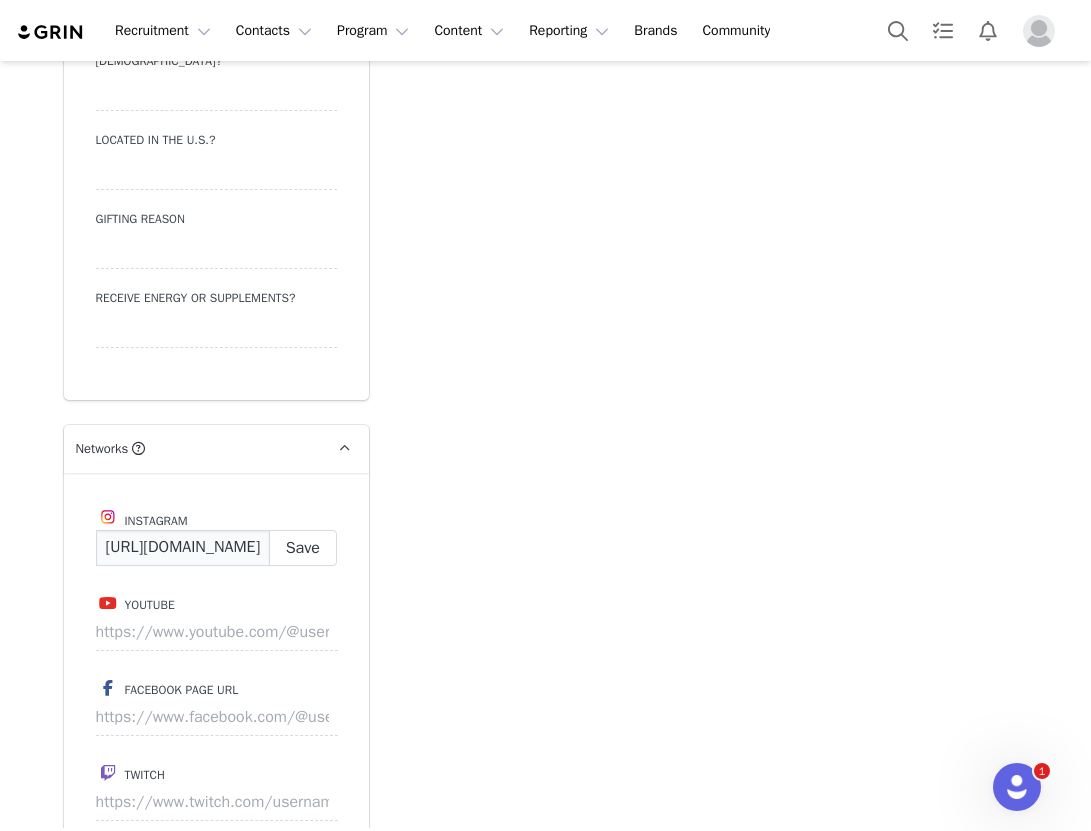 scroll, scrollTop: 0, scrollLeft: 200, axis: horizontal 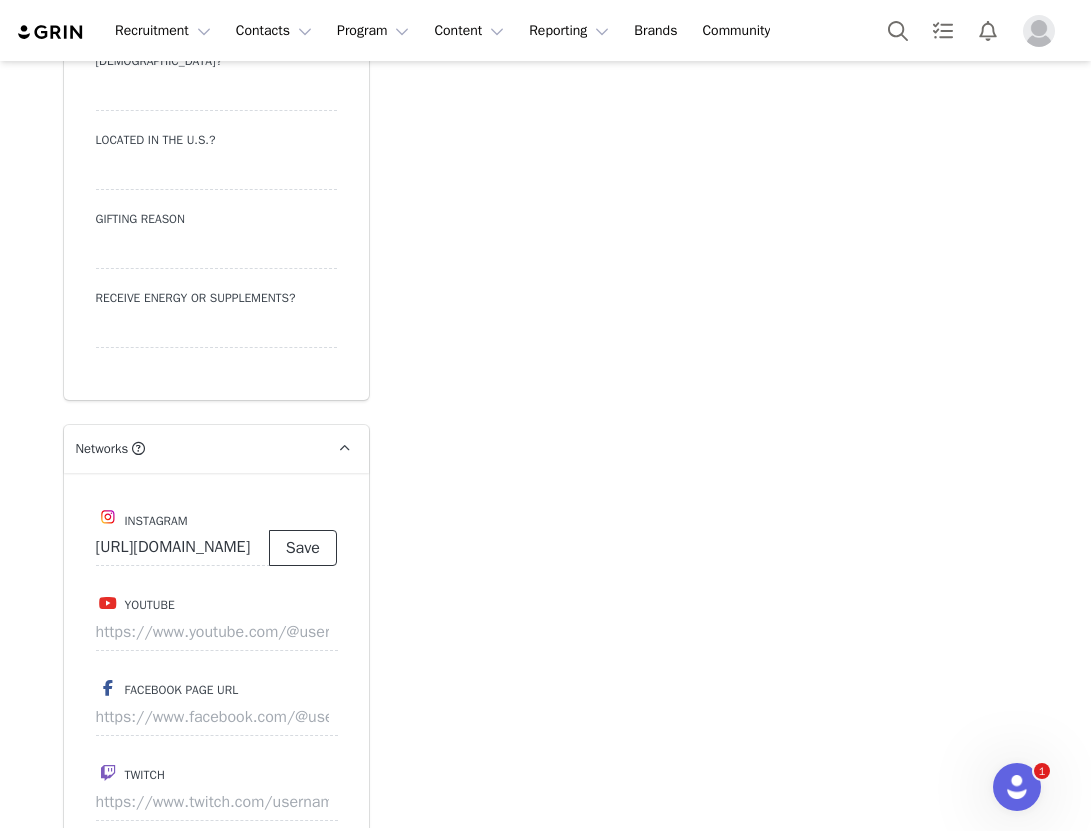 click on "Save" at bounding box center [303, 548] 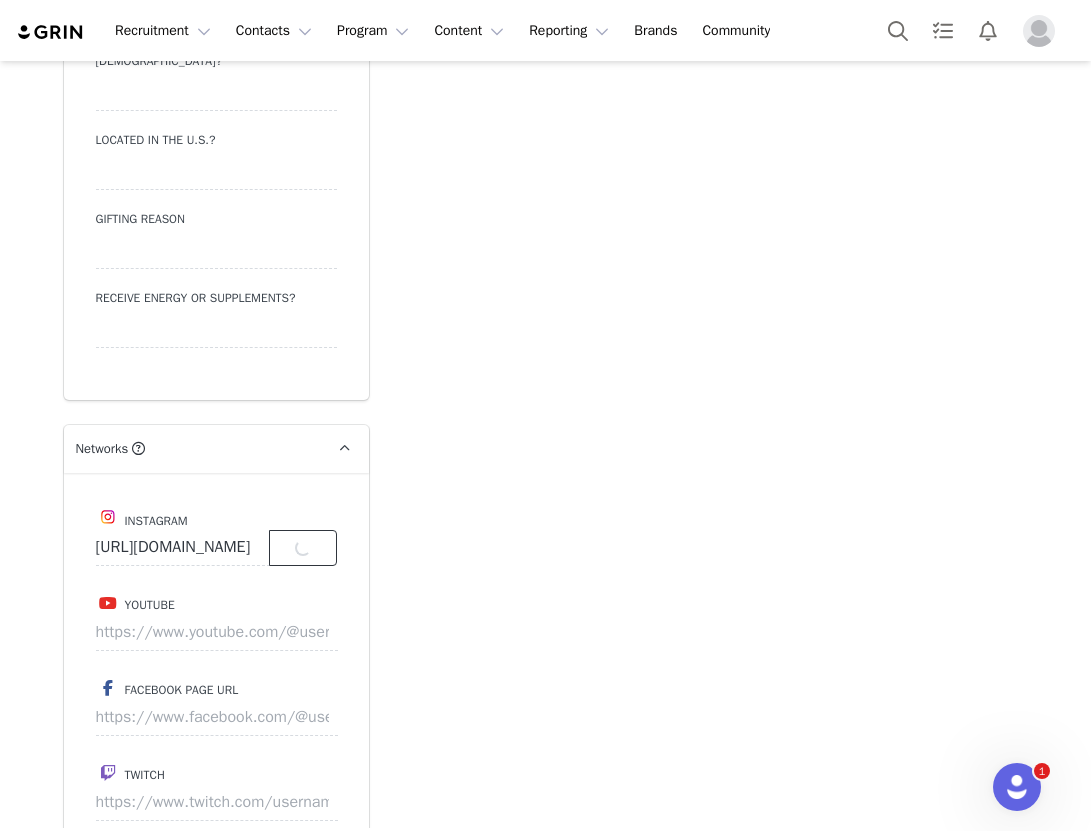 scroll, scrollTop: 0, scrollLeft: 0, axis: both 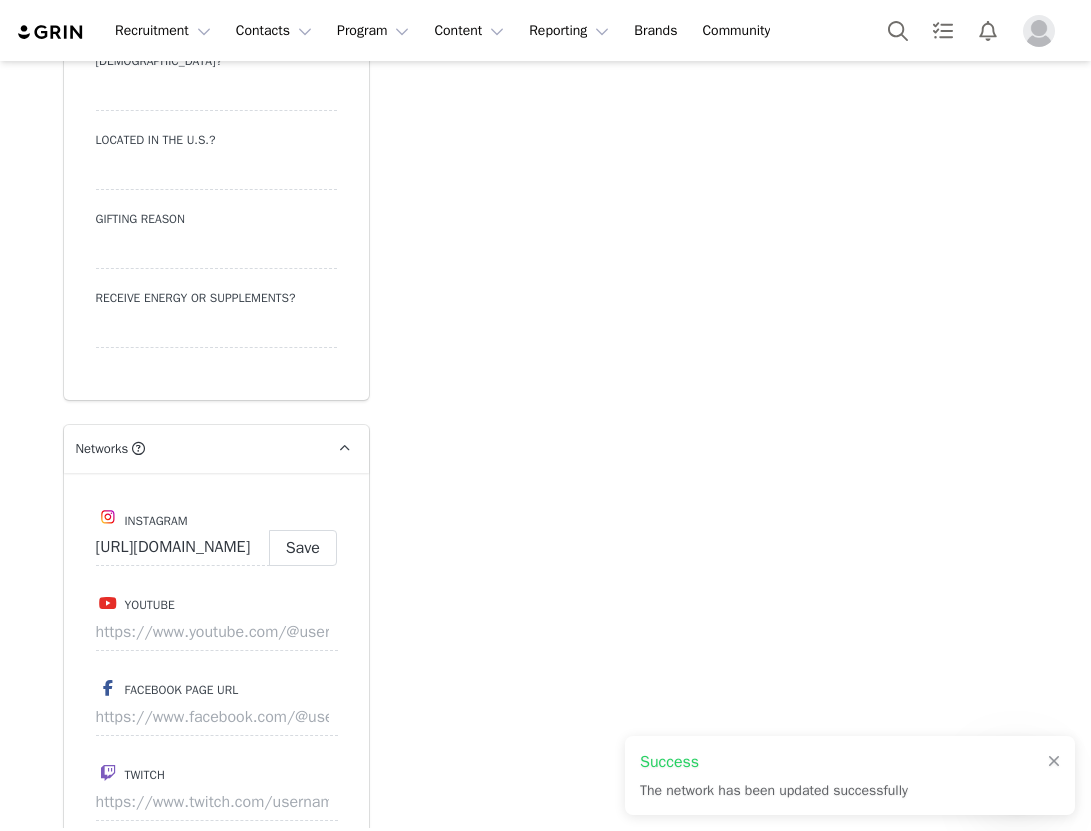 type on "[URL][DOMAIN_NAME]" 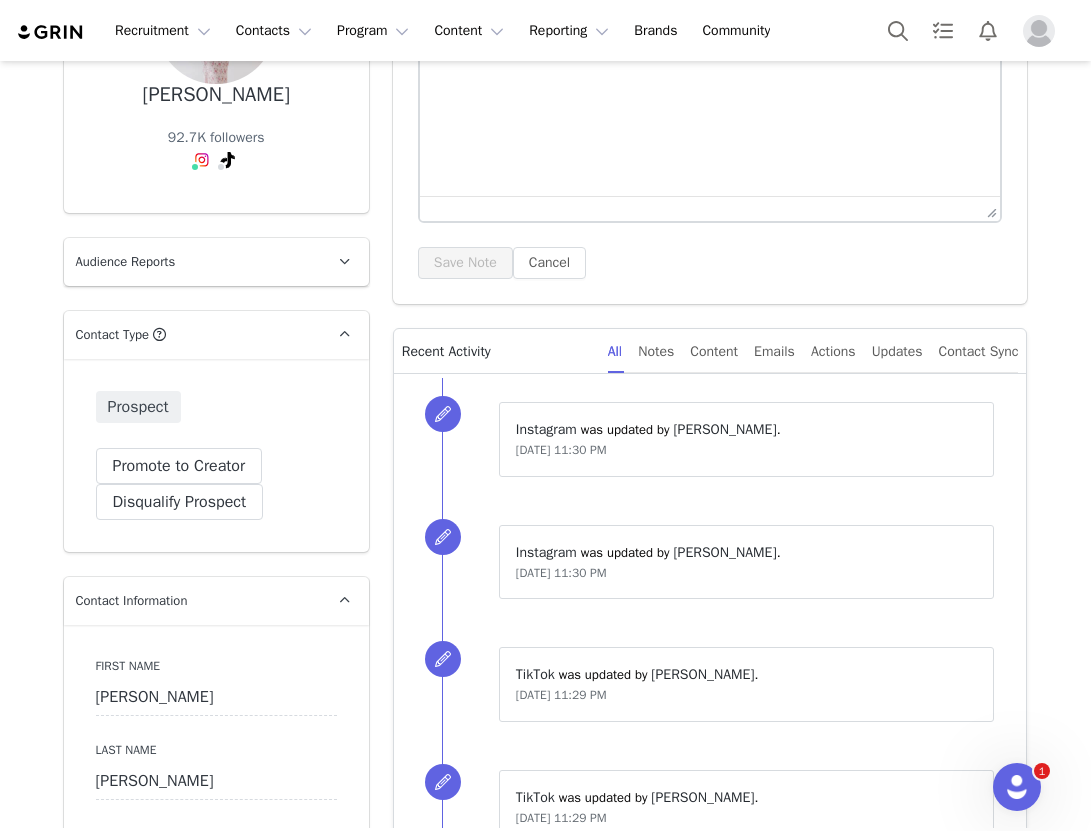 scroll, scrollTop: 0, scrollLeft: 0, axis: both 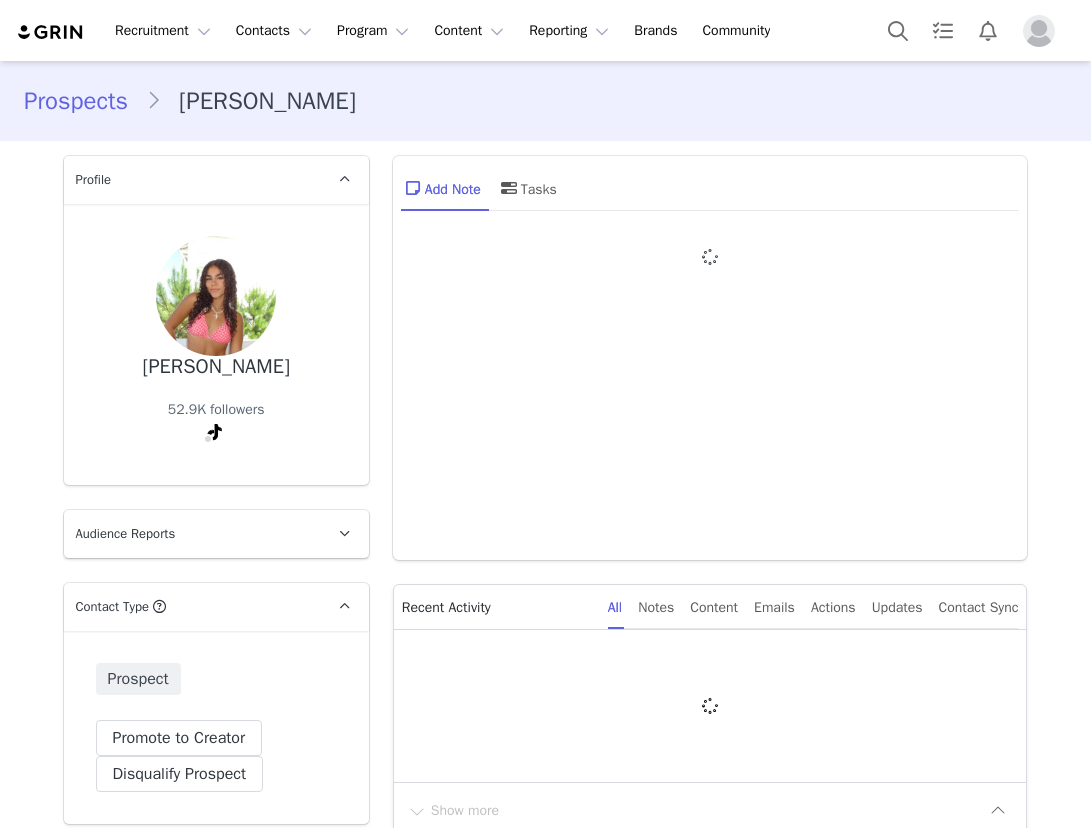 type on "+1 ([GEOGRAPHIC_DATA])" 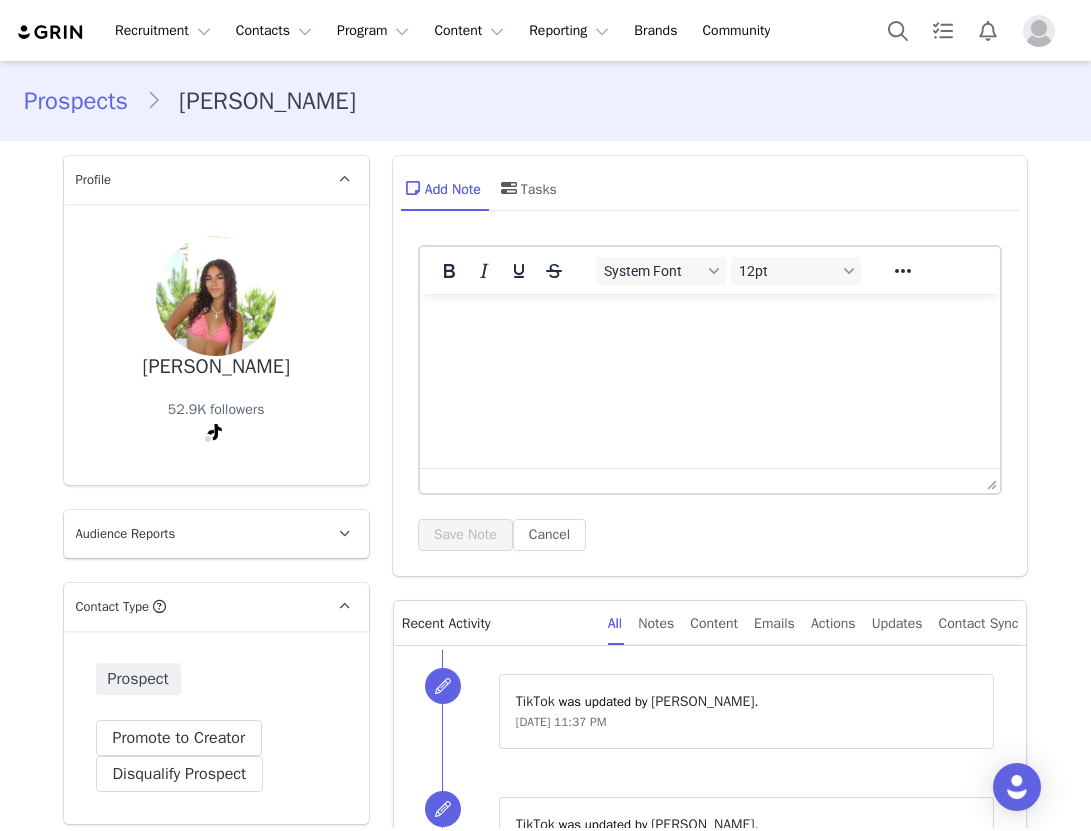 scroll, scrollTop: 0, scrollLeft: 0, axis: both 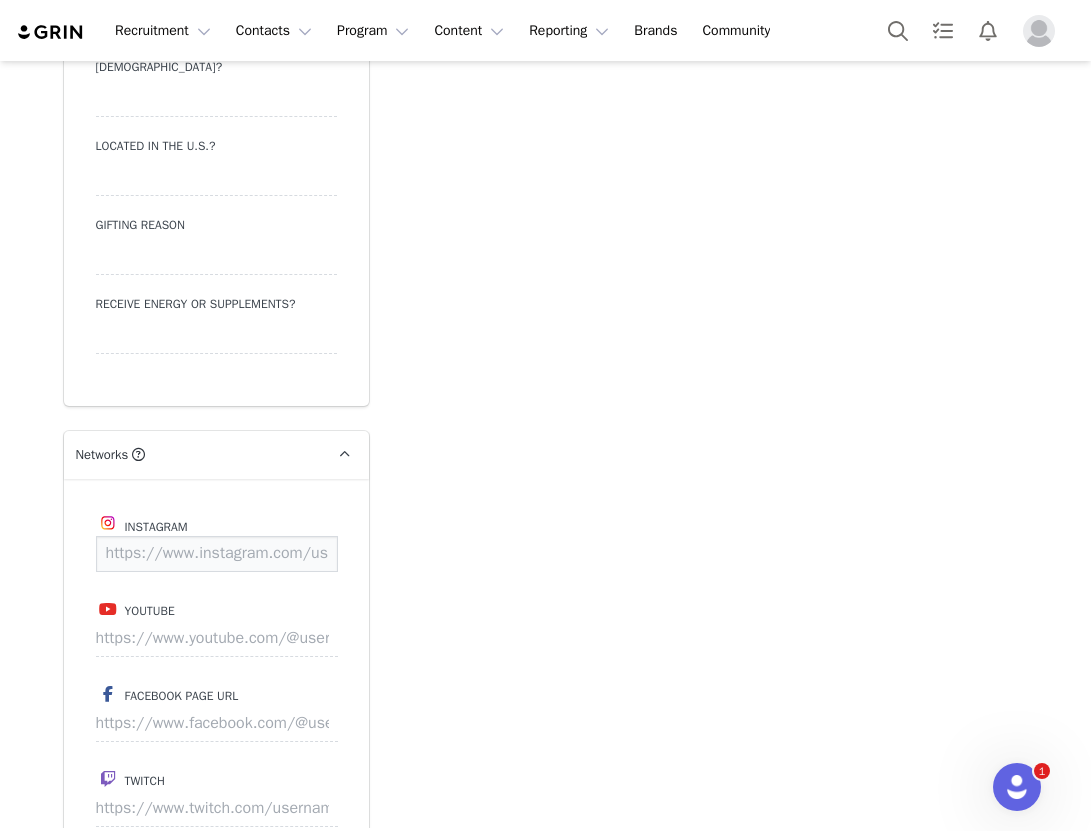click at bounding box center [217, 554] 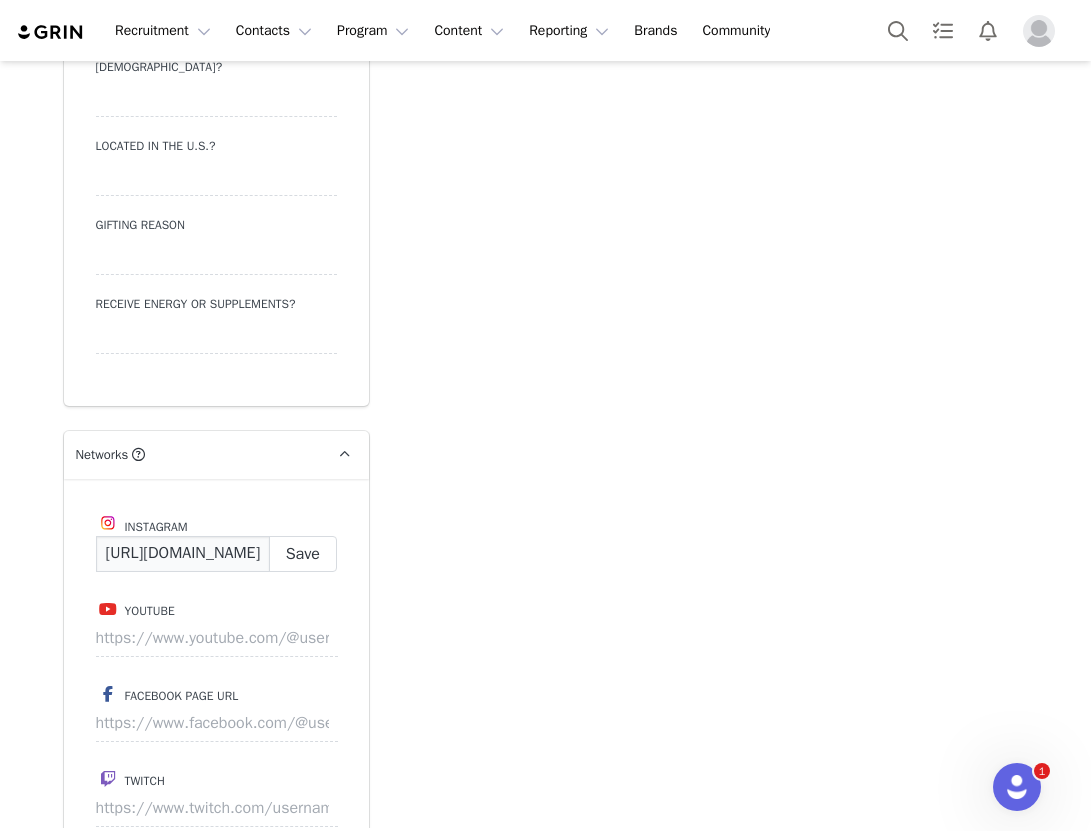 scroll, scrollTop: 0, scrollLeft: 157, axis: horizontal 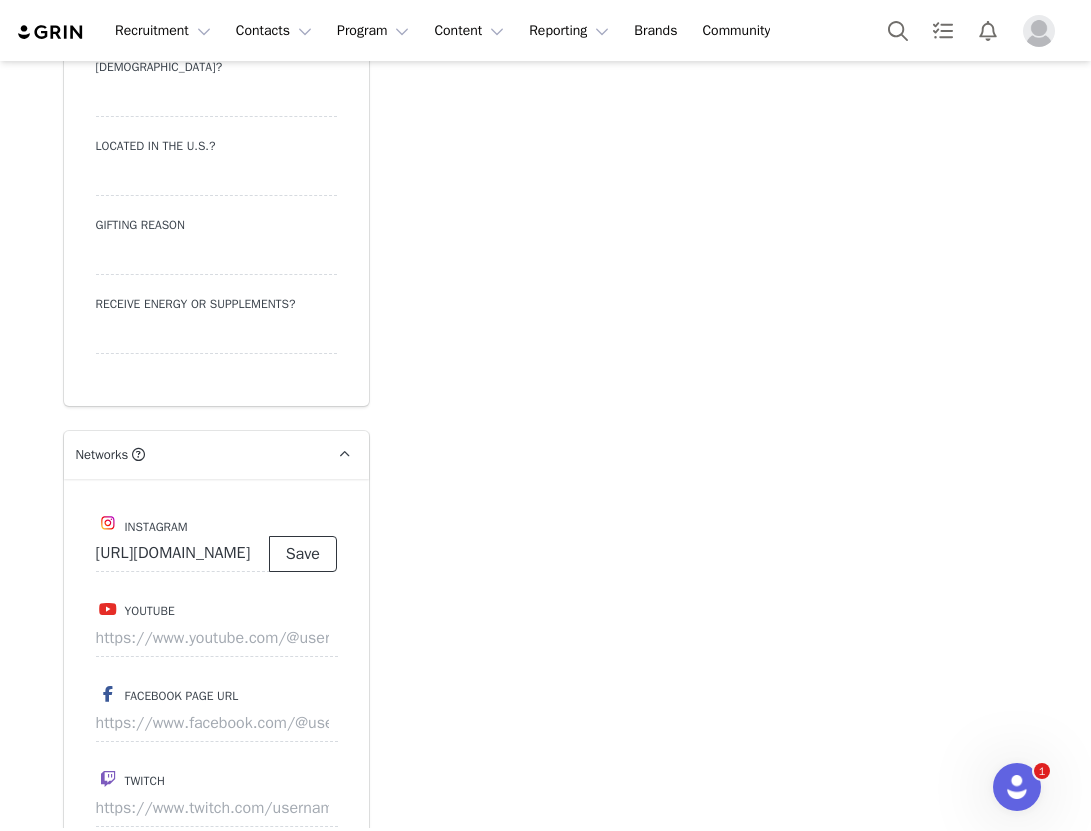 click on "Save" at bounding box center [303, 554] 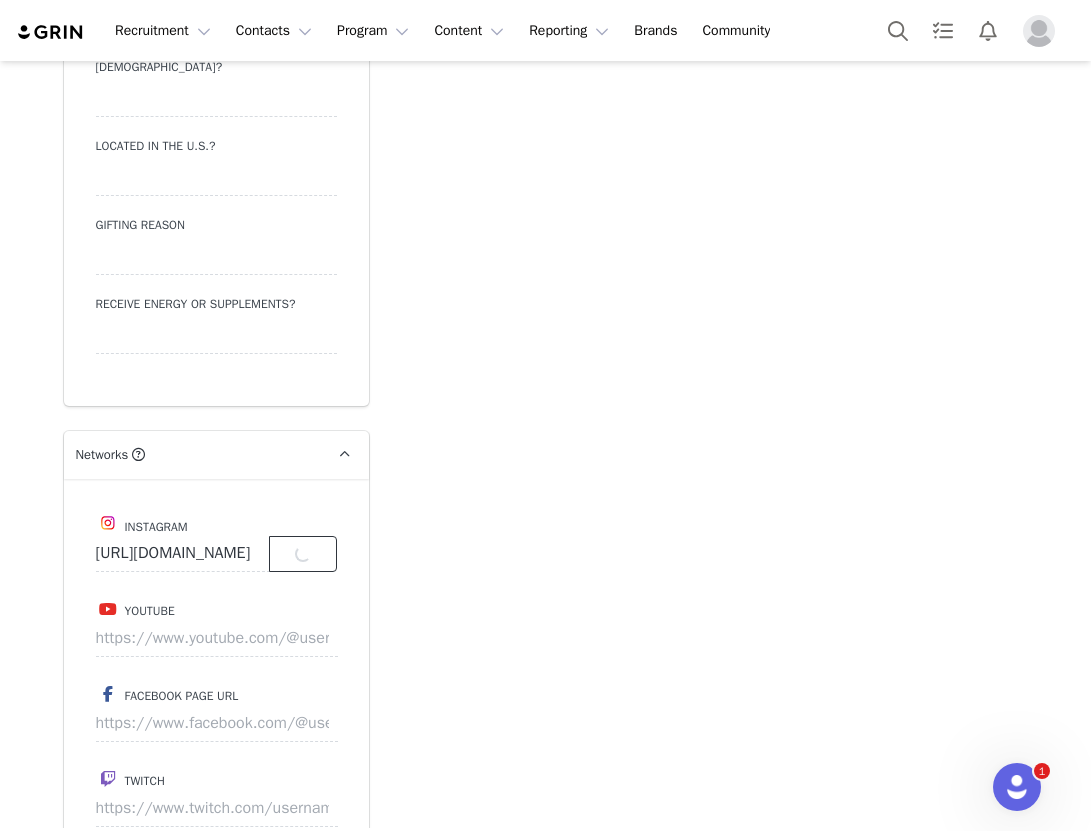 scroll, scrollTop: 0, scrollLeft: 0, axis: both 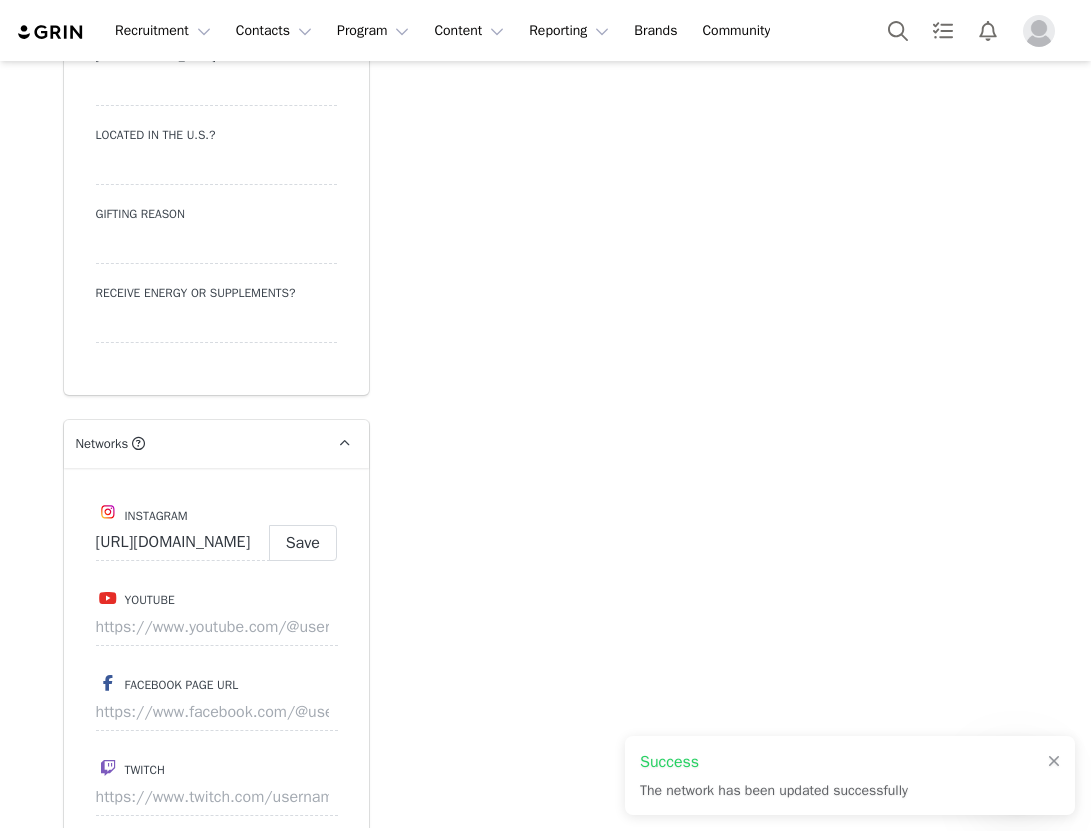 type on "[URL][DOMAIN_NAME]" 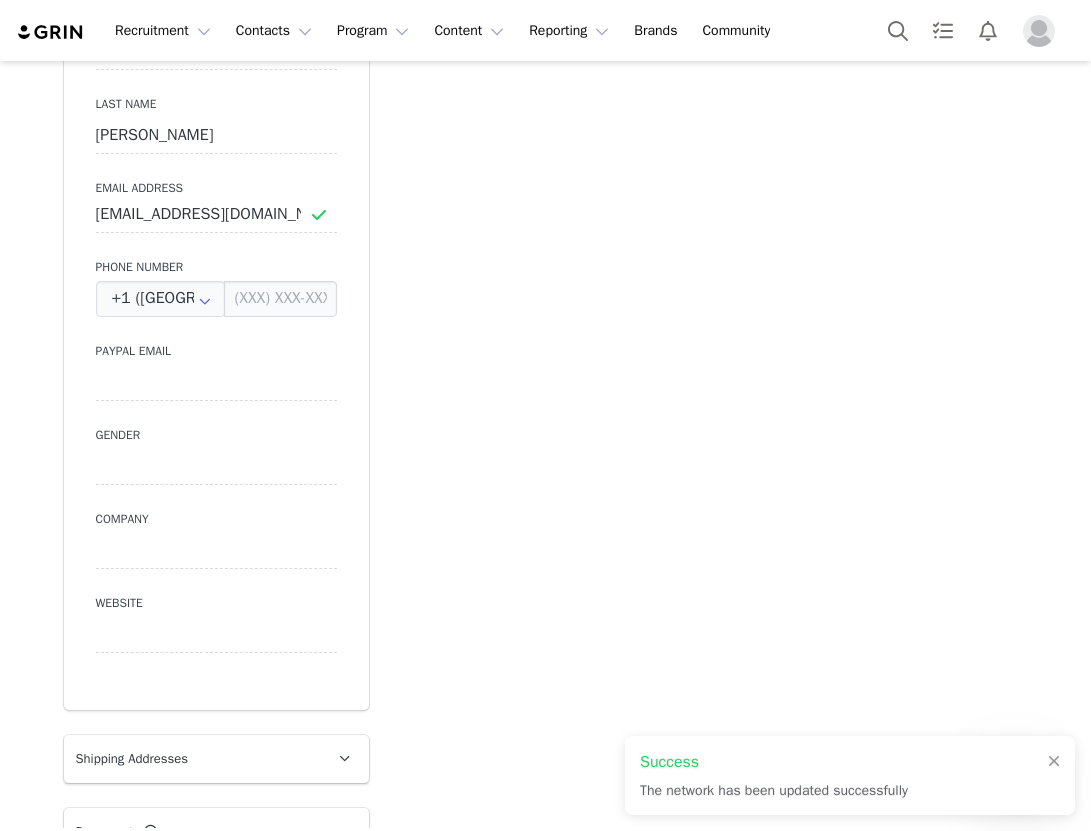 scroll, scrollTop: 848, scrollLeft: 0, axis: vertical 